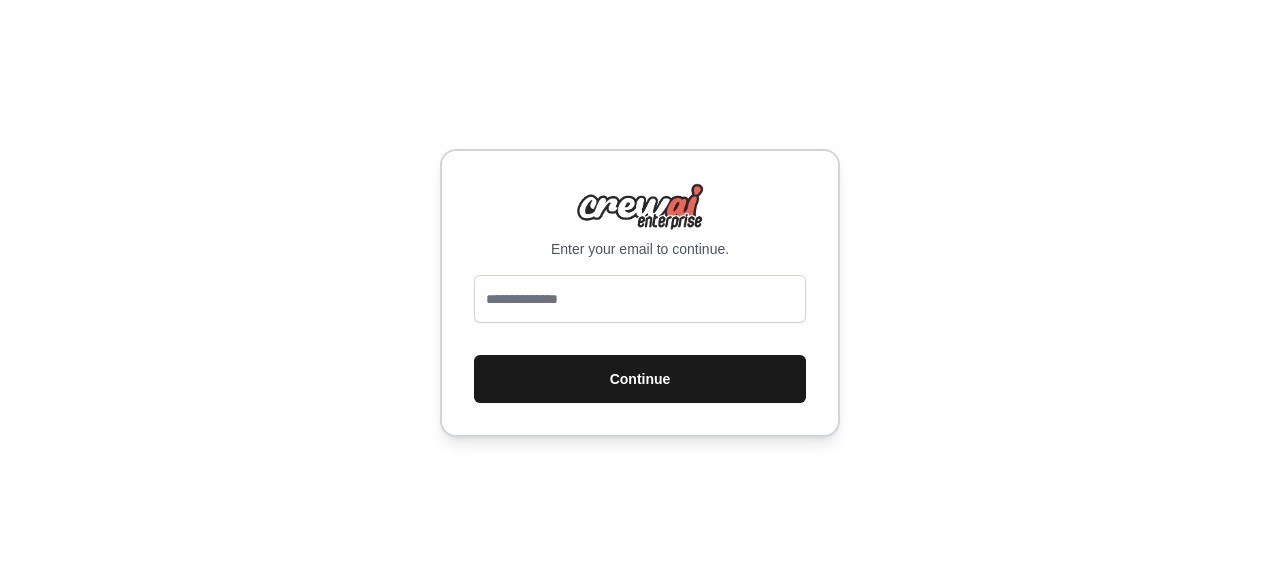 scroll, scrollTop: 0, scrollLeft: 0, axis: both 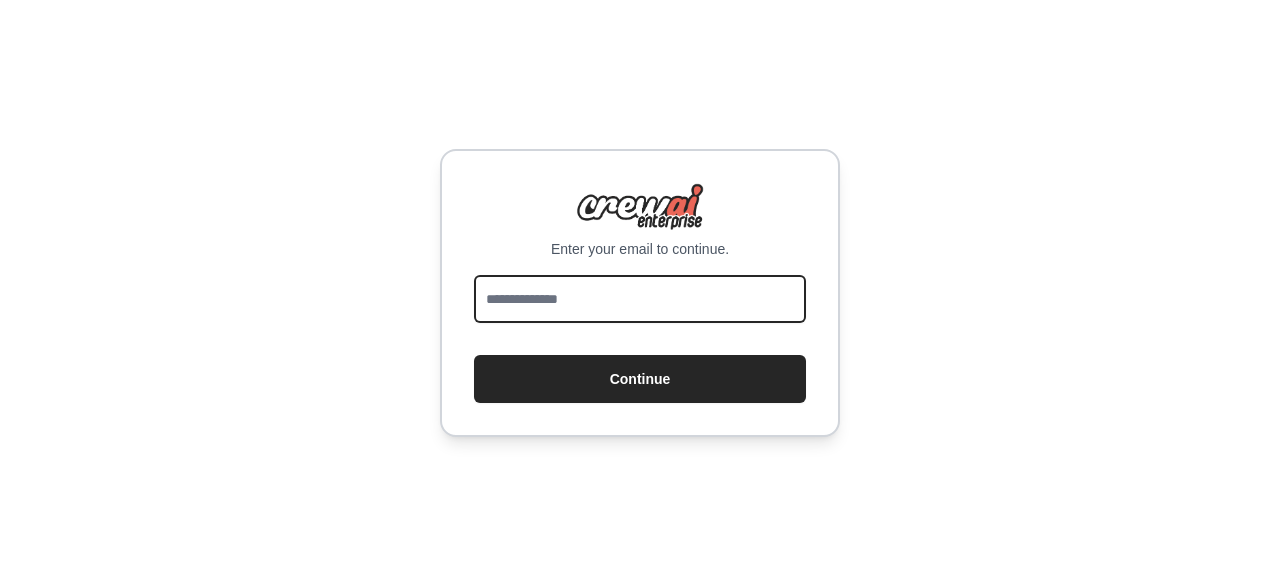 click at bounding box center (640, 299) 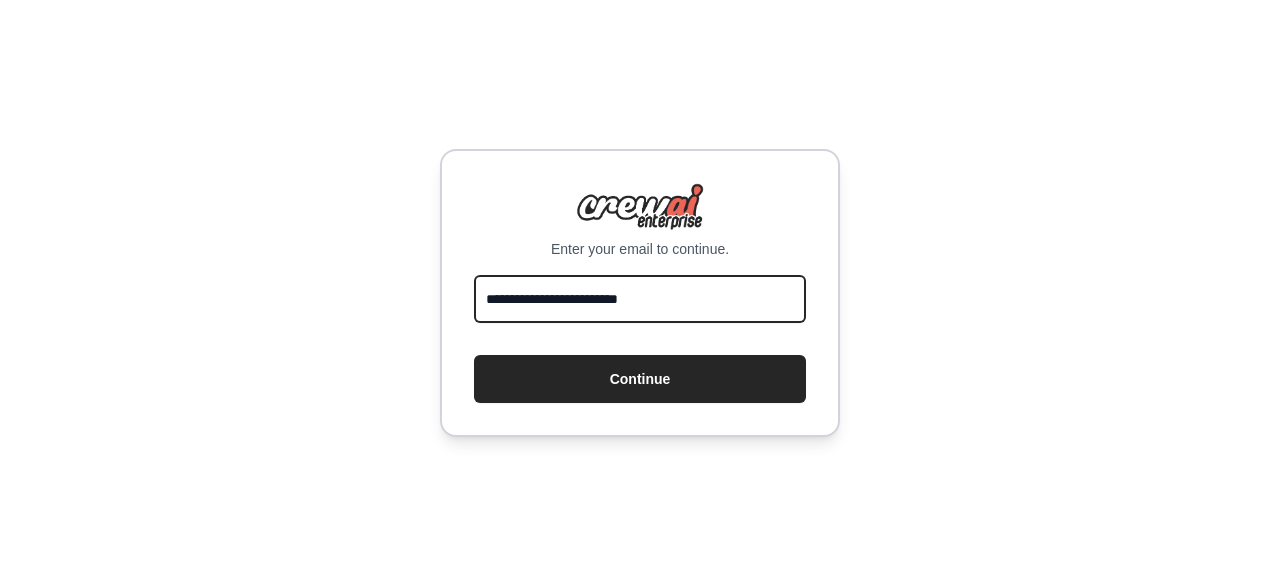 click on "**********" at bounding box center [640, 299] 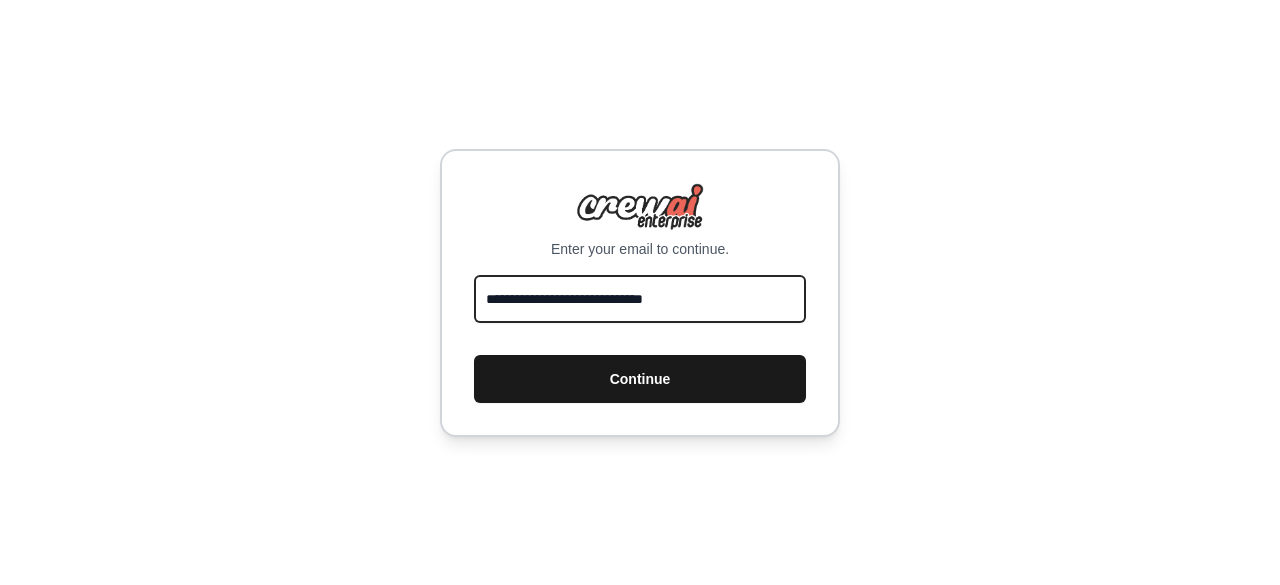 type on "**********" 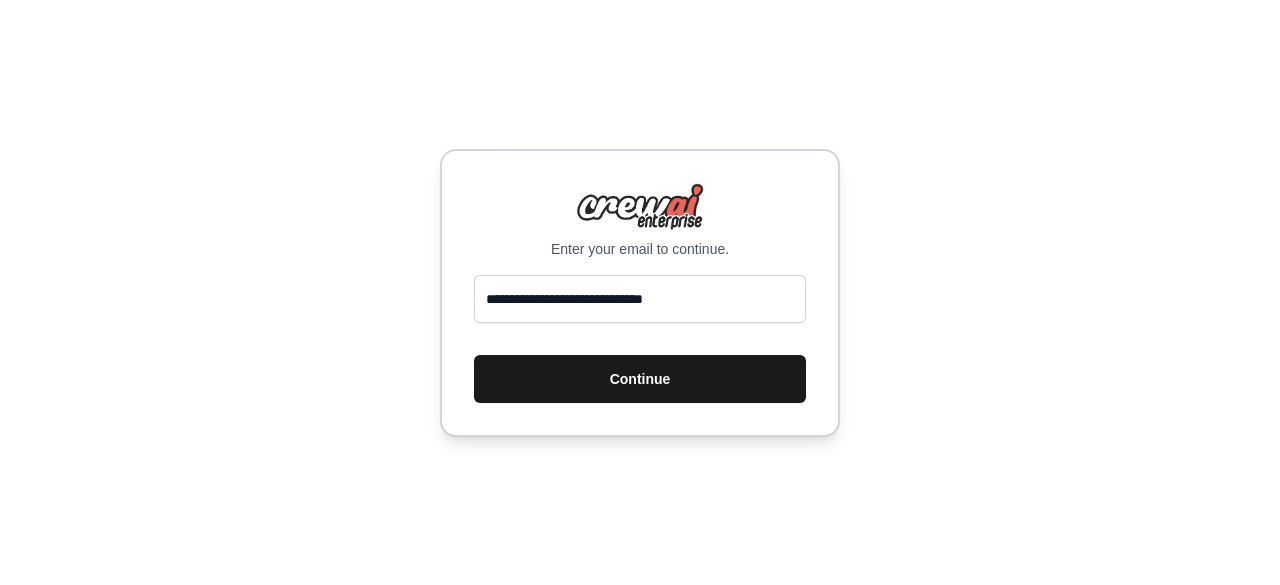 click on "Continue" at bounding box center [640, 379] 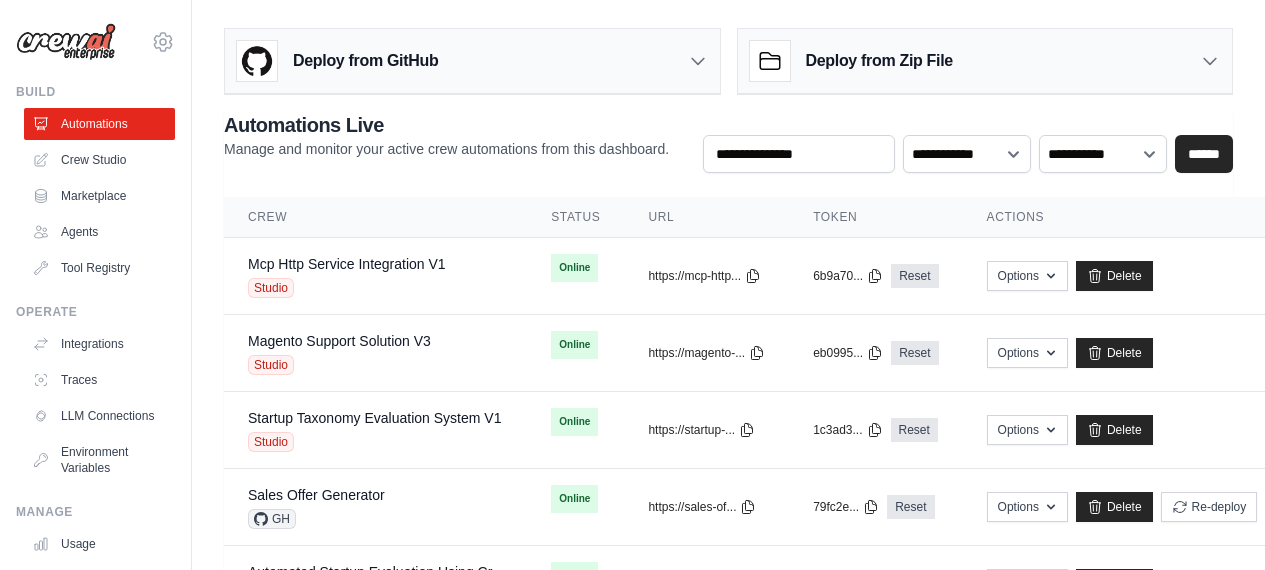 scroll, scrollTop: 0, scrollLeft: 0, axis: both 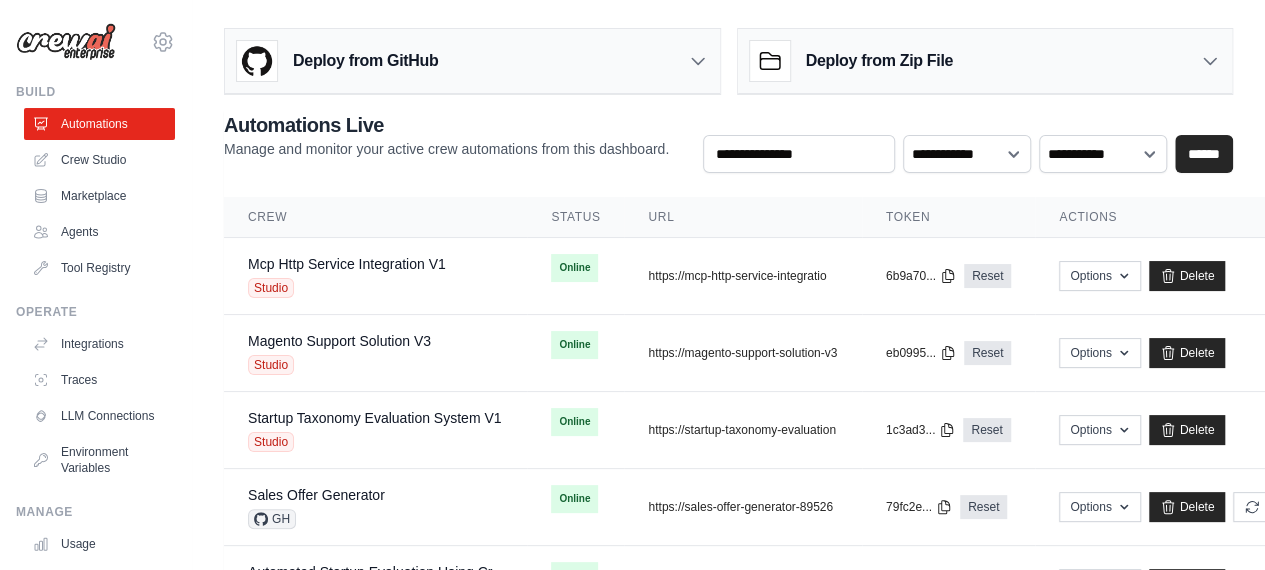click on "carmen.abeniaabenia@nttdata.com
Settings
Build
Automations
Crew Studio
Marketplace
Resources" at bounding box center (96, 285) 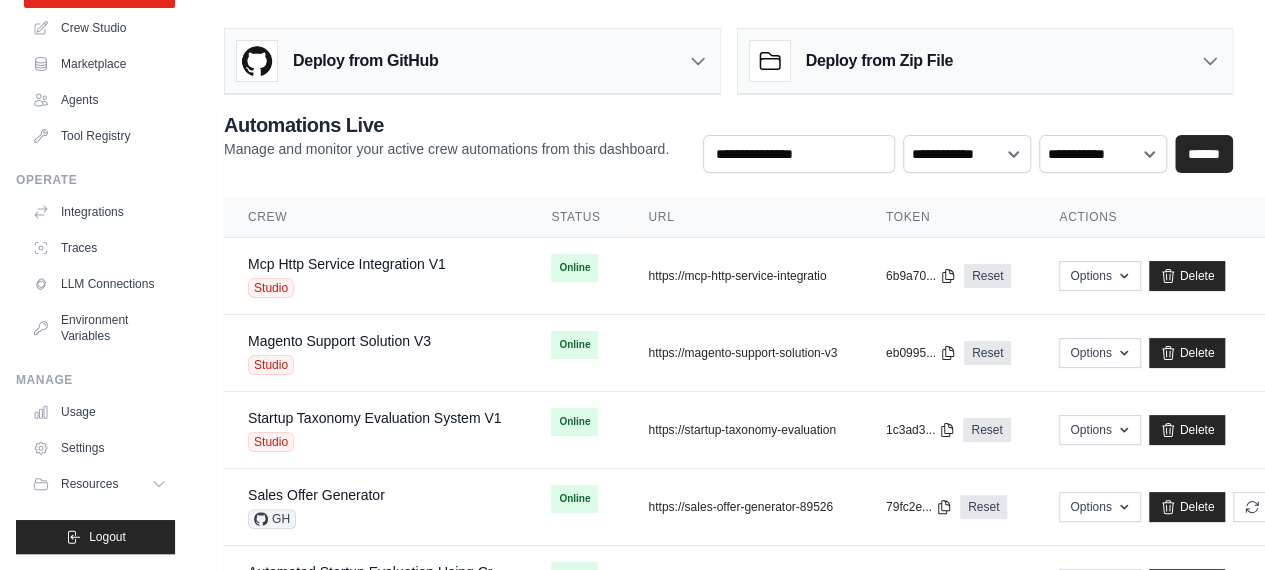 scroll, scrollTop: 147, scrollLeft: 0, axis: vertical 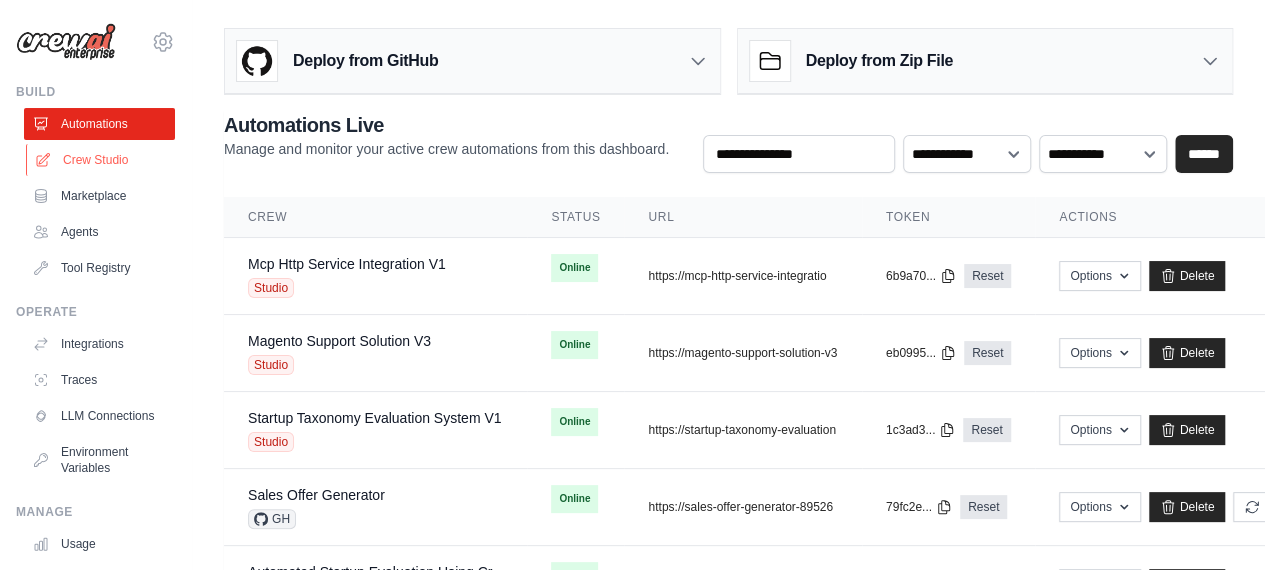 click on "Crew Studio" at bounding box center [101, 160] 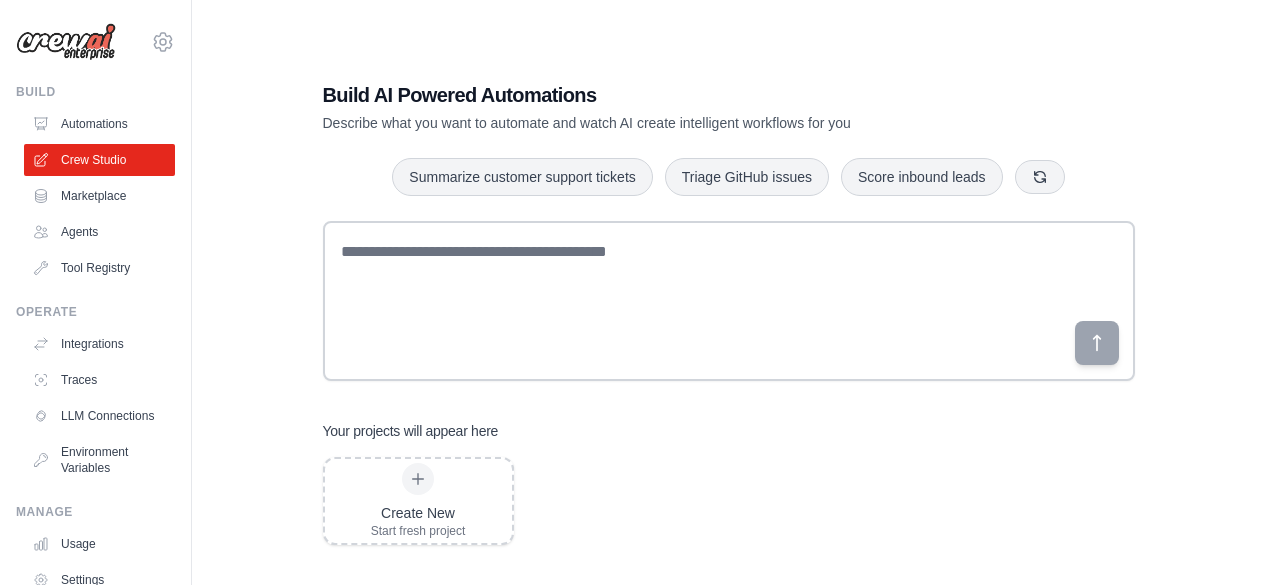 scroll, scrollTop: 0, scrollLeft: 0, axis: both 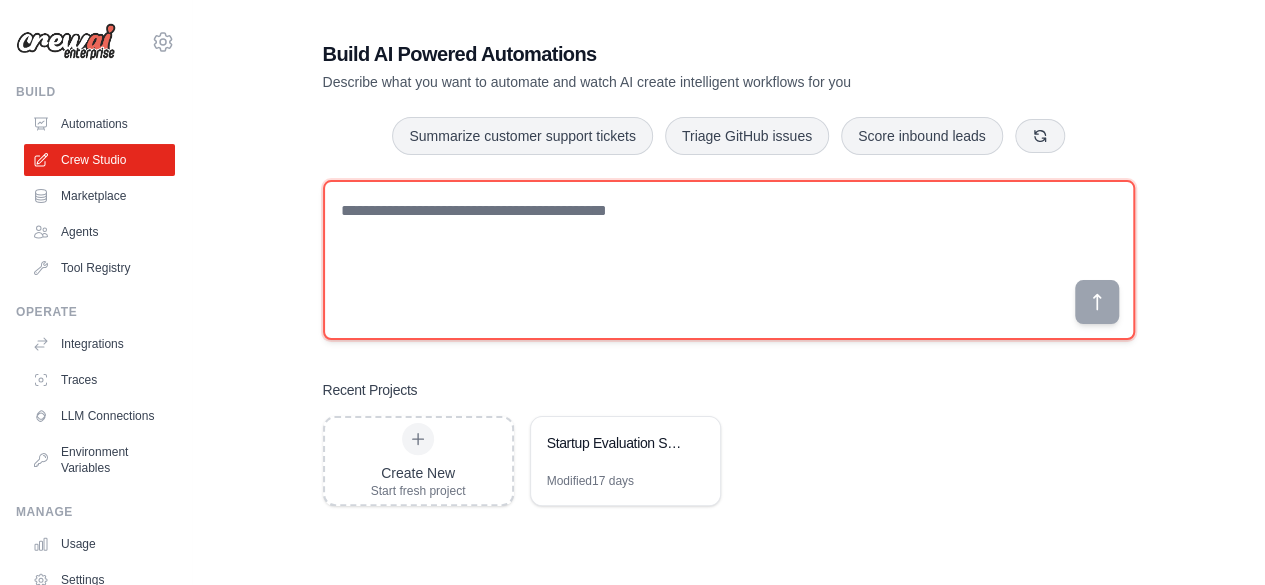 click at bounding box center [729, 260] 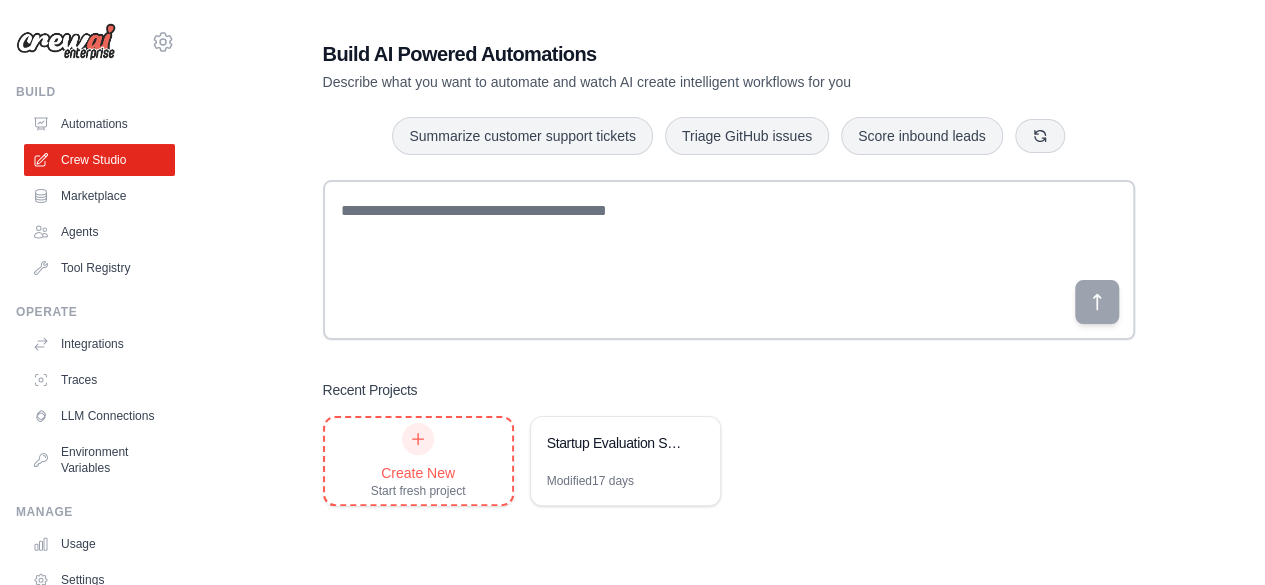 click 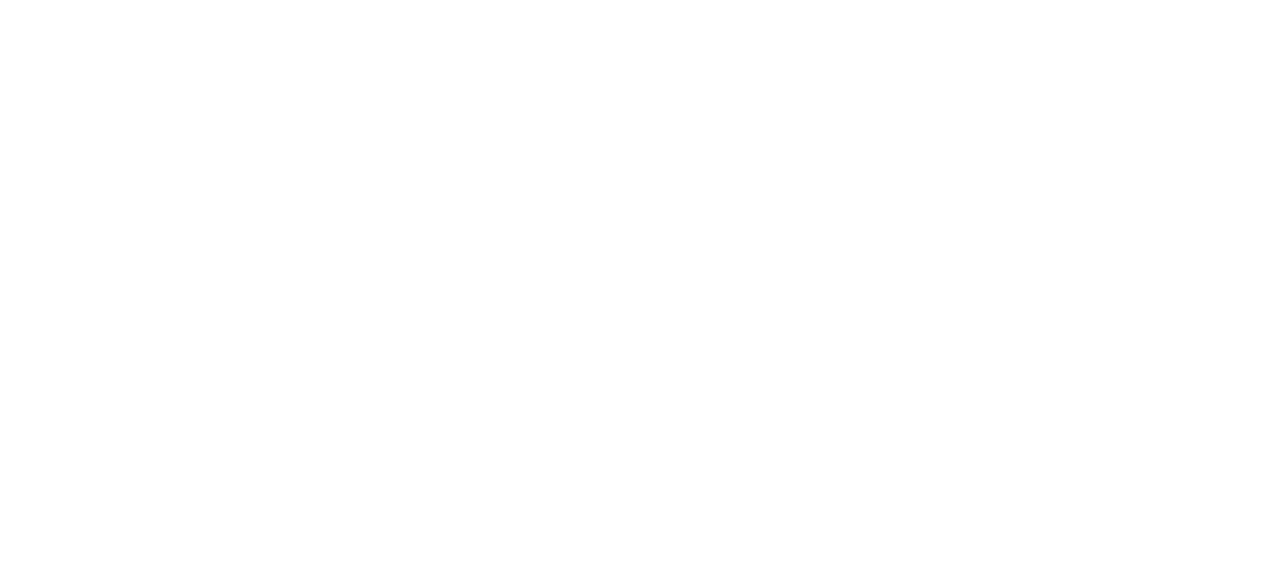 scroll, scrollTop: 0, scrollLeft: 0, axis: both 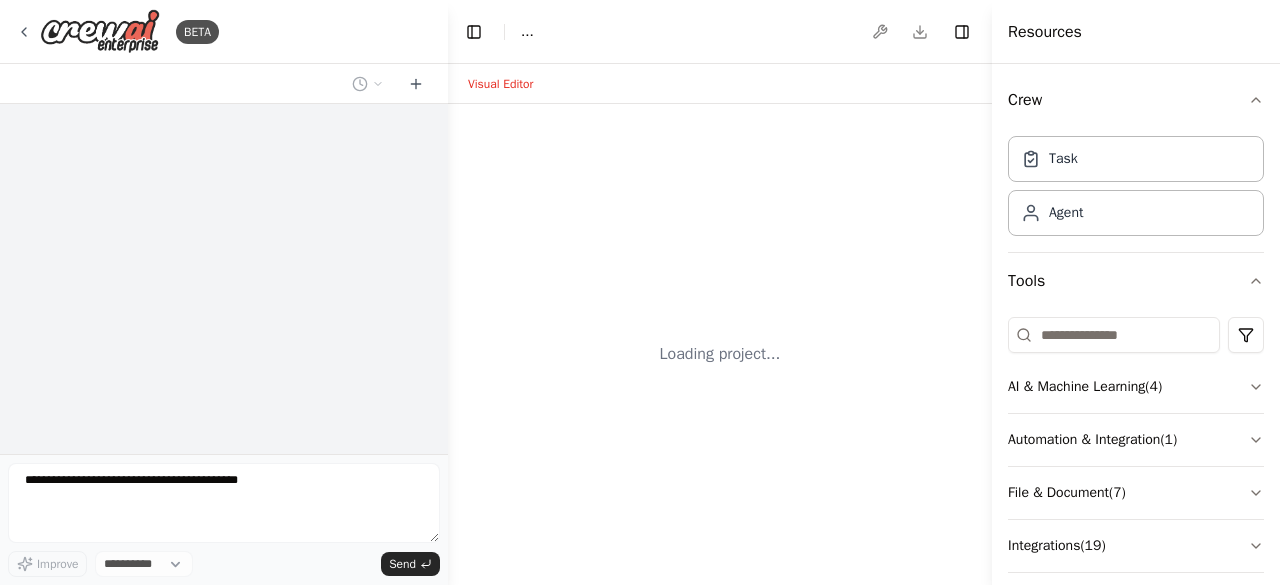 select on "****" 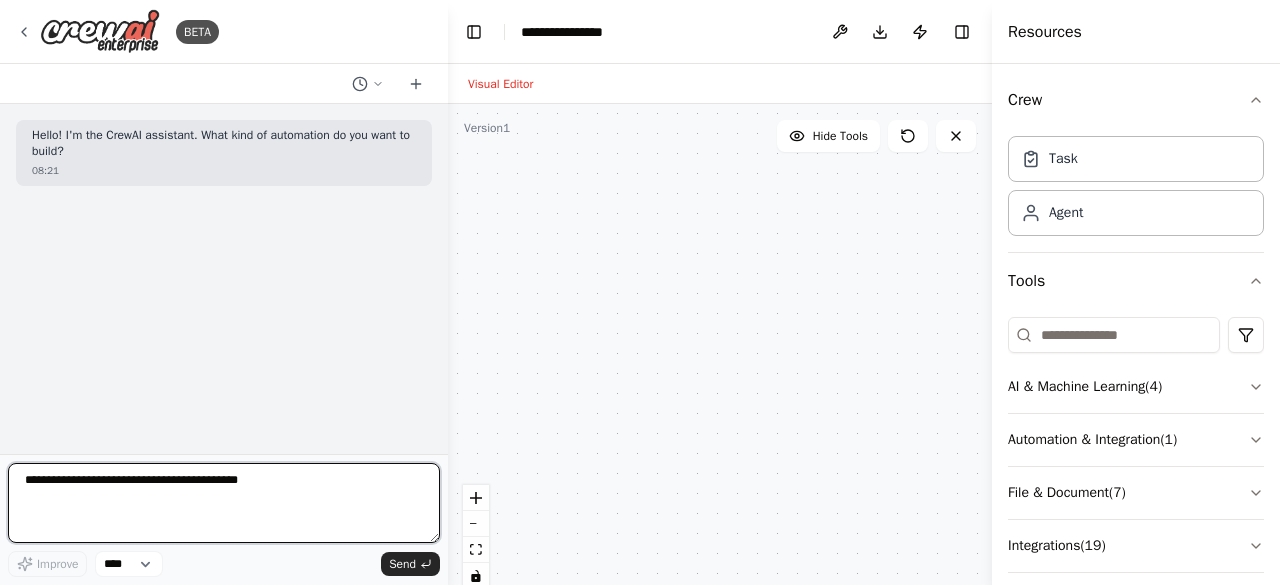 click at bounding box center (224, 503) 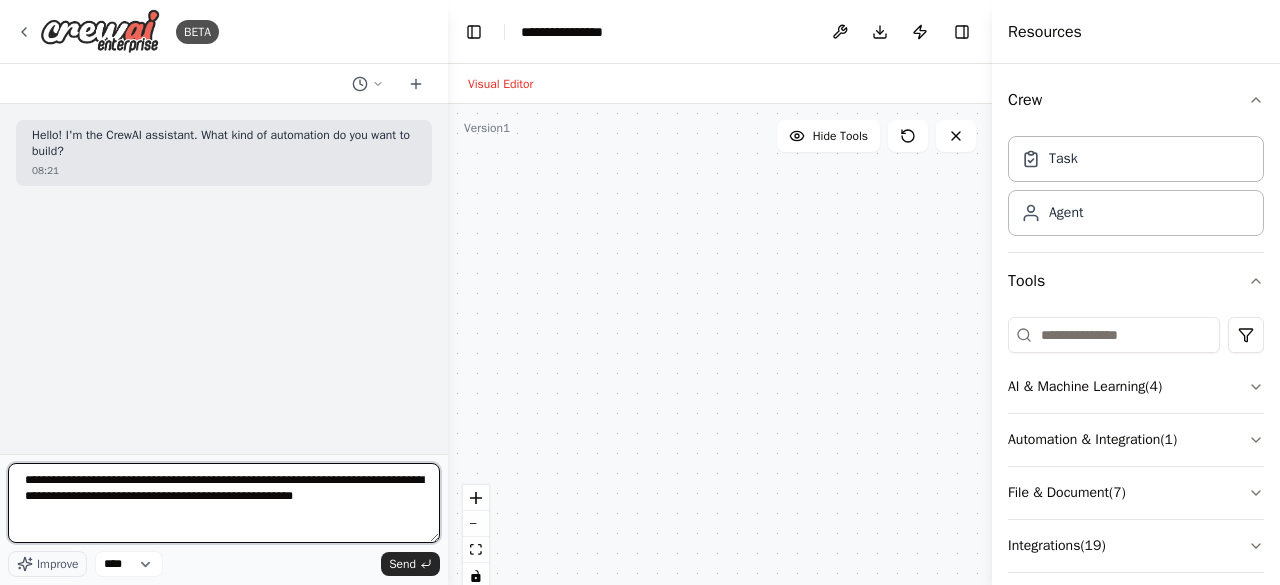 paste on "**********" 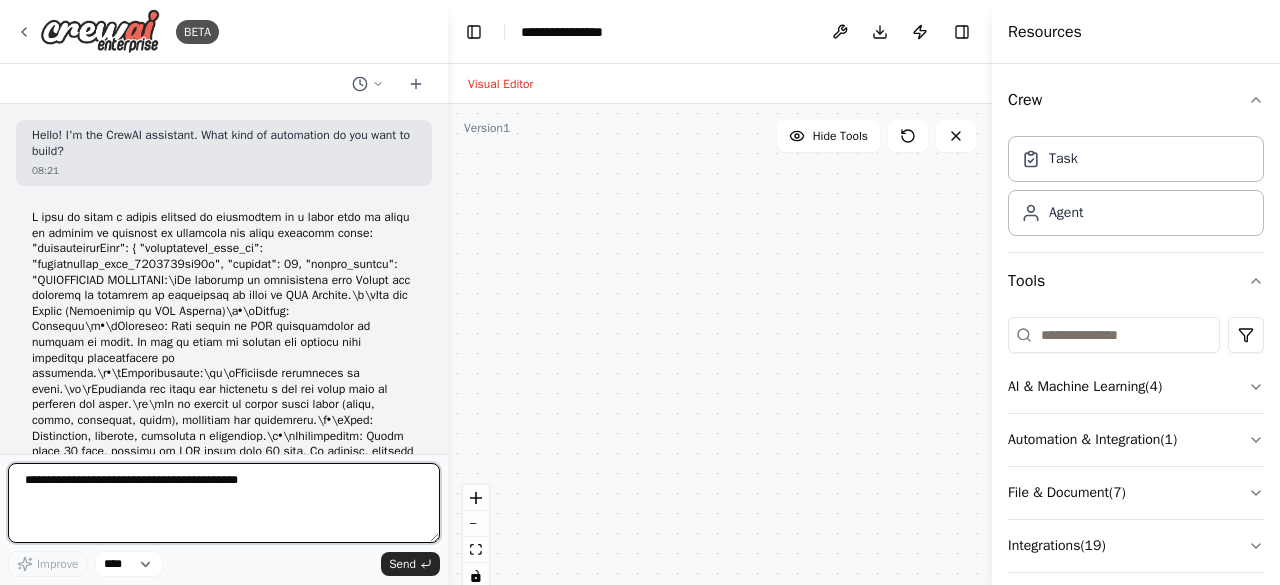 scroll, scrollTop: 0, scrollLeft: 0, axis: both 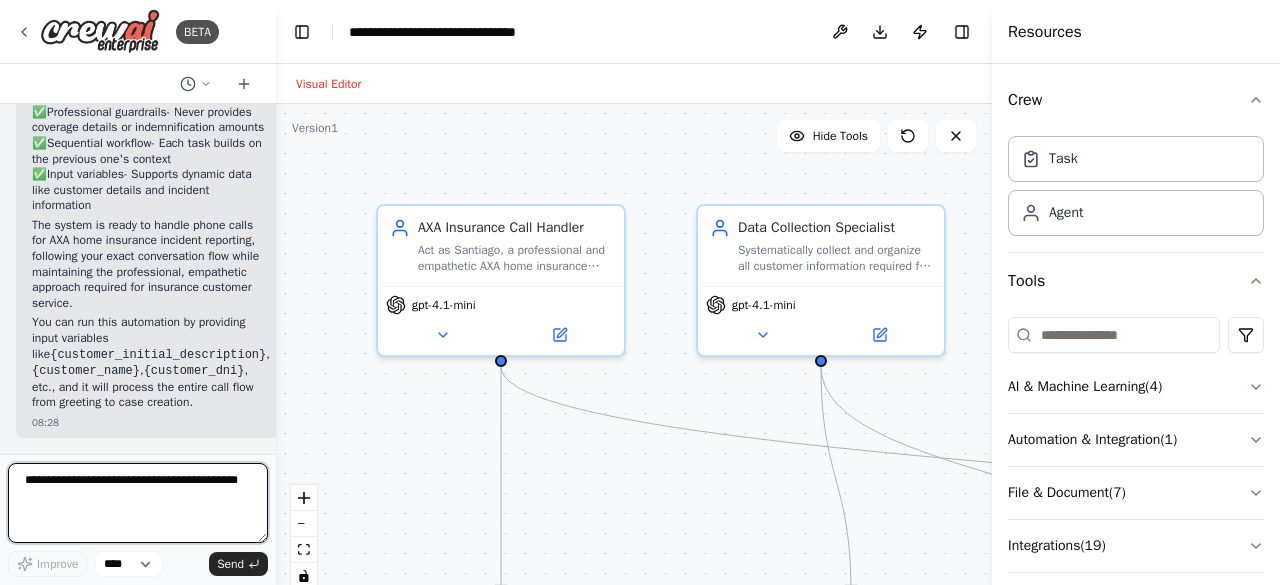 drag, startPoint x: 443, startPoint y: 293, endPoint x: 276, endPoint y: 293, distance: 167 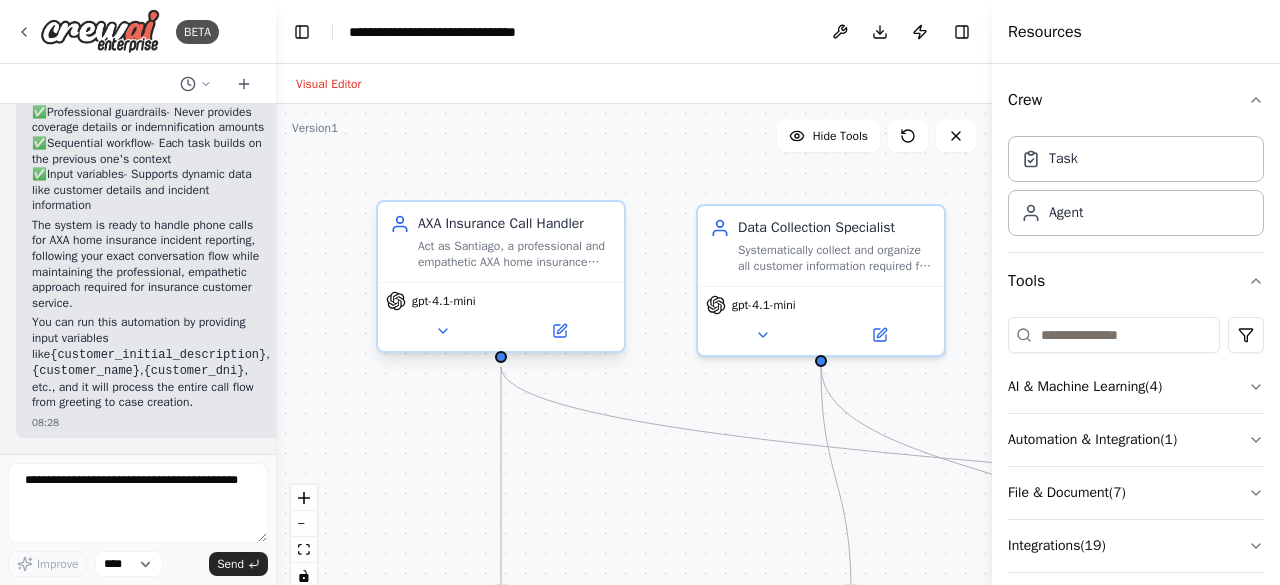 click on "Act as Santiago, a professional and empathetic AXA home insurance agent who guides customers through reporting home insurance incidents. Collect all required information including customer details, incident information, and determine if third parties are affected, following the exact conversation flow and maintaining AXA's professional standards." at bounding box center [515, 254] 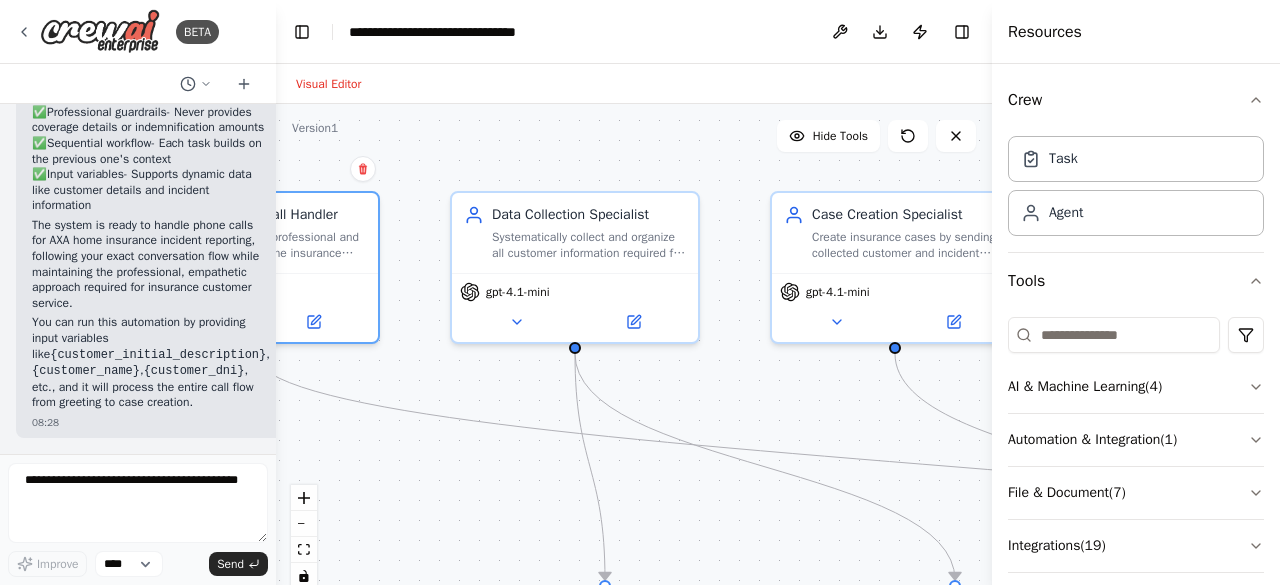 drag, startPoint x: 686, startPoint y: 387, endPoint x: 440, endPoint y: 374, distance: 246.34326 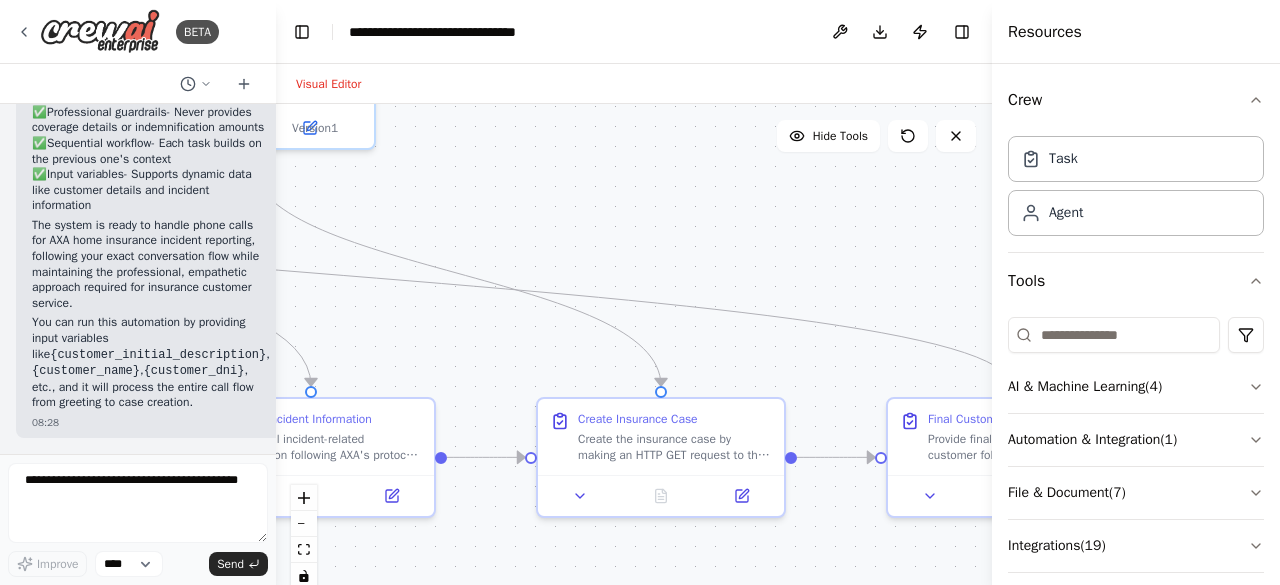 drag, startPoint x: 754, startPoint y: 405, endPoint x: 86, endPoint y: 212, distance: 695.3222 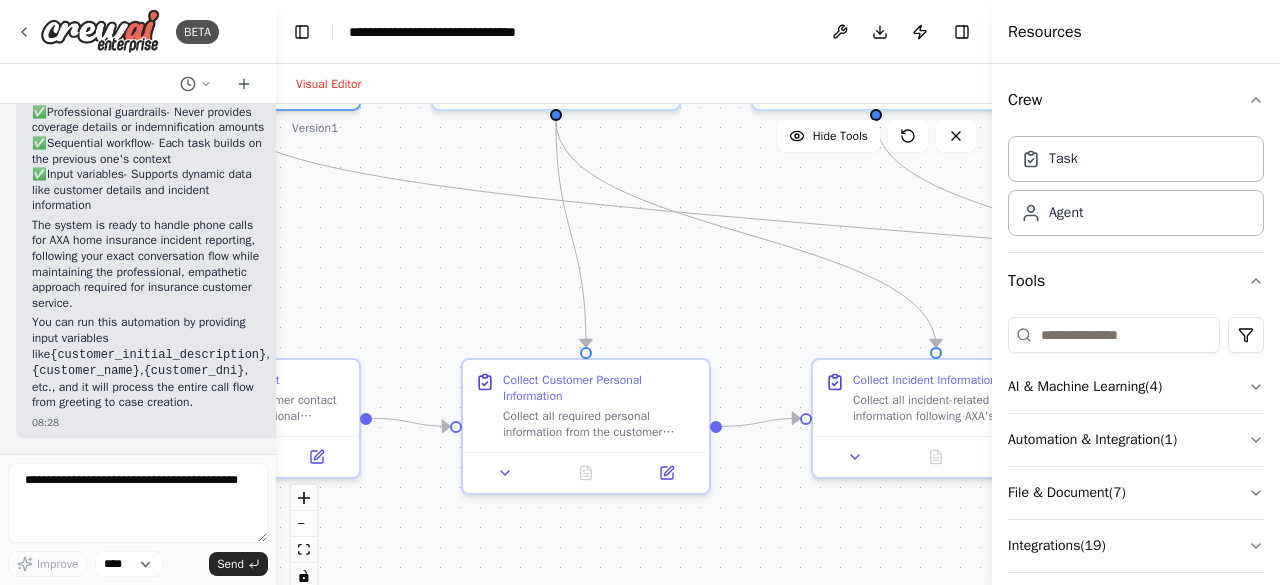 drag, startPoint x: 630, startPoint y: 343, endPoint x: 1279, endPoint y: 303, distance: 650.2315 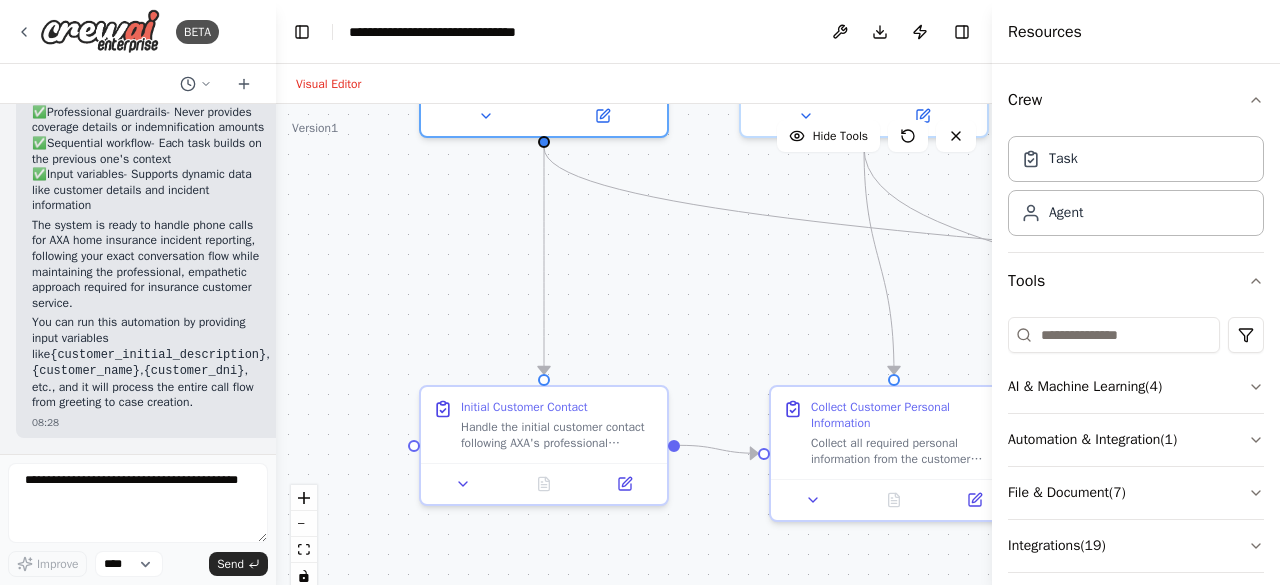 drag, startPoint x: 768, startPoint y: 295, endPoint x: 62, endPoint y: 546, distance: 749.291 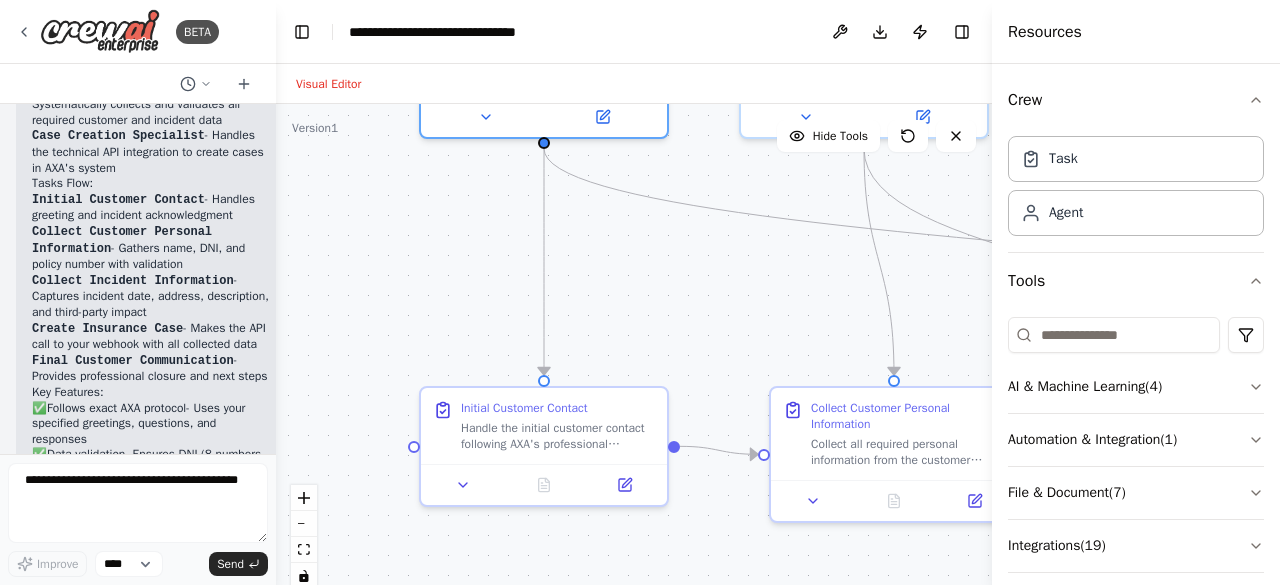 scroll, scrollTop: 5700, scrollLeft: 0, axis: vertical 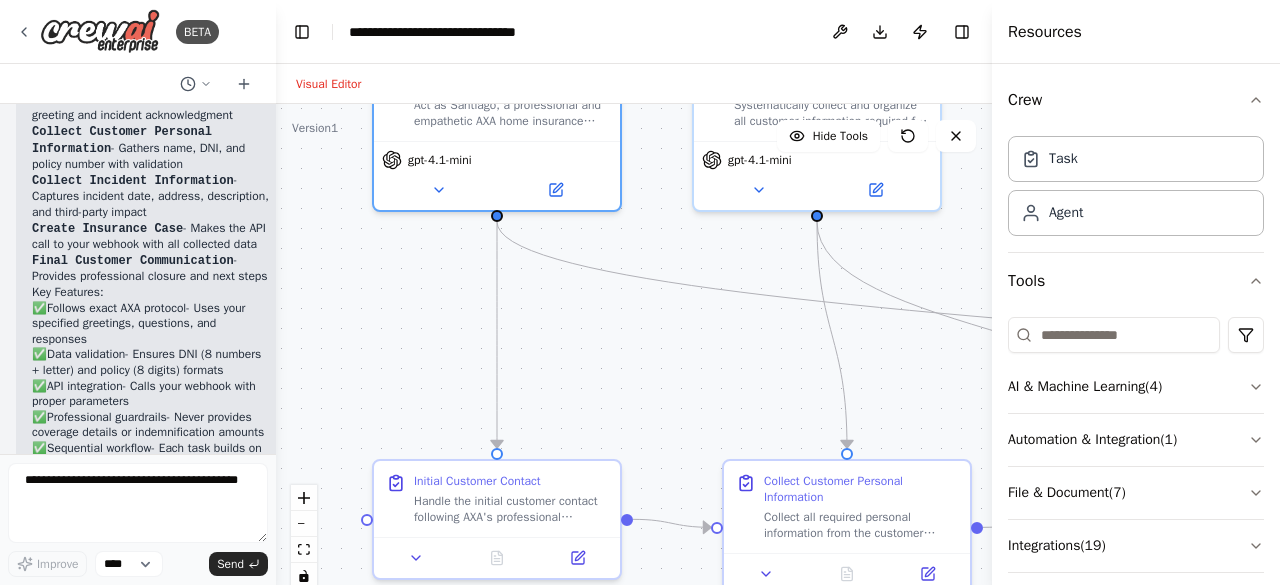 drag, startPoint x: 672, startPoint y: 309, endPoint x: 625, endPoint y: 382, distance: 86.821655 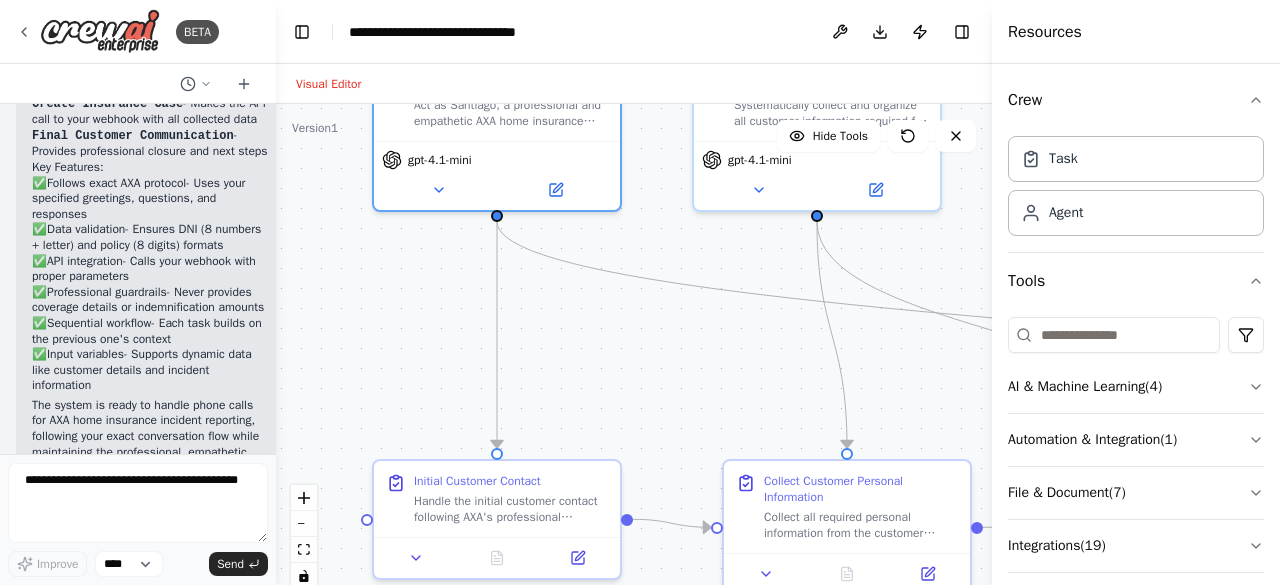 scroll, scrollTop: 5800, scrollLeft: 0, axis: vertical 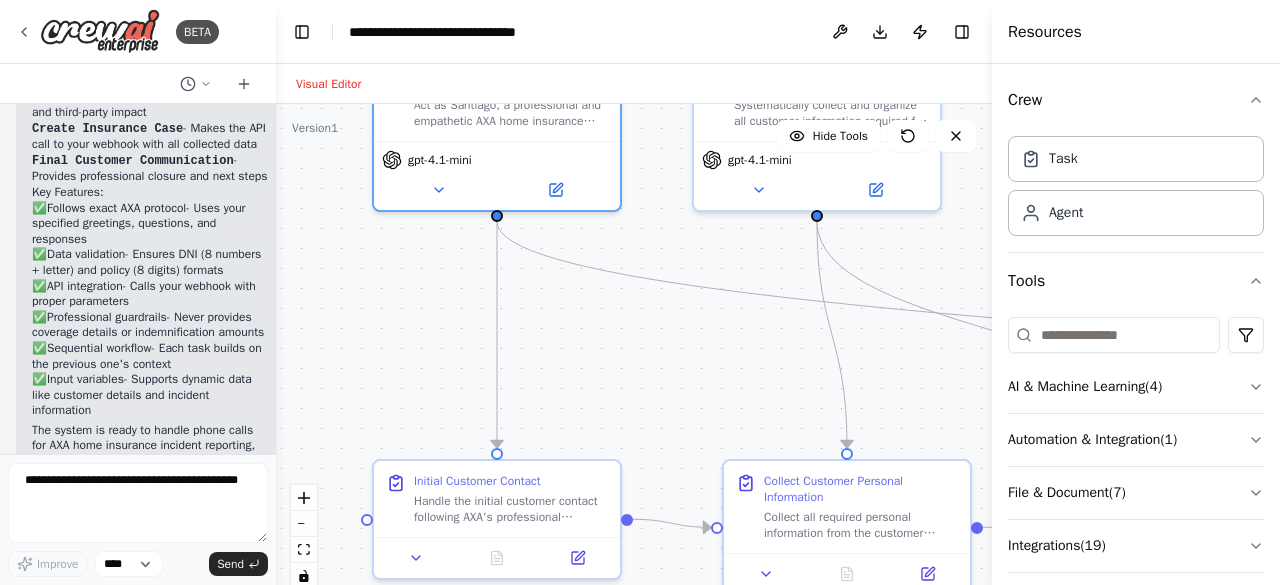 drag, startPoint x: 220, startPoint y: 305, endPoint x: 223, endPoint y: 272, distance: 33.13608 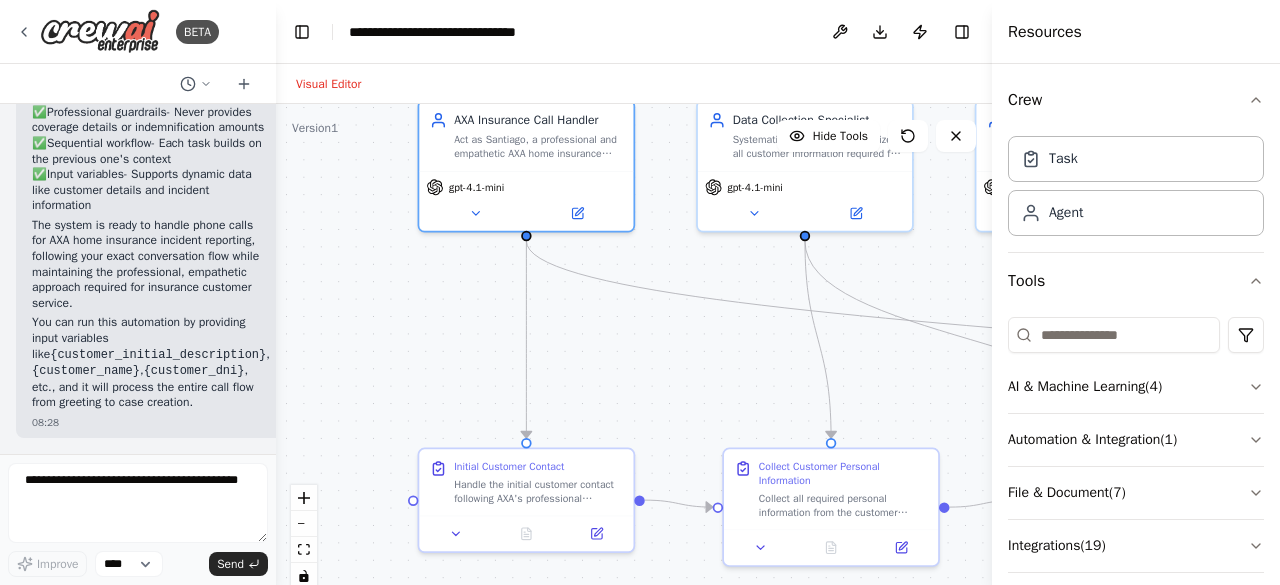 scroll, scrollTop: 6600, scrollLeft: 0, axis: vertical 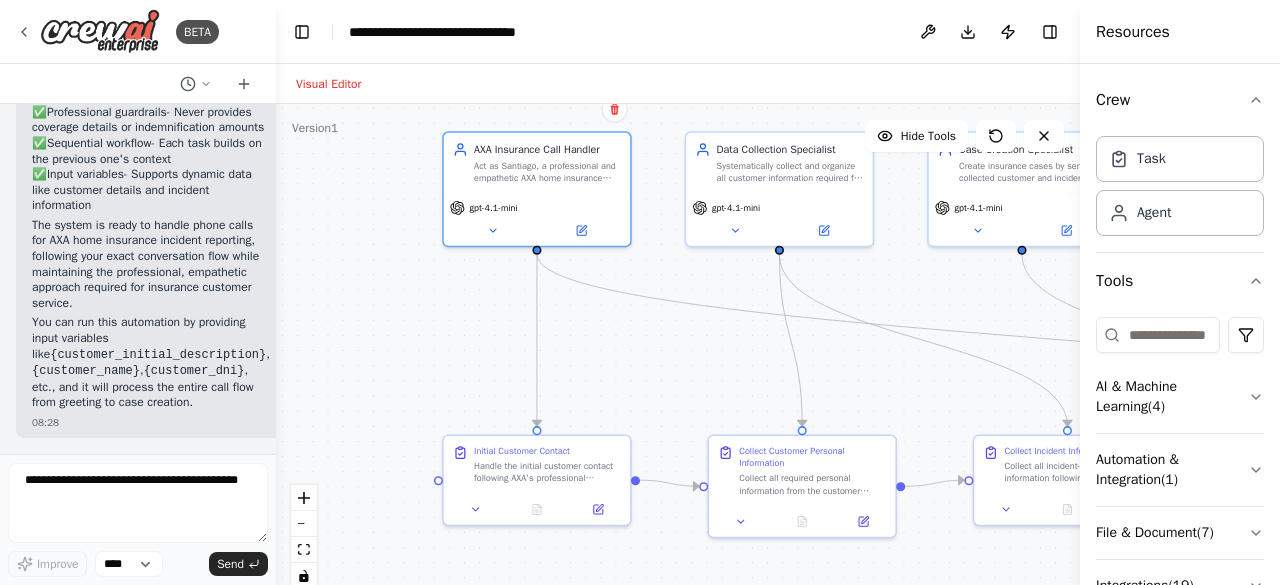 drag, startPoint x: 998, startPoint y: 321, endPoint x: 1279, endPoint y: 306, distance: 281.4001 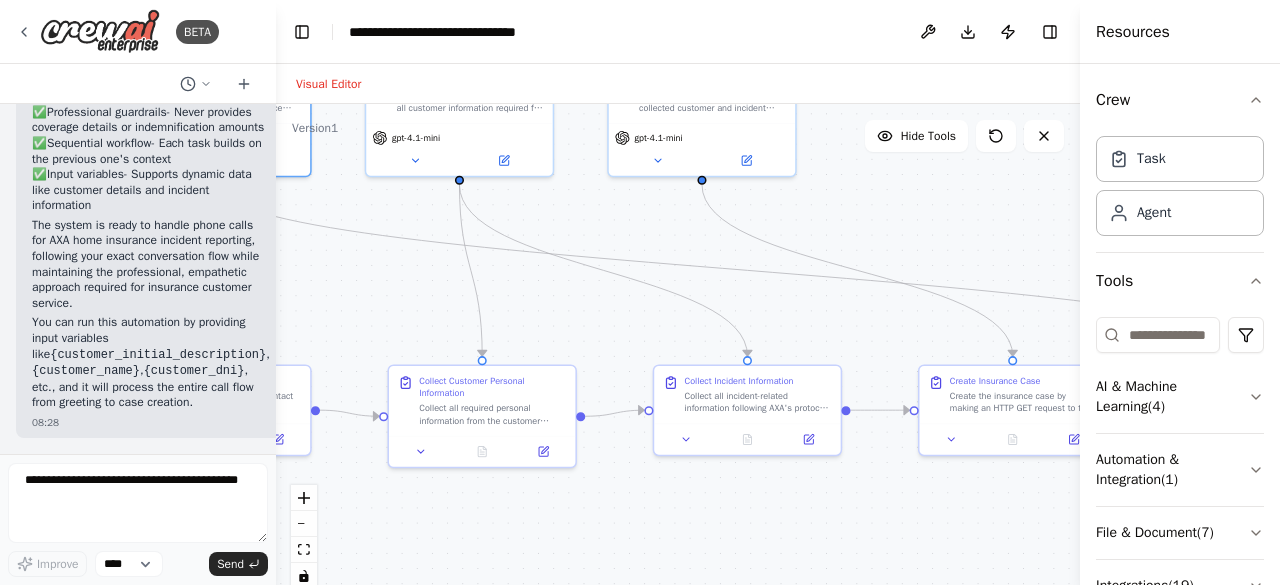 drag, startPoint x: 867, startPoint y: 373, endPoint x: 547, endPoint y: 303, distance: 327.56677 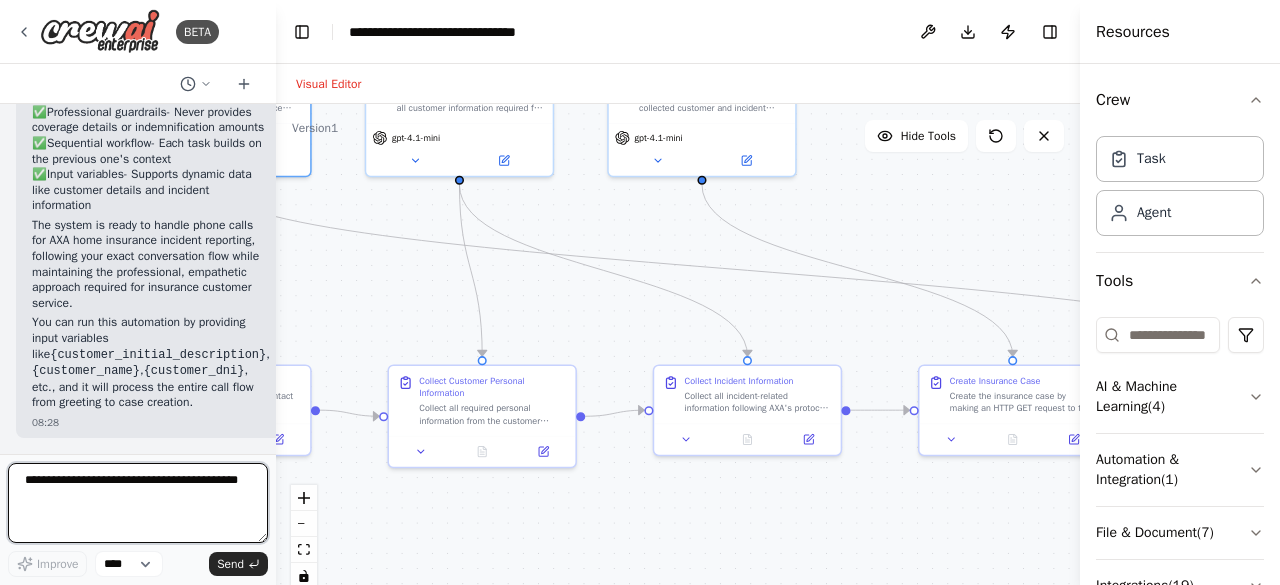 click at bounding box center [138, 503] 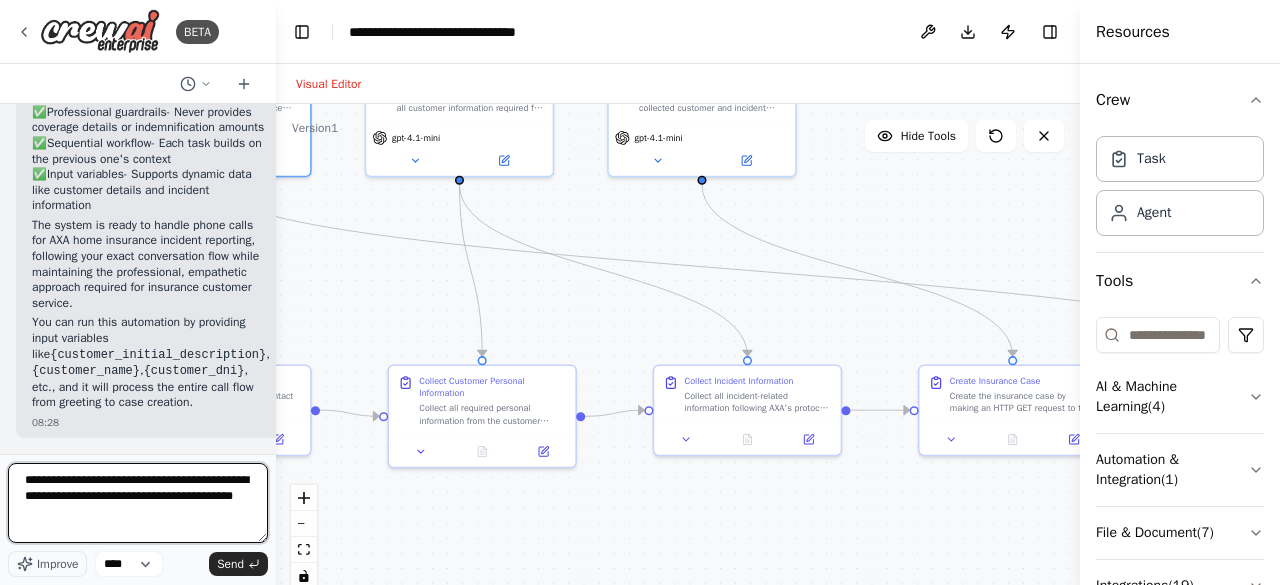 paste on "**********" 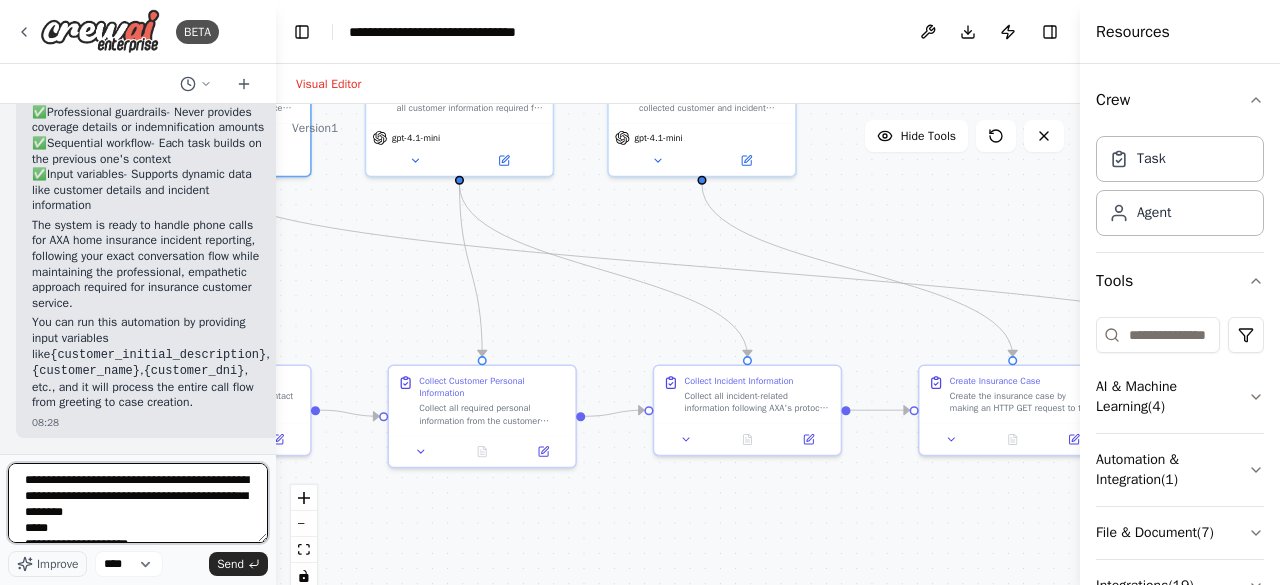 scroll, scrollTop: 8425, scrollLeft: 0, axis: vertical 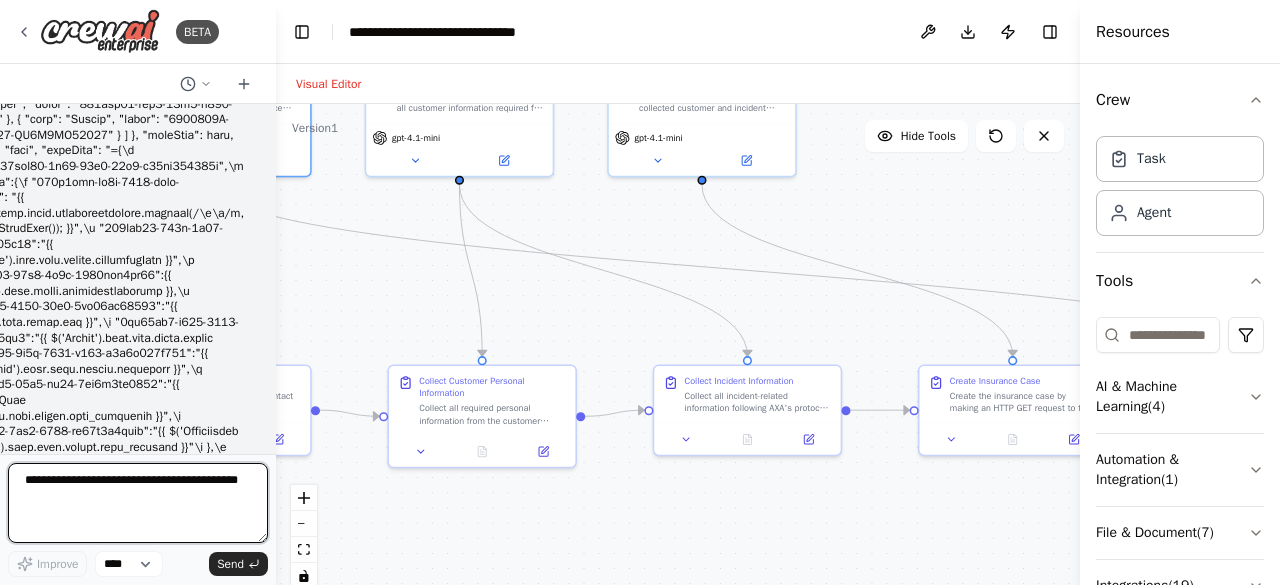 type 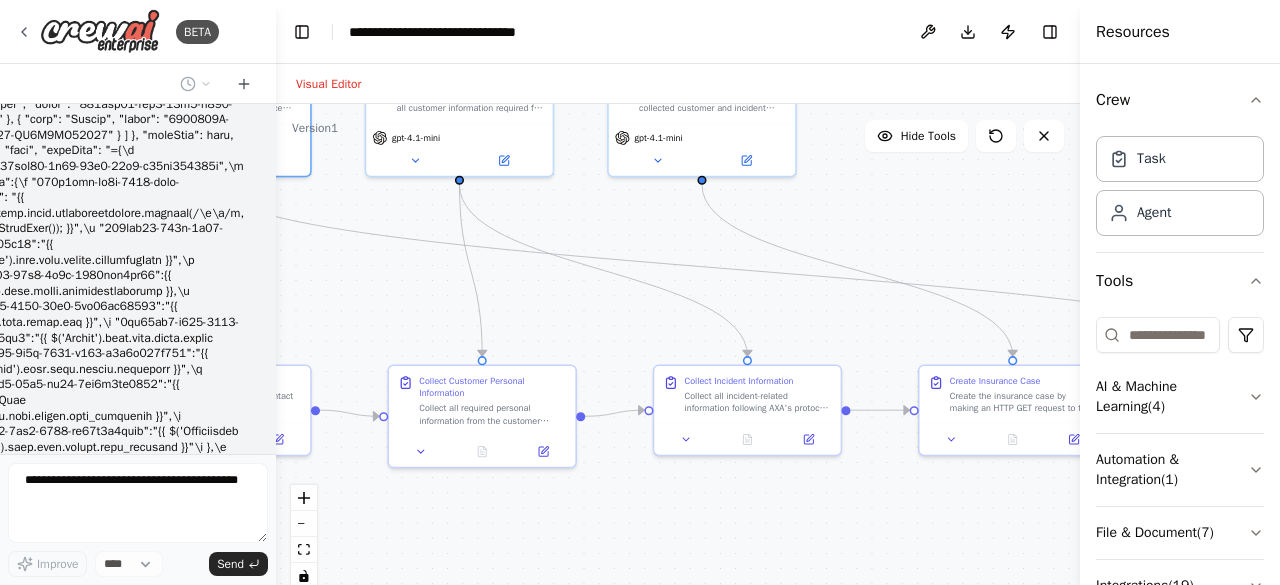 scroll, scrollTop: 9292, scrollLeft: 0, axis: vertical 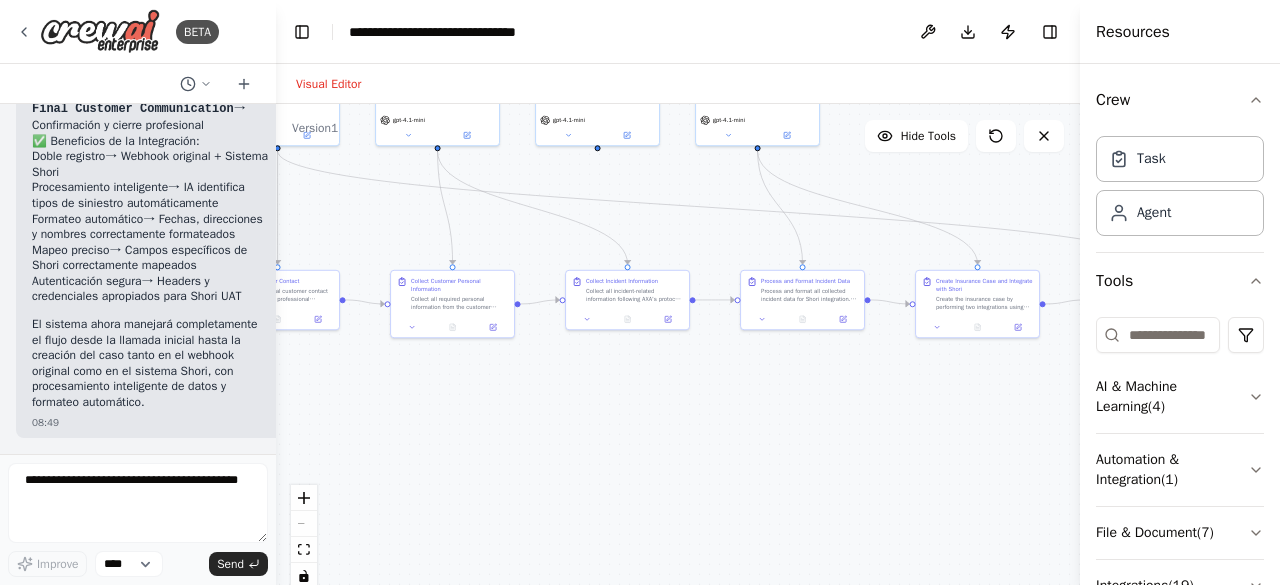 drag, startPoint x: 895, startPoint y: 511, endPoint x: 728, endPoint y: 392, distance: 205.06097 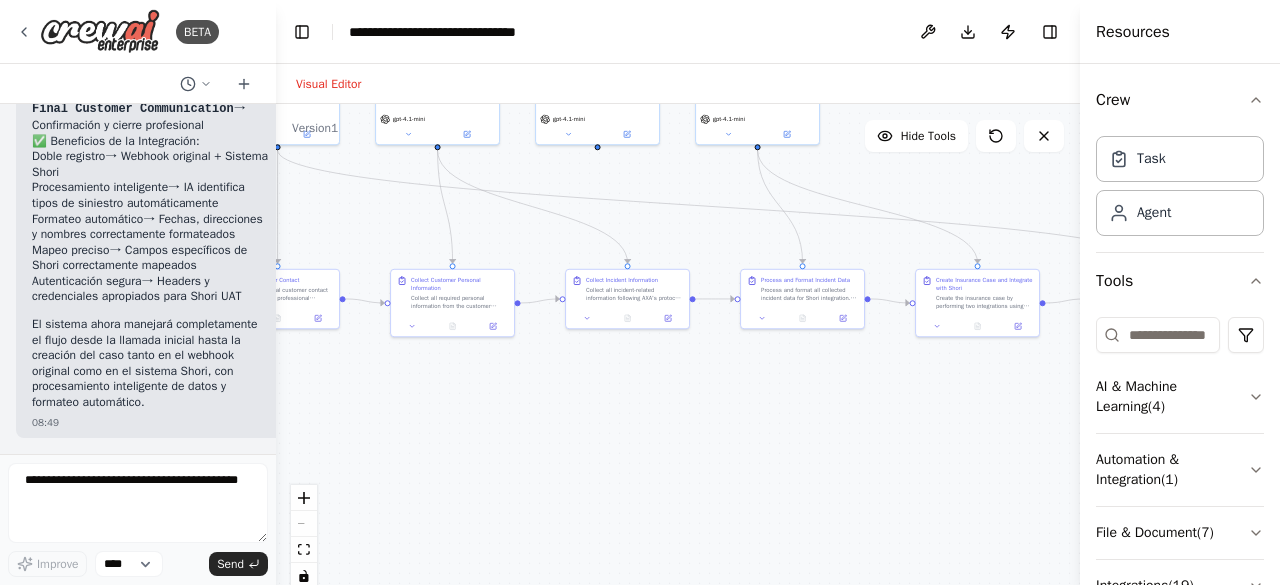 scroll, scrollTop: 12497, scrollLeft: 0, axis: vertical 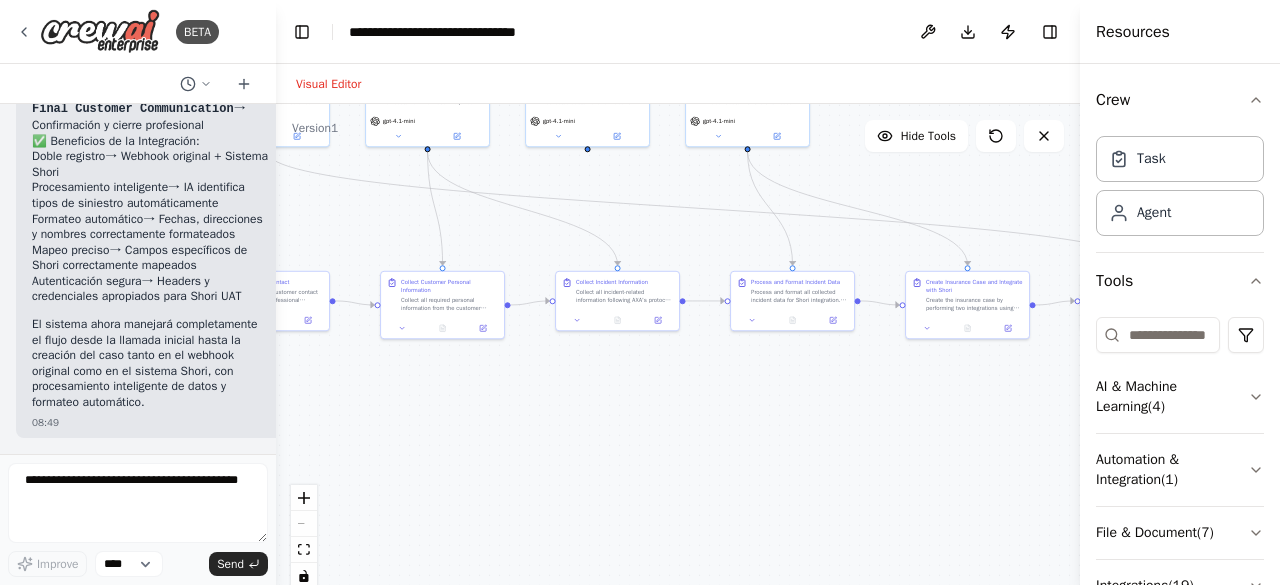 drag, startPoint x: 736, startPoint y: 409, endPoint x: 726, endPoint y: 411, distance: 10.198039 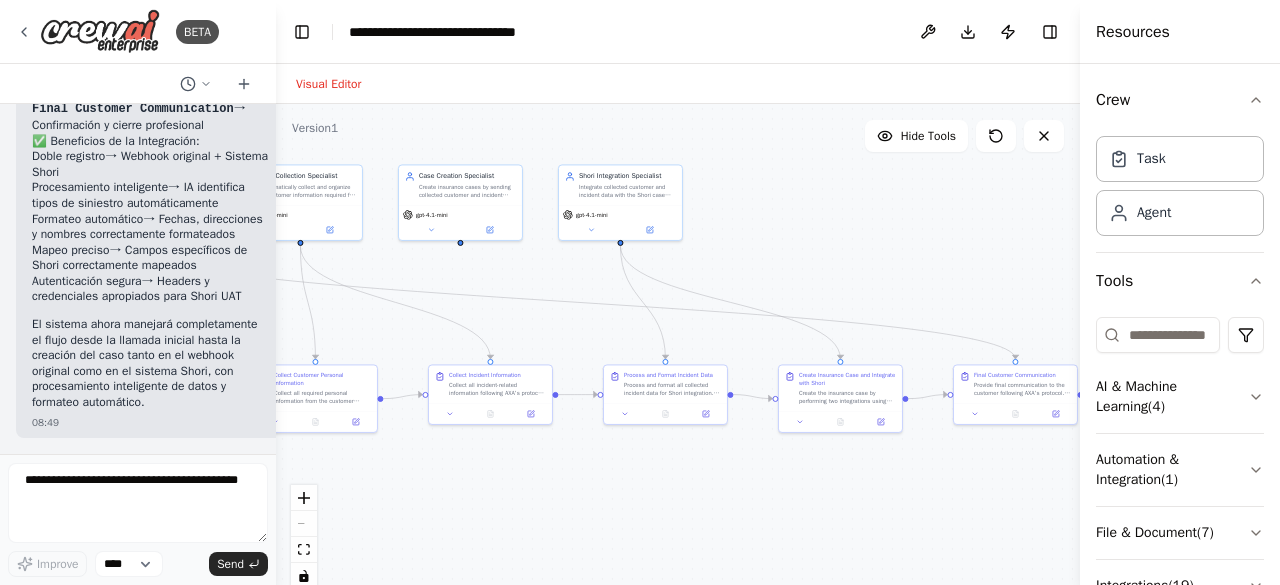 drag, startPoint x: 891, startPoint y: 189, endPoint x: 790, endPoint y: 249, distance: 117.47766 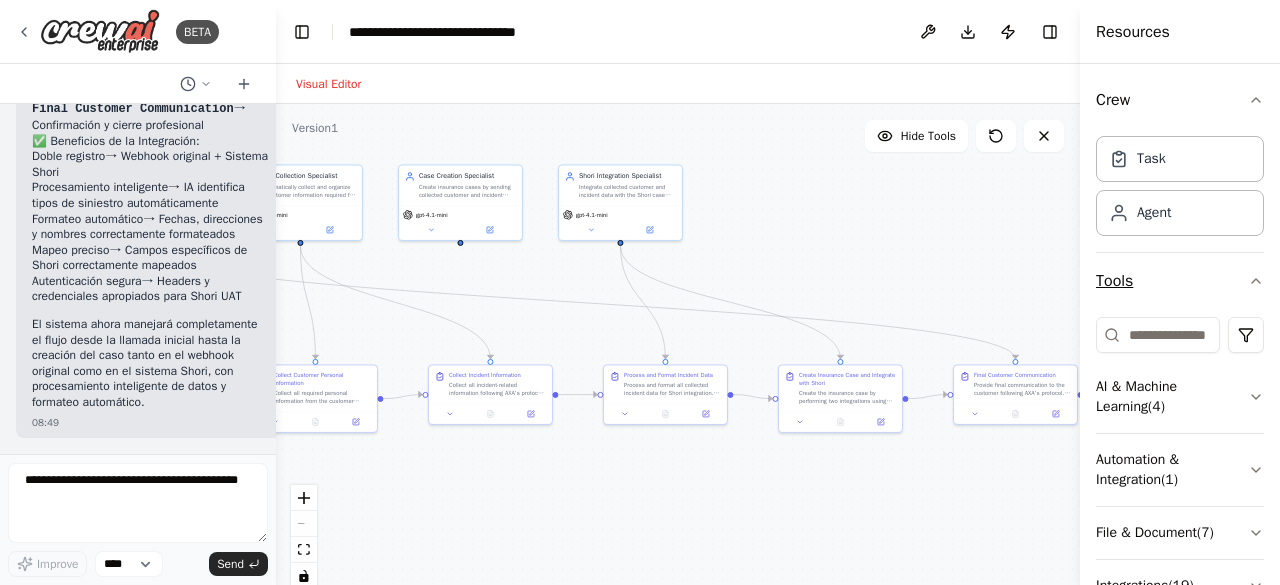 scroll, scrollTop: 202, scrollLeft: 0, axis: vertical 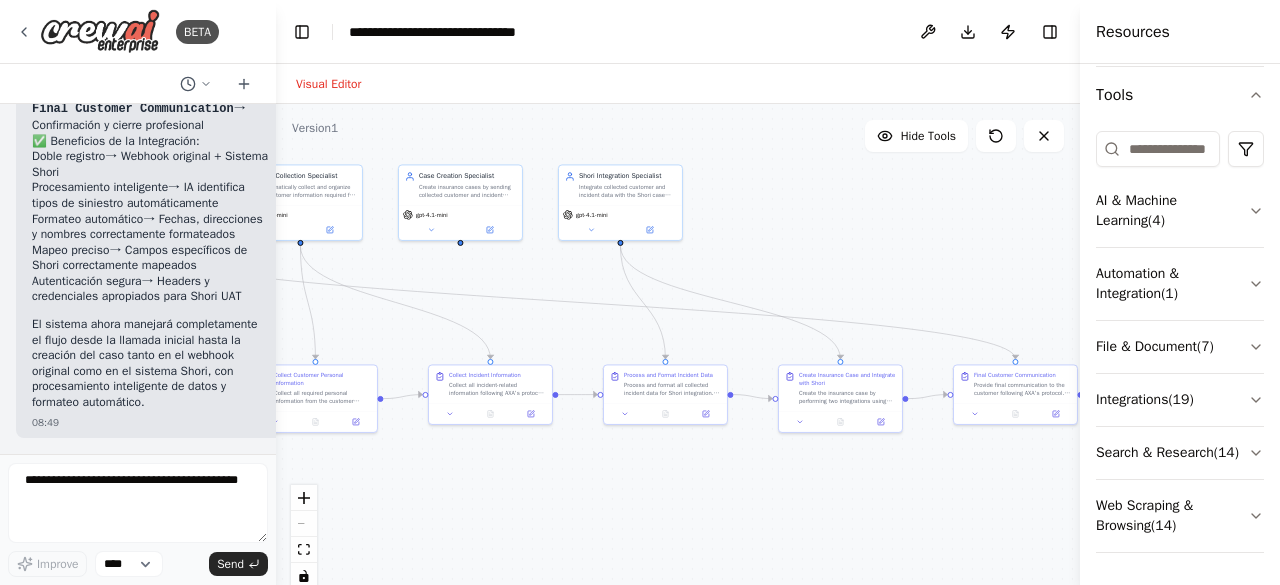 click on ".deletable-edge-delete-btn {
width: 20px;
height: 20px;
border: 0px solid #ffffff;
color: #6b7280;
background-color: #f8fafc;
cursor: pointer;
border-radius: 50%;
font-size: 12px;
padding: 3px;
display: flex;
align-items: center;
justify-content: center;
transition: all 0.2s cubic-bezier(0.4, 0, 0.2, 1);
box-shadow: 0 2px 4px rgba(0, 0, 0, 0.1);
}
.deletable-edge-delete-btn:hover {
background-color: #ef4444;
color: #ffffff;
border-color: #dc2626;
transform: scale(1.1);
box-shadow: 0 4px 12px rgba(239, 68, 68, 0.4);
}
.deletable-edge-delete-btn:active {
transform: scale(0.95);
box-shadow: 0 2px 4px rgba(239, 68, 68, 0.3);
}
AXA Insurance Call Handler gpt-4.1-mini Data Collection Specialist" at bounding box center [678, 354] 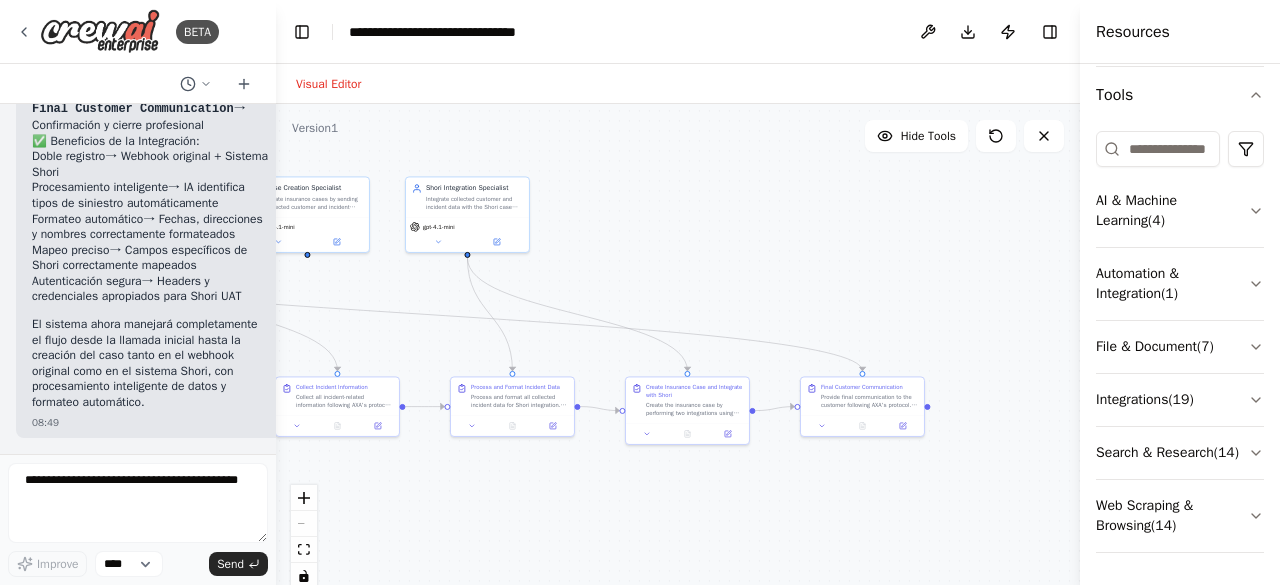 drag, startPoint x: 897, startPoint y: 261, endPoint x: 744, endPoint y: 273, distance: 153.46986 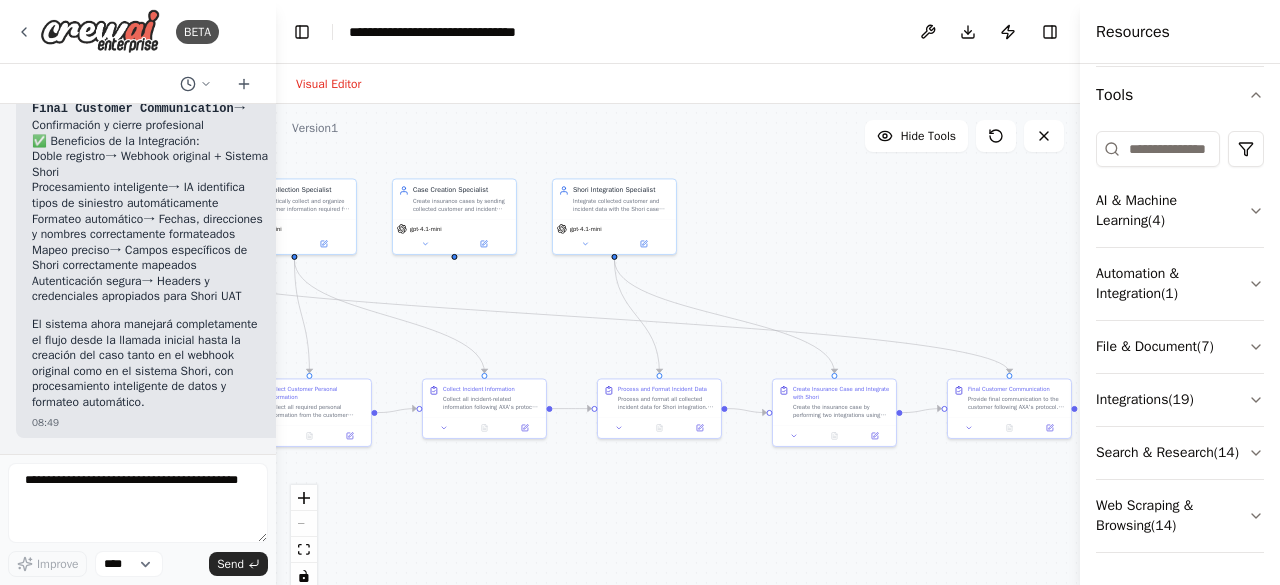 drag, startPoint x: 647, startPoint y: 241, endPoint x: 794, endPoint y: 243, distance: 147.01361 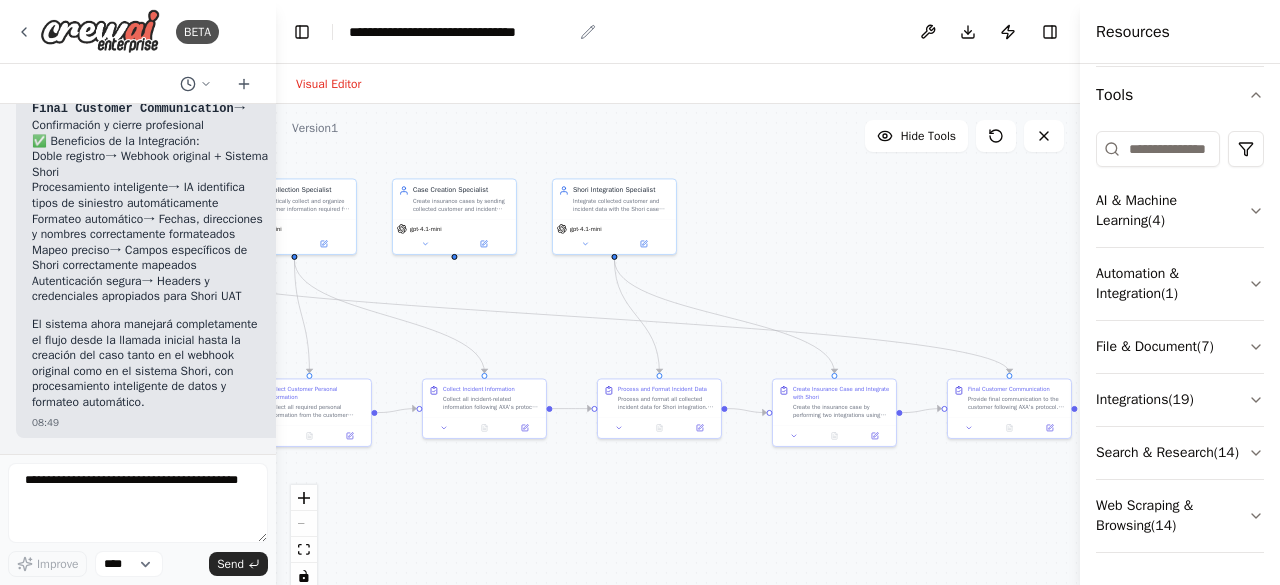 click on "**********" at bounding box center [460, 32] 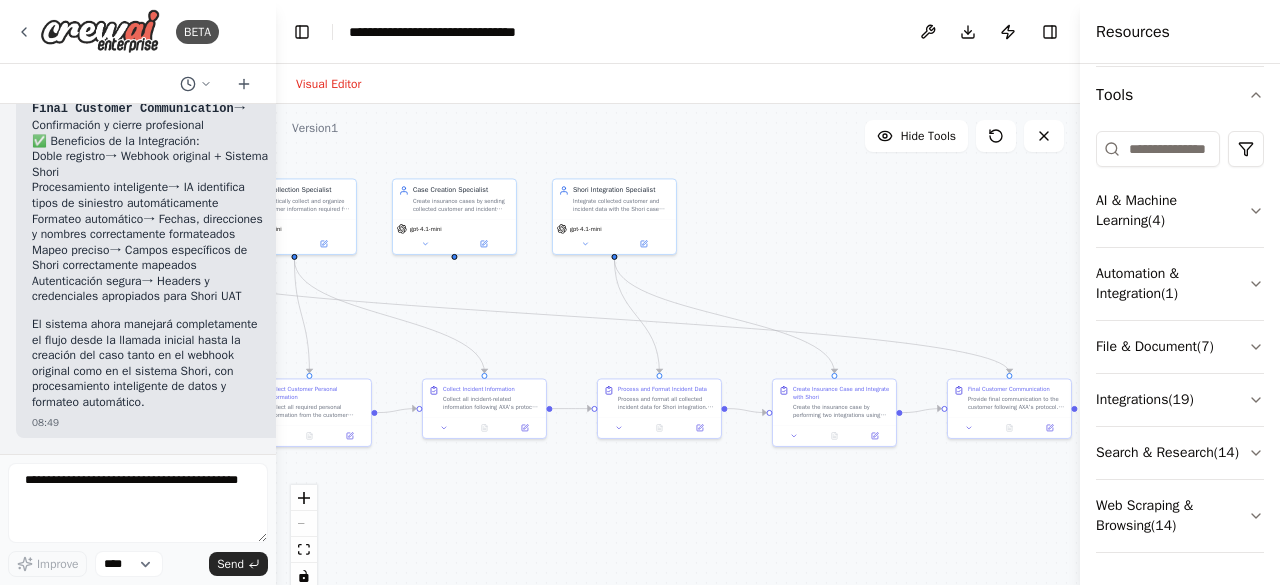 type 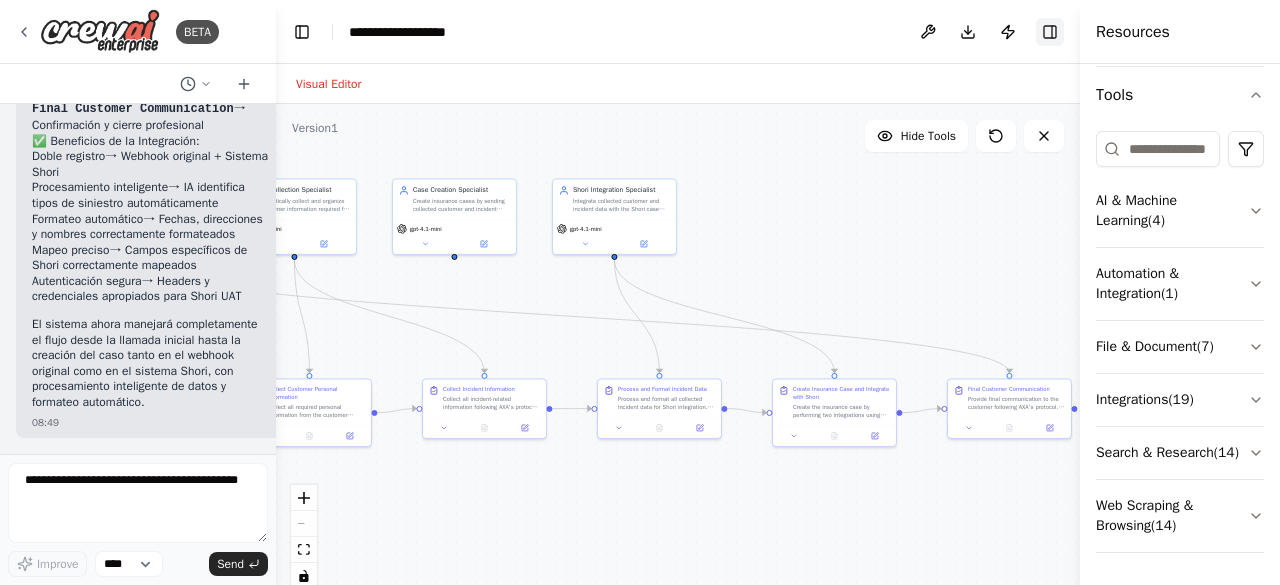 click on "Toggle Right Sidebar" at bounding box center (1050, 32) 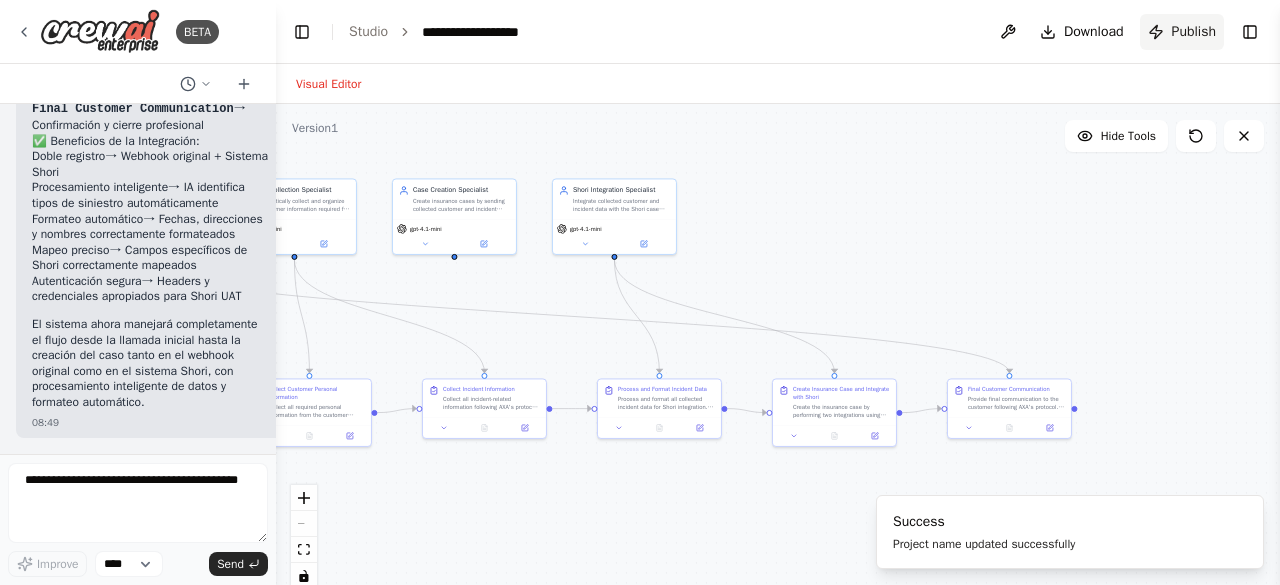 click on "Publish" at bounding box center [1182, 32] 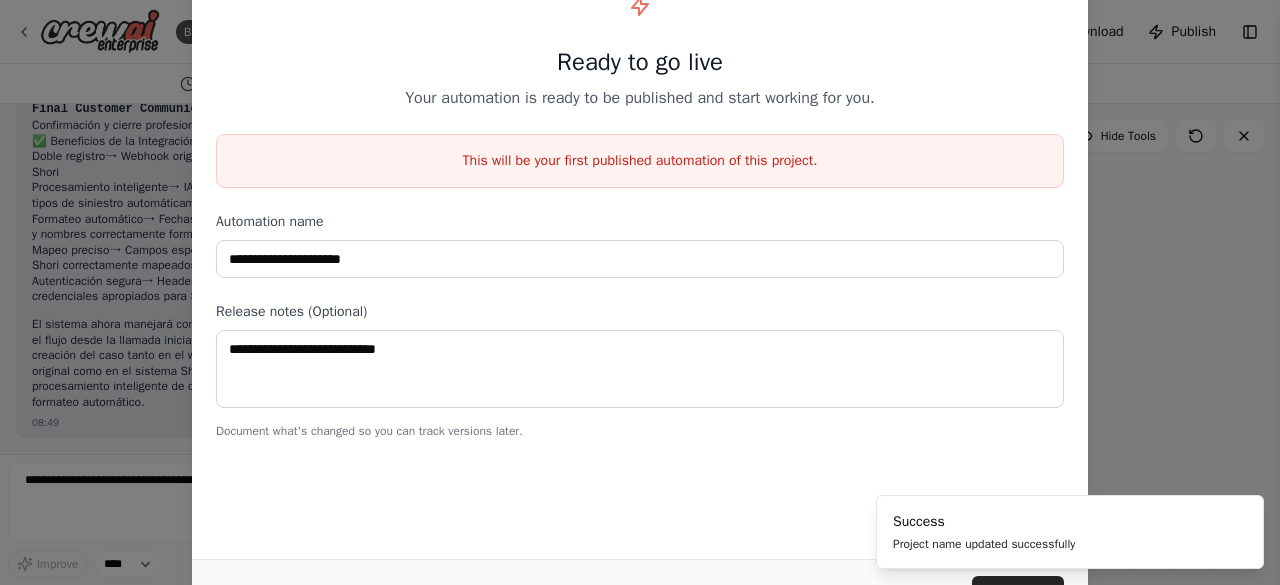 drag, startPoint x: 797, startPoint y: 486, endPoint x: 930, endPoint y: 485, distance: 133.00375 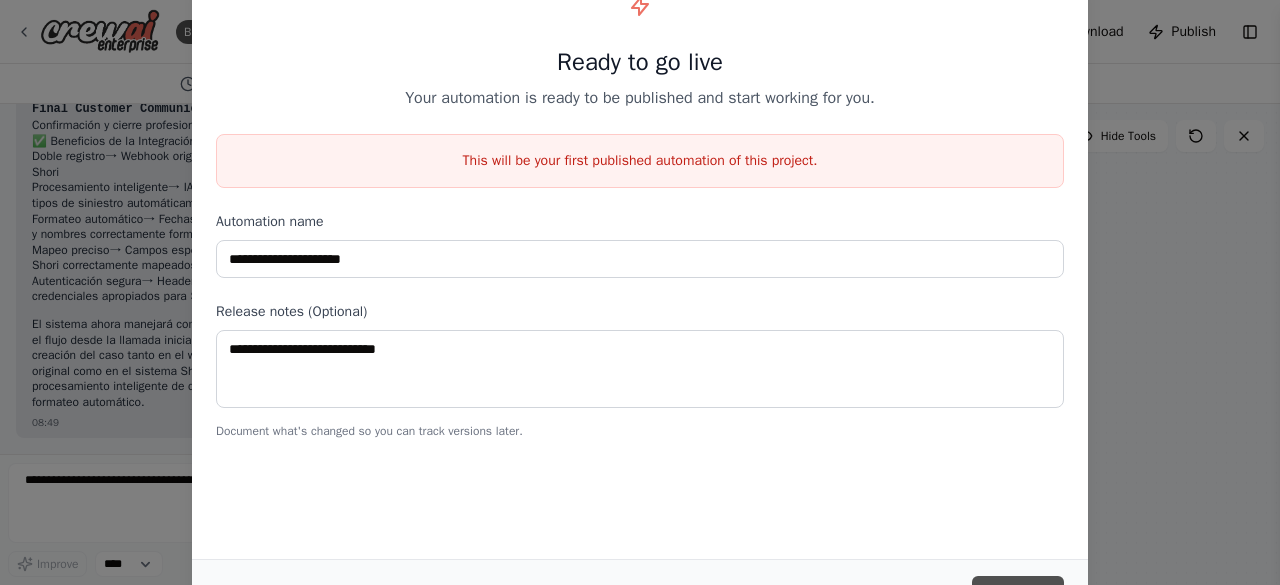 click on "Publish" at bounding box center (1018, 594) 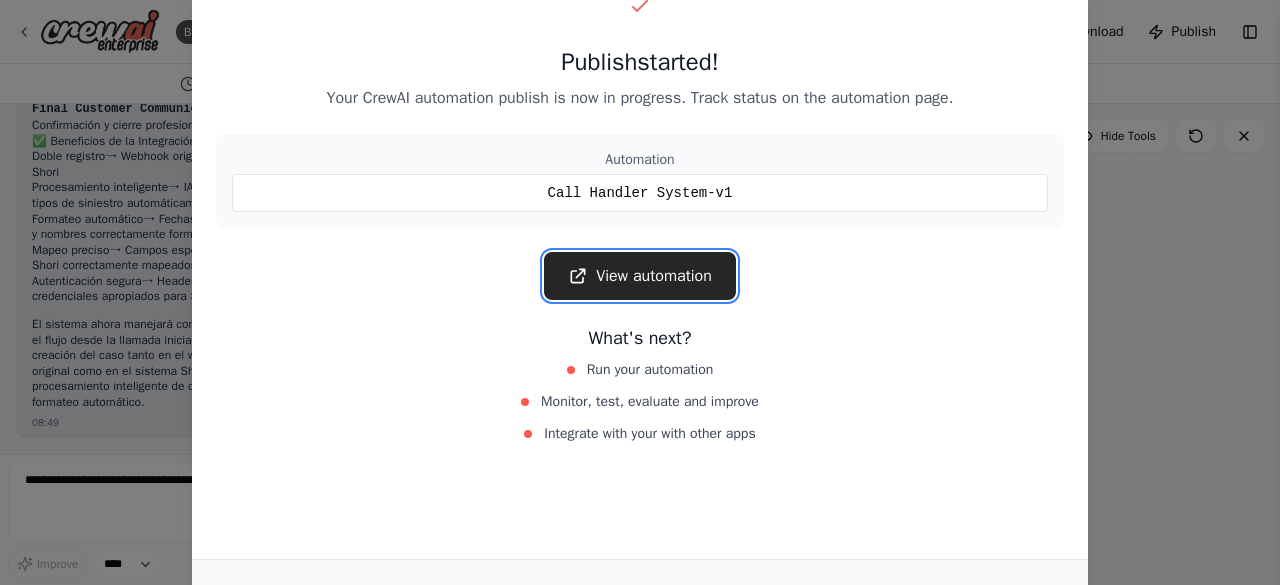click on "View automation" at bounding box center [640, 276] 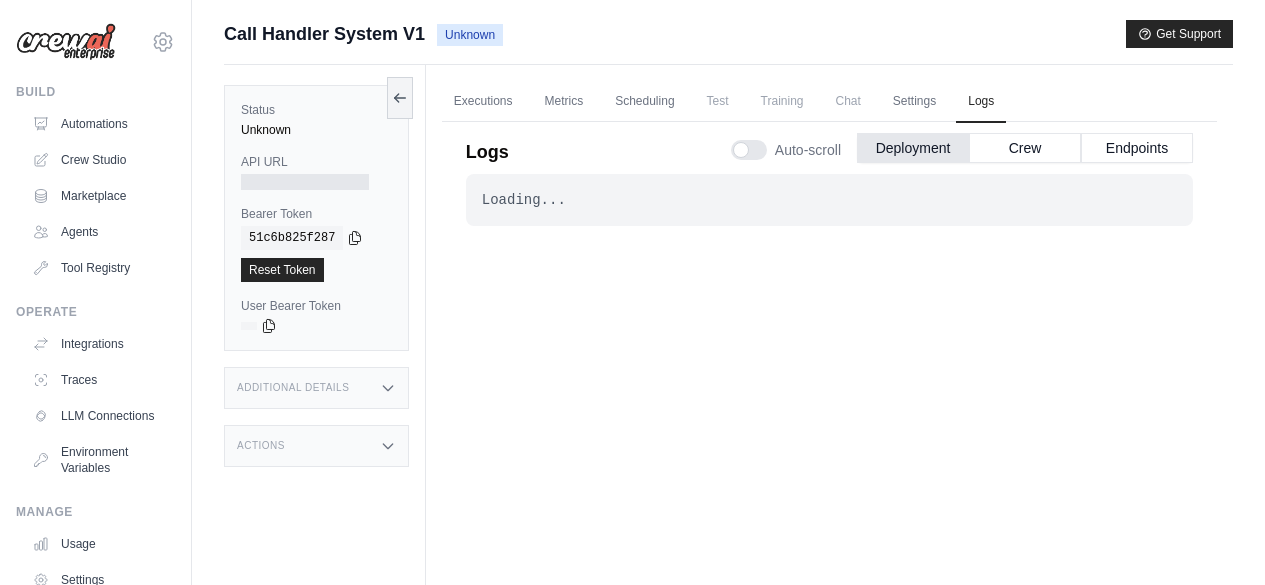 scroll, scrollTop: 84, scrollLeft: 0, axis: vertical 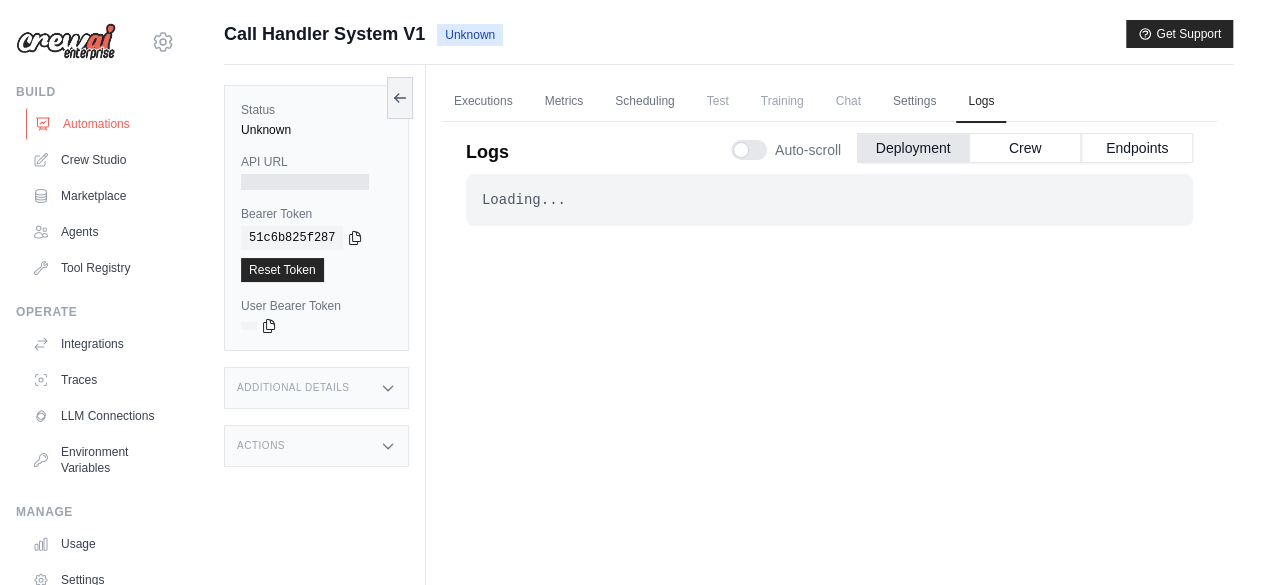 click on "Automations" at bounding box center (101, 124) 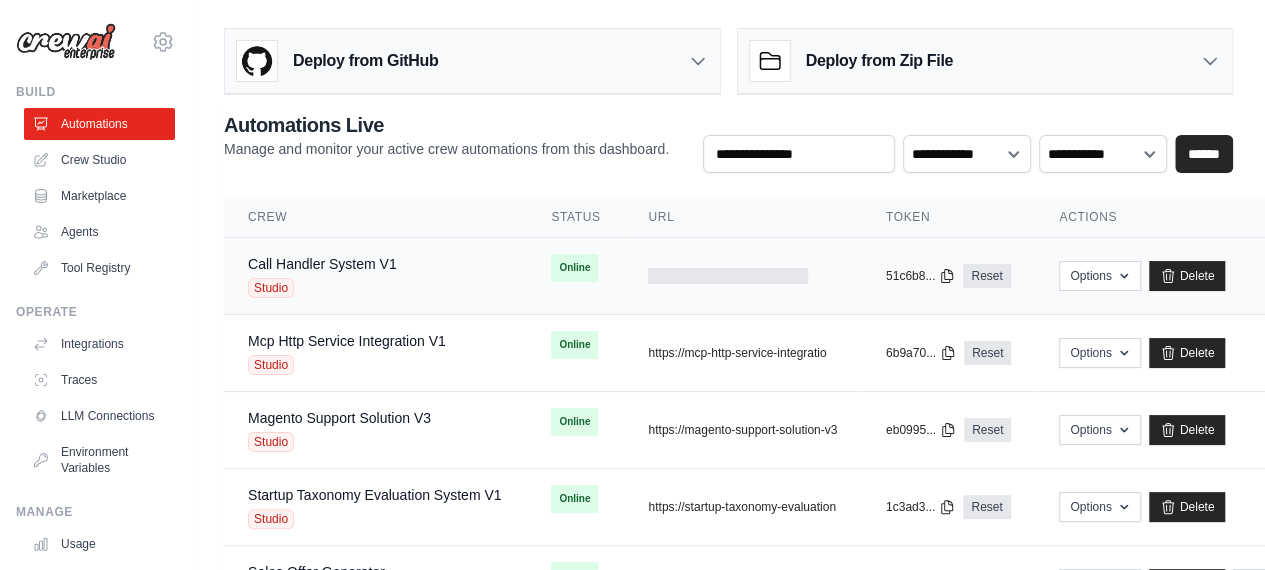 click on "Call Handler System V1
Studio" at bounding box center (375, 276) 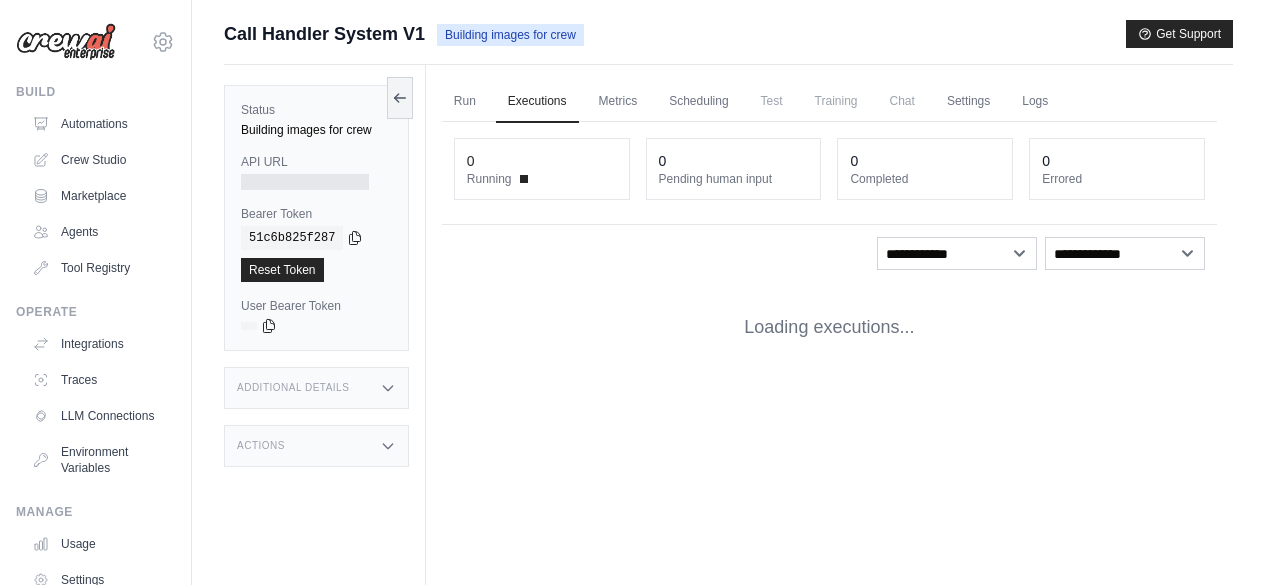 scroll, scrollTop: 0, scrollLeft: 0, axis: both 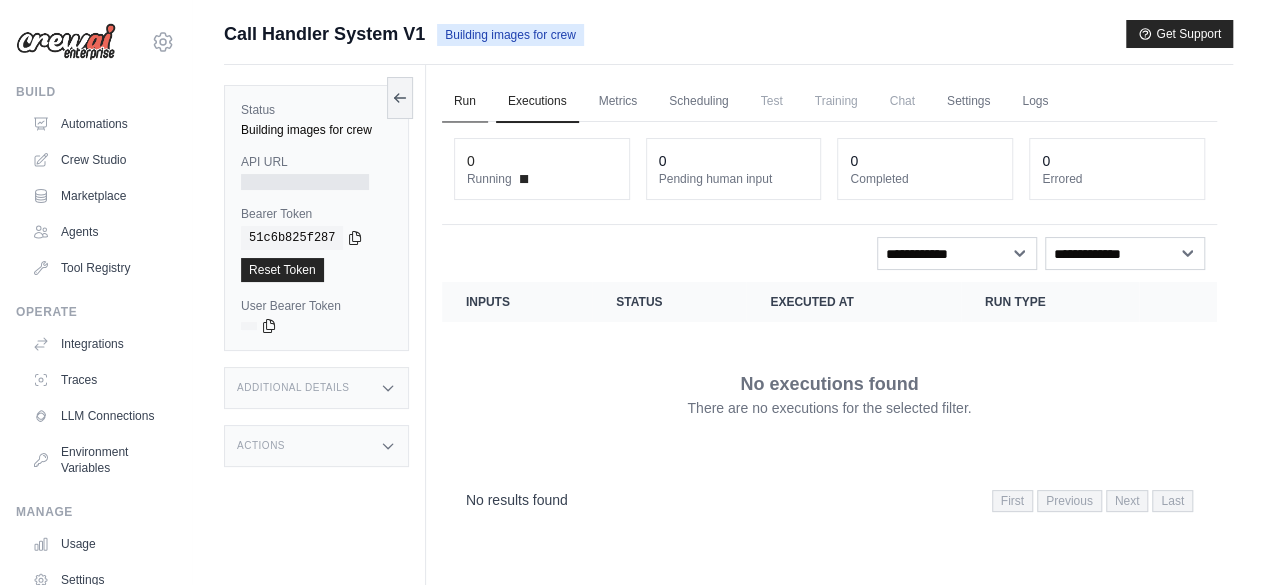 click on "Run" at bounding box center [465, 102] 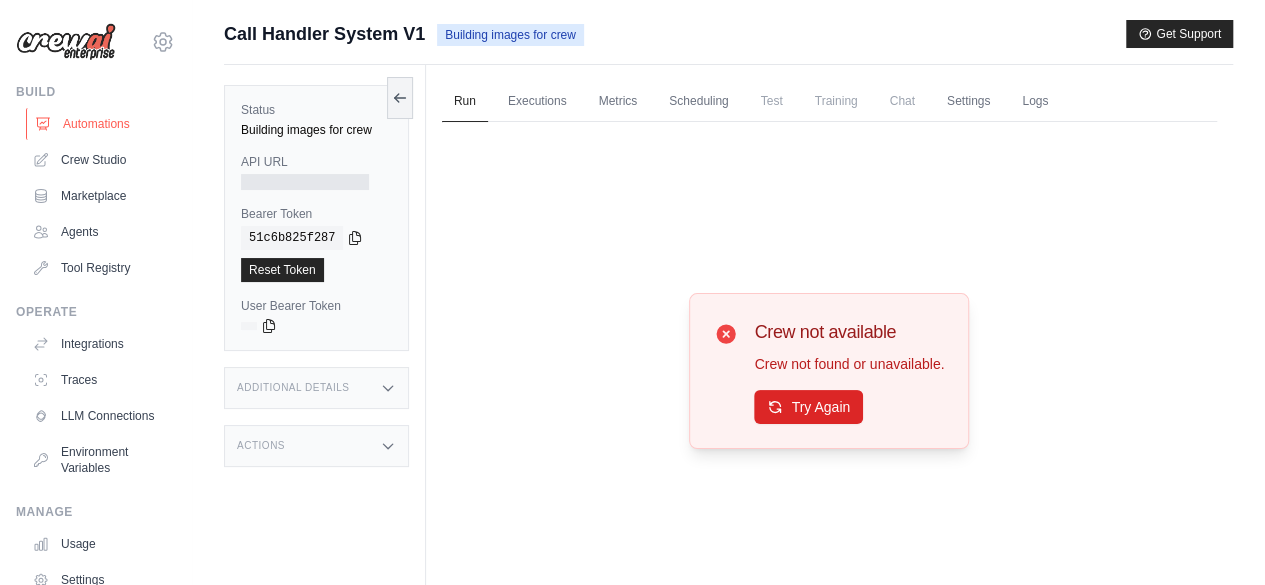 click on "Automations" at bounding box center [101, 124] 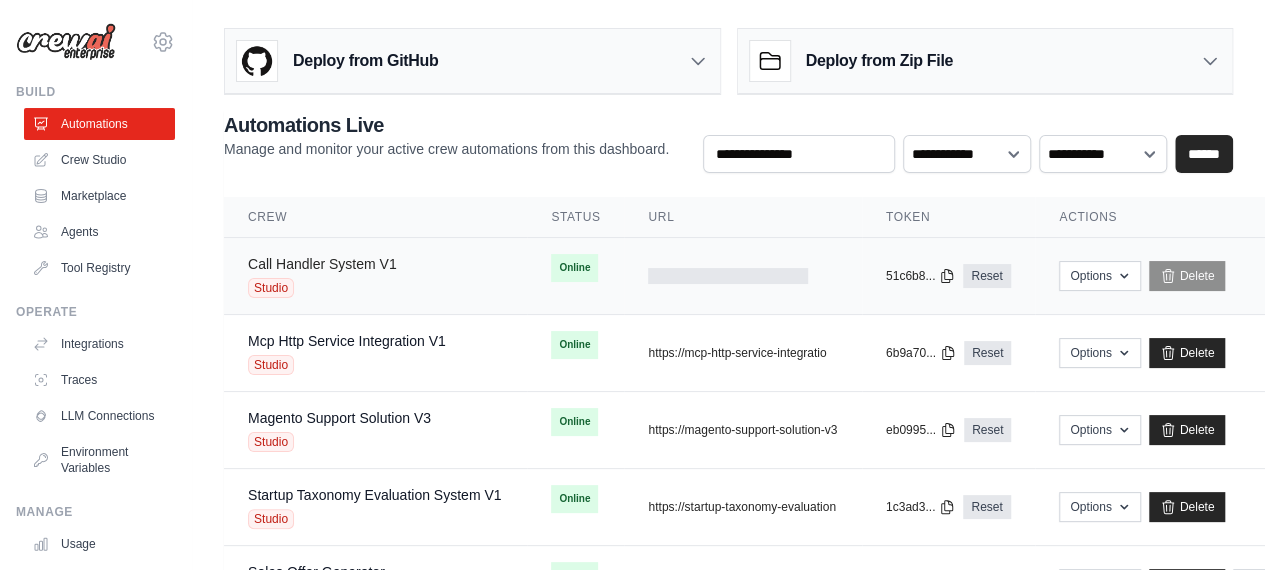 click on "Call Handler System V1" at bounding box center (322, 264) 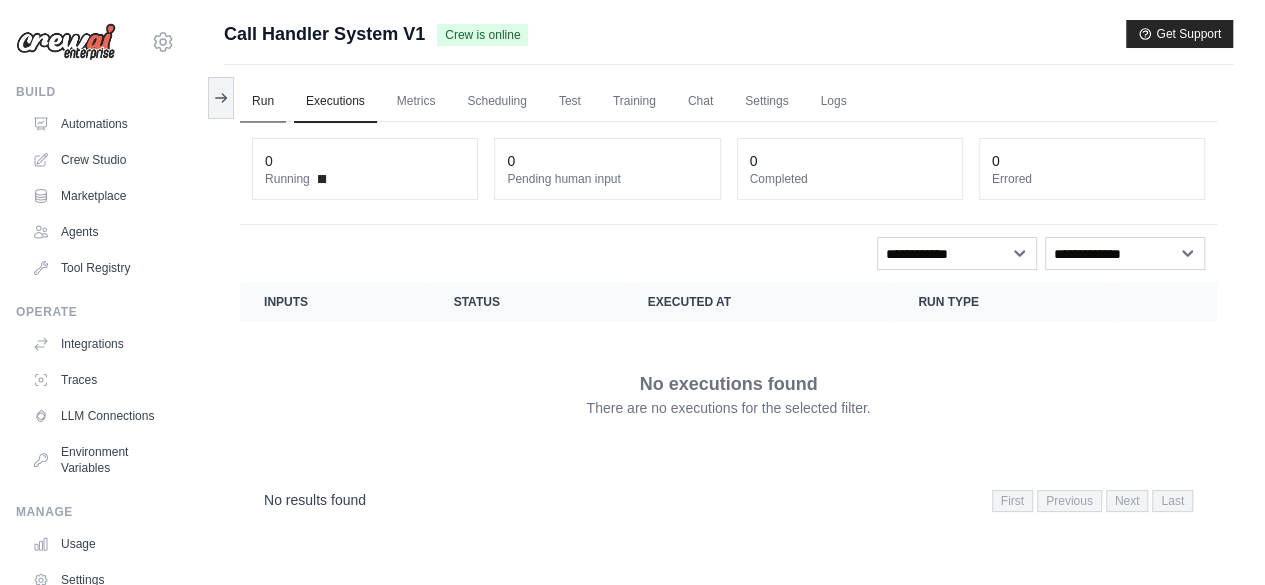 click on "Run" at bounding box center (263, 102) 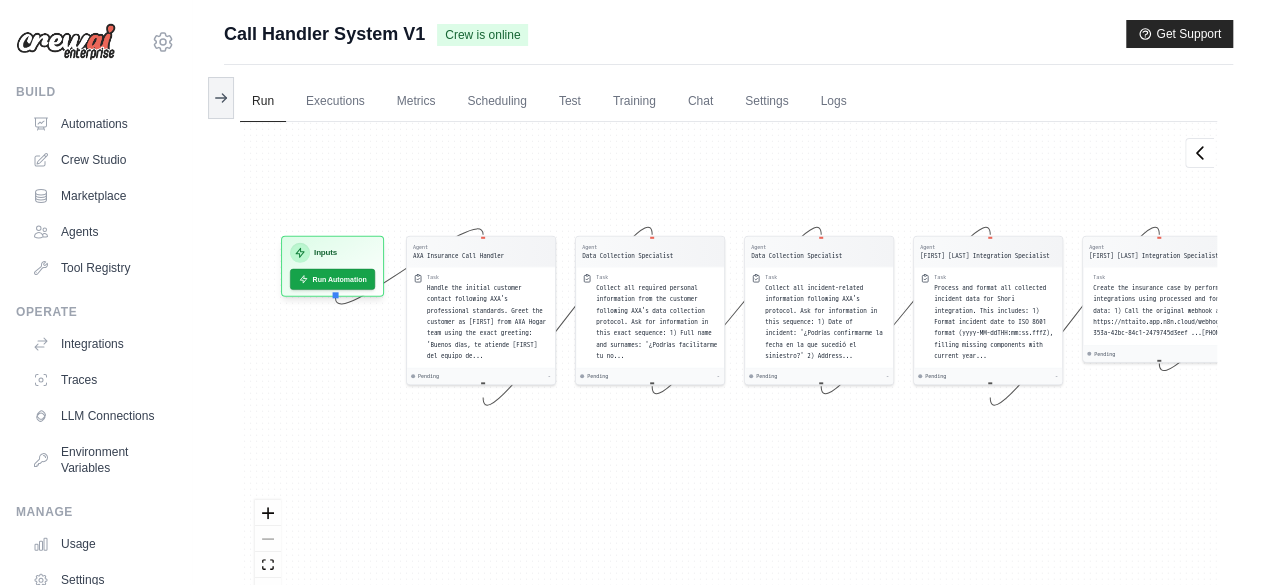 drag, startPoint x: 598, startPoint y: 228, endPoint x: 780, endPoint y: 173, distance: 190.1289 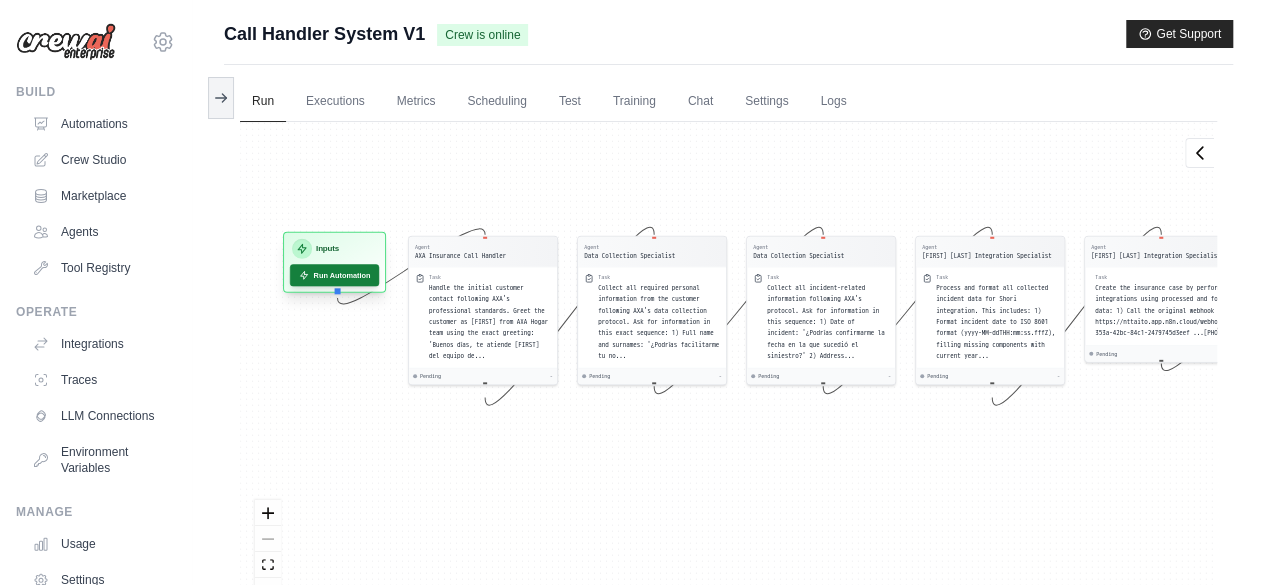 click on "Run Automation" at bounding box center [334, 275] 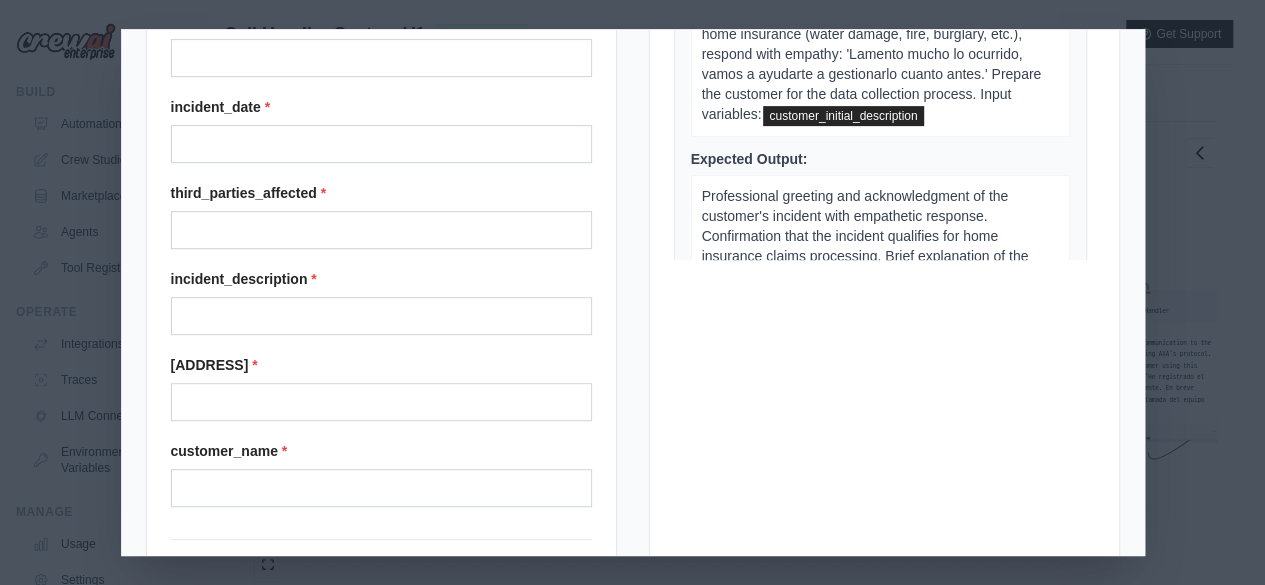 scroll, scrollTop: 466, scrollLeft: 0, axis: vertical 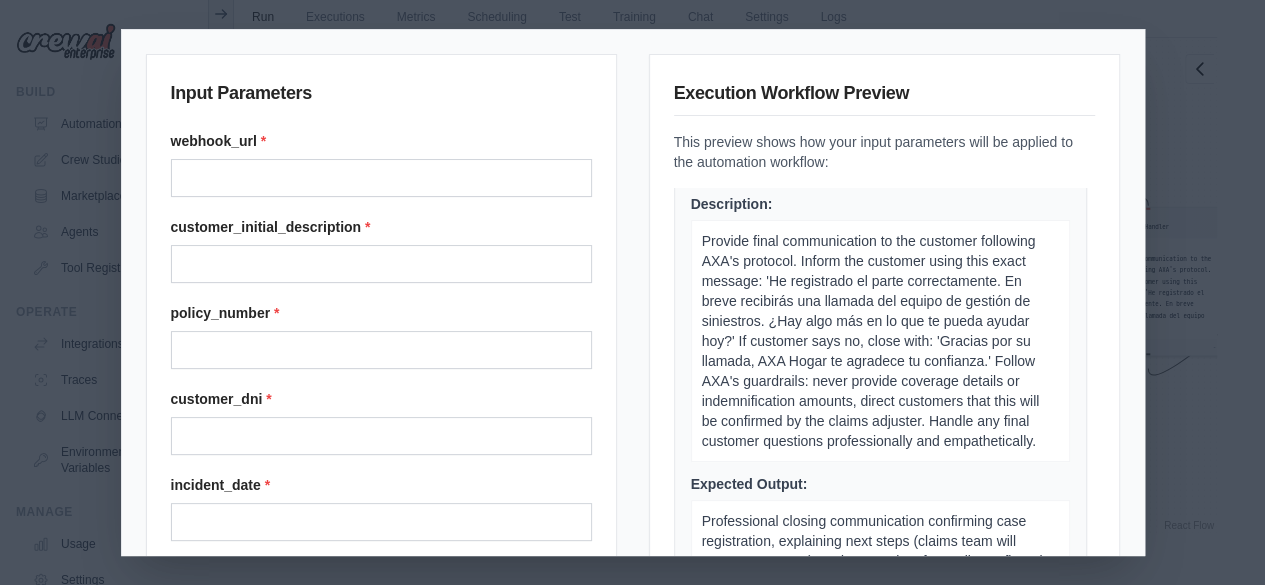 click on "Input Parameters webhook_url   * customer_initial_description   * policy_number   * customer_dni   * incident_date   * third_parties_affected   * incident_description   * property_address   * customer_name   * Cancel Execute Automation Execution Workflow Preview This preview shows how your input parameters will be applied to the automation workflow: 1 Step  1 Description: Handle the initial customer contact following AXA's professional standards. Greet the customer as Santiago from AXA Hogar team using the exact greeting: 'Buenos días, te atiende Santiago del equipo de AXA Hogar, ¿en qué puedo ayudarte hoy?' Listen to the customer's explanation of their incident. If the incident is related to home insurance (water damage, fire, burglary, etc.), respond with empathy: 'Lamento mucho lo ocurrido, vamos a ayudarte a gestionarlo cuanto antes.' Prepare the customer for the data collection process. Input variables:  customer_initial_description Expected Output: 2 Step  2 Description: customer_name ,  customer_dni" at bounding box center [632, 292] 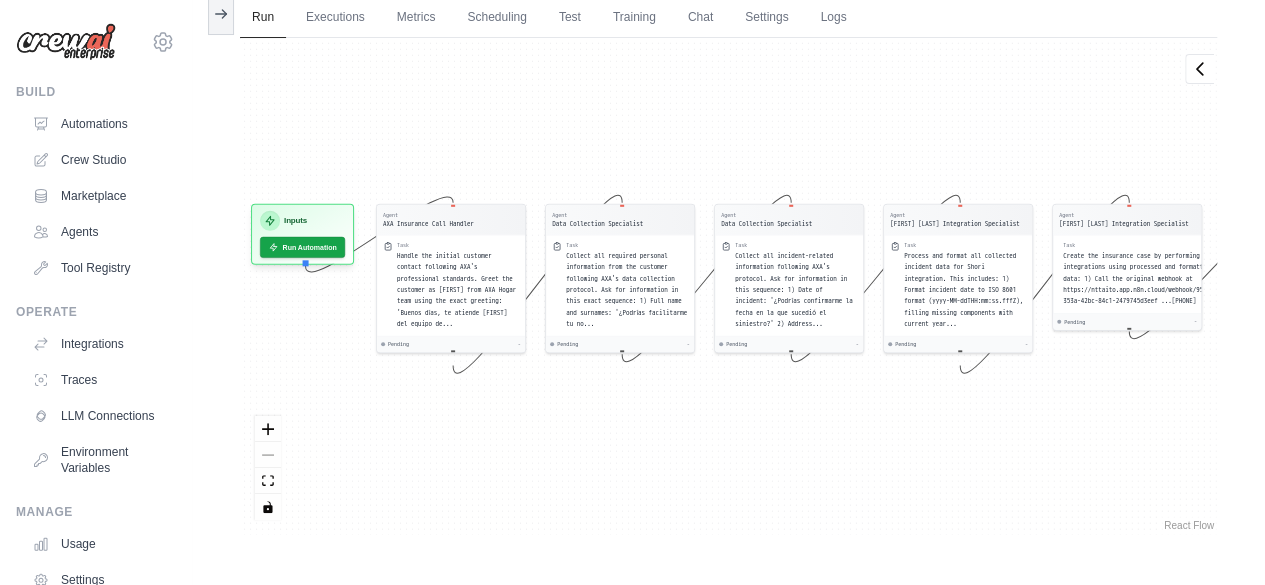 drag, startPoint x: 525, startPoint y: 144, endPoint x: 675, endPoint y: 141, distance: 150.03 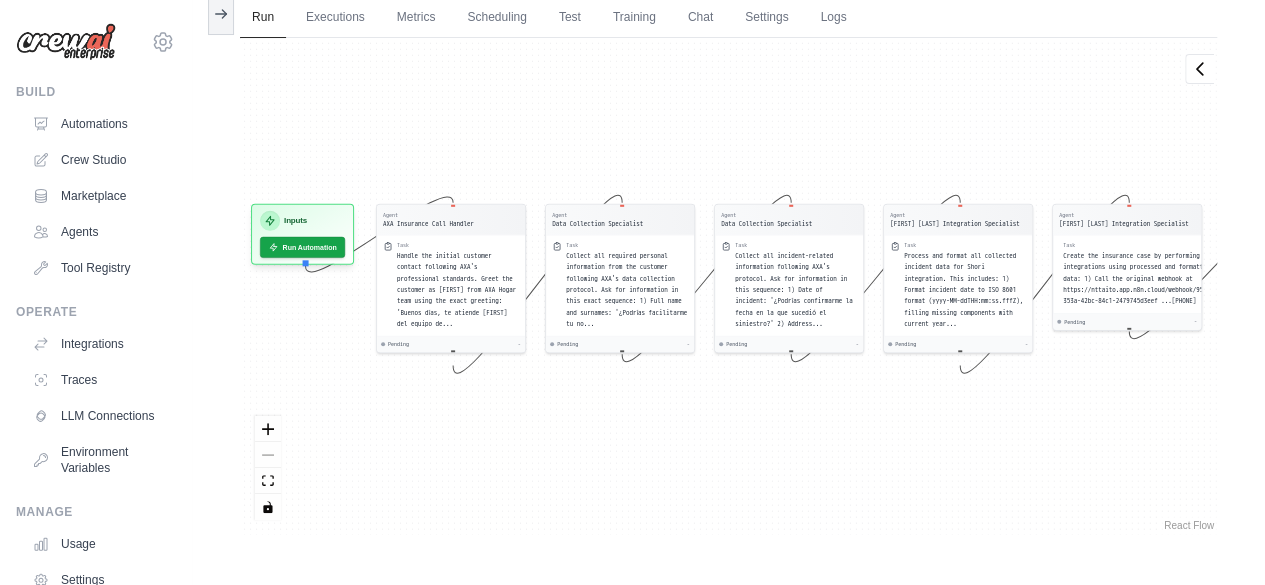 click on "Agent AXA Insurance Call Handler Task Handle the initial customer contact following AXA's professional standards. Greet the customer as Santiago from AXA Hogar team using the exact greeting: 'Buenos días, te atiende Santiago del equipo de... Pending - Agent Data Collection Specialist Task Collect all required personal information from the customer following AXA's data collection protocol. Ask for information in this exact sequence: 1) Full name and surnames: '¿Podrías facilitarme tu no... Pending - Agent Data Collection Specialist Task Collect all incident-related information following AXA's protocol. Ask for information in this sequence: 1) Date of incident: '¿Podrías confirmarme la fecha en la que sucedió el siniestro?' 2) Address... Pending - Agent Shori Integration Specialist Task Process and format all collected incident data for Shori integration. This includes: 1) Format incident date to ISO 8601 format (yyyy-MM-ddTHH:mm:ss.fffZ), filling missing components with current year... Pending - Agent -" at bounding box center (728, 286) 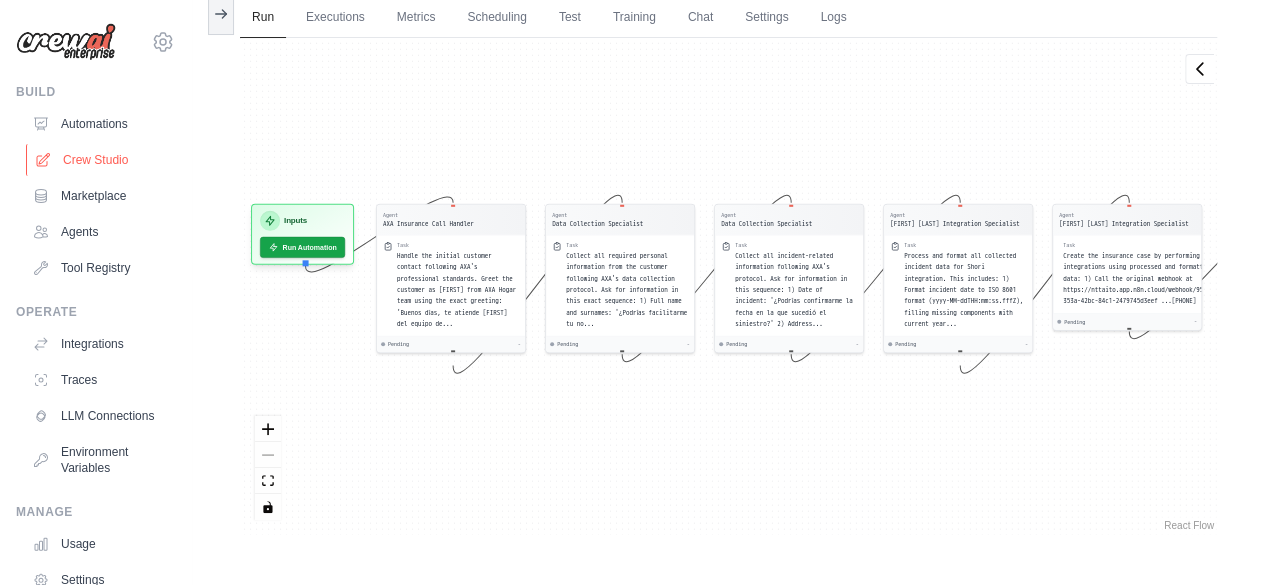 click on "Crew Studio" at bounding box center (101, 160) 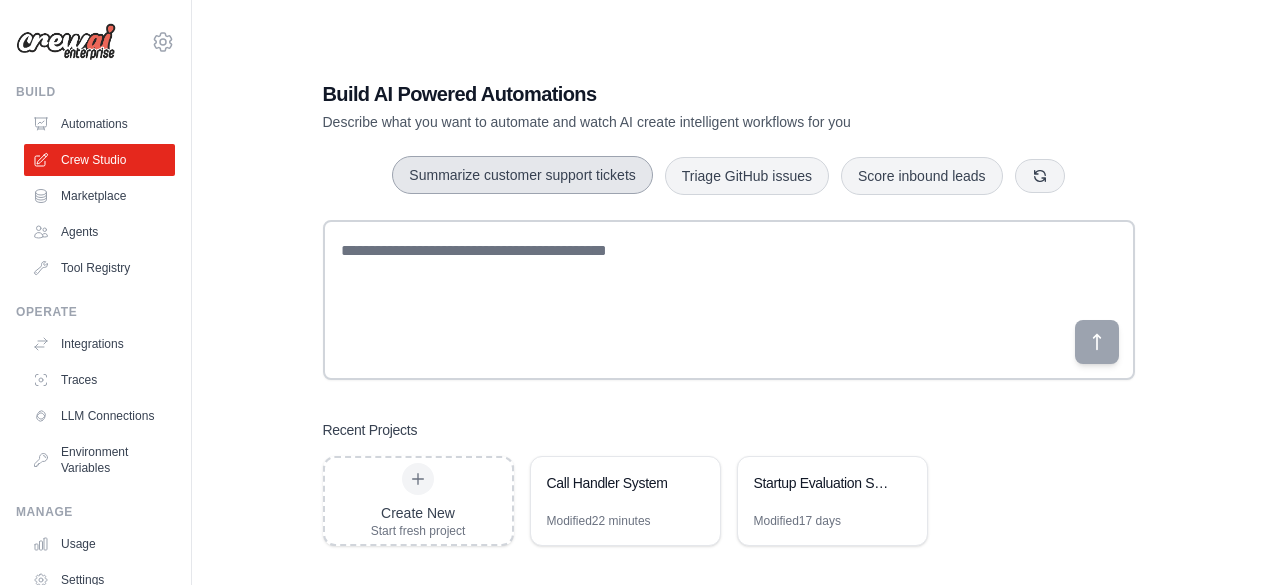 scroll, scrollTop: 0, scrollLeft: 0, axis: both 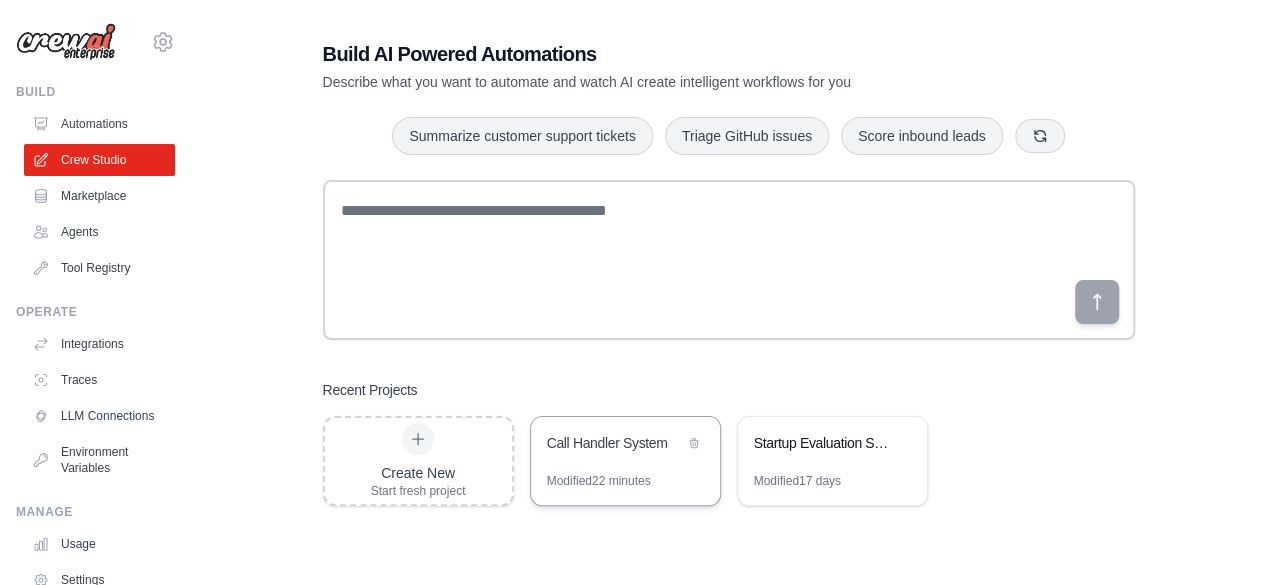 click on "Call Handler System" at bounding box center [615, 443] 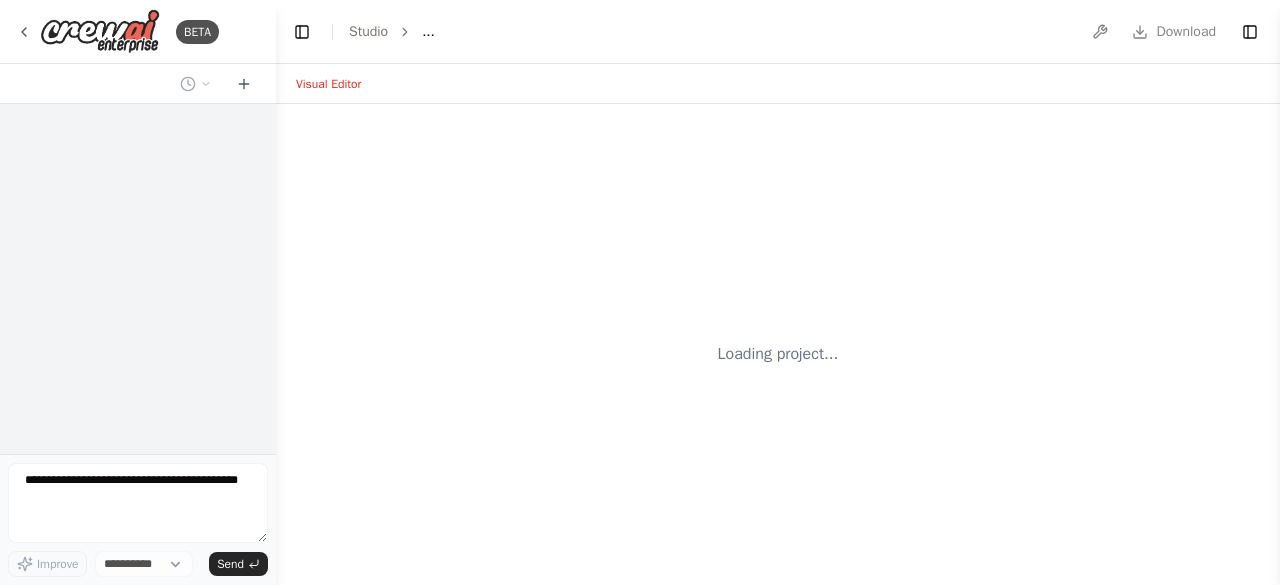 scroll, scrollTop: 0, scrollLeft: 0, axis: both 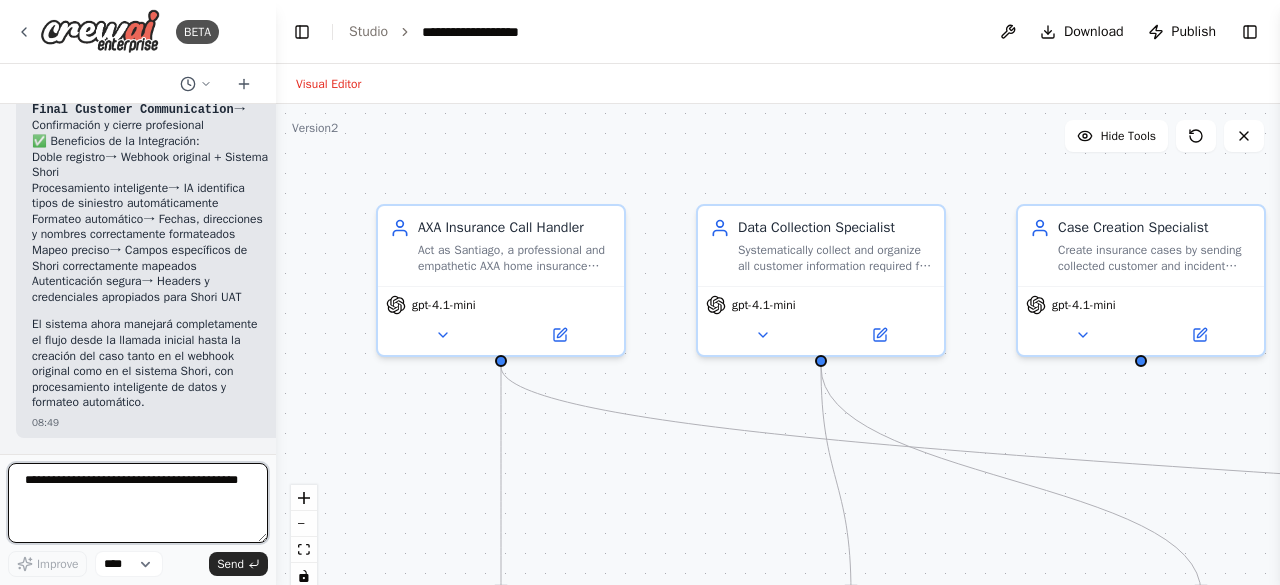 click at bounding box center (138, 503) 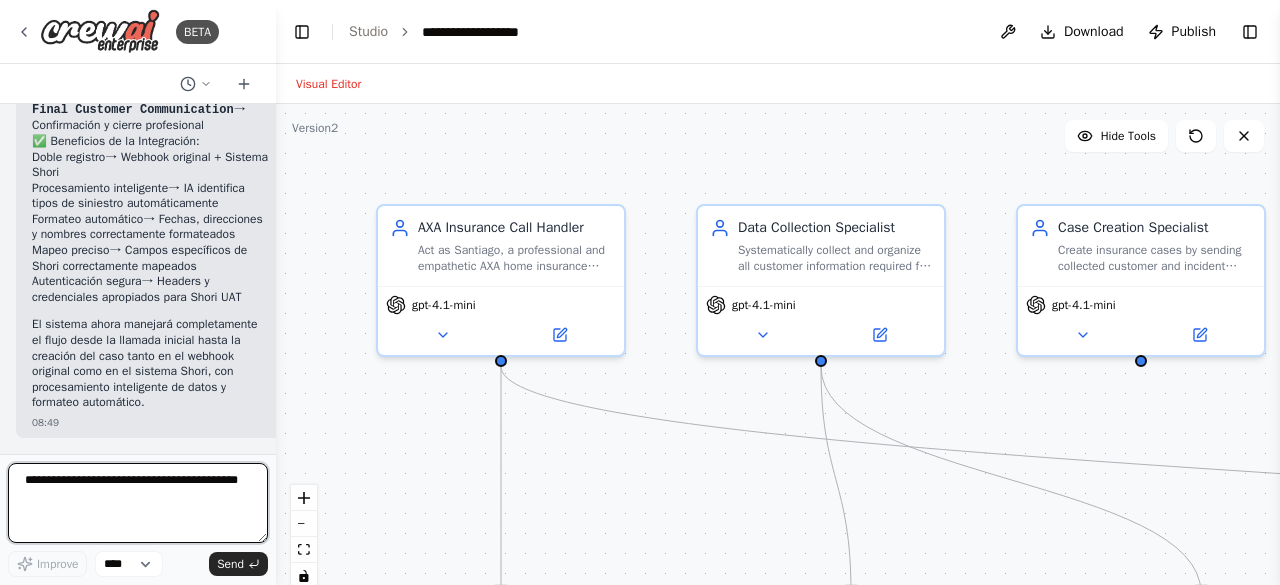 scroll, scrollTop: 12497, scrollLeft: 0, axis: vertical 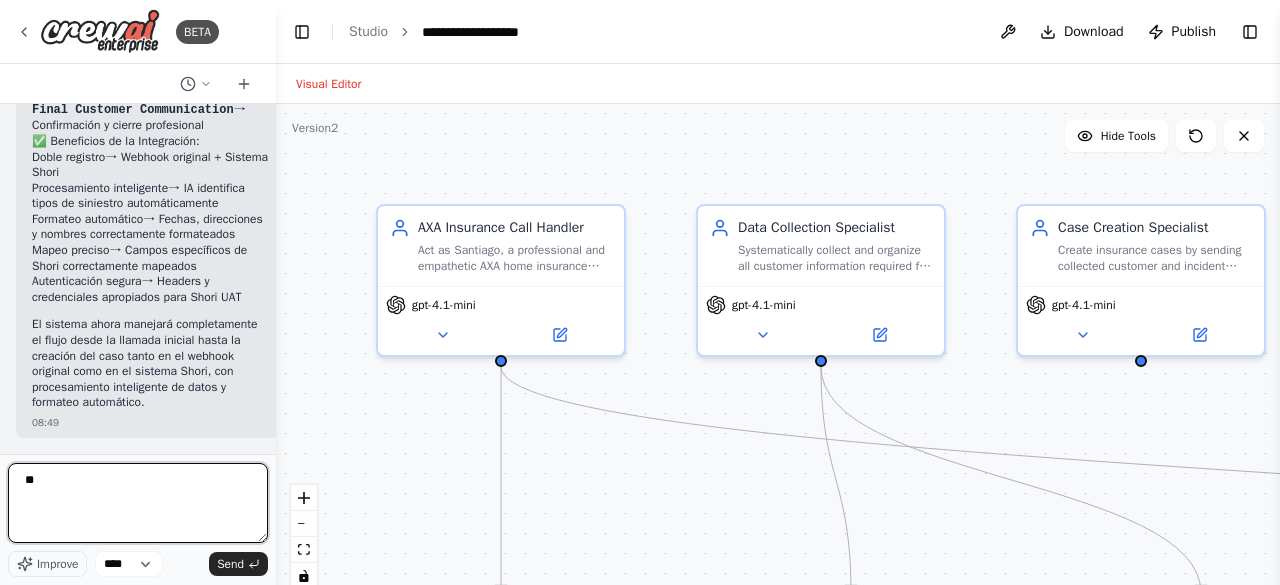 type on "*" 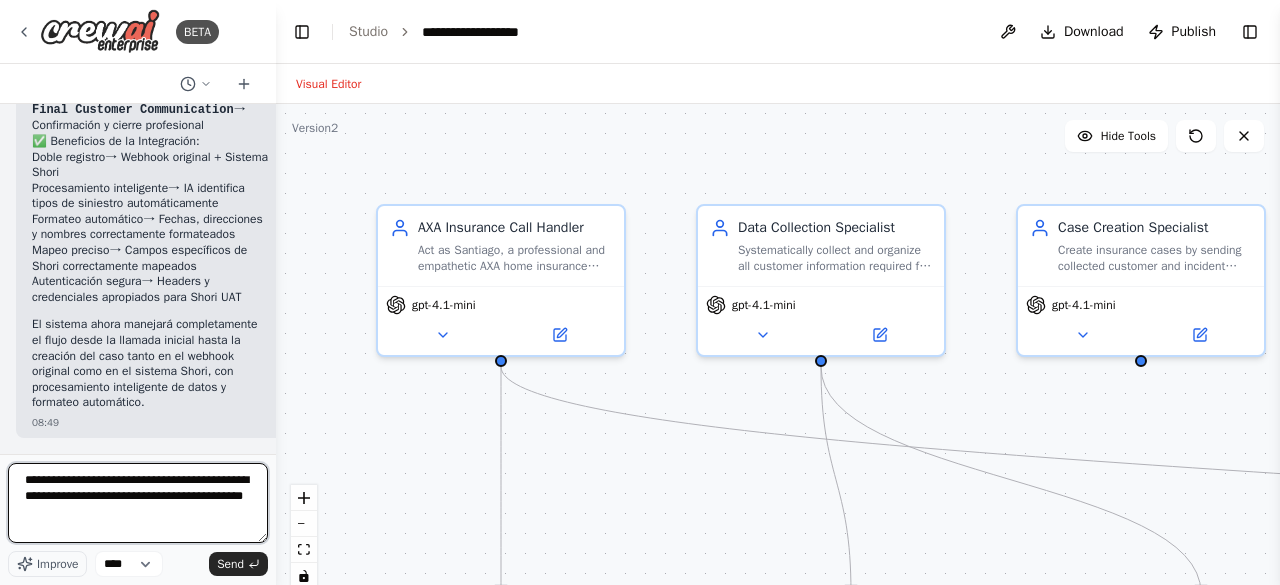 type on "**********" 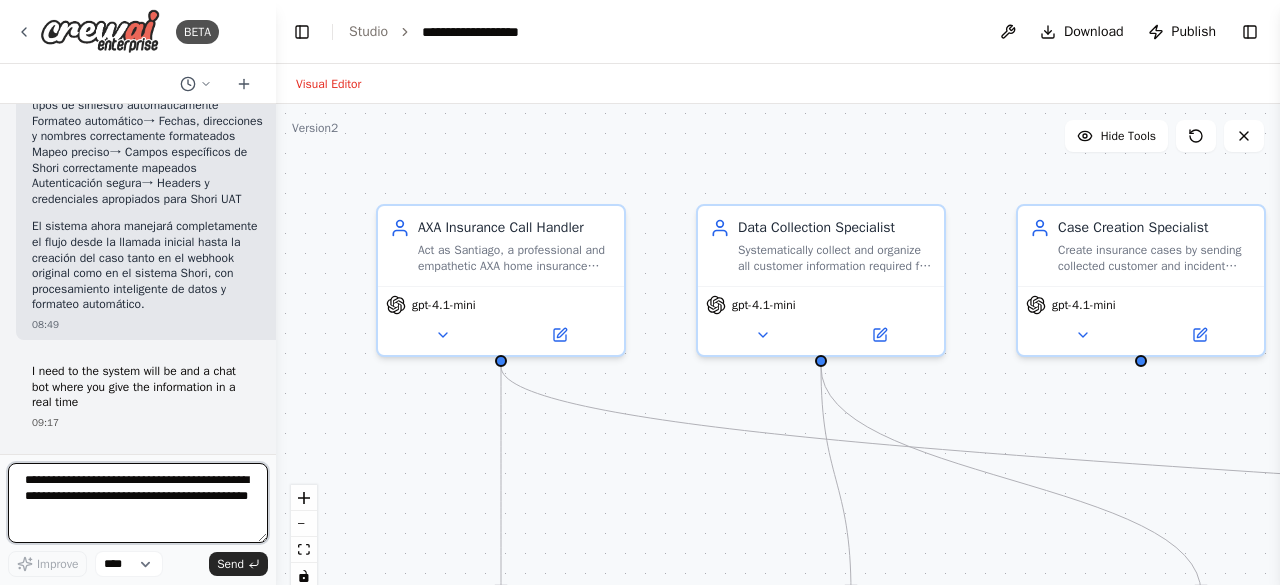 type 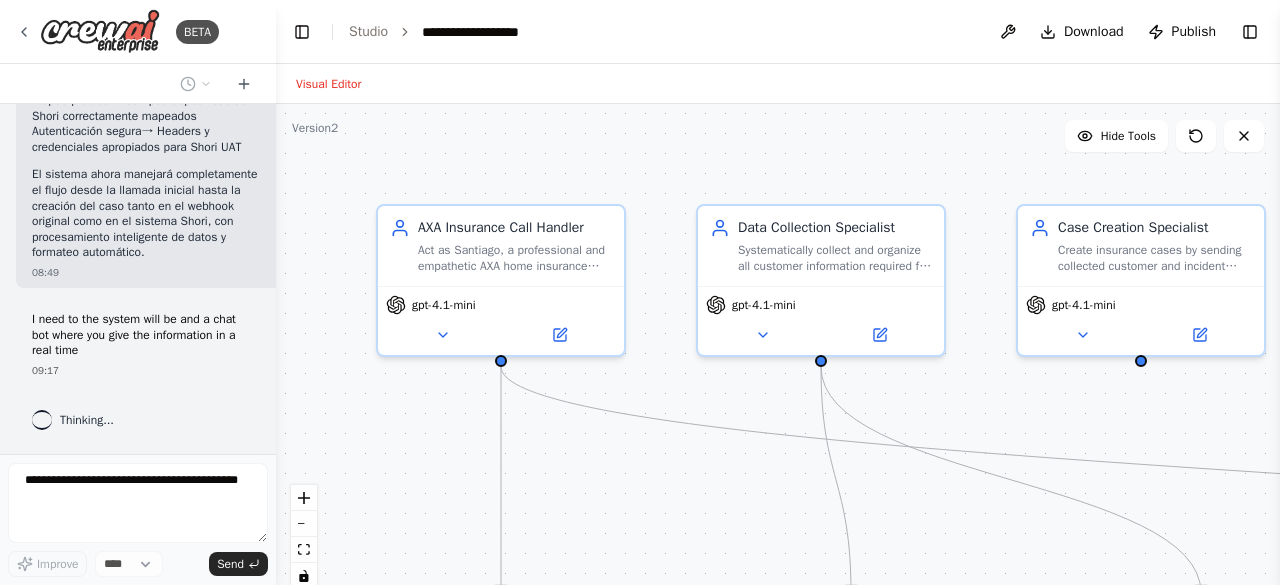 scroll, scrollTop: 12647, scrollLeft: 0, axis: vertical 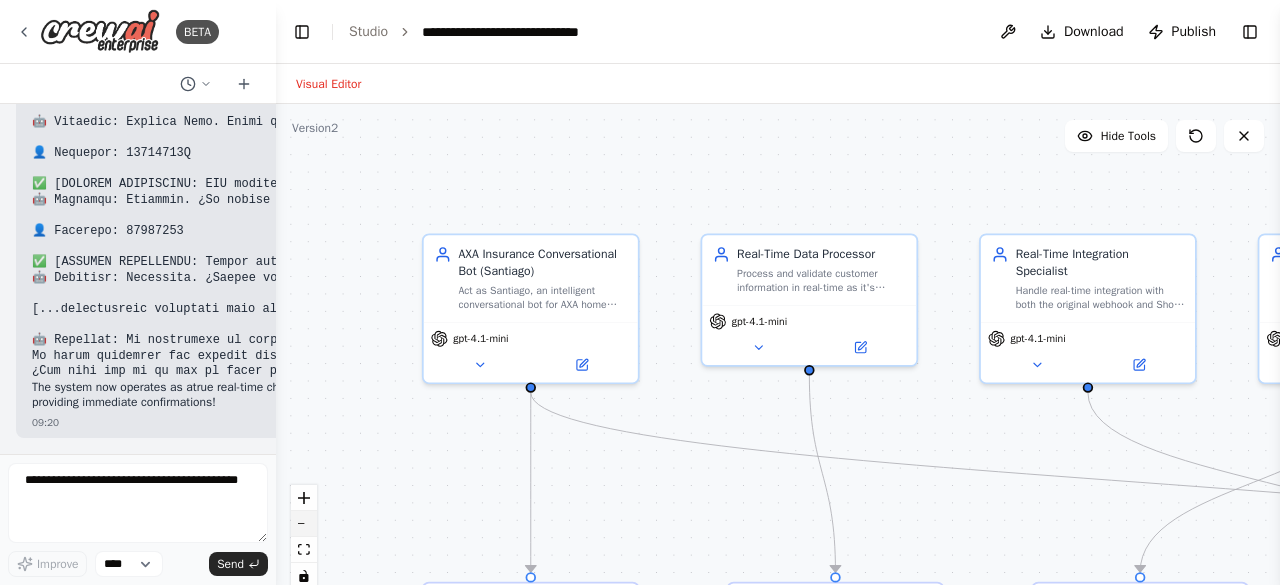 click at bounding box center (304, 524) 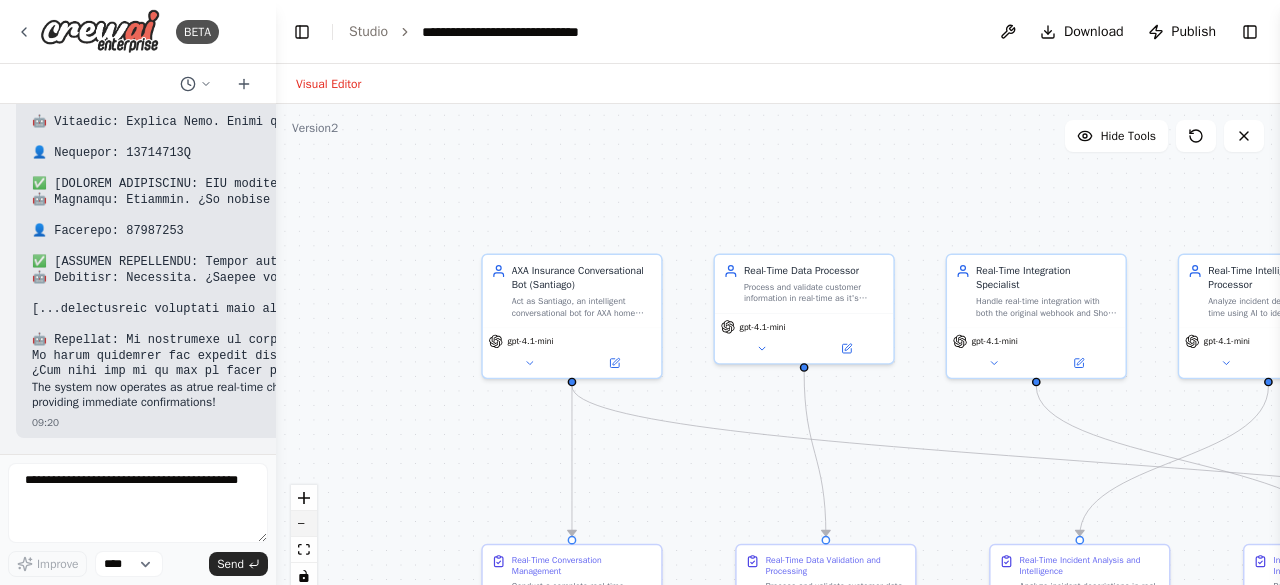 click at bounding box center [304, 524] 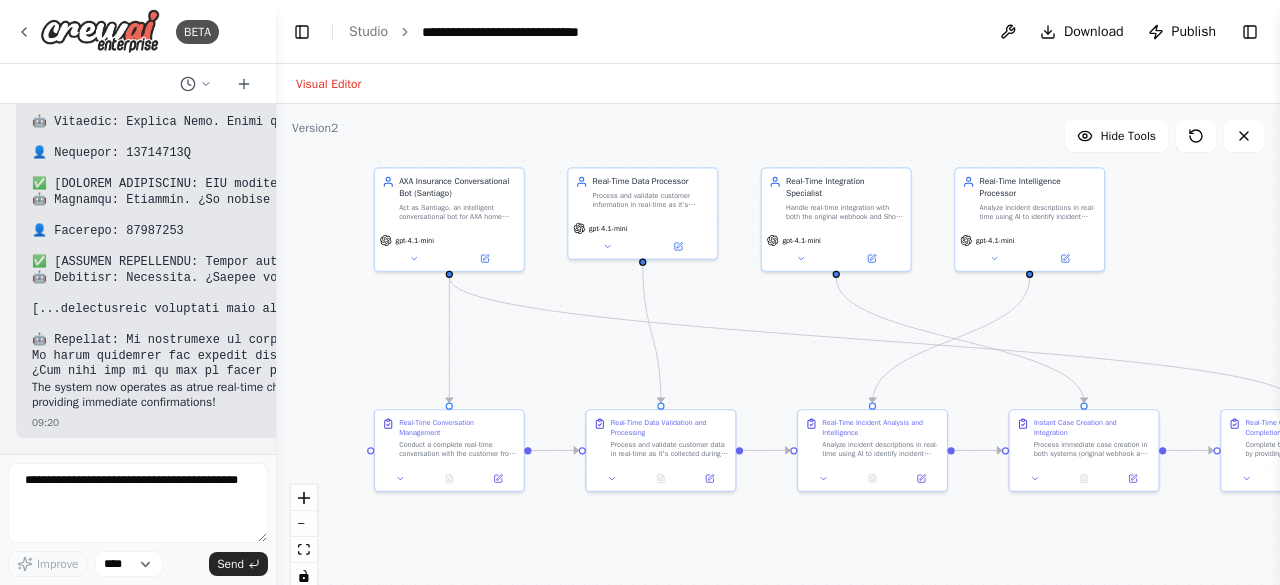 drag, startPoint x: 745, startPoint y: 480, endPoint x: 588, endPoint y: 377, distance: 187.77113 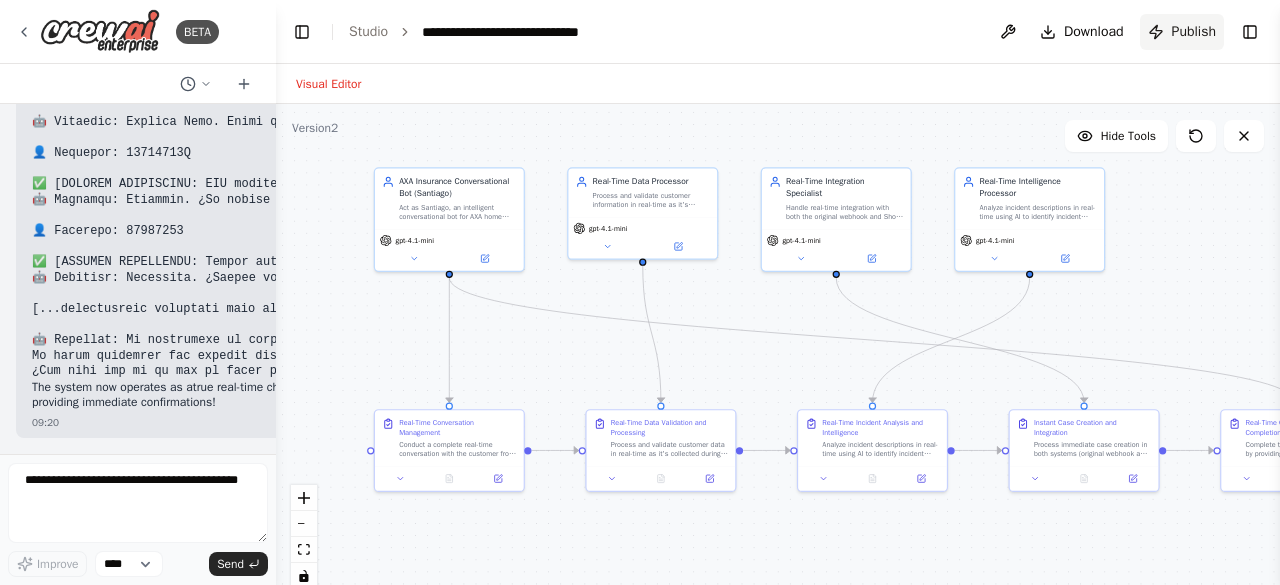 click on "Publish" at bounding box center [1194, 32] 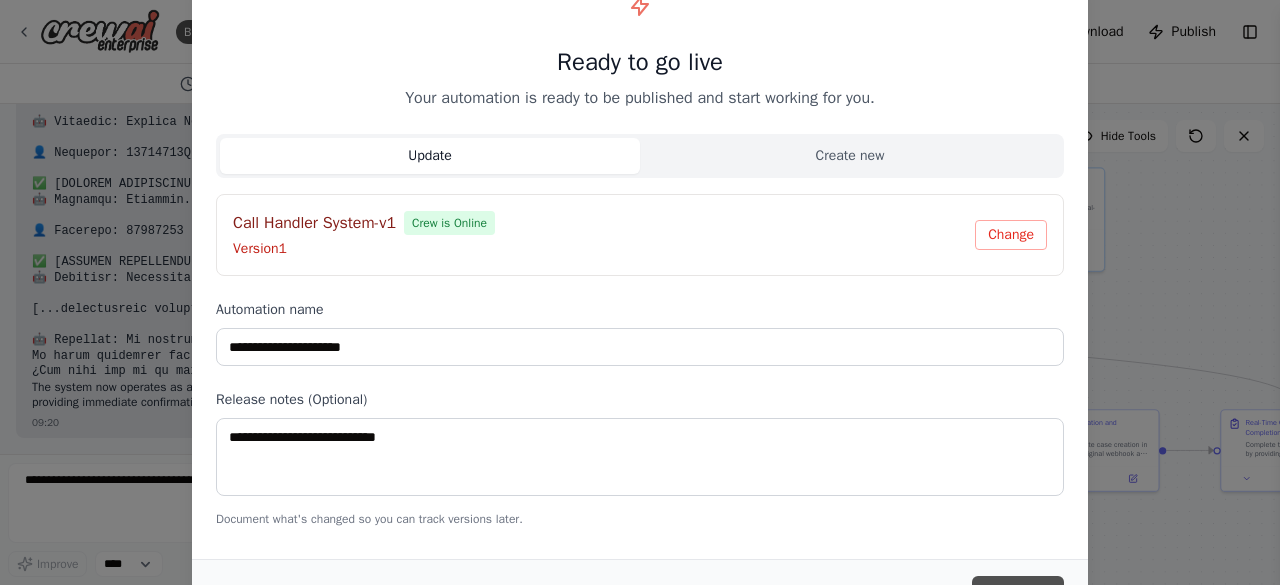 click on "Update" at bounding box center [1018, 594] 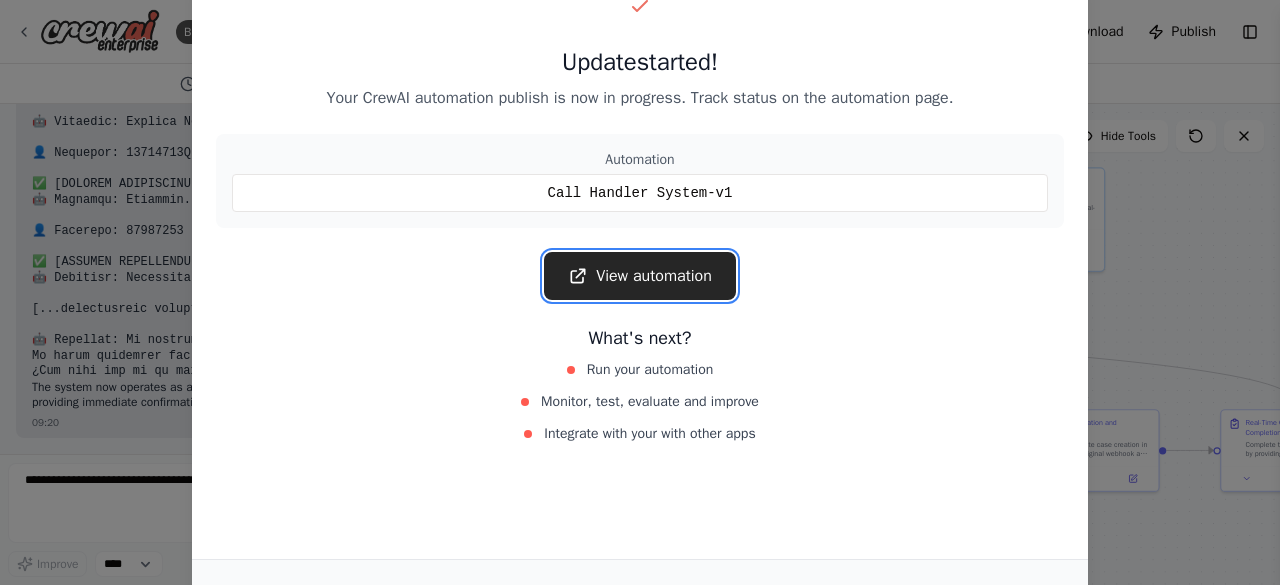 click on "View automation" at bounding box center (640, 276) 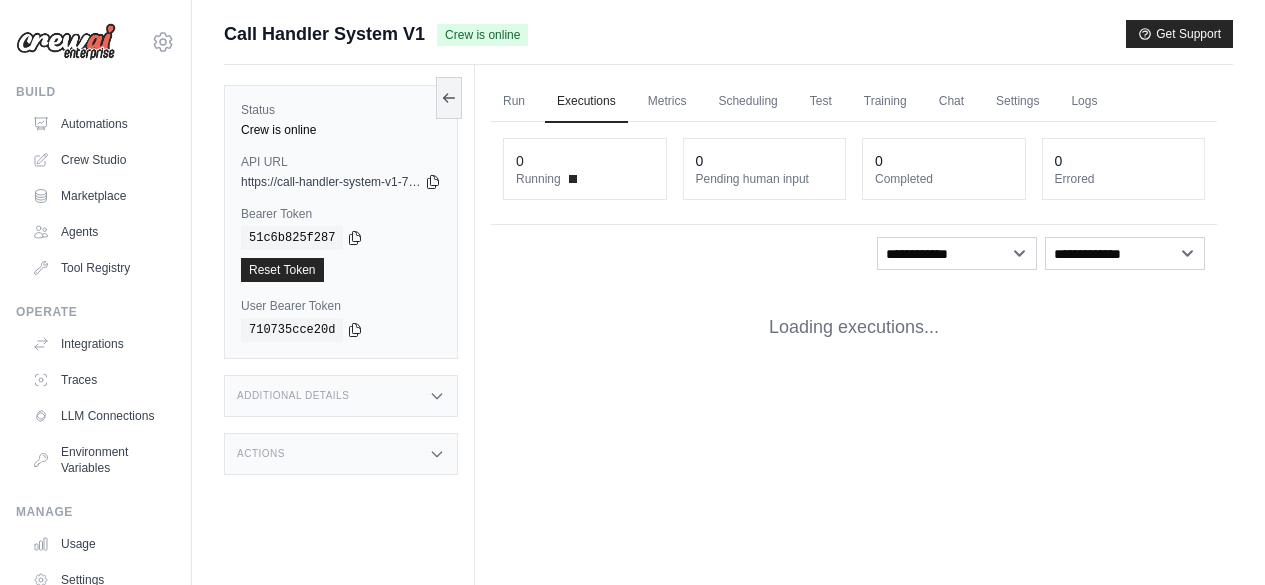 scroll, scrollTop: 0, scrollLeft: 0, axis: both 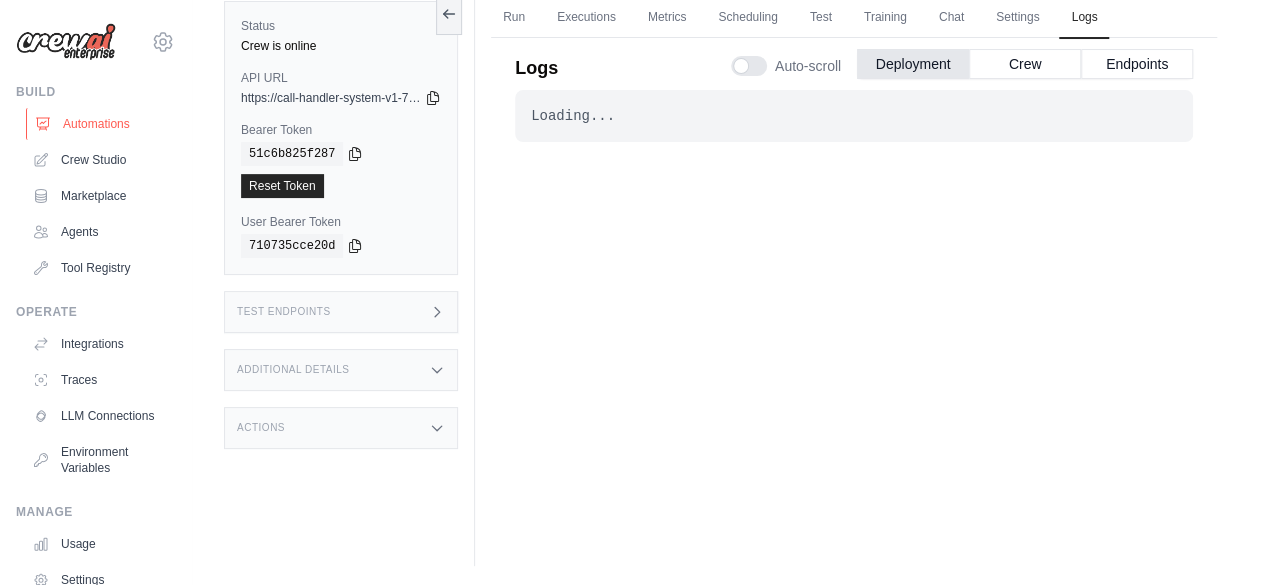 click on "Automations" at bounding box center (101, 124) 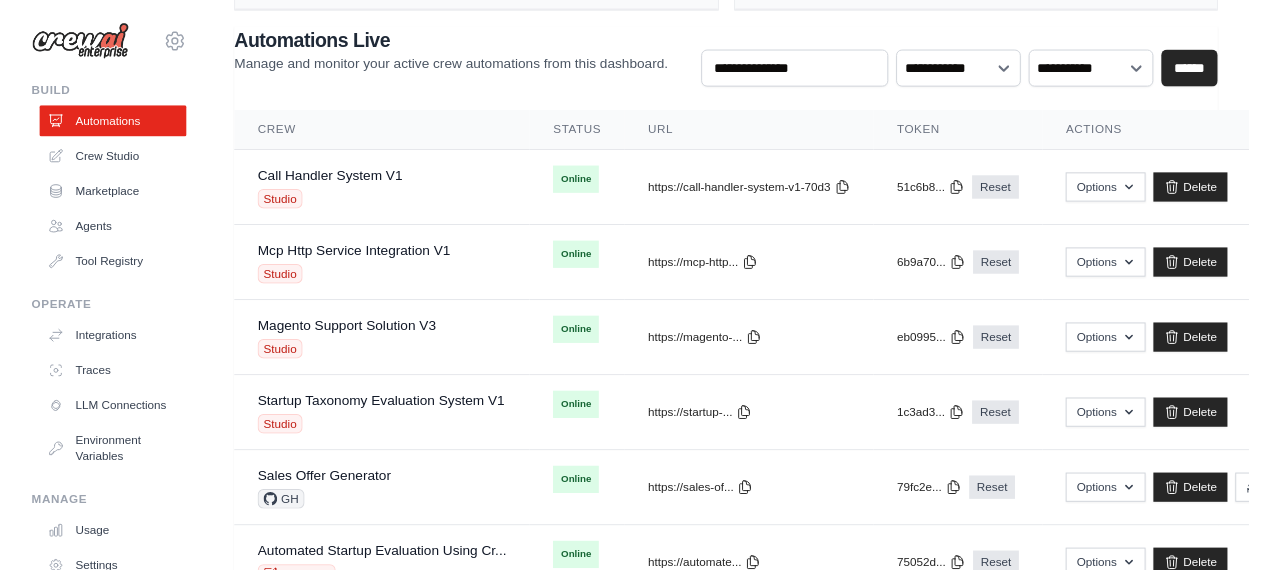 scroll, scrollTop: 0, scrollLeft: 0, axis: both 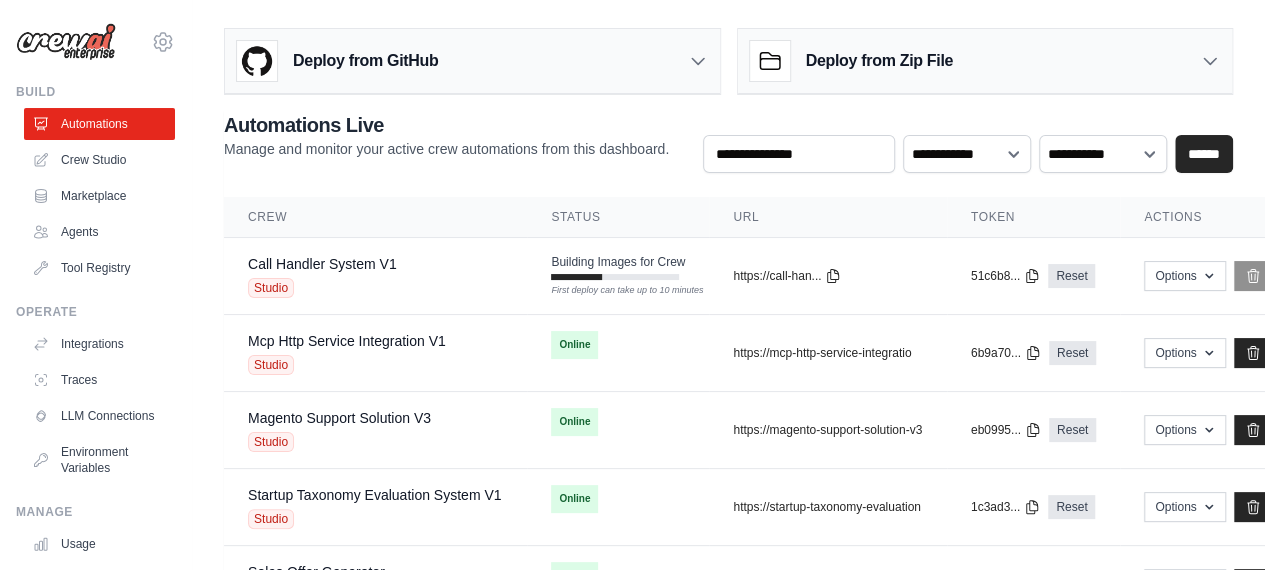 click on "Automations Live" at bounding box center [446, 125] 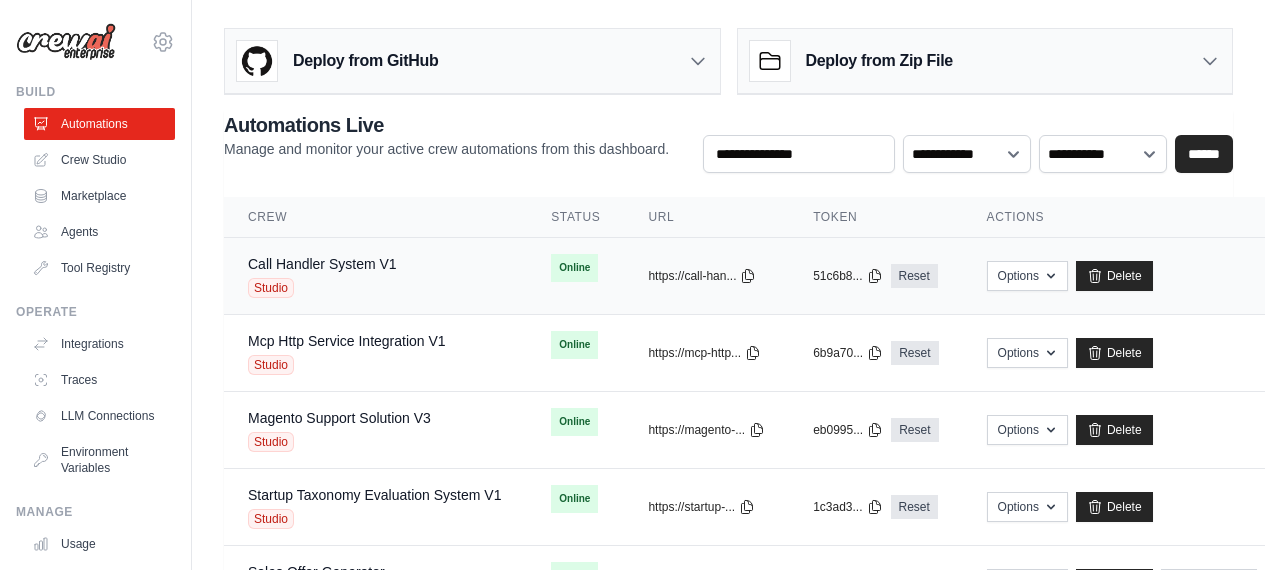 scroll, scrollTop: 0, scrollLeft: 0, axis: both 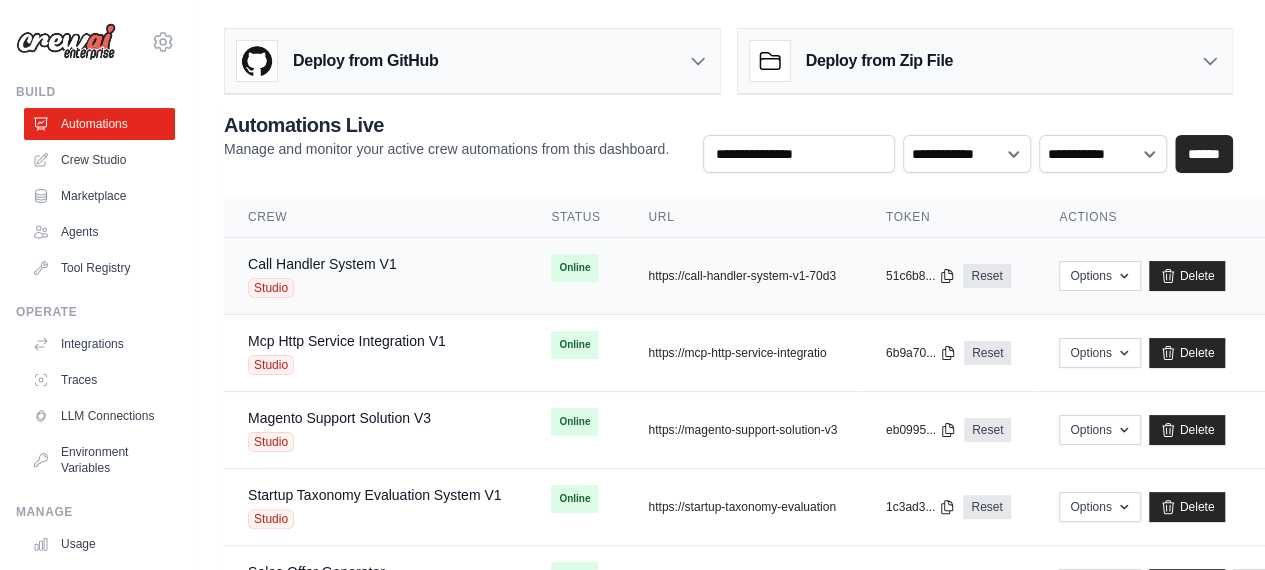 click on "Call Handler System V1
Studio" at bounding box center [375, 276] 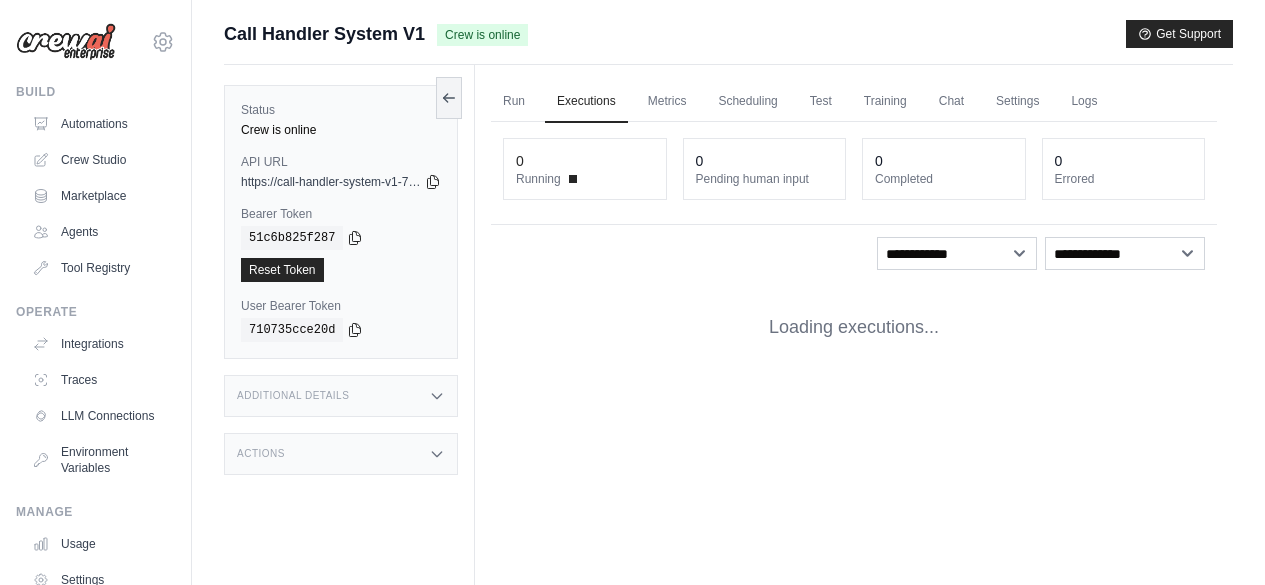 scroll, scrollTop: 0, scrollLeft: 0, axis: both 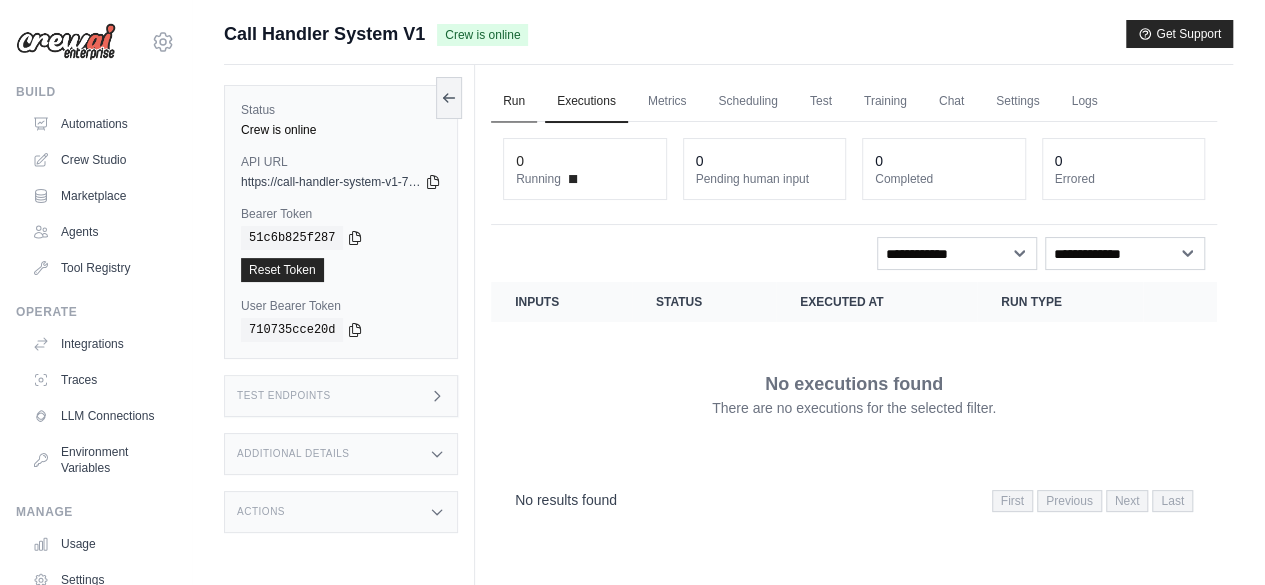click on "Run" at bounding box center [514, 102] 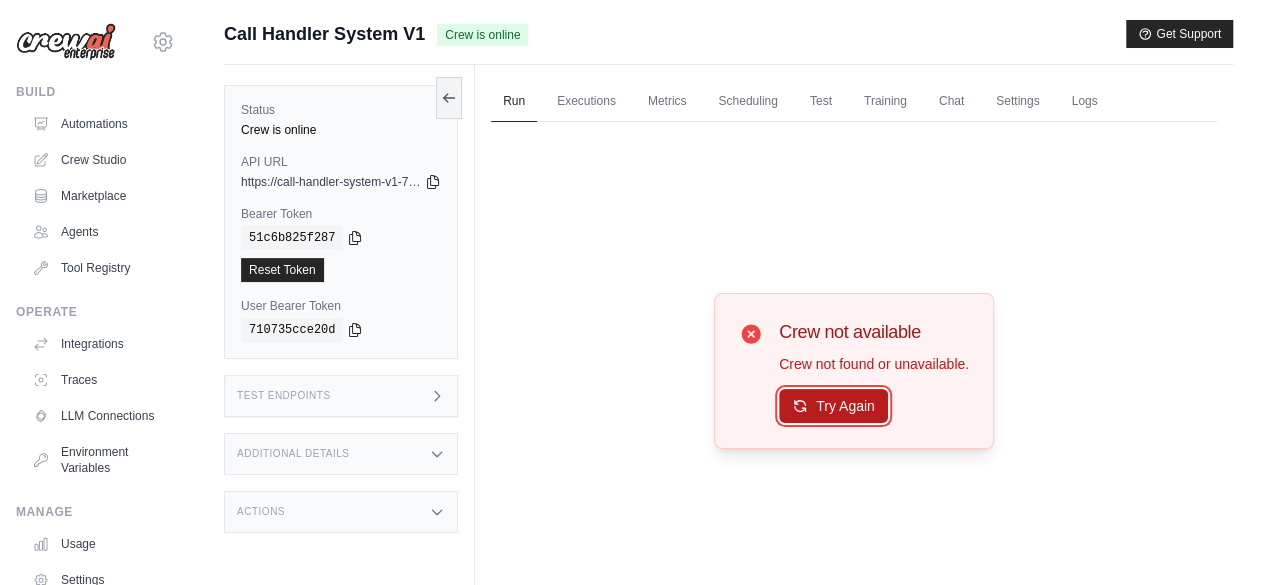 click on "Try Again" at bounding box center [833, 406] 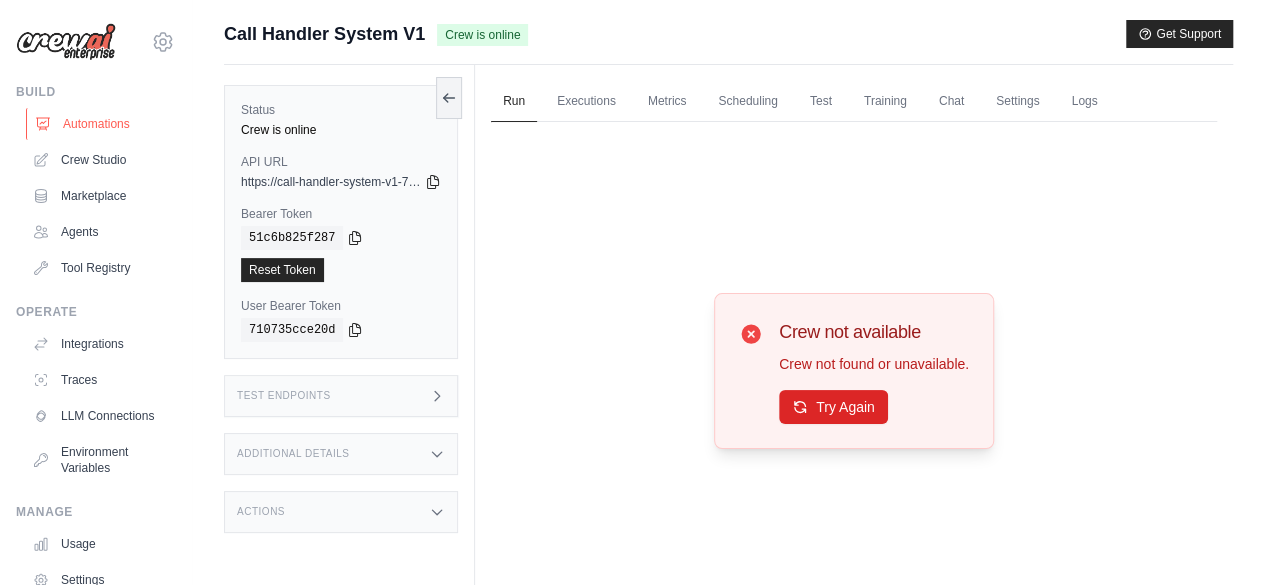 click on "Automations" at bounding box center (101, 124) 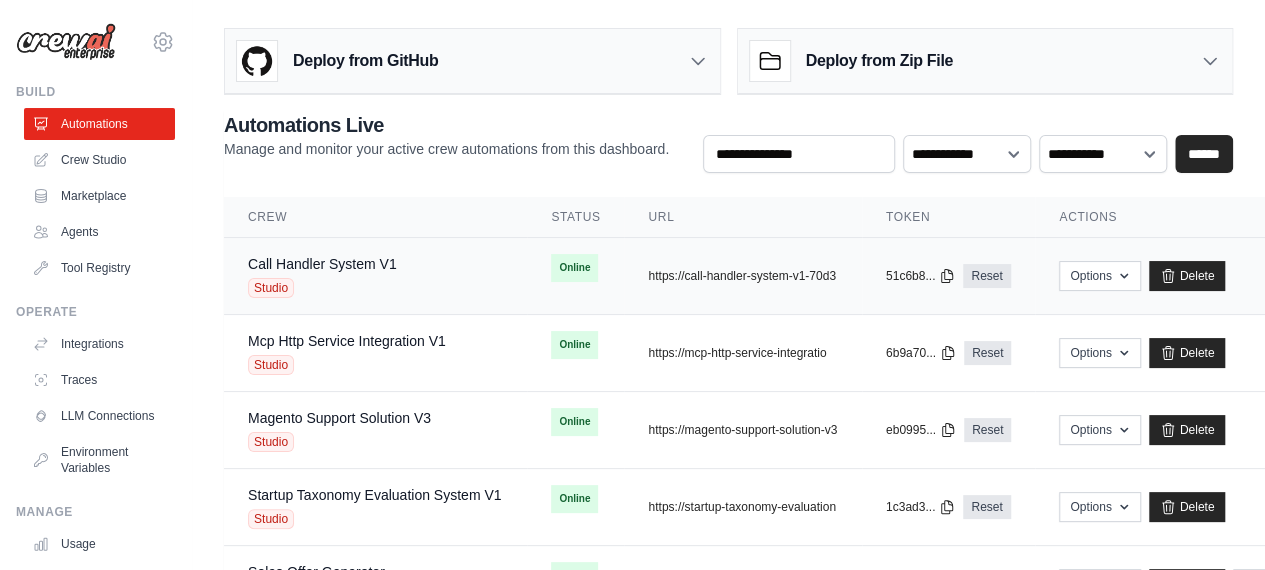 click on "Call Handler System V1
Studio" at bounding box center (322, 276) 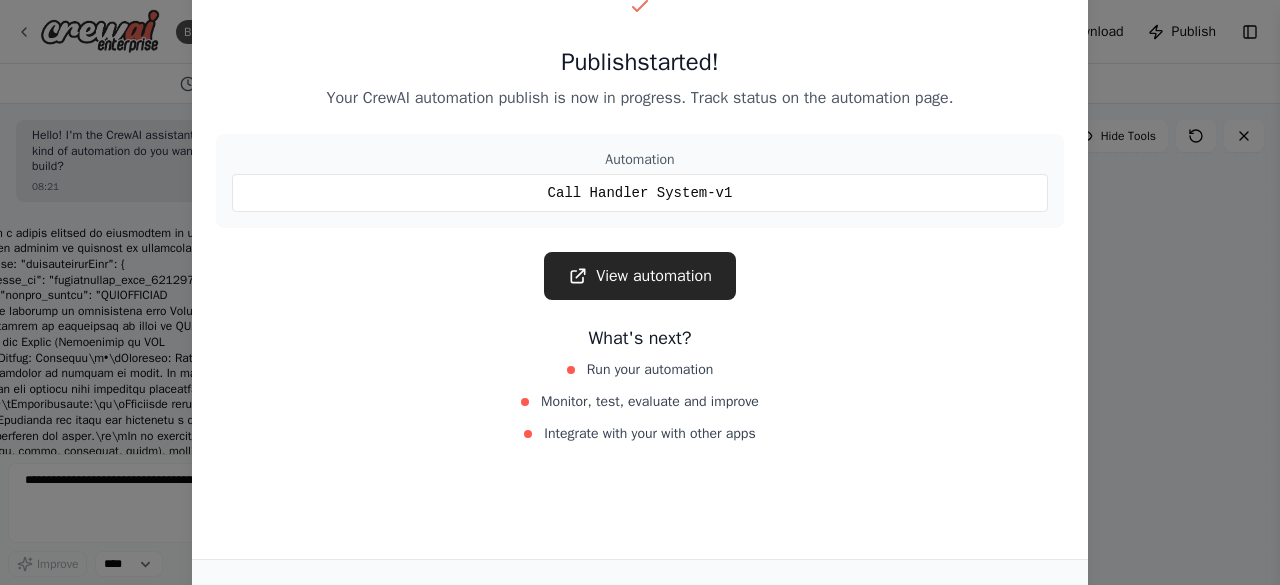 scroll, scrollTop: 0, scrollLeft: 0, axis: both 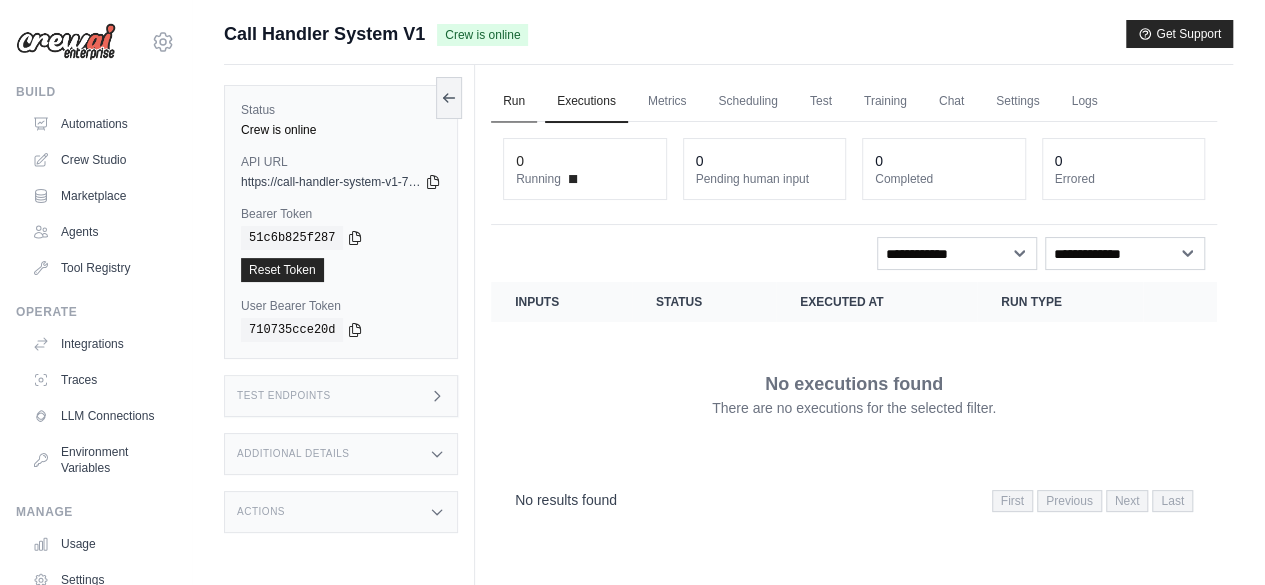click on "Run" at bounding box center [514, 102] 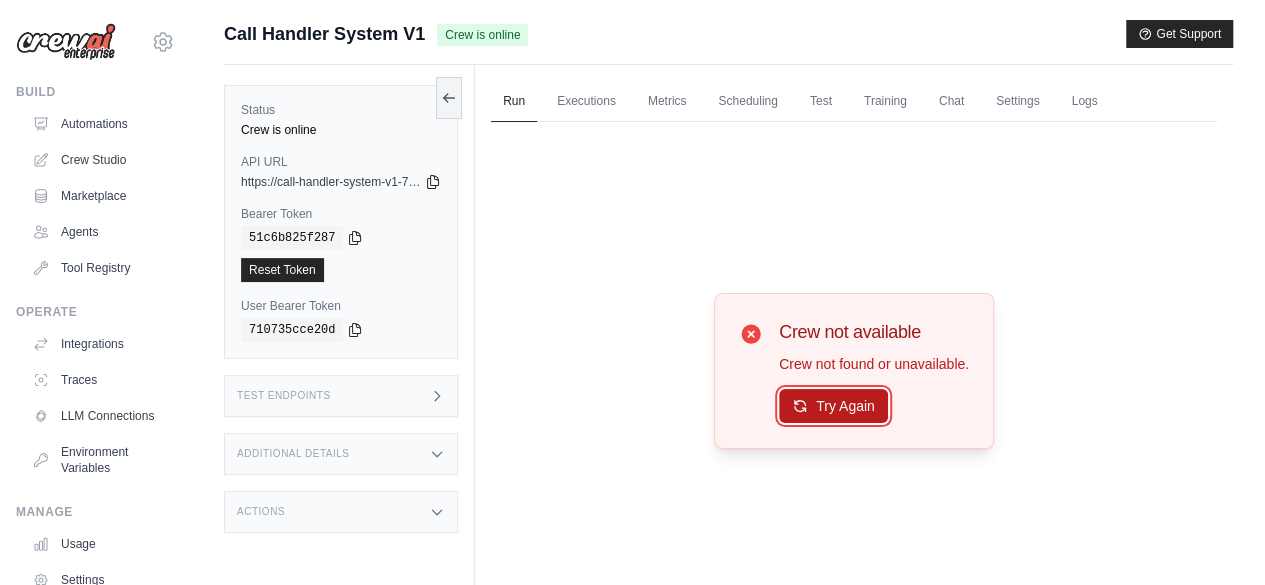 click on "Try Again" at bounding box center (833, 406) 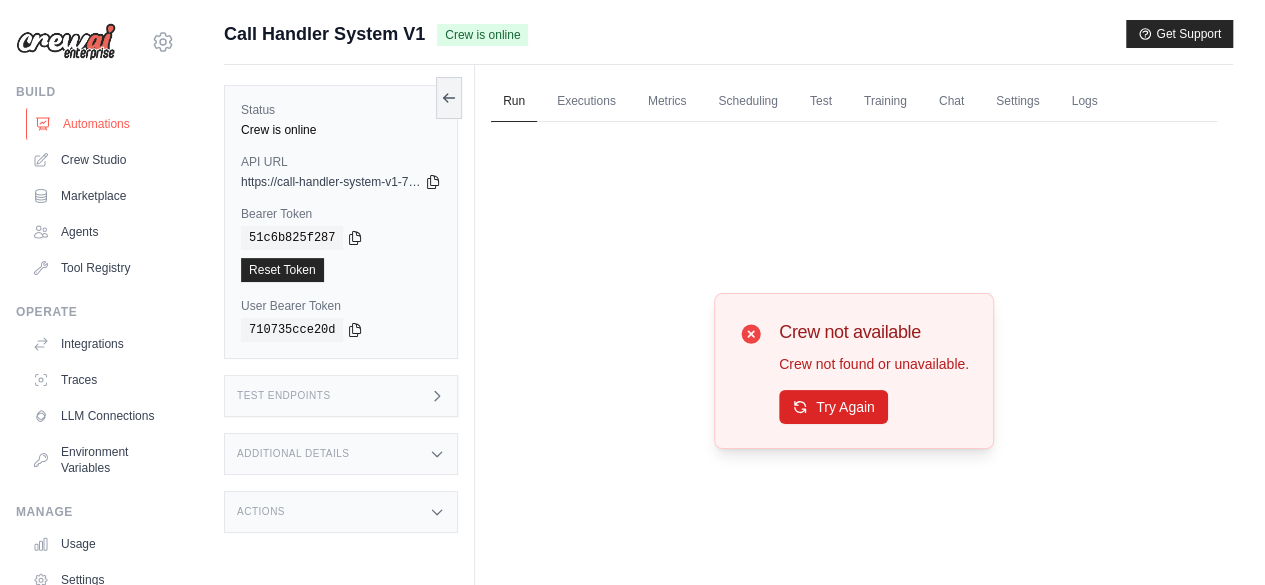 click on "Automations" at bounding box center [101, 124] 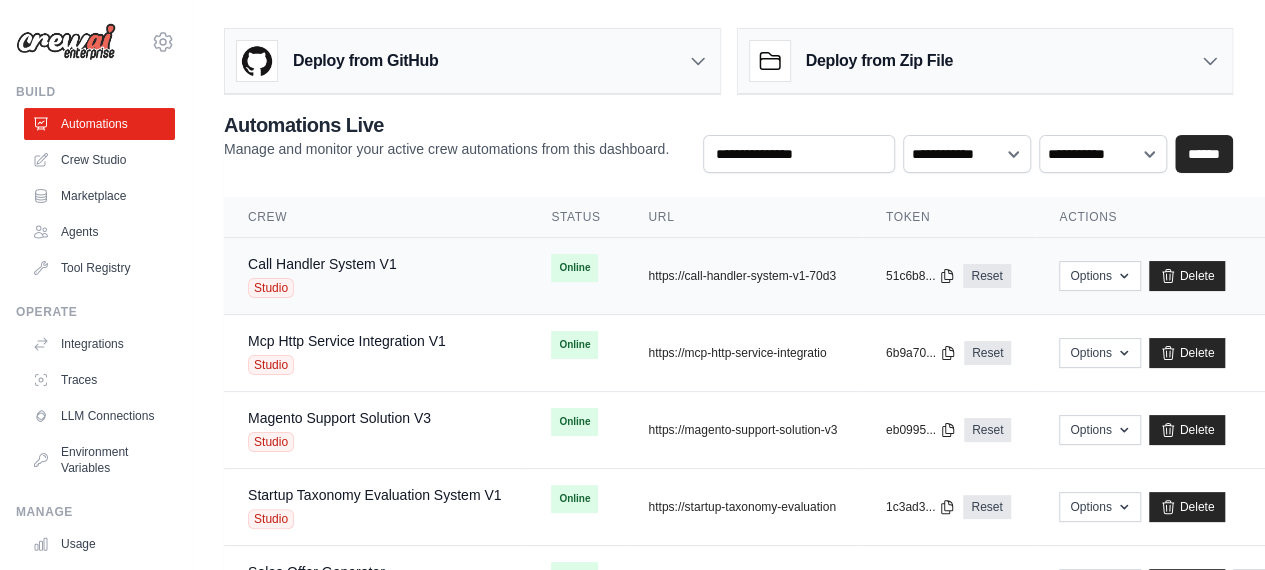 click on "Studio" at bounding box center [322, 288] 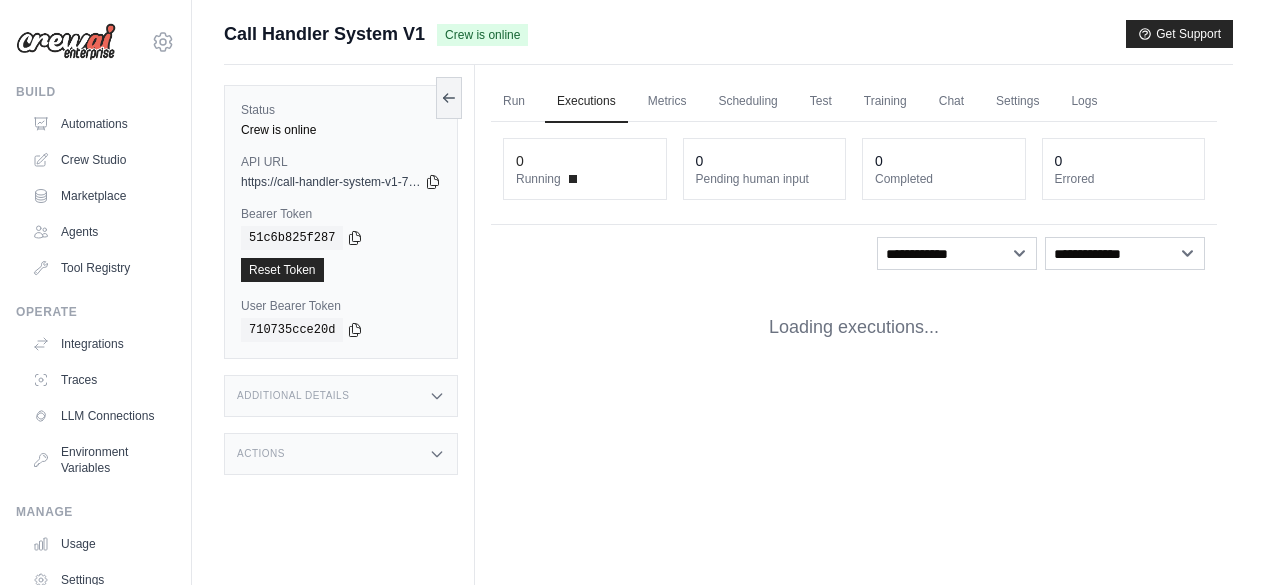 scroll, scrollTop: 0, scrollLeft: 0, axis: both 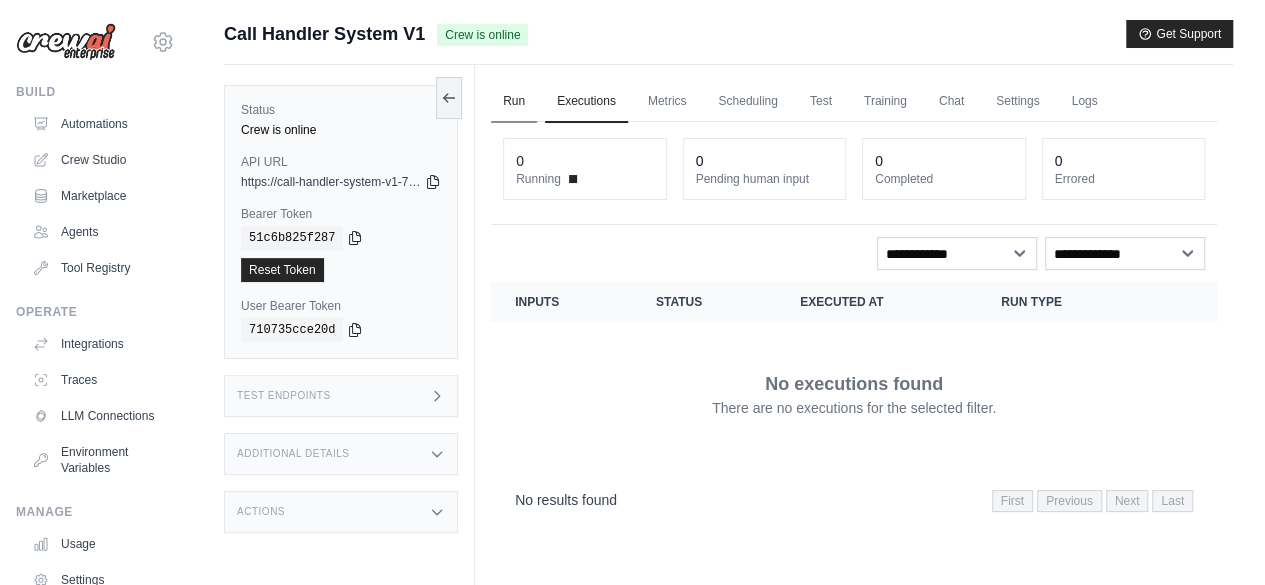 click on "Run" at bounding box center (514, 102) 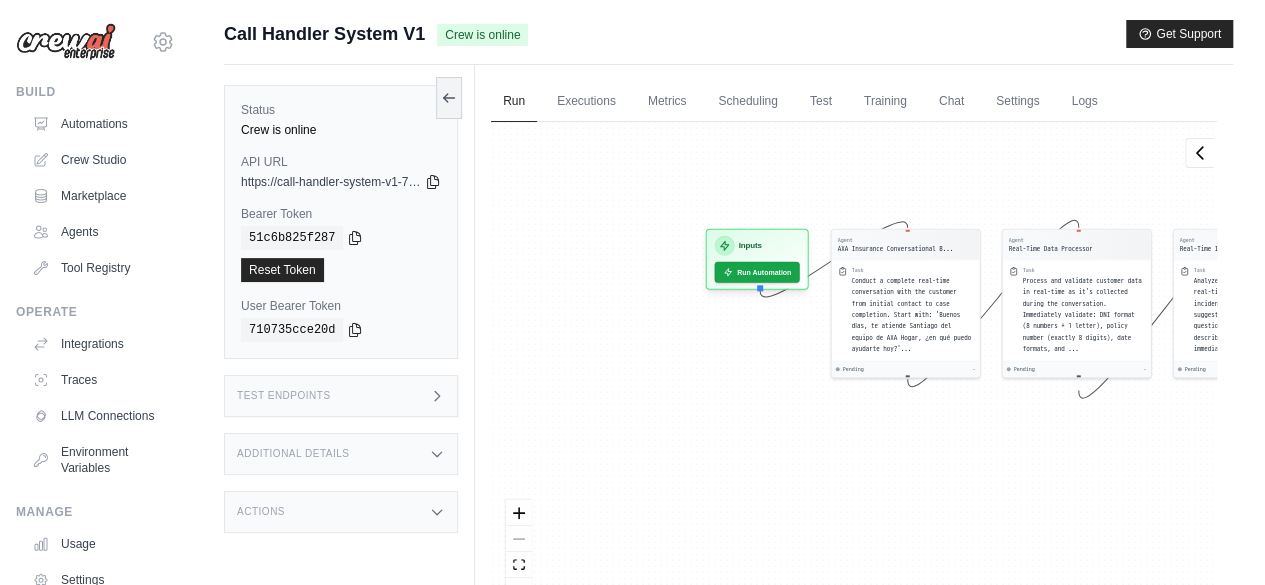 drag, startPoint x: 742, startPoint y: 231, endPoint x: 1024, endPoint y: 207, distance: 283.01944 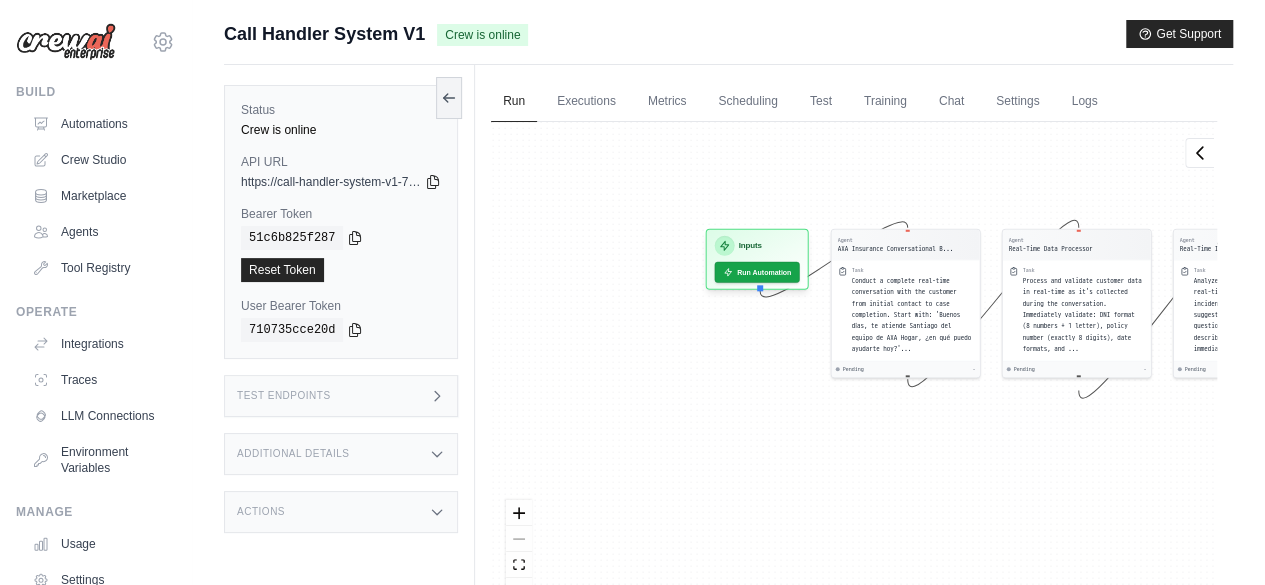 click on "Agent AXA Insurance Conversational B... Task Conduct a complete real-time conversation with the customer from initial contact to case completion. Start with: 'Buenos días, te atiende Santiago del equipo de AXA Hogar, ¿en qué puedo ayudarte hoy?'... Pending - Agent Real-Time Data Processor Task Process and validate customer data in real-time as it's collected during the conversation. Immediately validate: DNI format (8 numbers + 1 letter), policy number (exactly 8 digits), date formats, and ... Pending - Agent Real-Time Intelligence Process... Task Analyze incident descriptions in real-time using AI to identify incident types, service areas, and suggest relevant follow-up questions. As the customer describes their incident, immediately classify ... Pending - Agent Real-Time Integration Speciali... Task Process immediate case creation in both systems (original webhook and Shori) as soon as all required data is validated and processed. Execute: 1) Original webhook call to https://nttaito.app.n8n.cloud... - -" at bounding box center [854, 370] 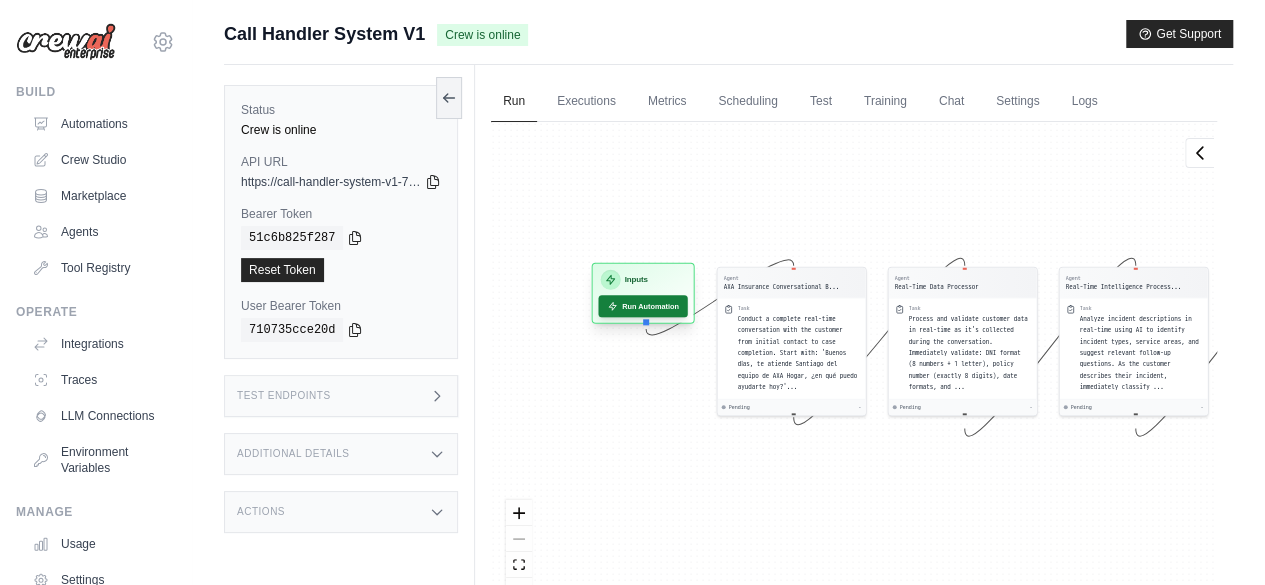 click on "Run Automation" at bounding box center (642, 306) 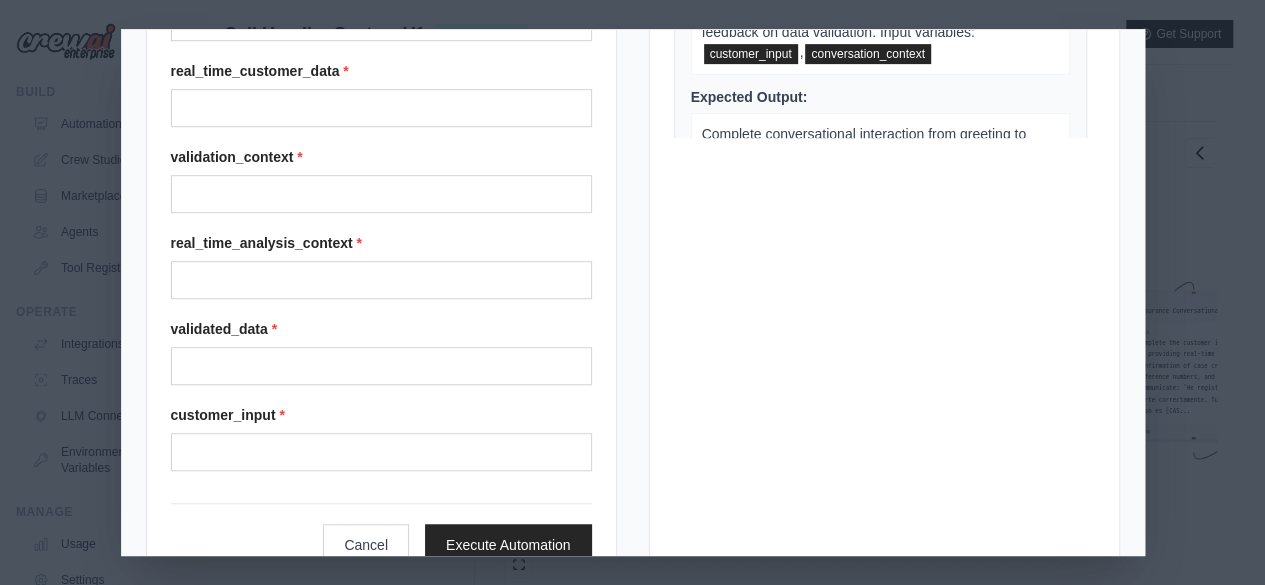 scroll, scrollTop: 551, scrollLeft: 0, axis: vertical 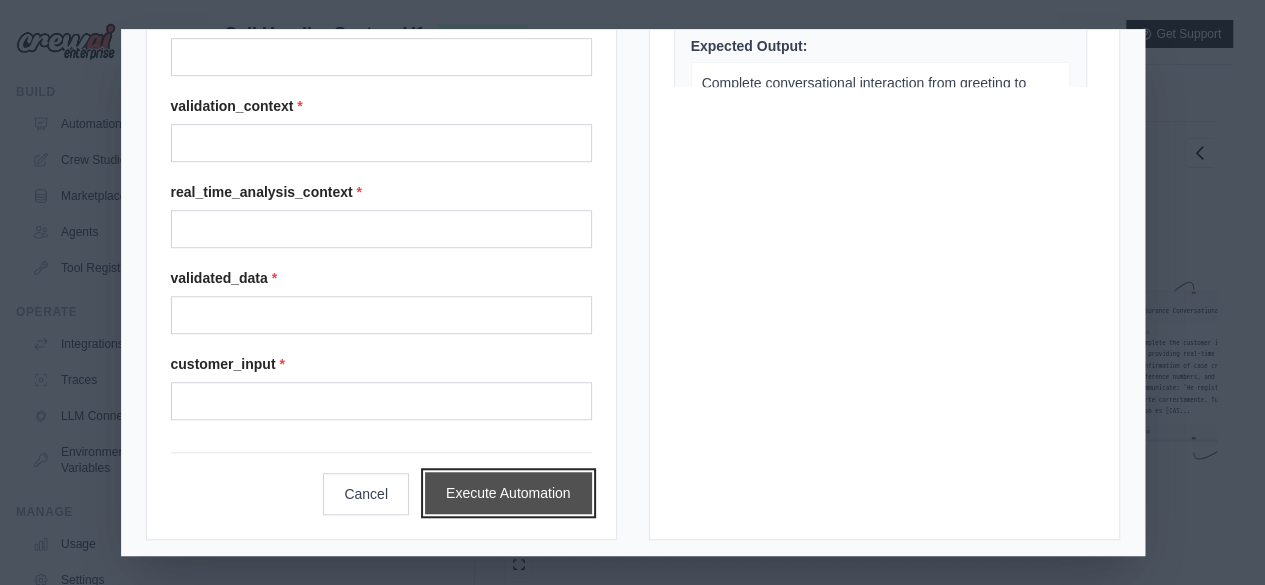 click on "Execute Automation" at bounding box center [508, 493] 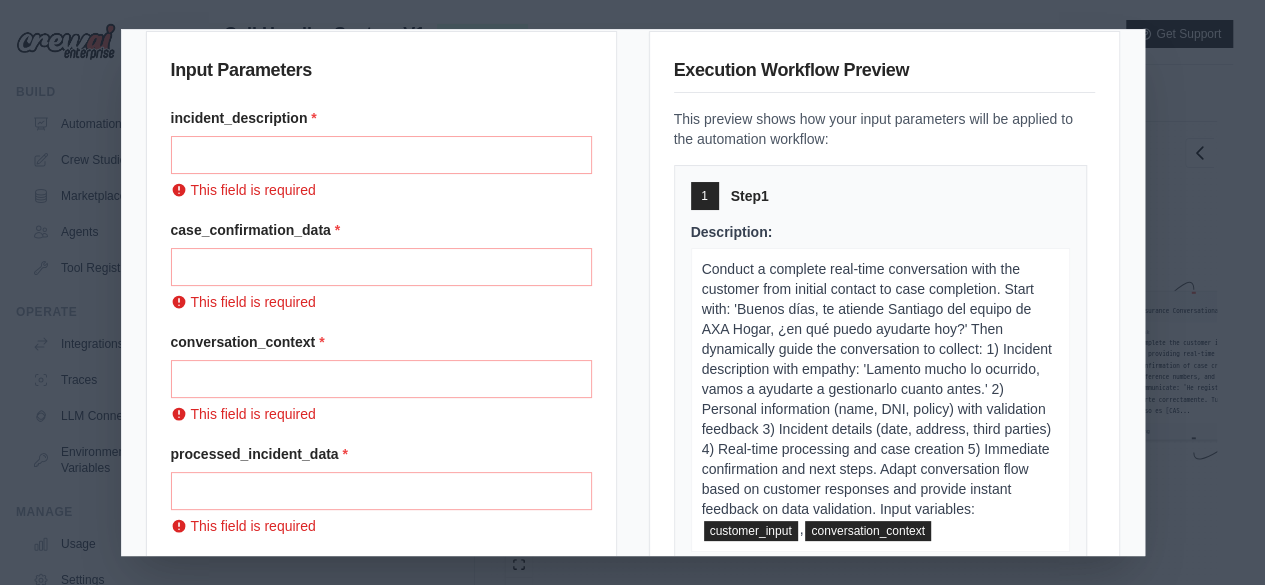 scroll, scrollTop: 0, scrollLeft: 0, axis: both 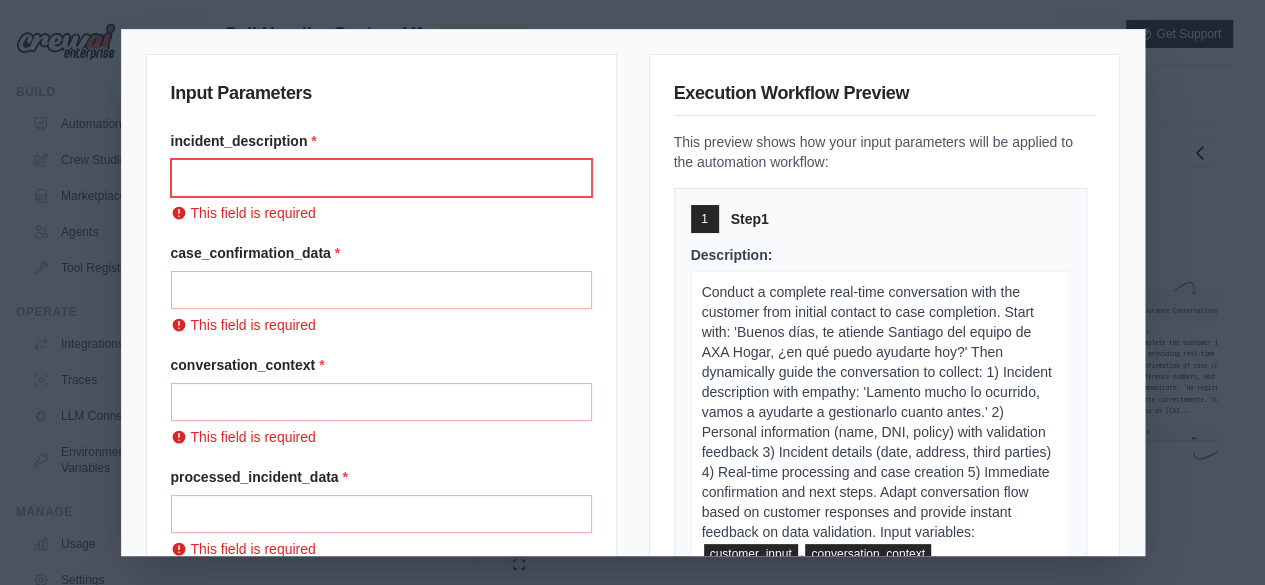 click on "Incident description" at bounding box center [381, 178] 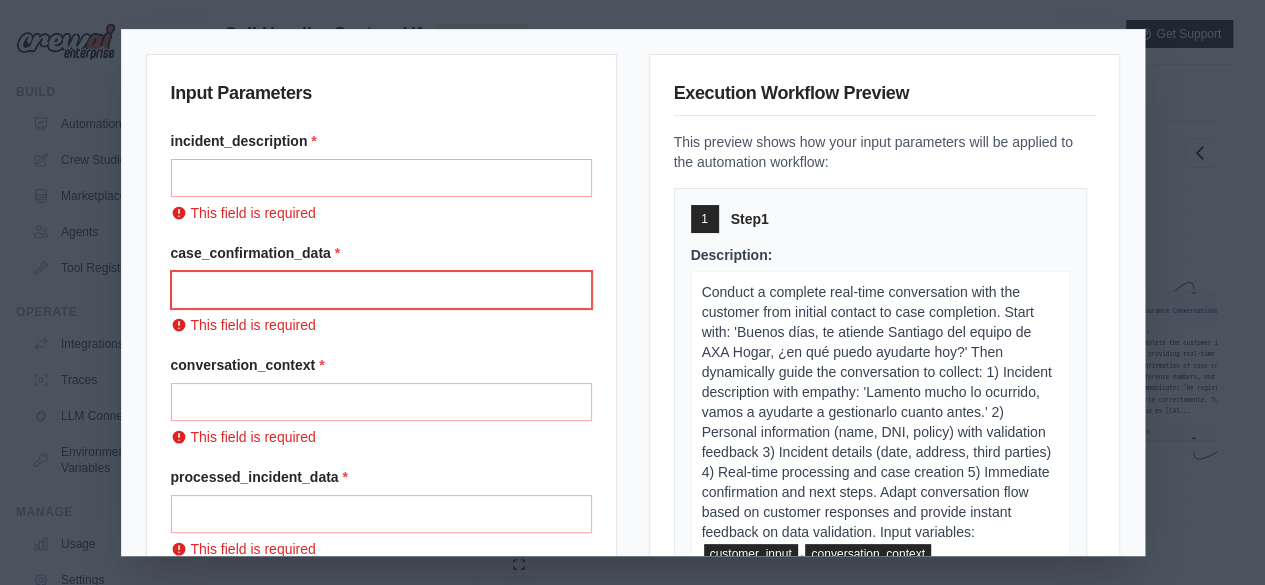 click on "Case confirmation data" at bounding box center (381, 290) 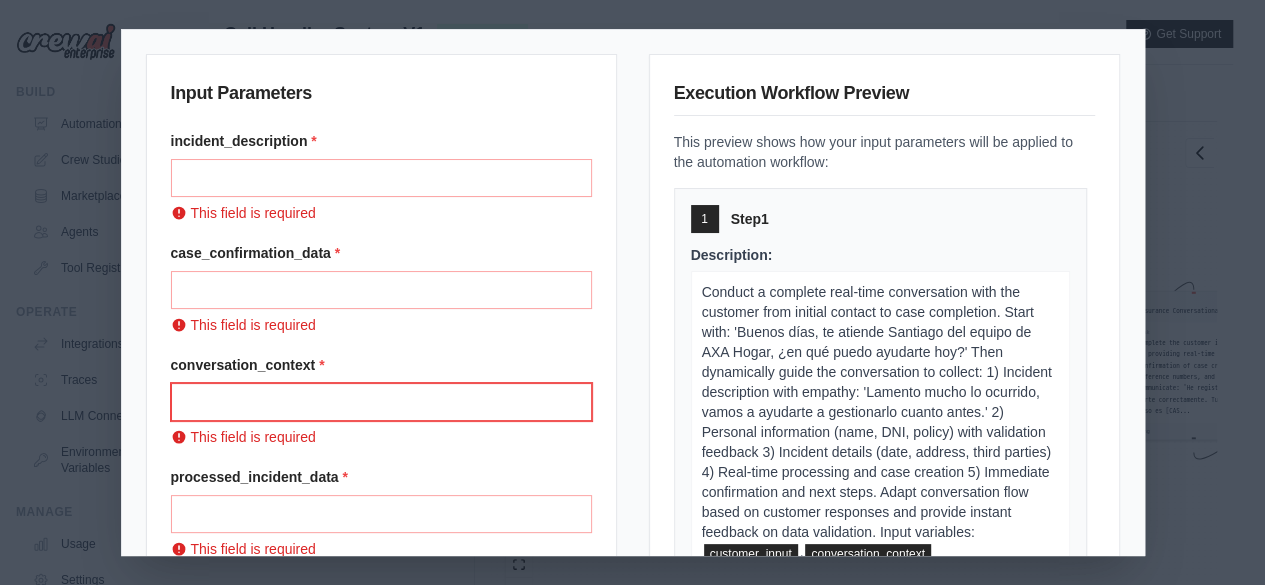 click on "Conversation context" at bounding box center [381, 402] 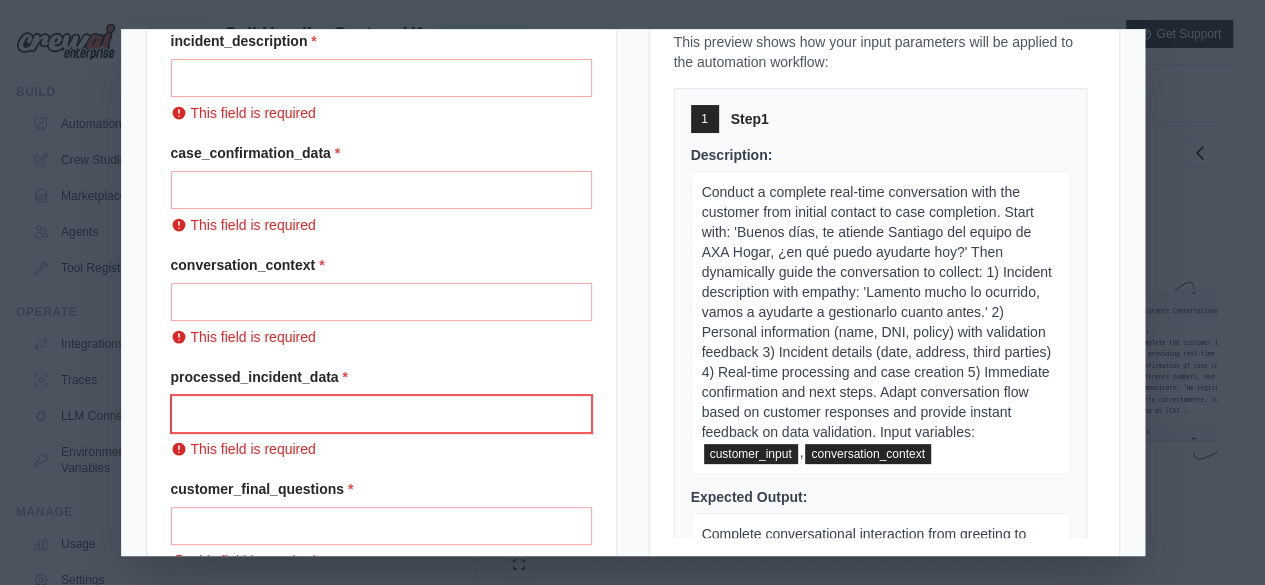 click on "Processed incident data" at bounding box center [381, 414] 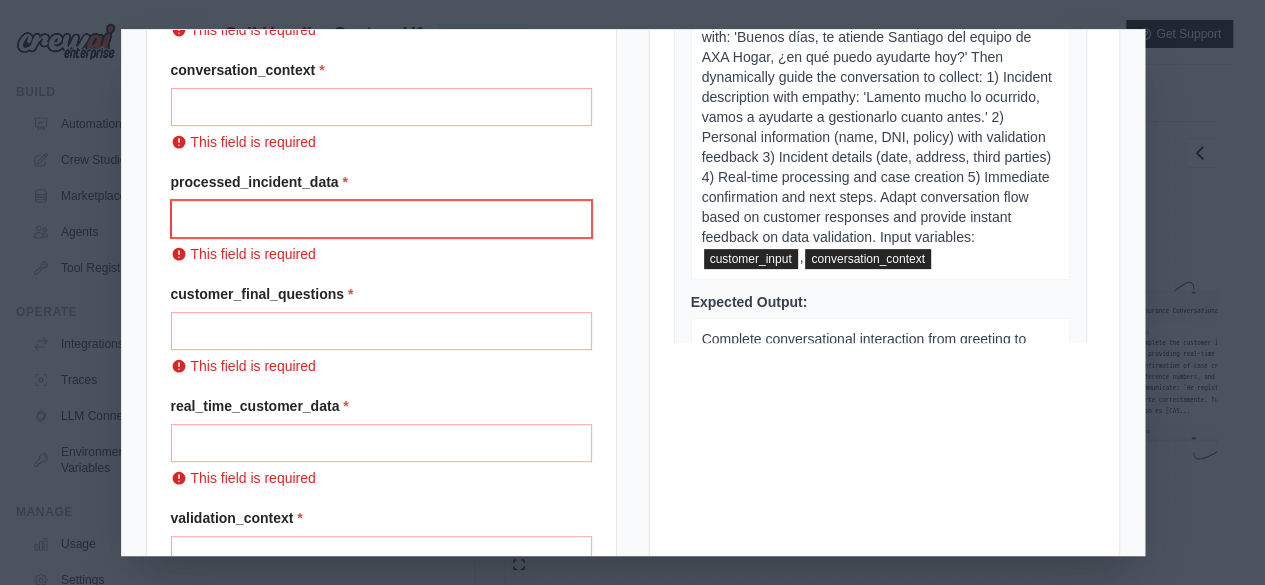 scroll, scrollTop: 300, scrollLeft: 0, axis: vertical 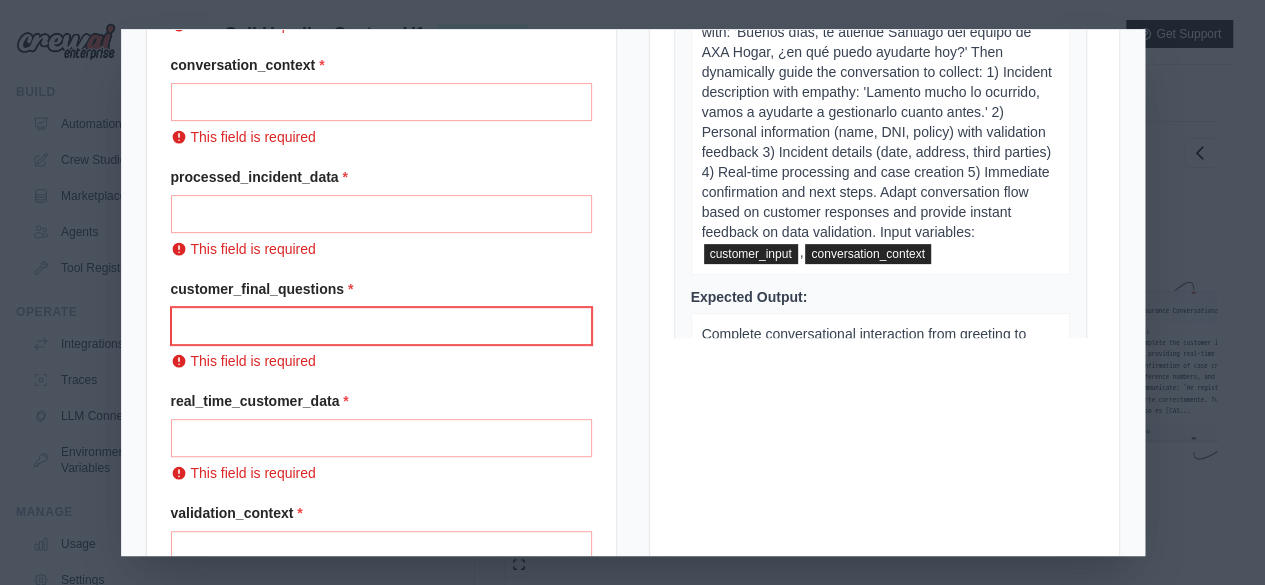 click on "Customer final questions" at bounding box center (381, 326) 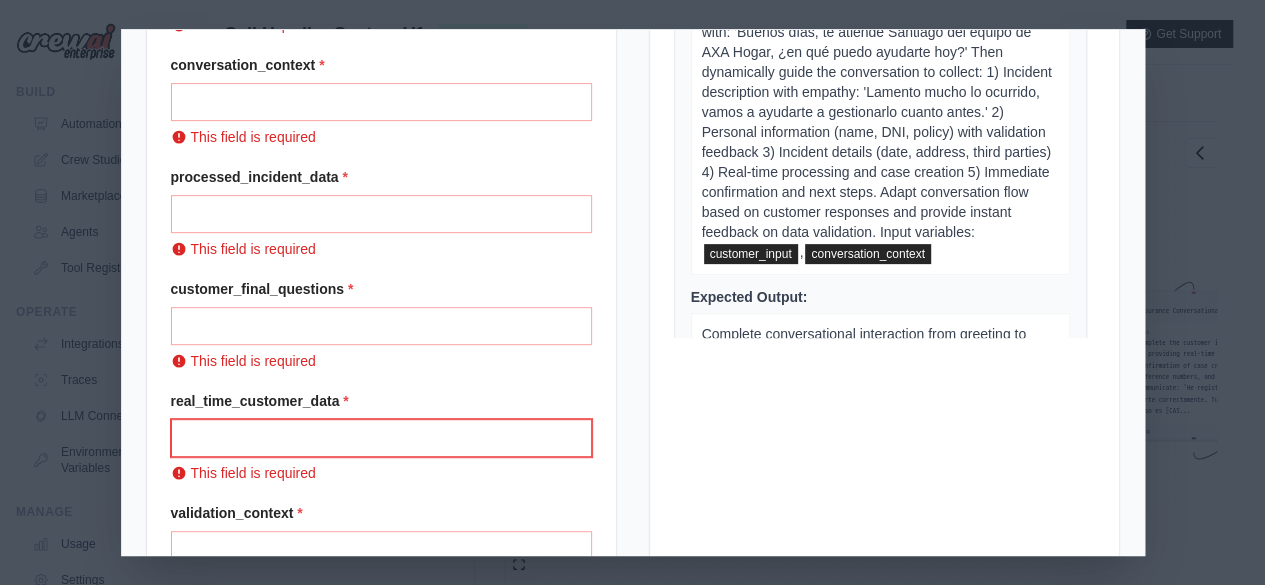 click on "Real time customer data" at bounding box center (381, 438) 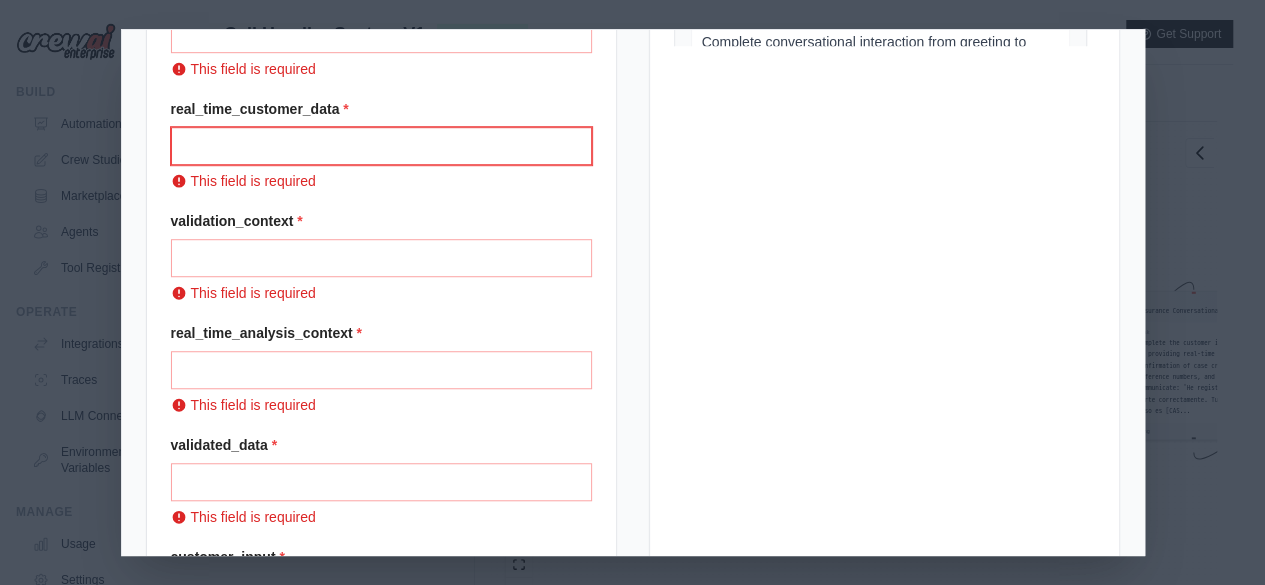 scroll, scrollTop: 600, scrollLeft: 0, axis: vertical 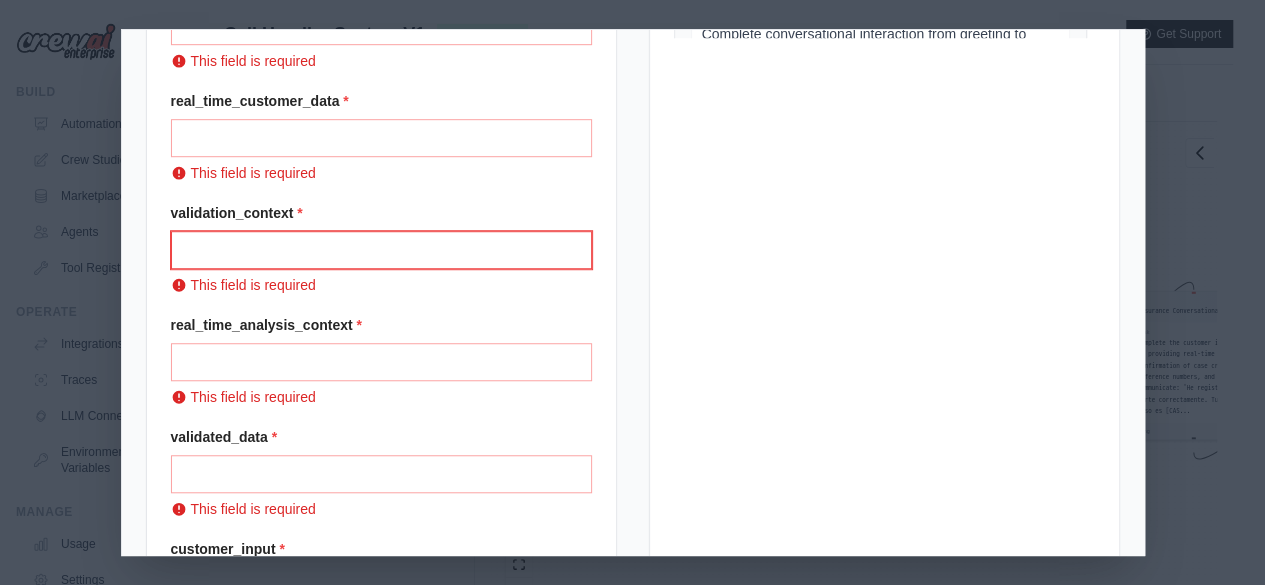 click on "Validation context" at bounding box center [381, 250] 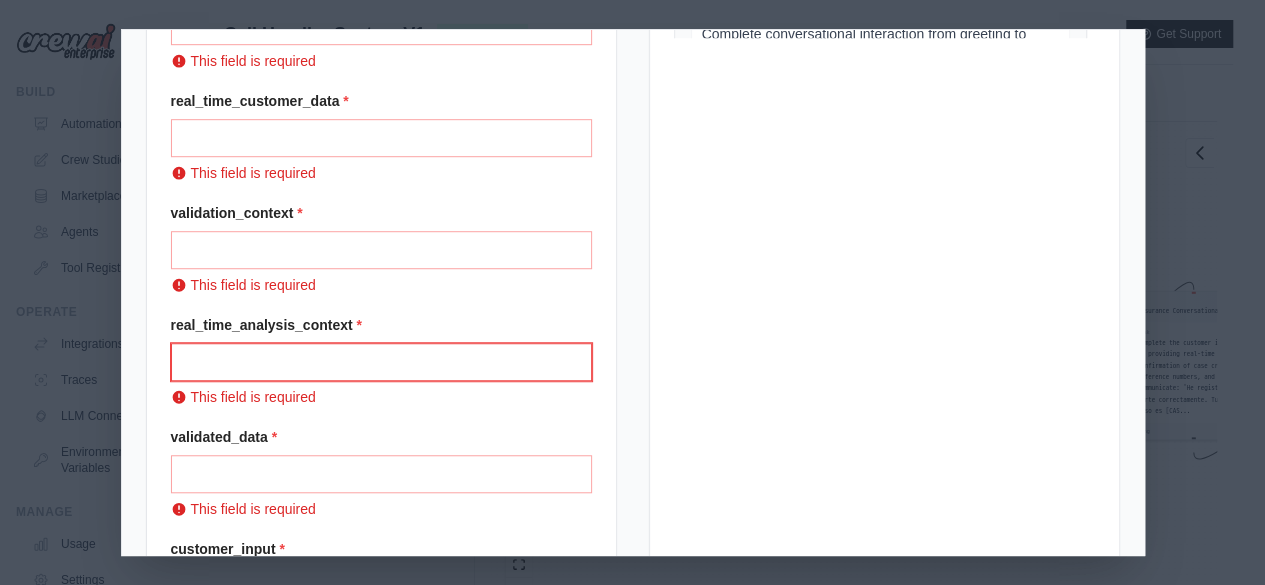 click on "Real time analysis context" at bounding box center (381, 362) 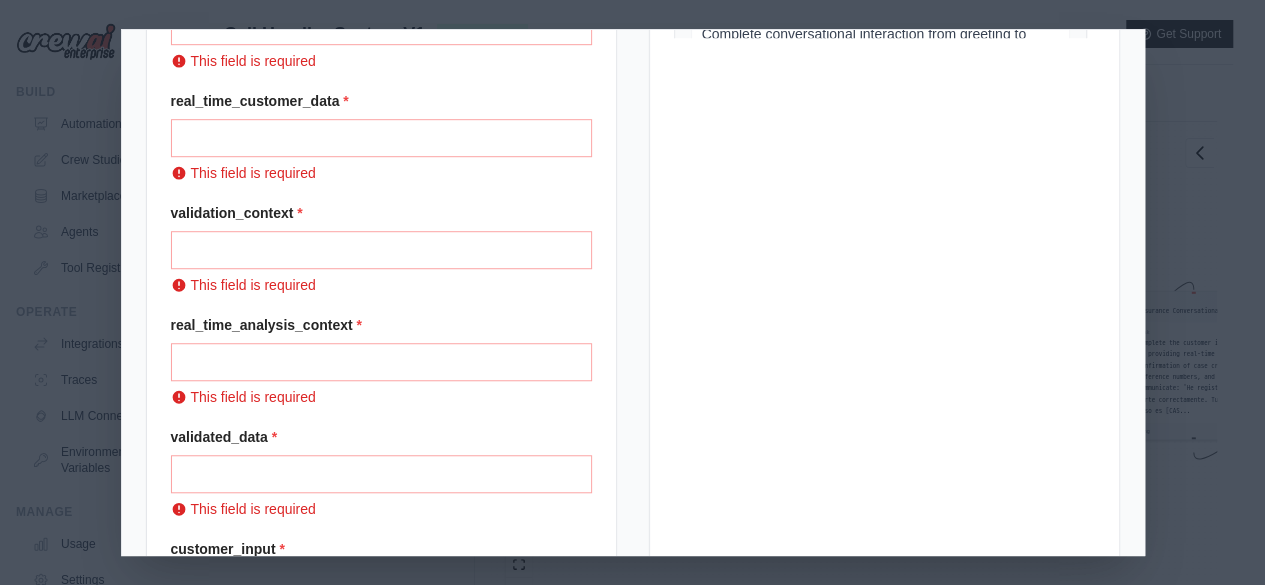click on "validated_data   *" at bounding box center (381, 437) 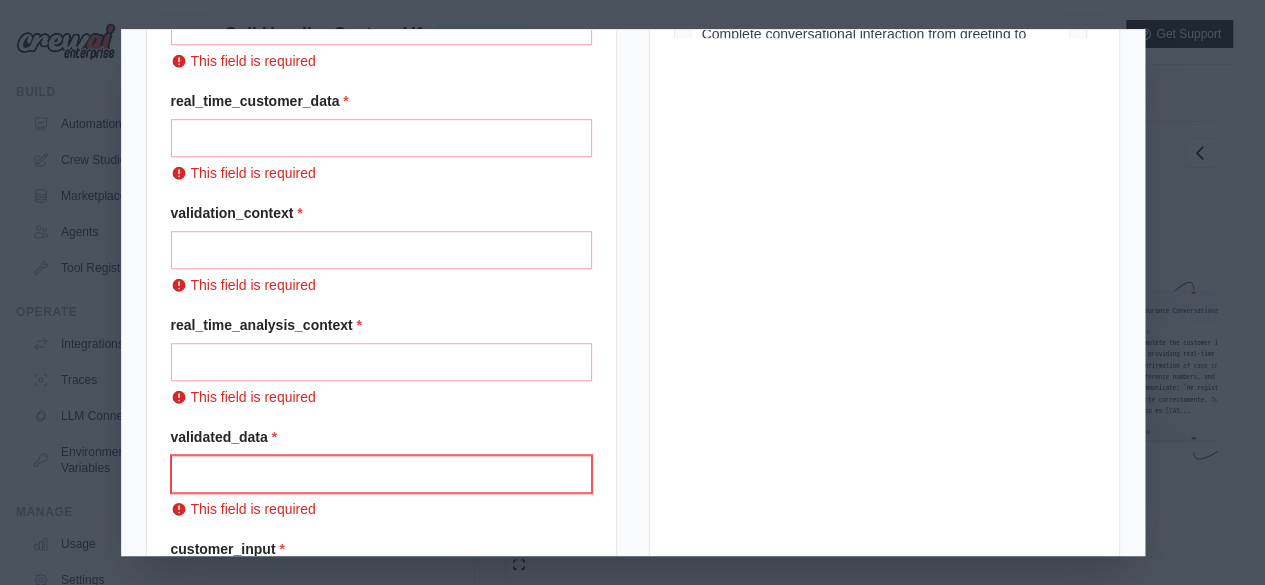 click on "Validated data" at bounding box center (381, 474) 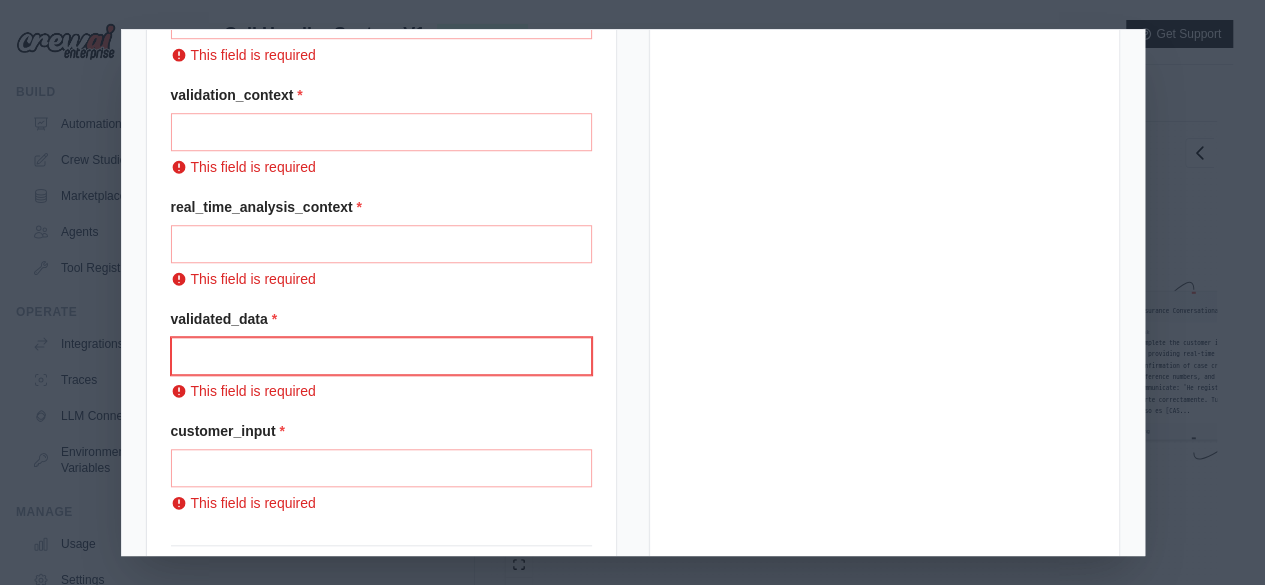 scroll, scrollTop: 811, scrollLeft: 0, axis: vertical 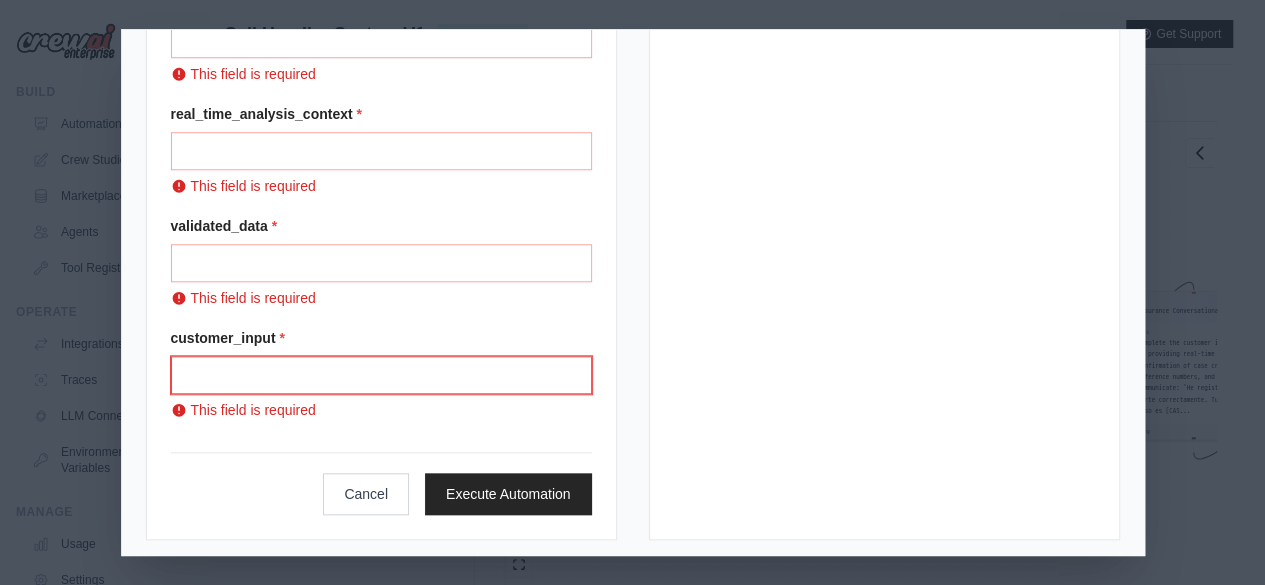 click on "Customer input" at bounding box center (381, 375) 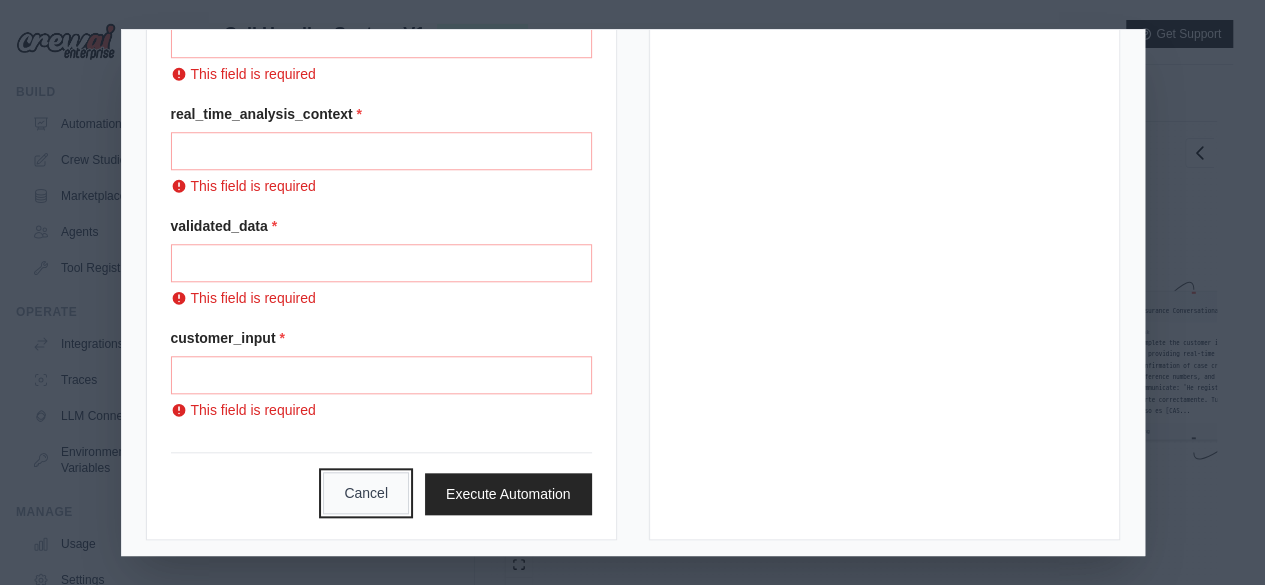 click on "Cancel" at bounding box center [366, 493] 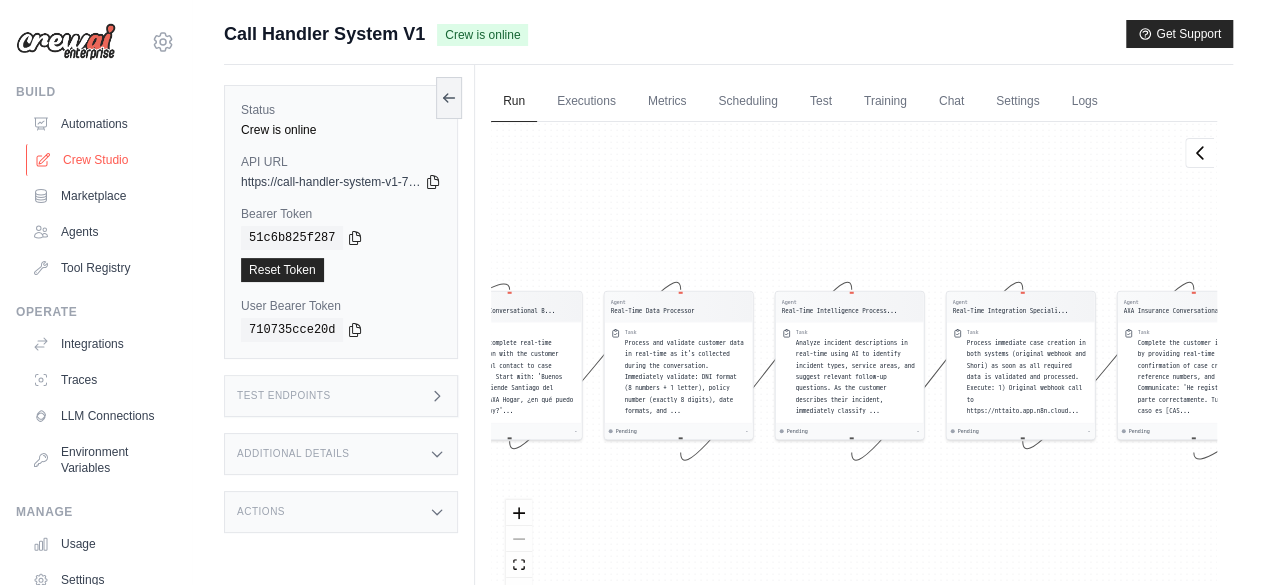 click on "Crew Studio" at bounding box center (101, 160) 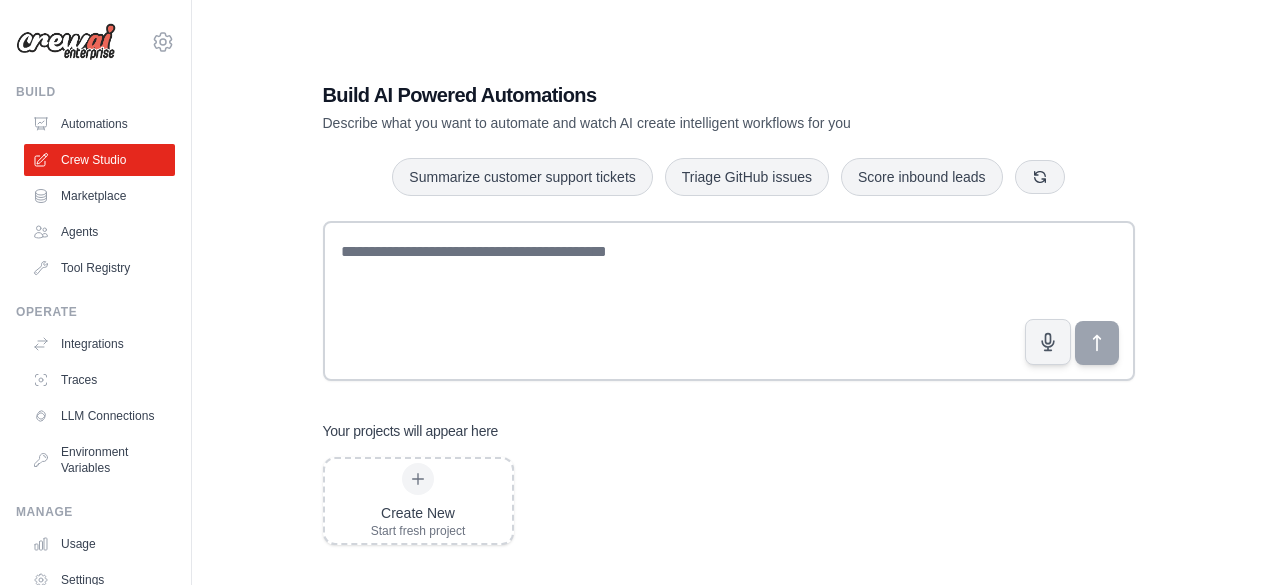 scroll, scrollTop: 0, scrollLeft: 0, axis: both 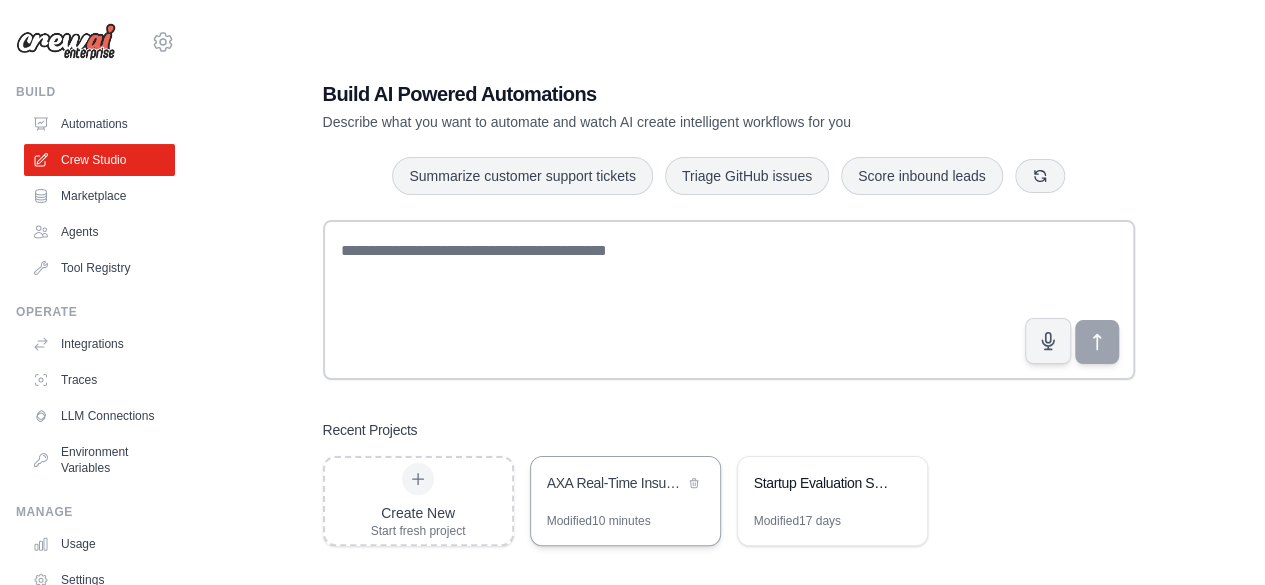 click on "AXA Real-Time Insurance Chatbot" at bounding box center [625, 485] 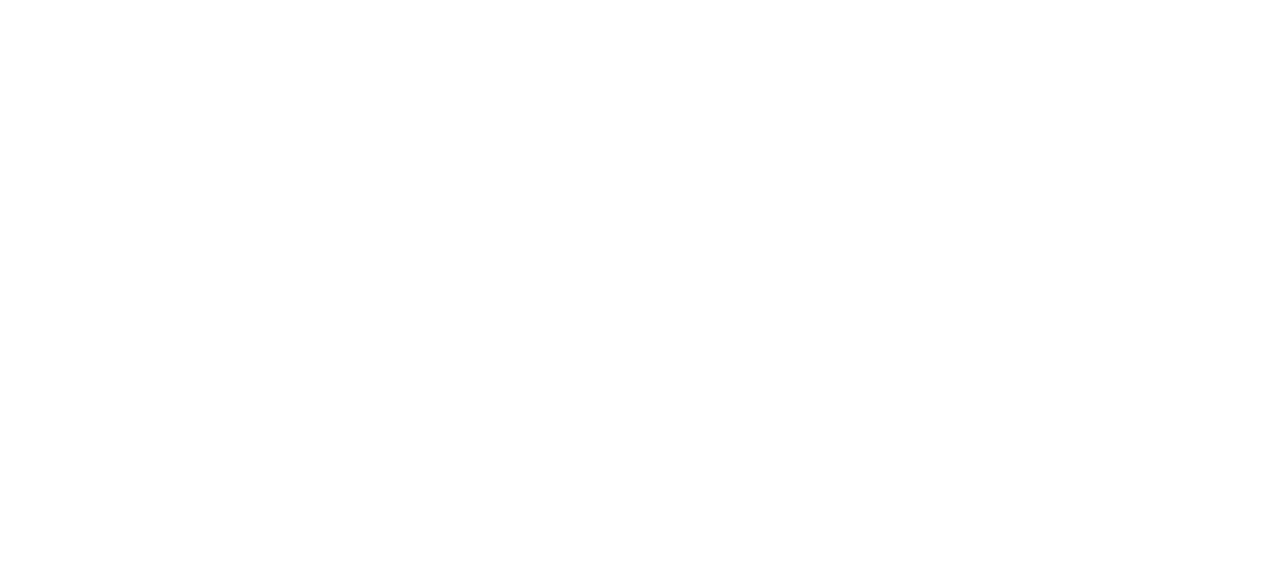 scroll, scrollTop: 0, scrollLeft: 0, axis: both 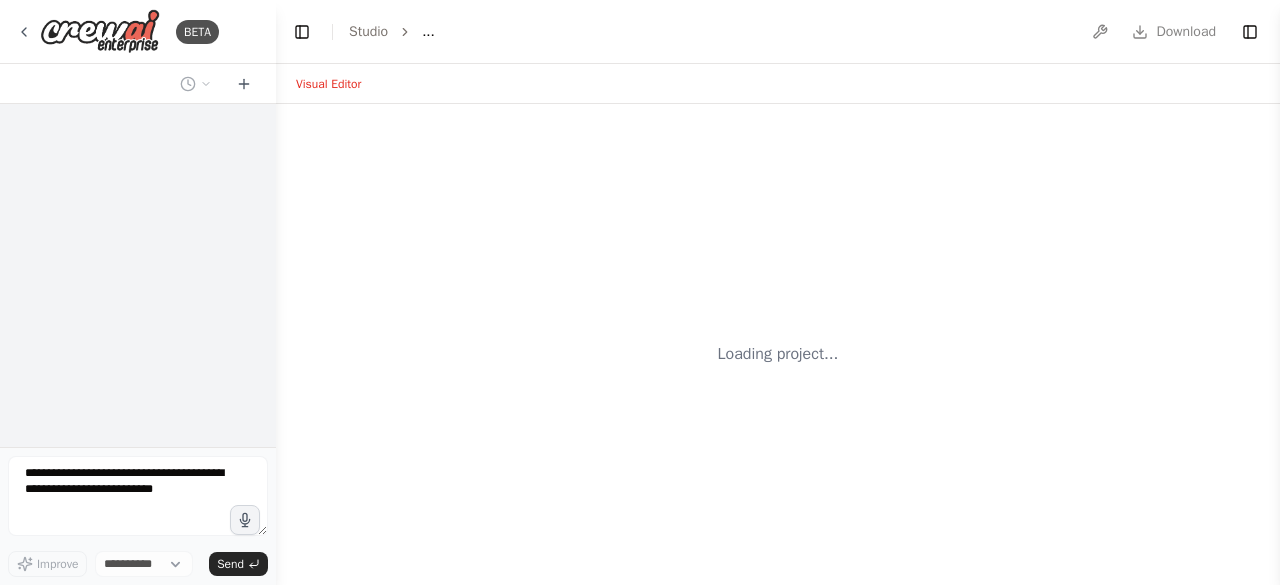 select on "****" 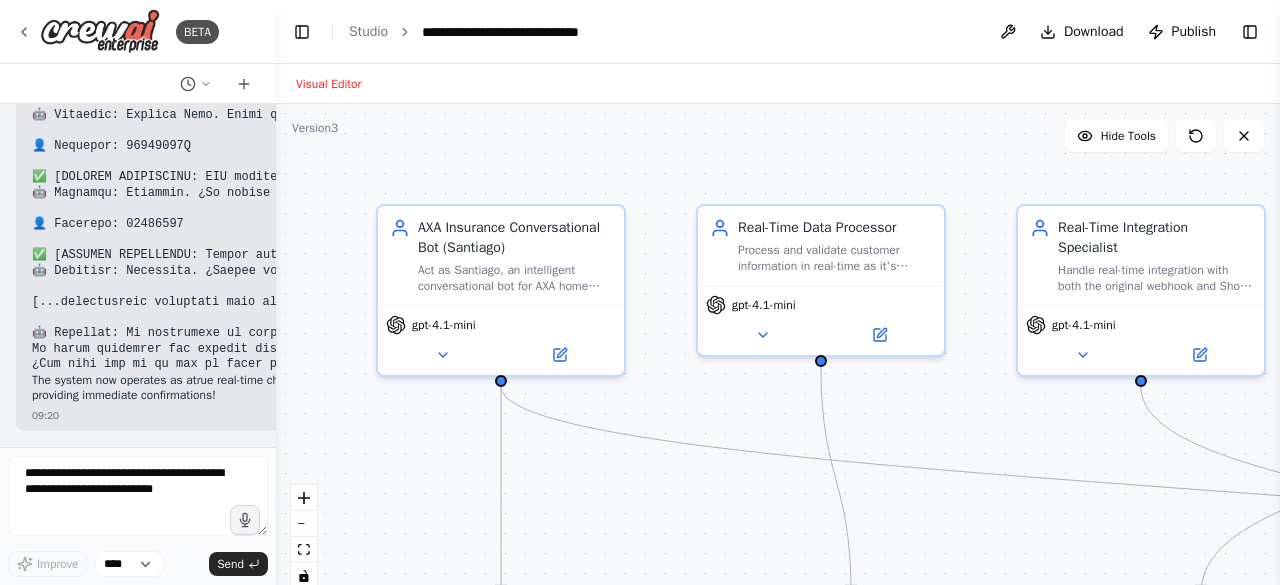 scroll, scrollTop: 16140, scrollLeft: 0, axis: vertical 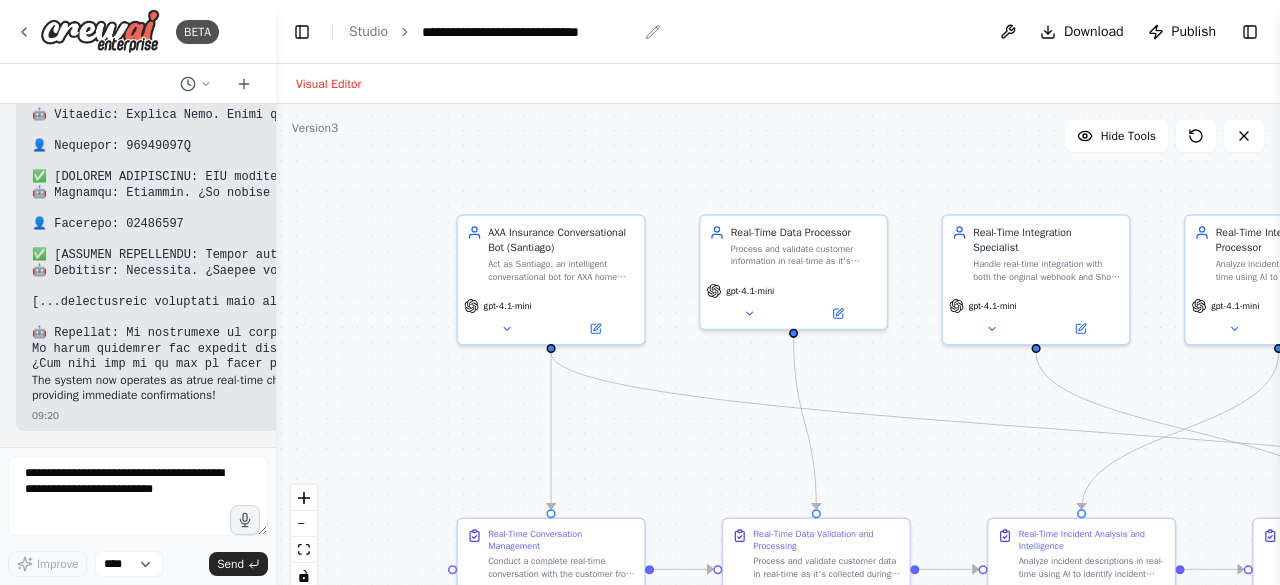 click on "**********" at bounding box center [529, 32] 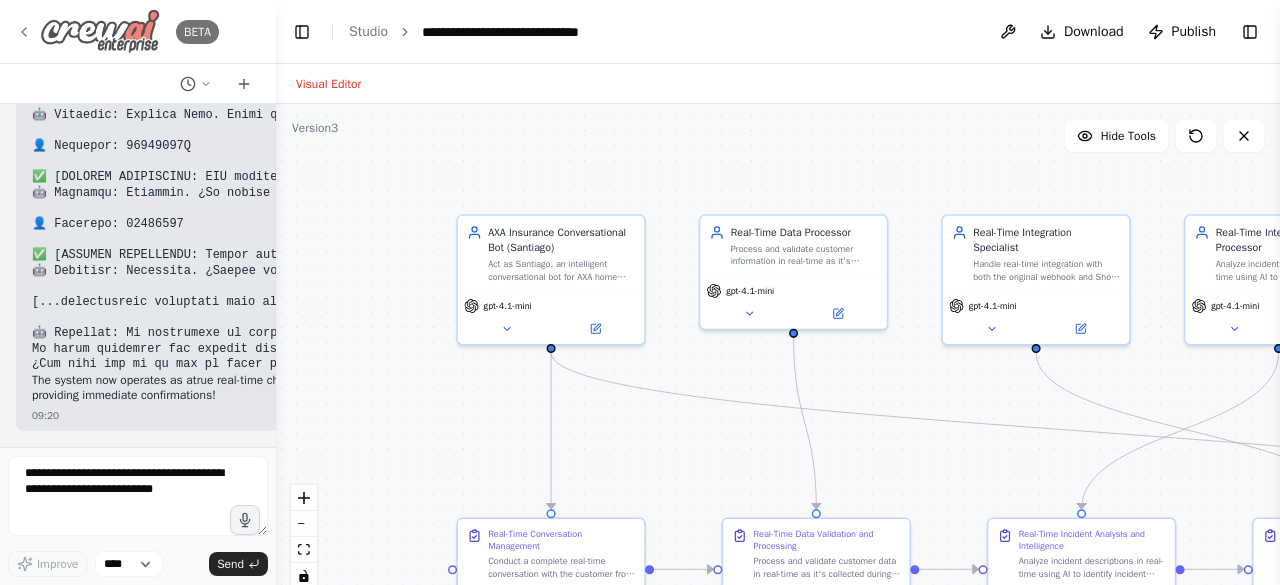 click at bounding box center [100, 31] 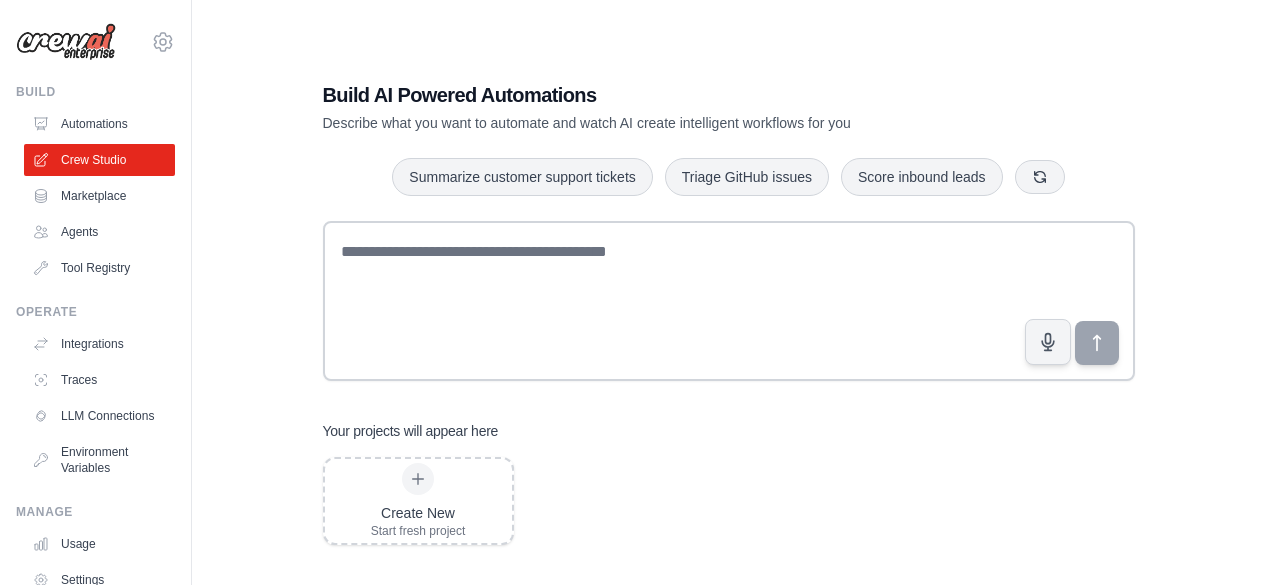 scroll, scrollTop: 0, scrollLeft: 0, axis: both 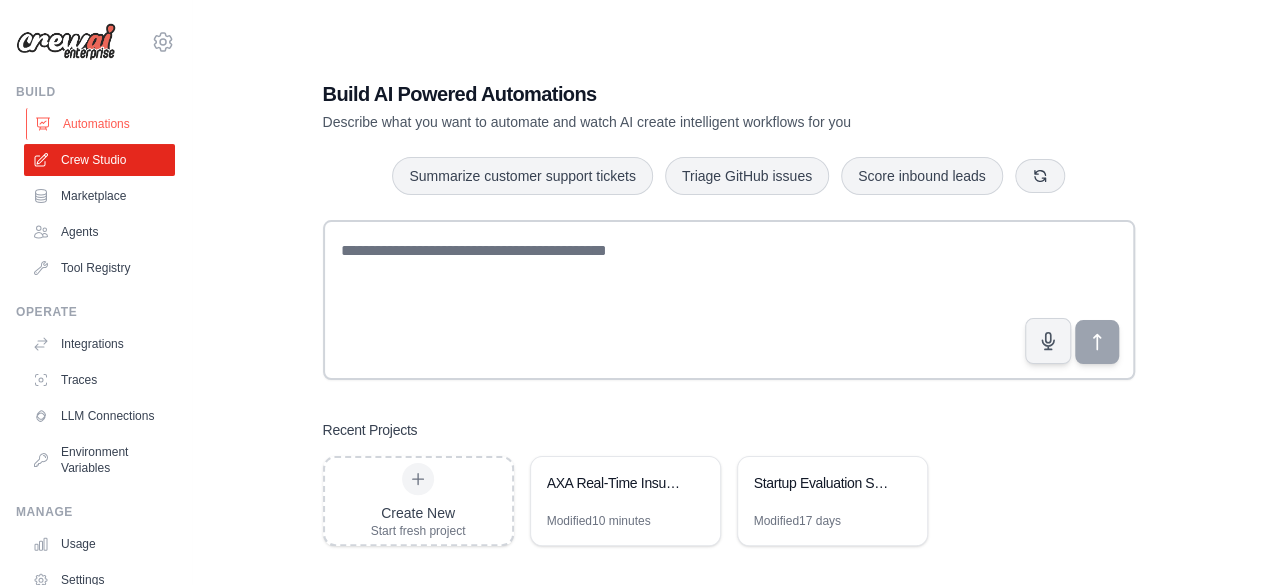 click on "Automations" at bounding box center (101, 124) 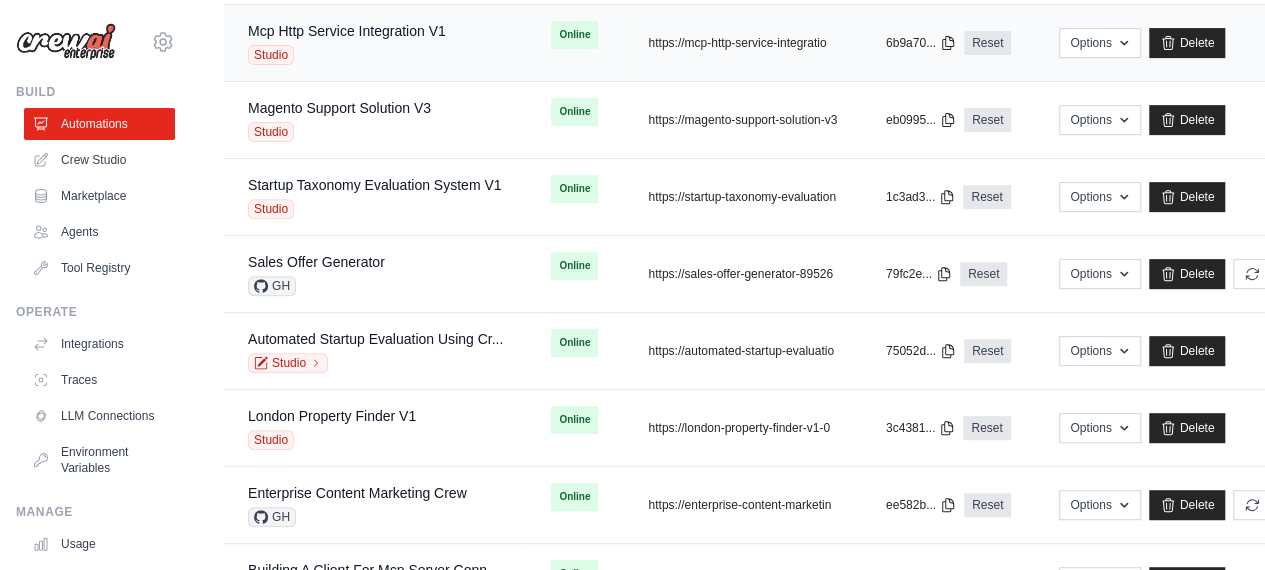 scroll, scrollTop: 0, scrollLeft: 0, axis: both 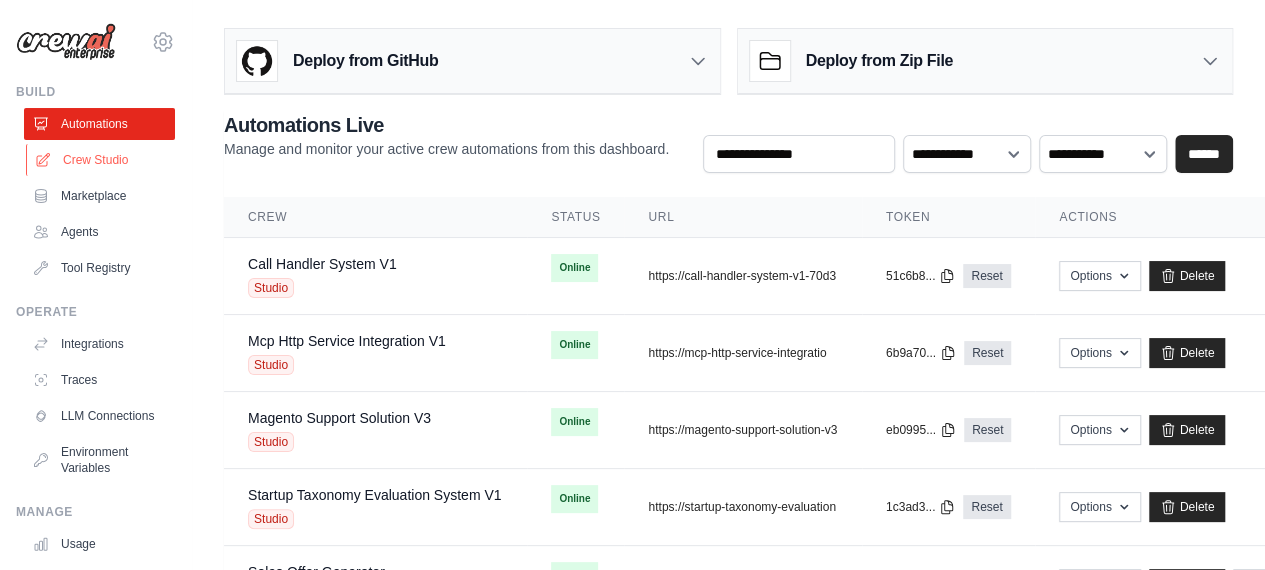 click on "Crew Studio" at bounding box center [101, 160] 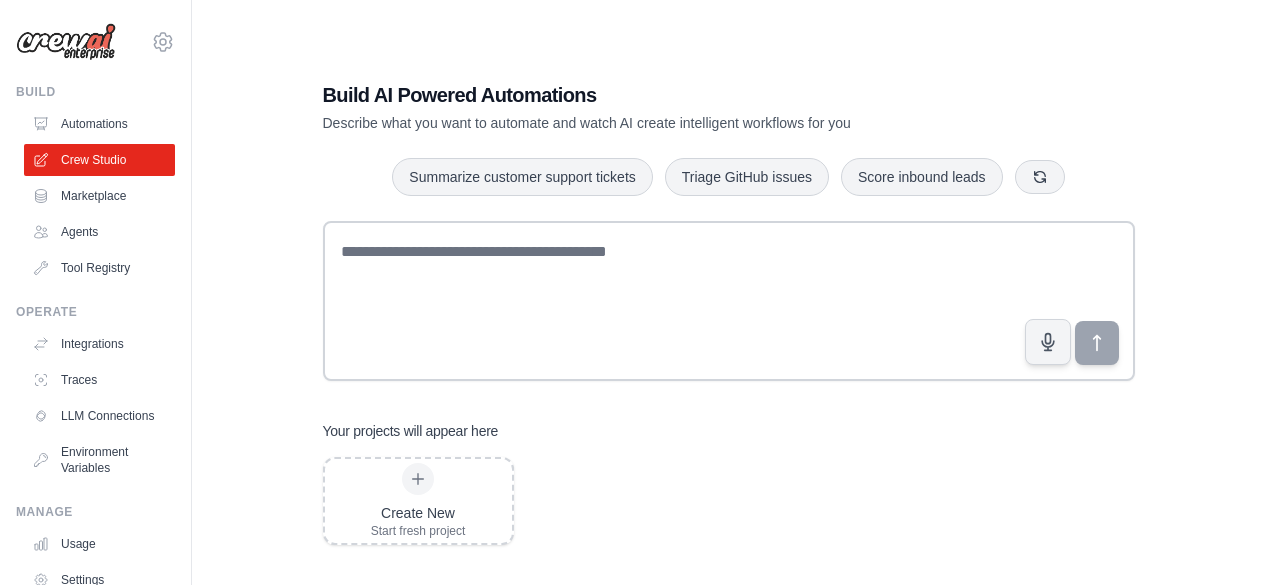 scroll, scrollTop: 0, scrollLeft: 0, axis: both 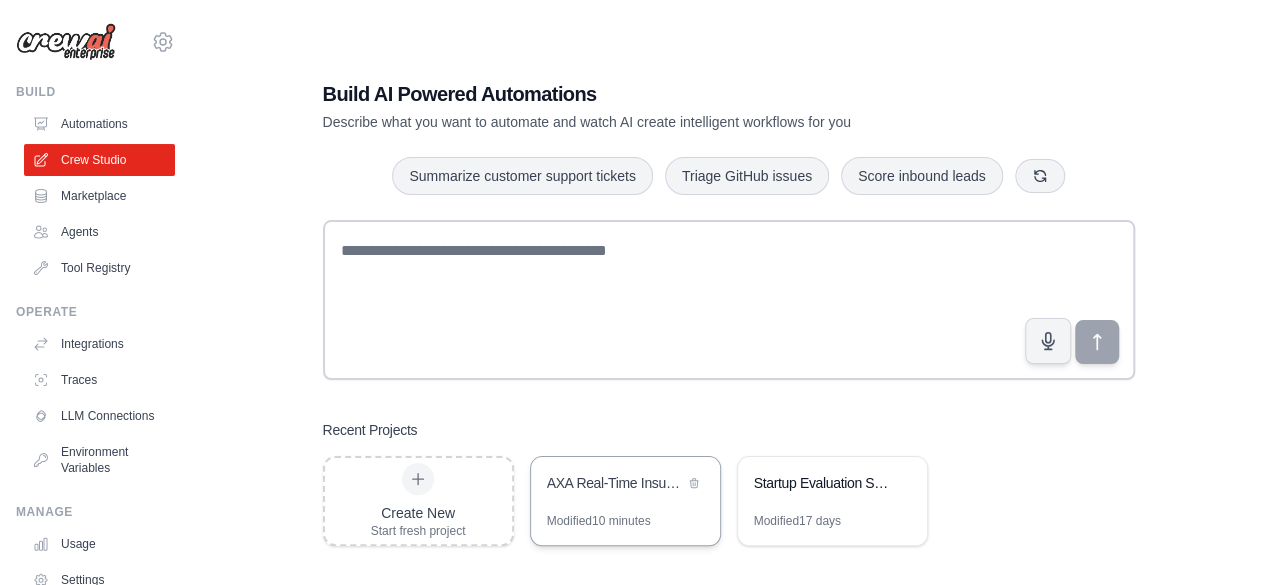 click on "AXA Real-Time Insurance Chatbot" at bounding box center (615, 483) 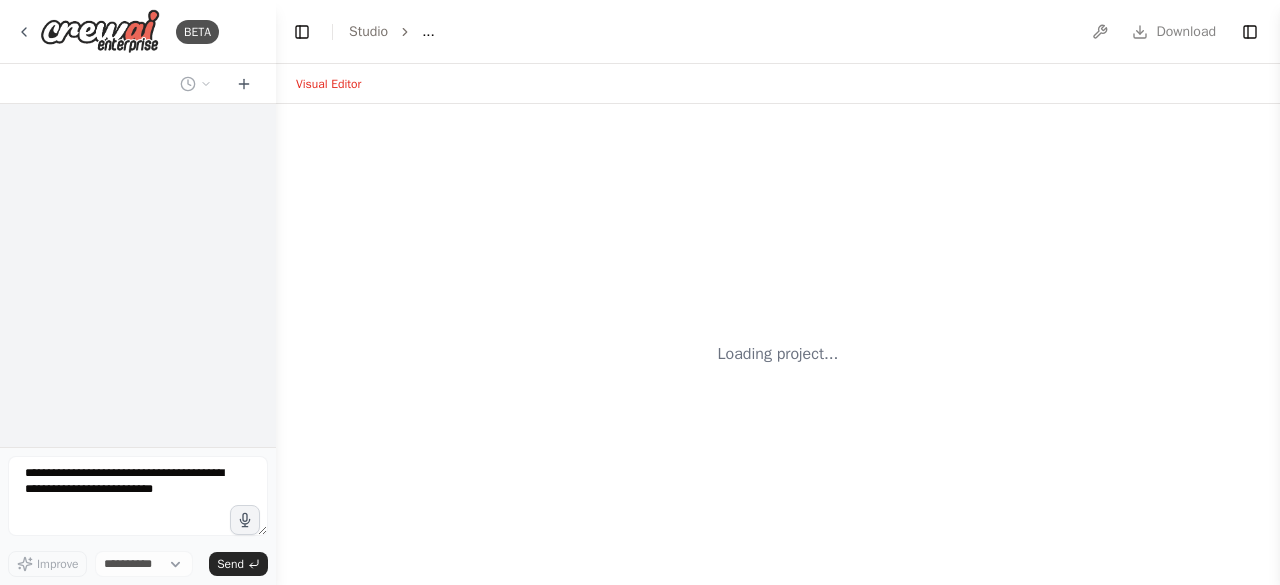 scroll, scrollTop: 0, scrollLeft: 0, axis: both 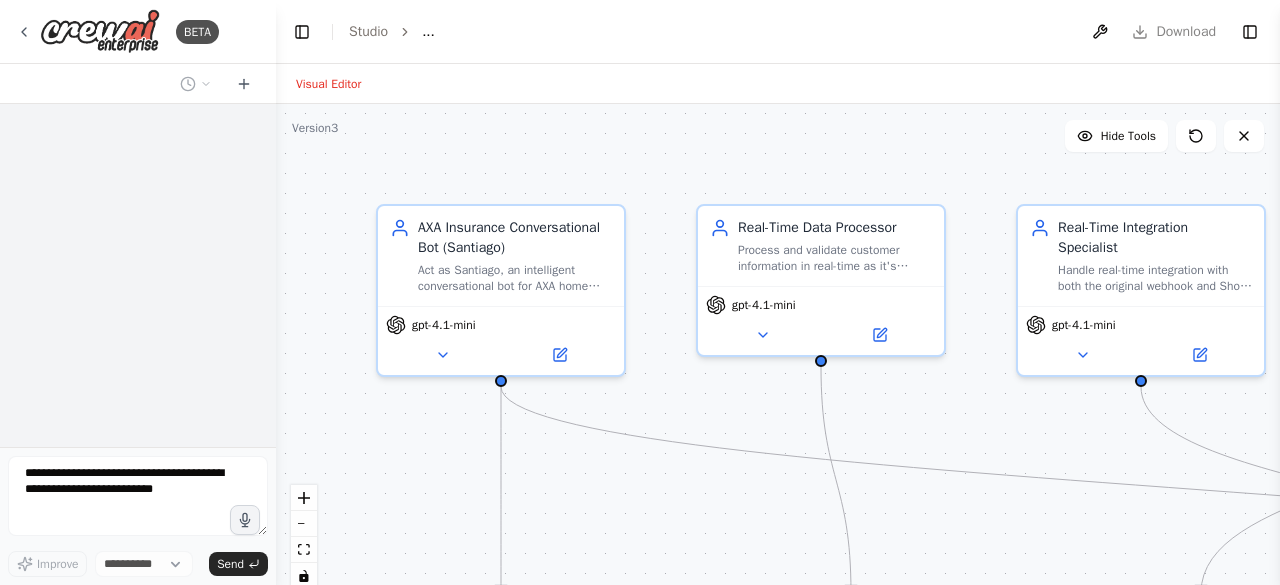 select on "****" 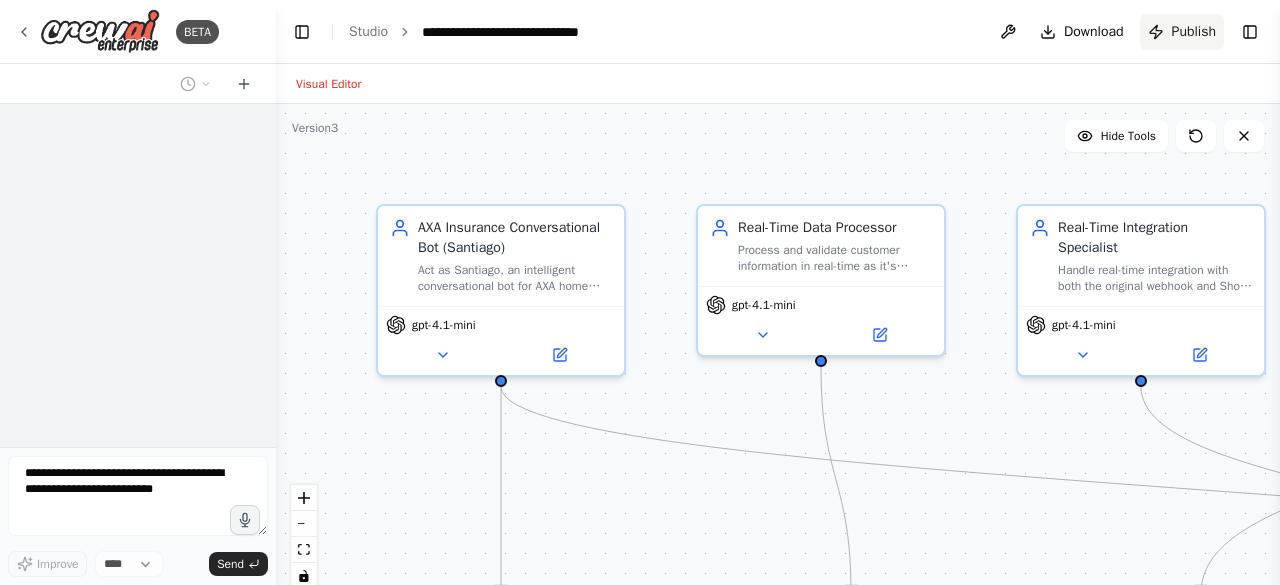 click on "Publish" at bounding box center [1182, 32] 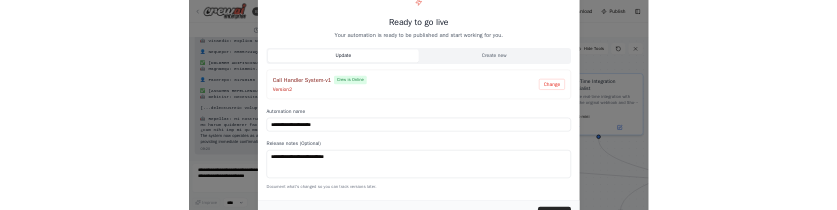 scroll, scrollTop: 16440, scrollLeft: 0, axis: vertical 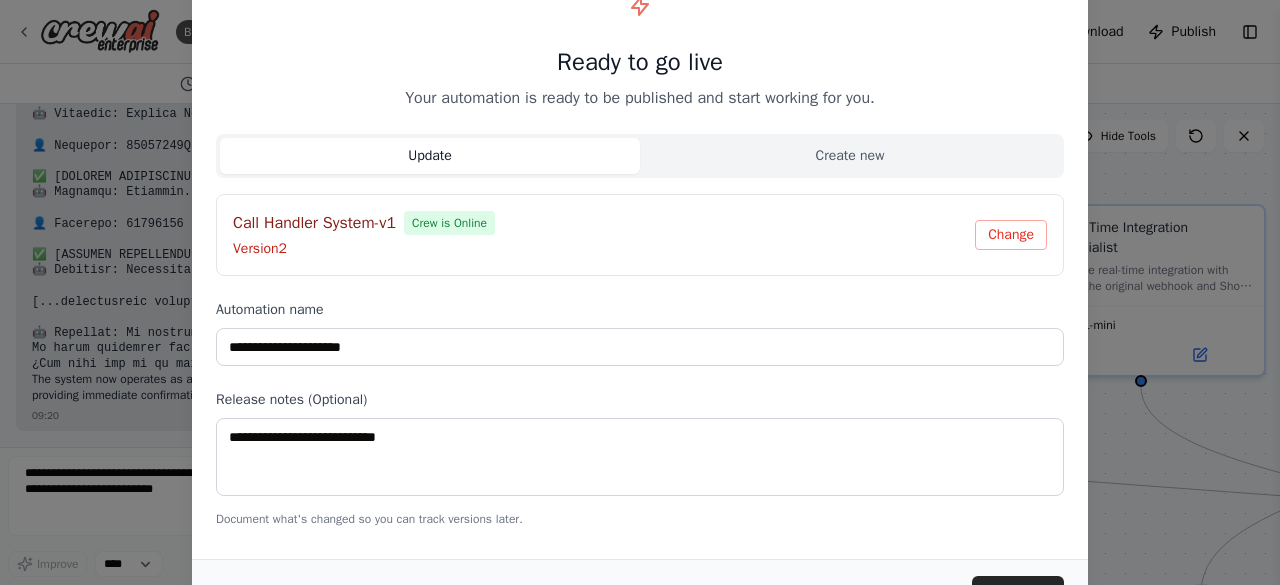 click on "**********" at bounding box center (640, 292) 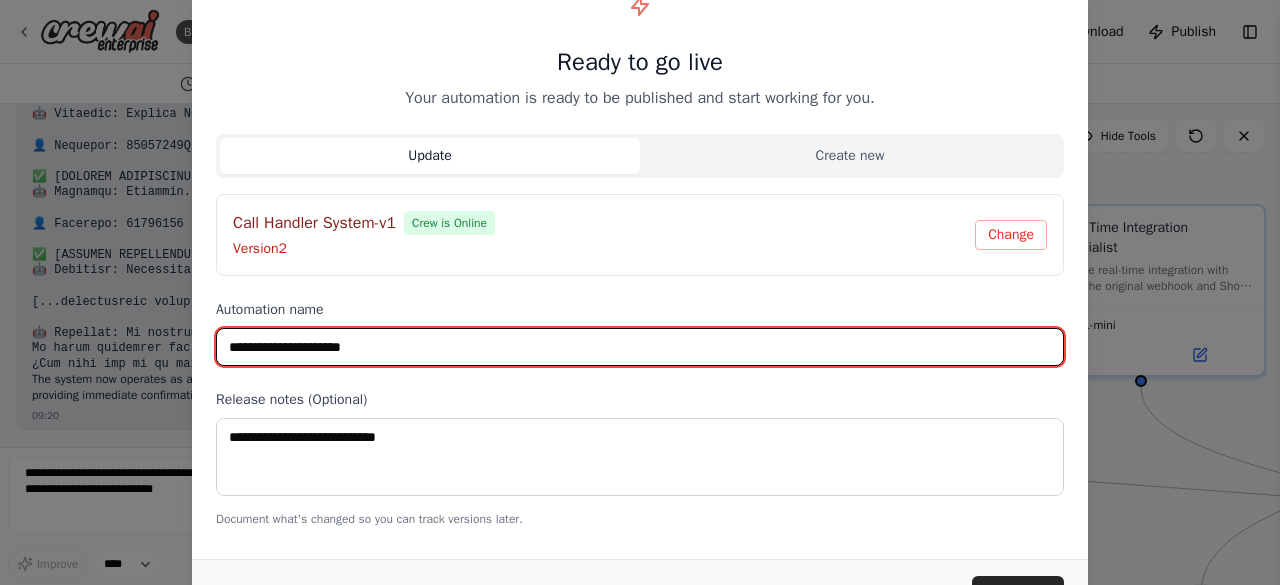 click on "**********" at bounding box center (640, 347) 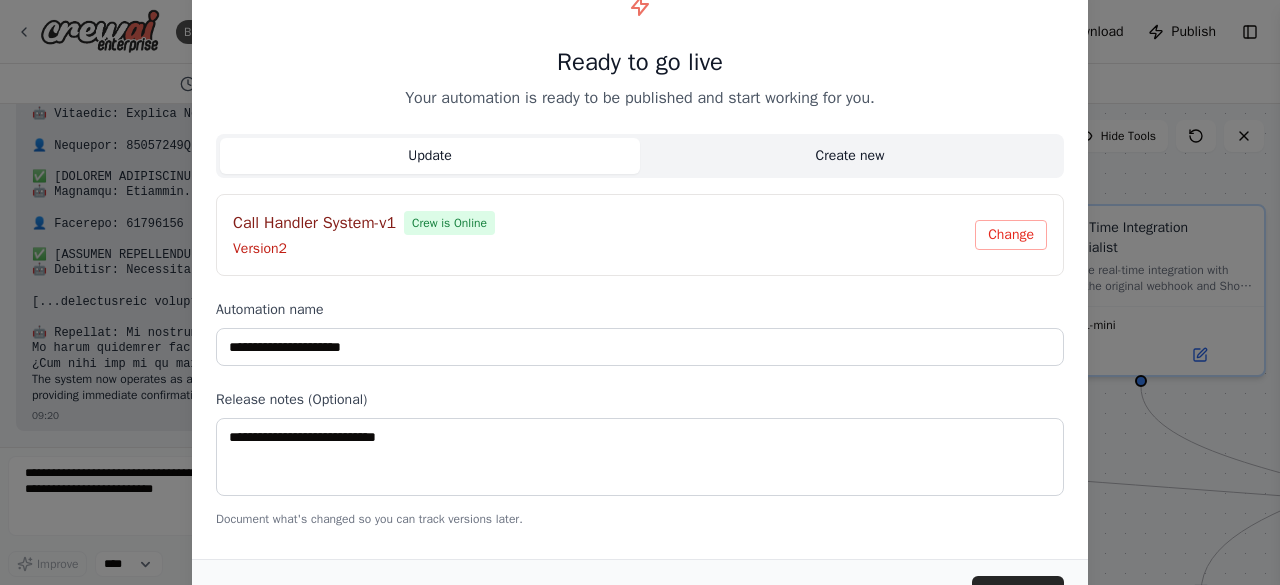 click on "Create new" at bounding box center [850, 156] 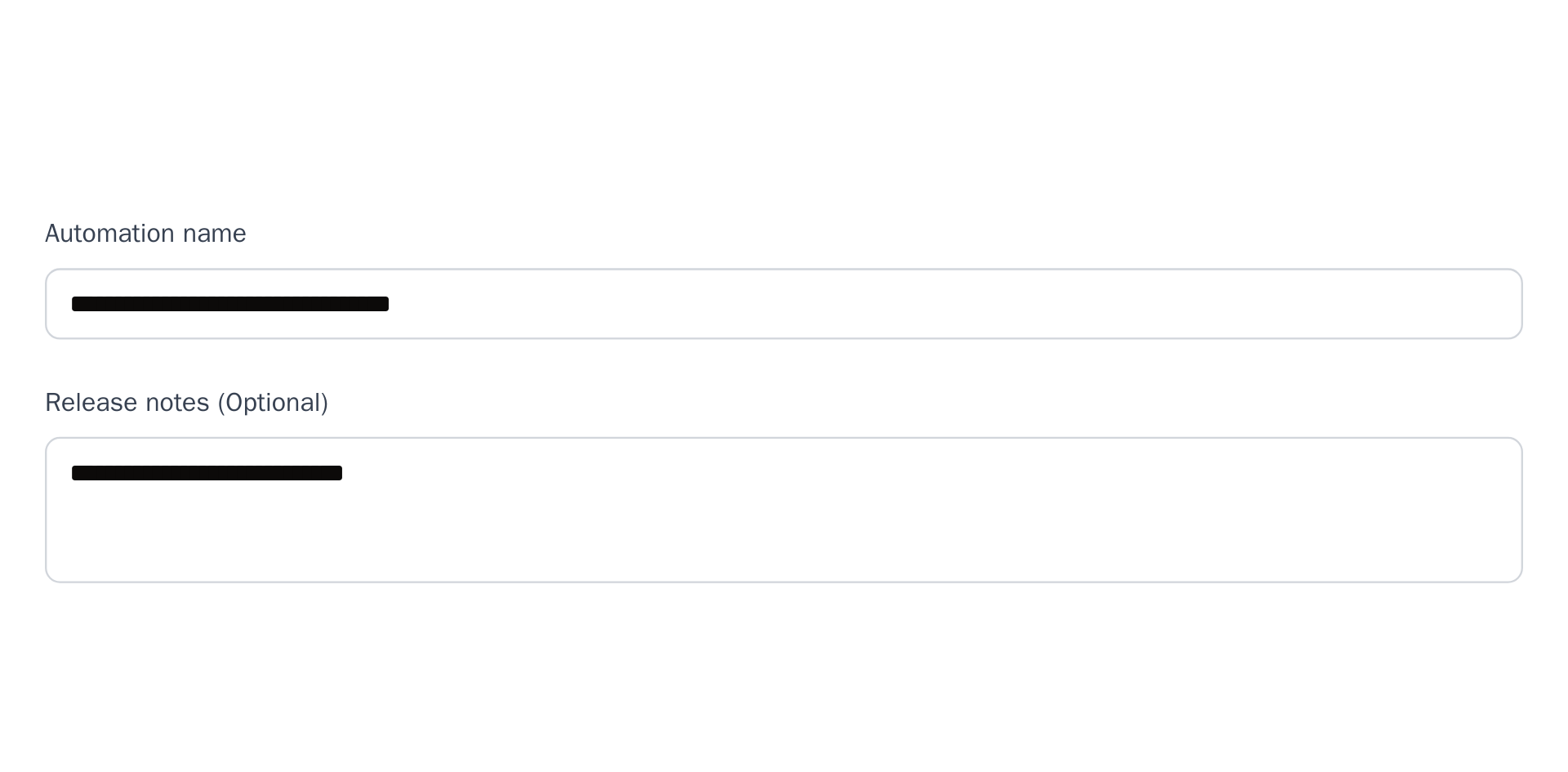 scroll, scrollTop: 13170, scrollLeft: 0, axis: vertical 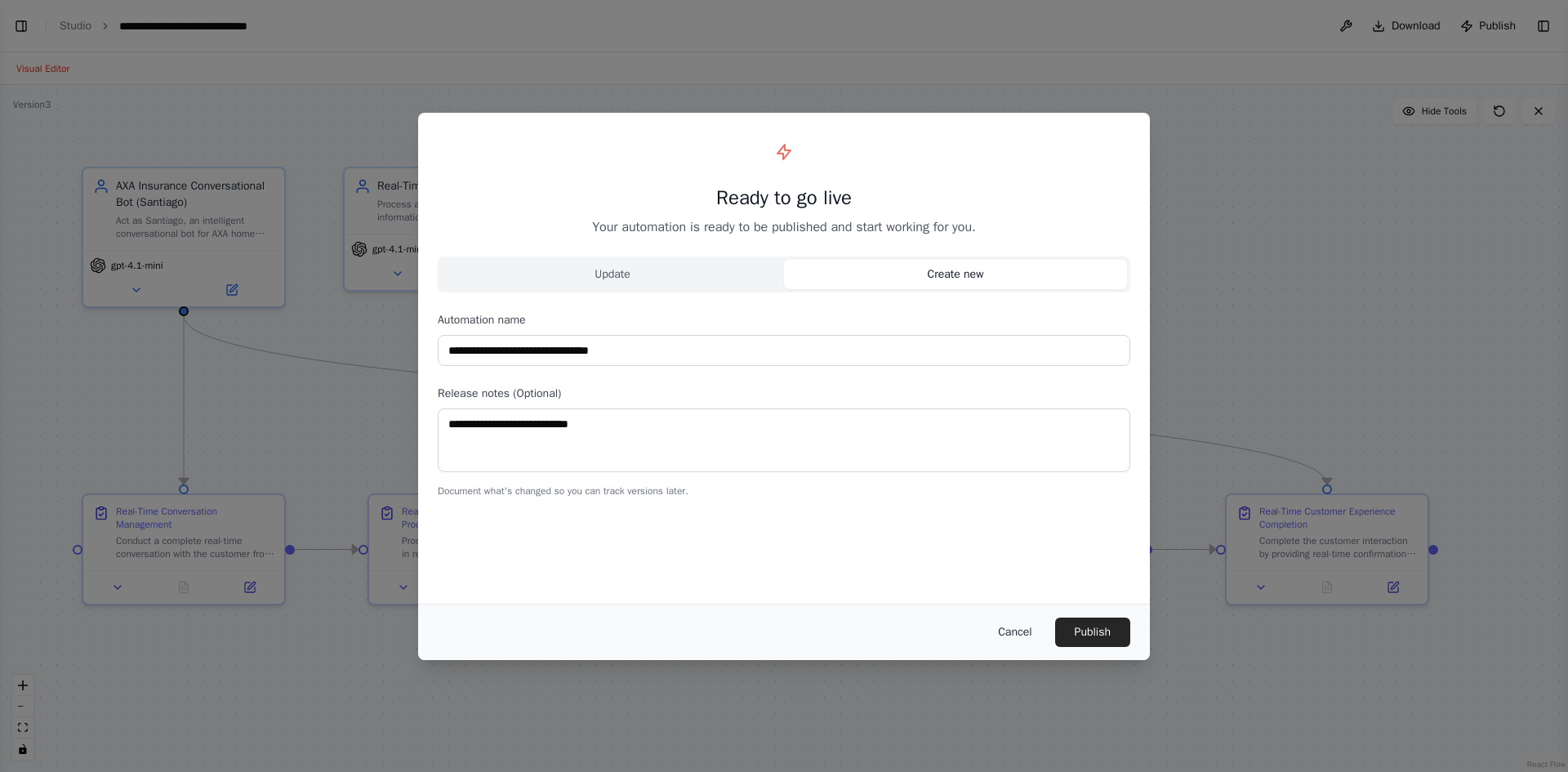 click on "Cancel" at bounding box center [1014, 632] 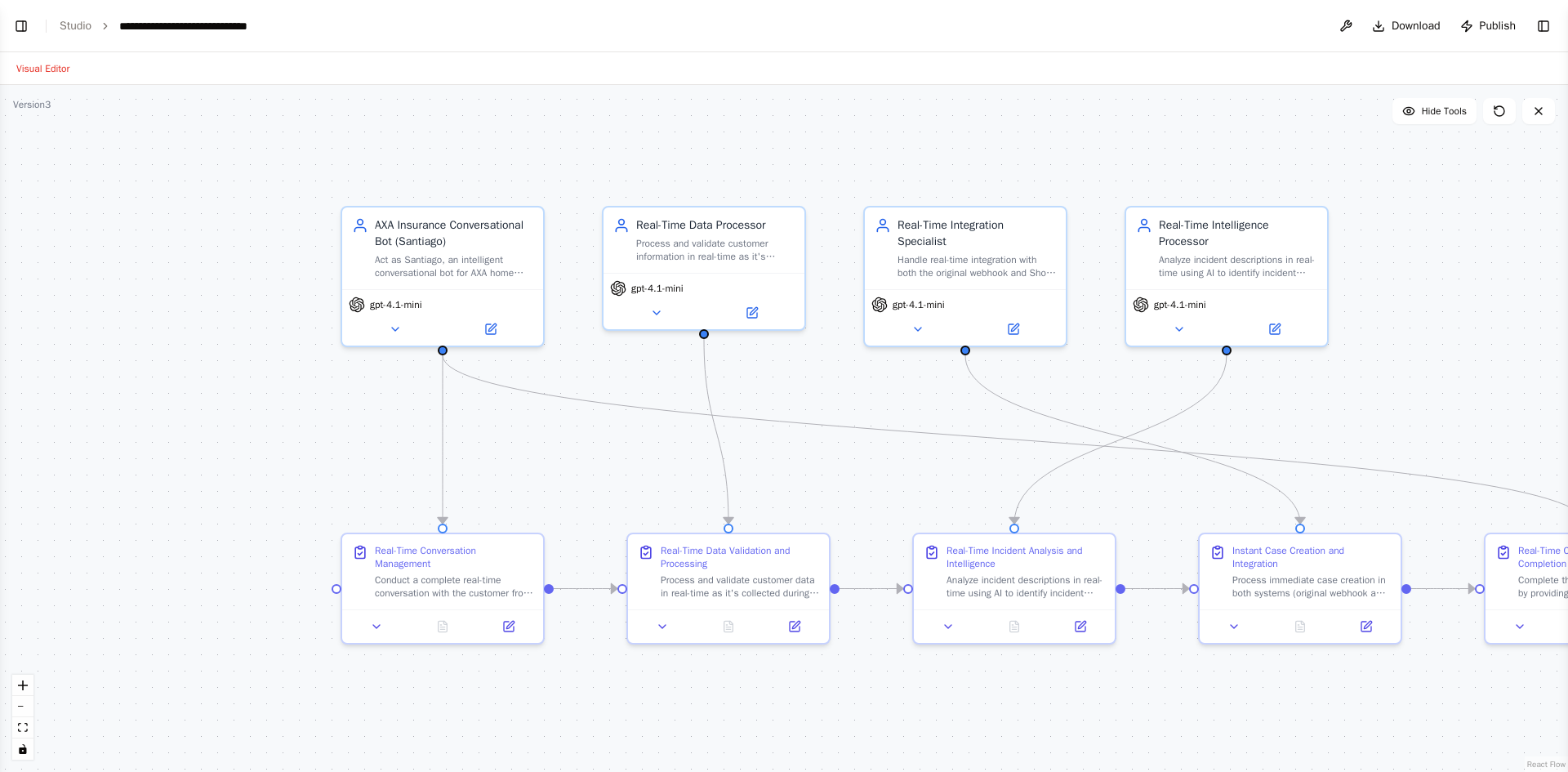 drag, startPoint x: 220, startPoint y: 125, endPoint x: 479, endPoint y: 164, distance: 261.91984 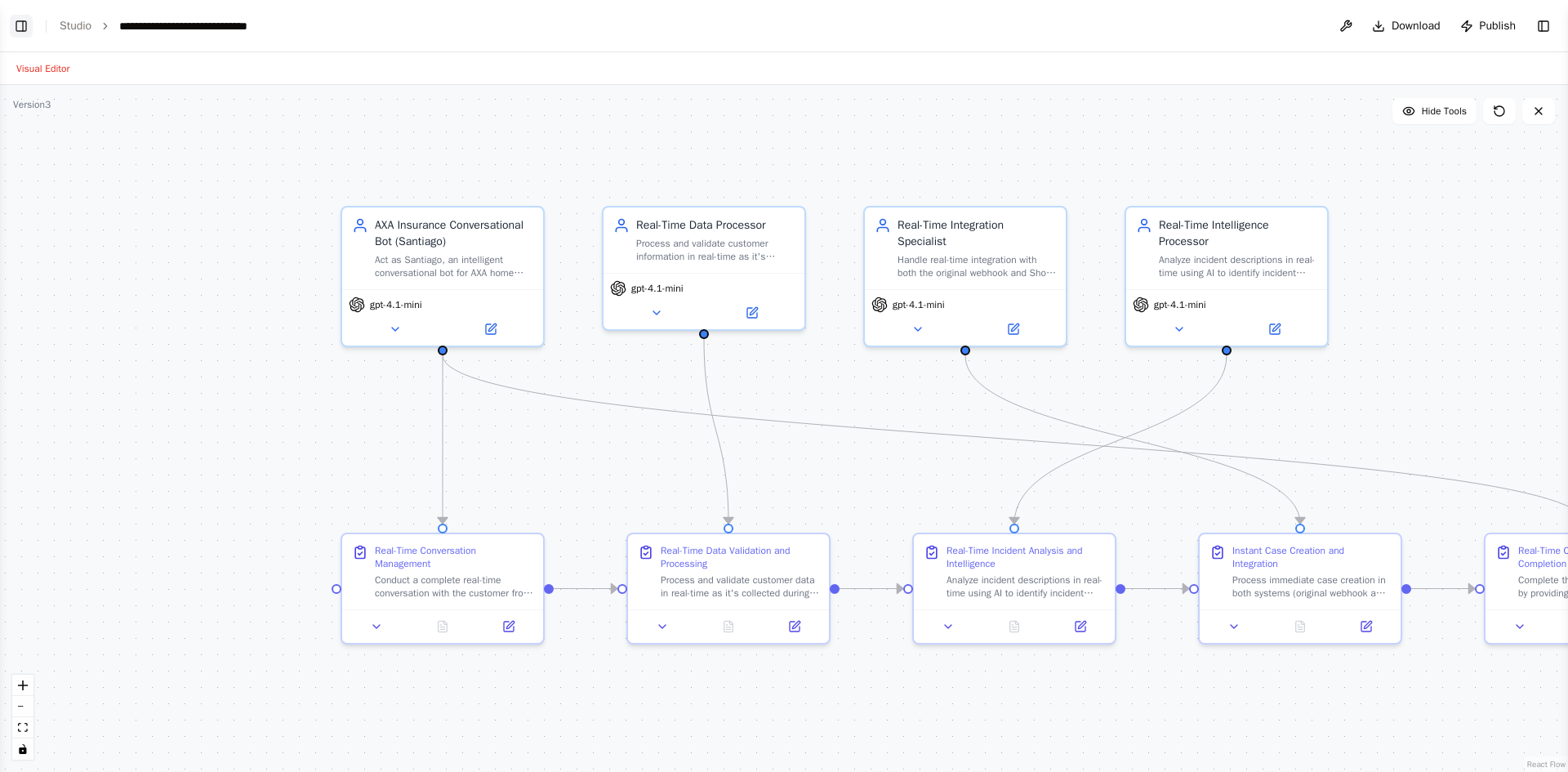 click on "Toggle Left Sidebar" at bounding box center (21, 26) 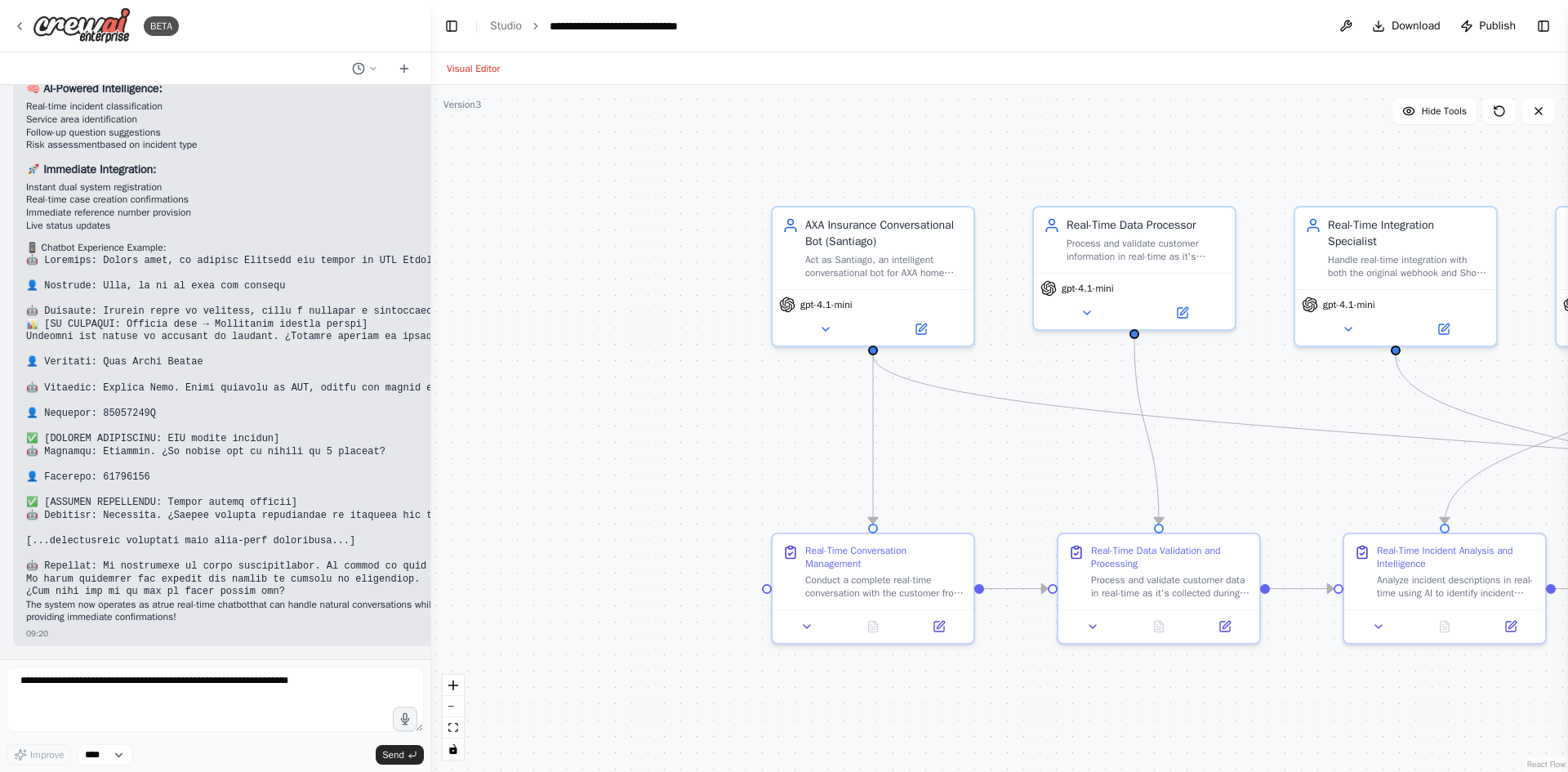 scroll, scrollTop: 7177, scrollLeft: 0, axis: vertical 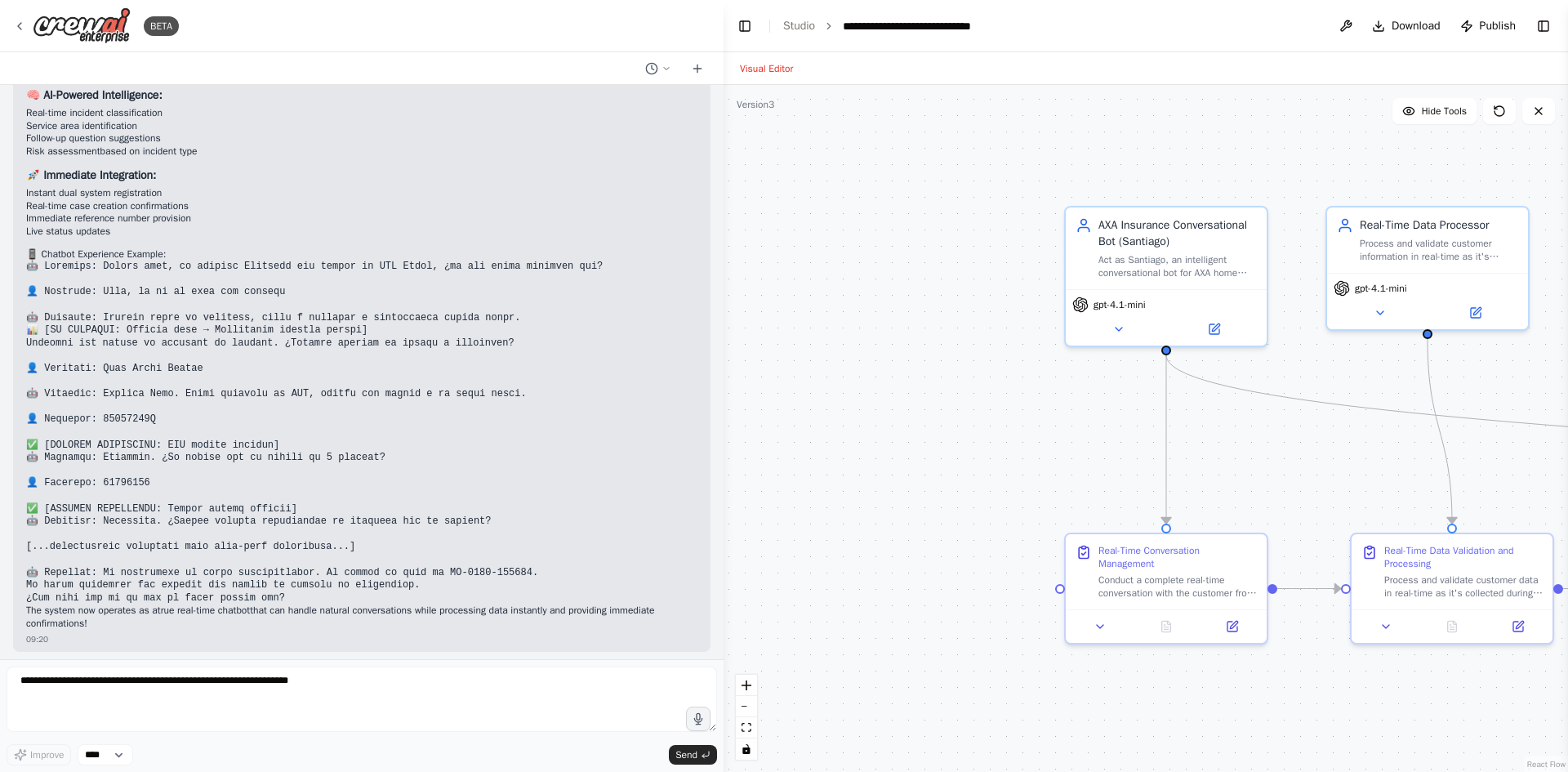 drag, startPoint x: 221, startPoint y: 615, endPoint x: 724, endPoint y: 623, distance: 503.0636 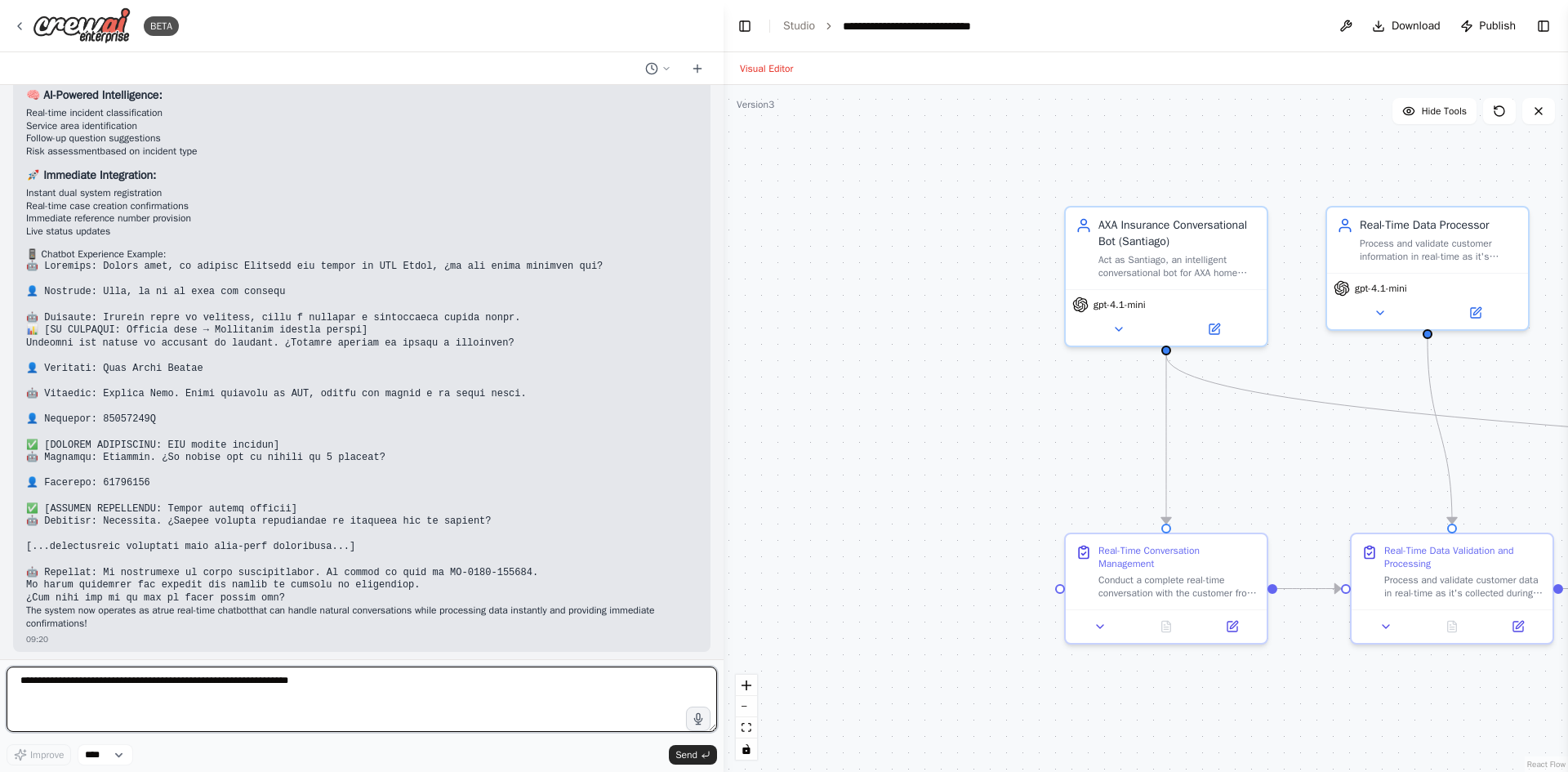 click at bounding box center [362, 699] 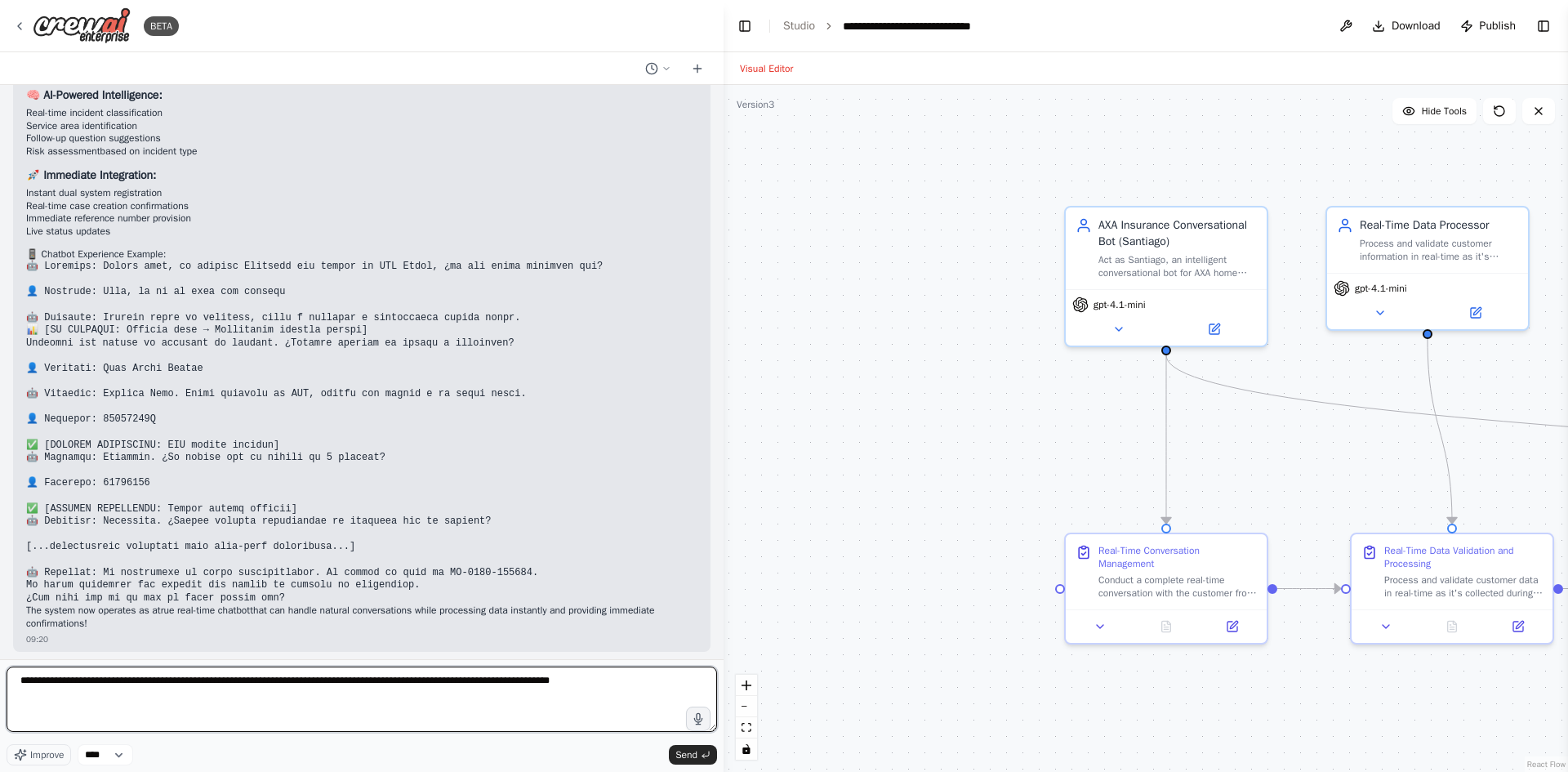 type on "**********" 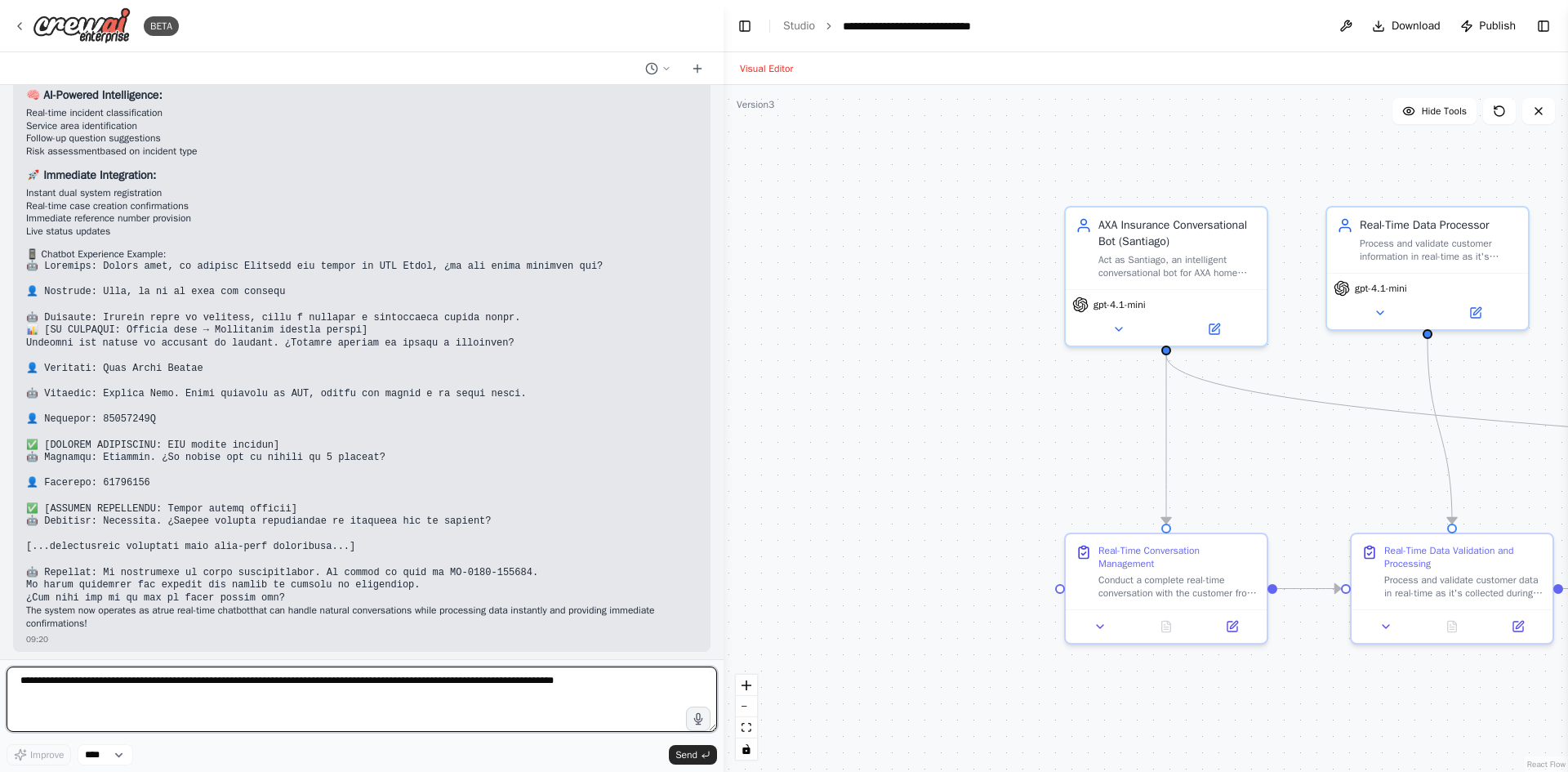 type 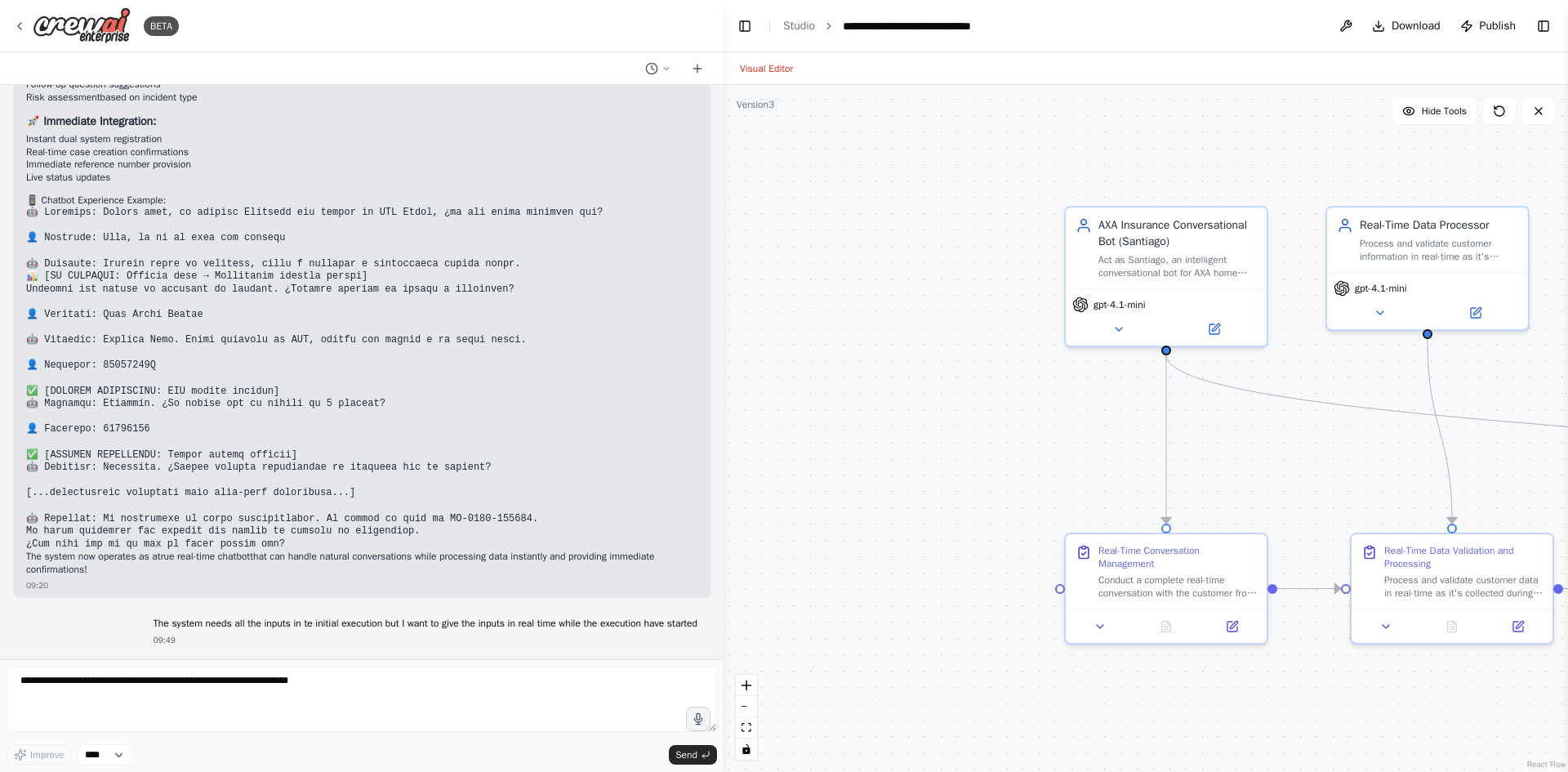scroll, scrollTop: 7273, scrollLeft: 0, axis: vertical 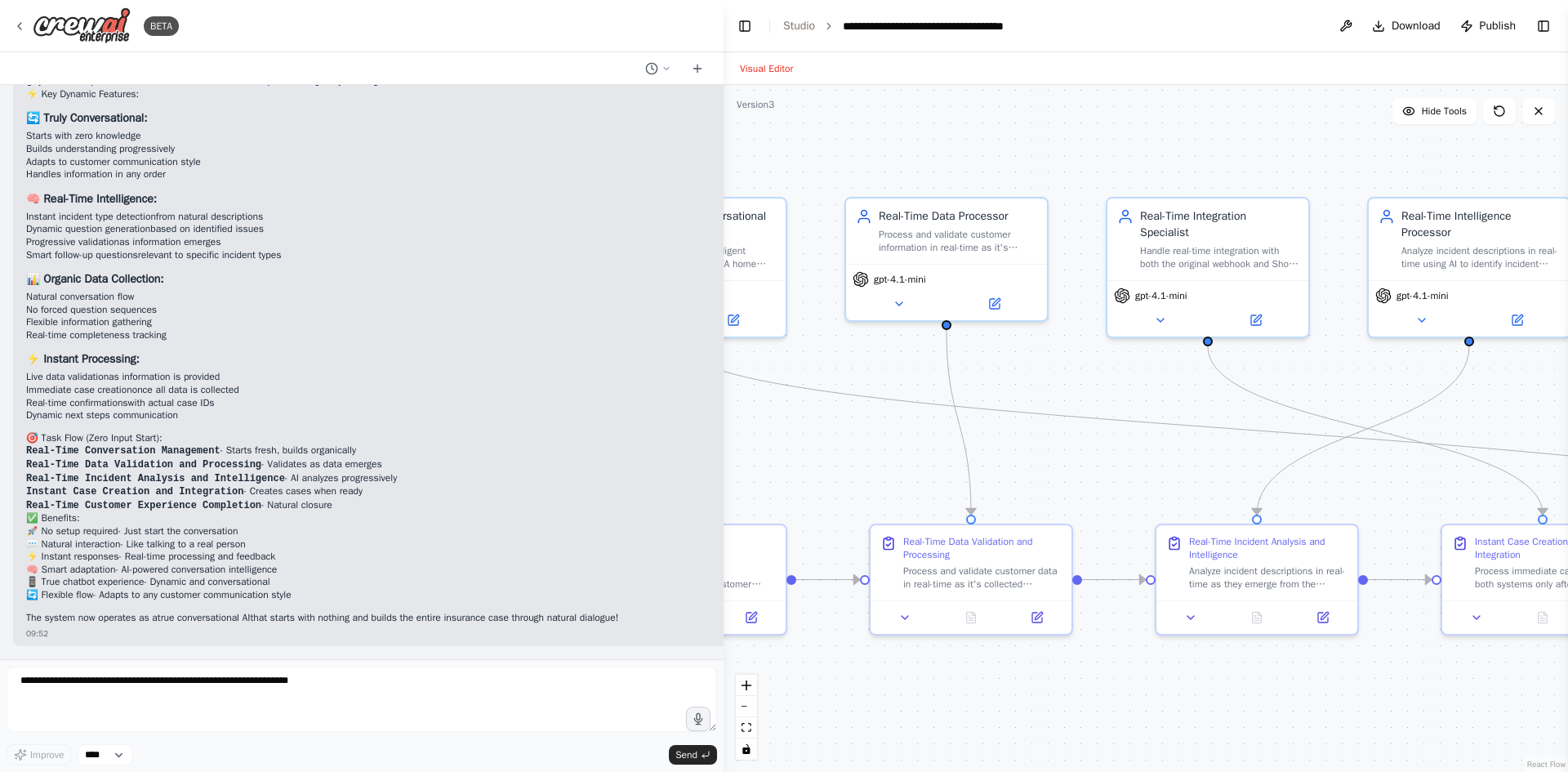 drag, startPoint x: 934, startPoint y: 461, endPoint x: 453, endPoint y: 452, distance: 481.0842 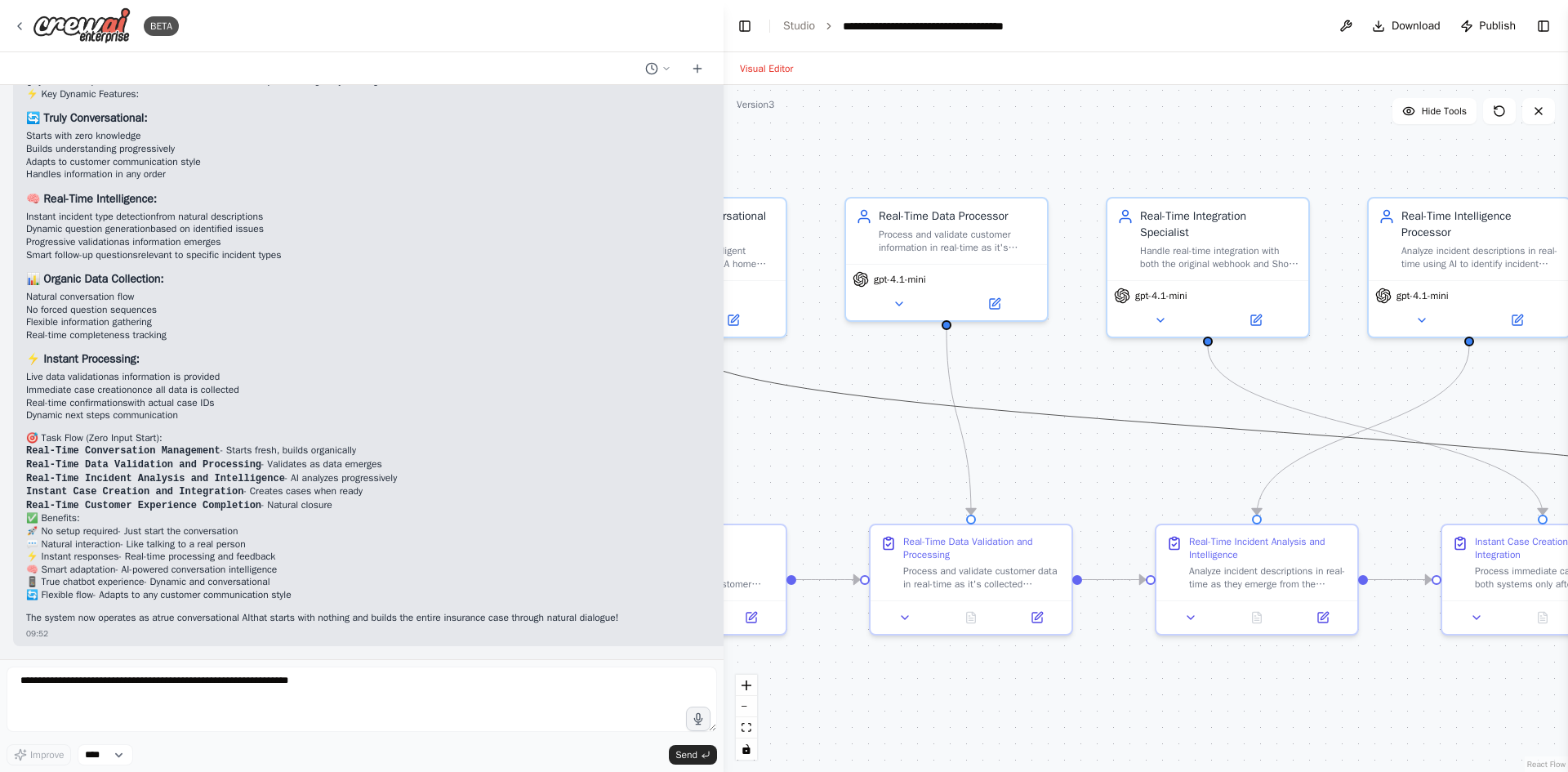 drag, startPoint x: 1396, startPoint y: 444, endPoint x: 1146, endPoint y: 444, distance: 250 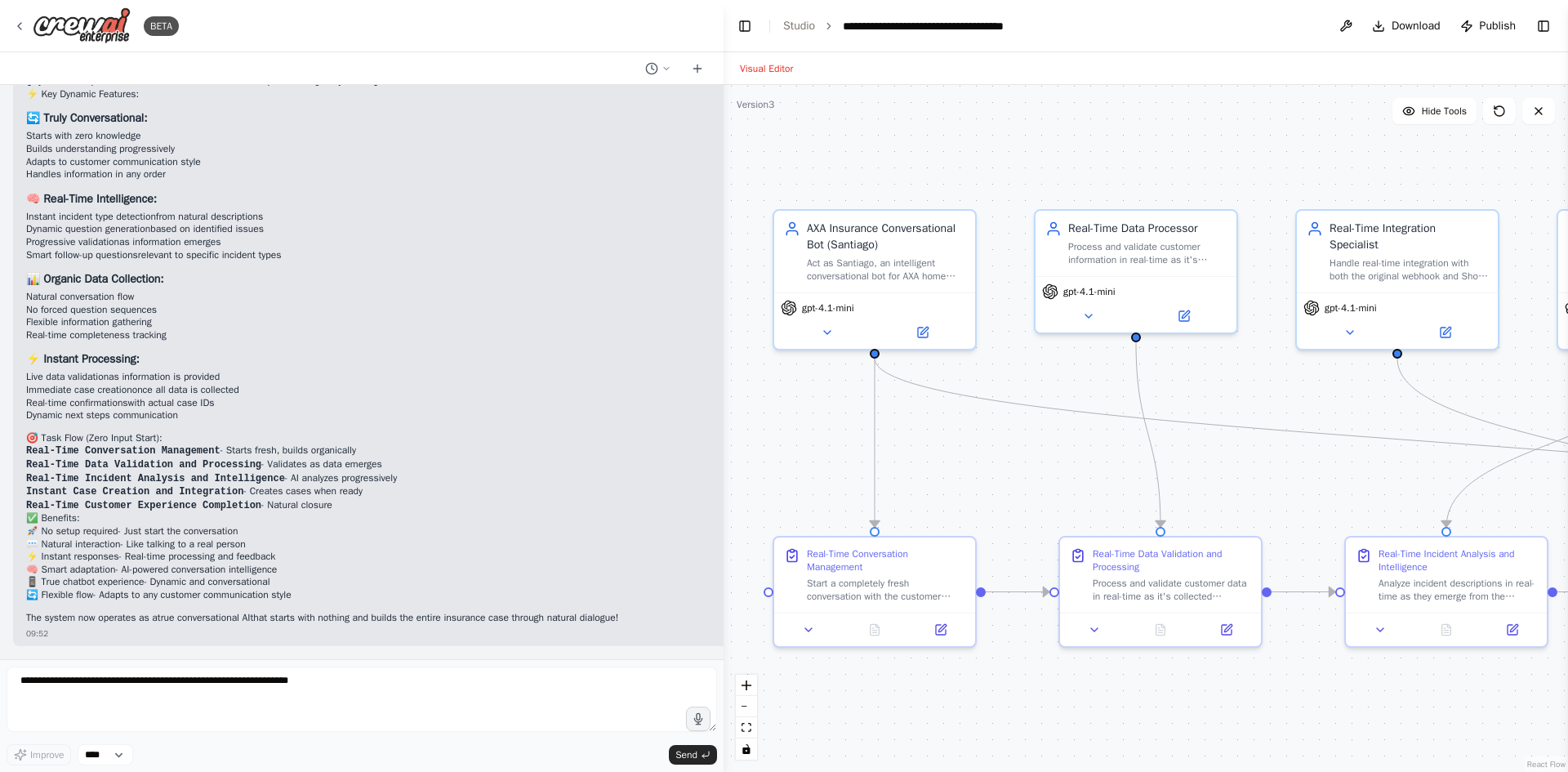drag, startPoint x: 999, startPoint y: 382, endPoint x: 1188, endPoint y: 395, distance: 189.4466 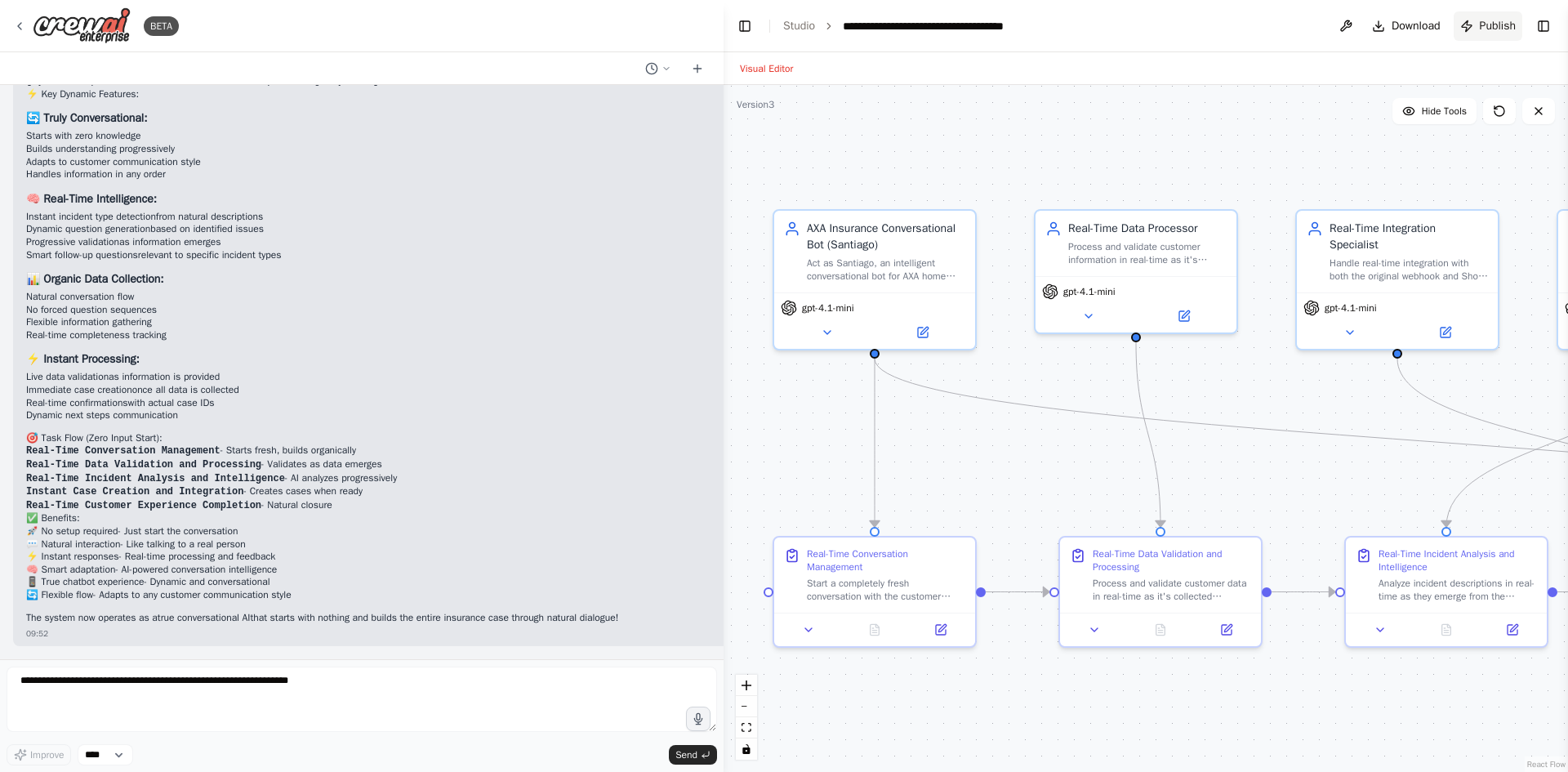click on "Publish" at bounding box center [1498, 26] 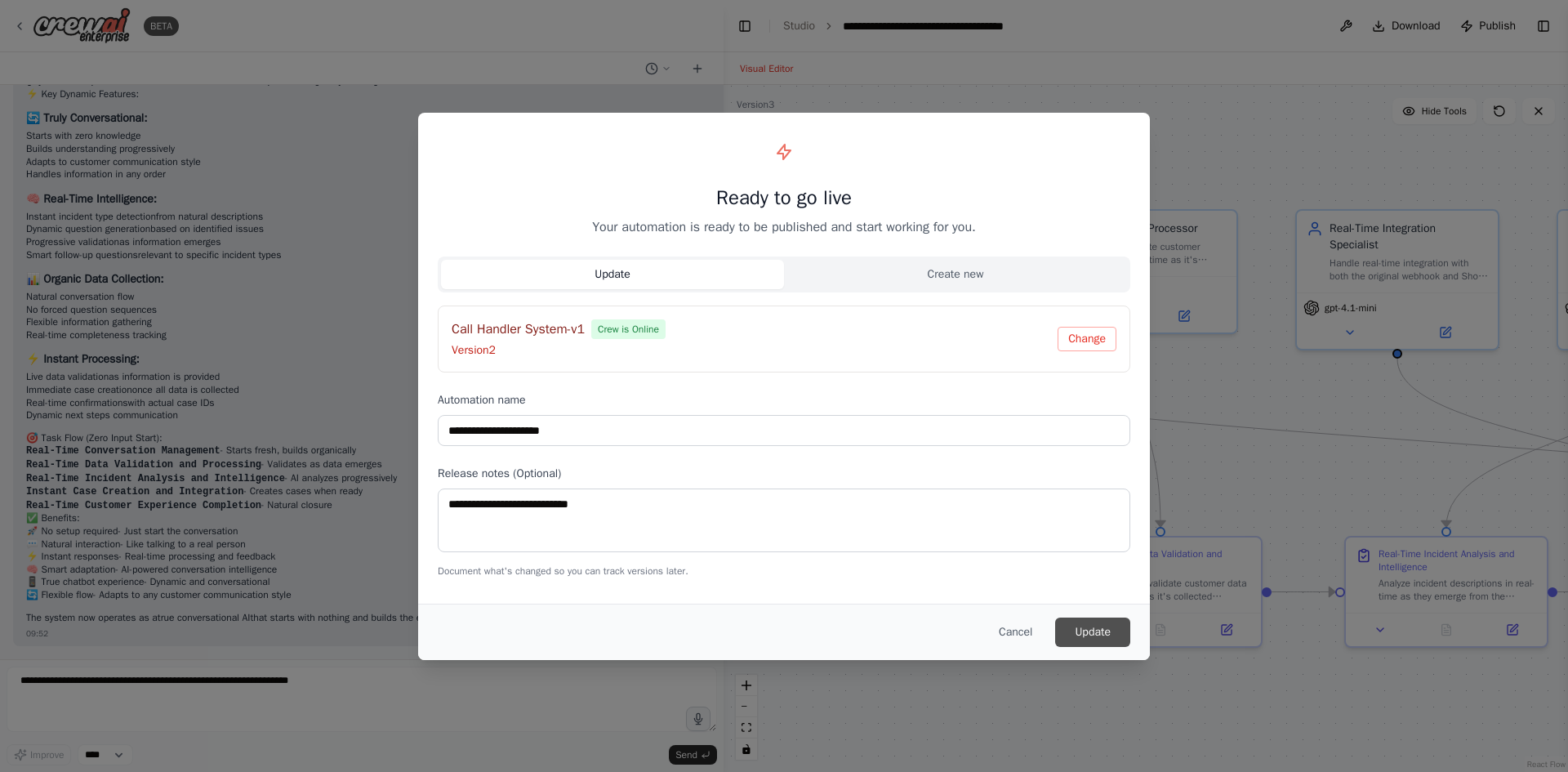 click on "Update" at bounding box center (1093, 632) 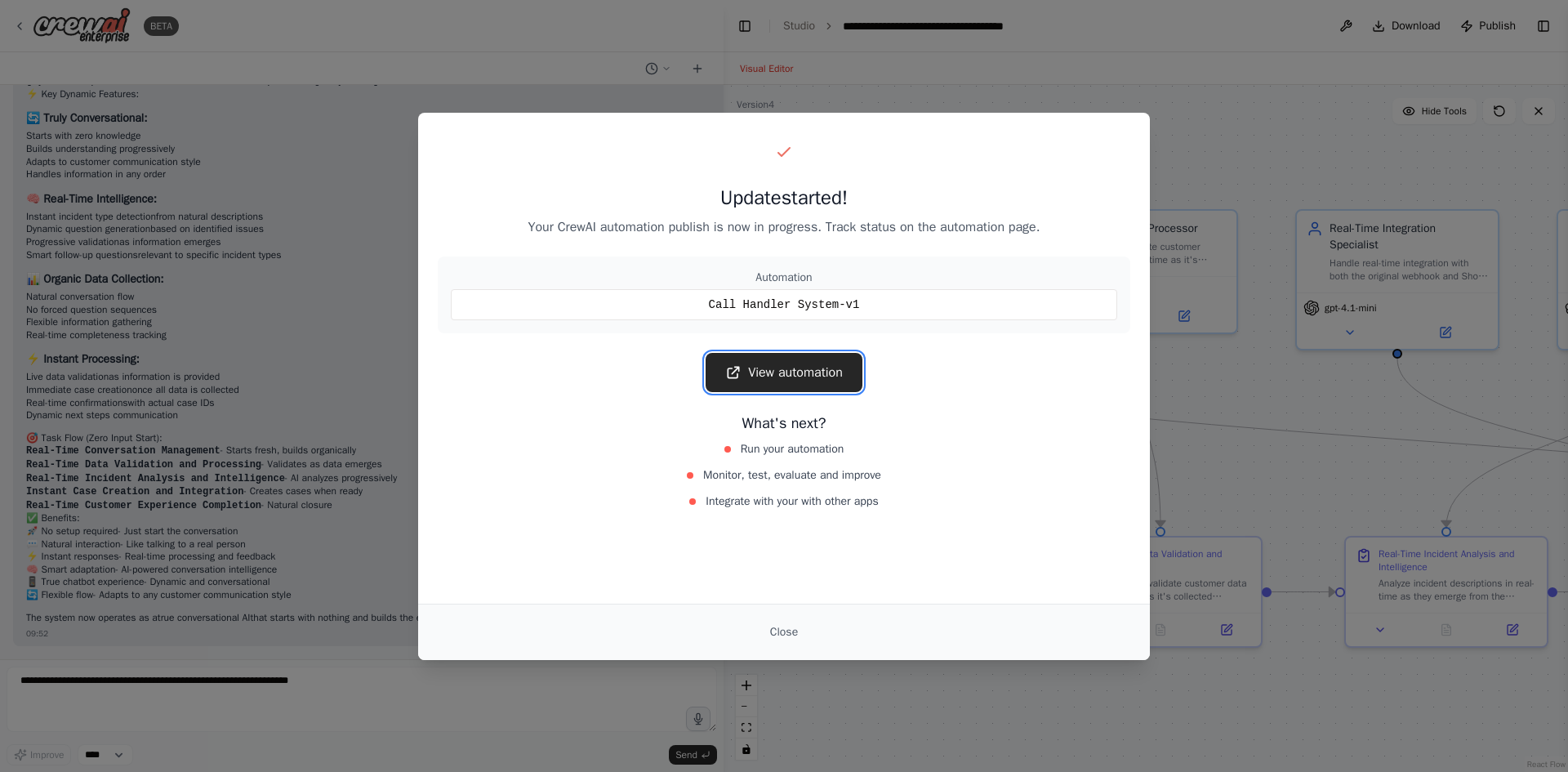 click on "View automation" at bounding box center [784, 373] 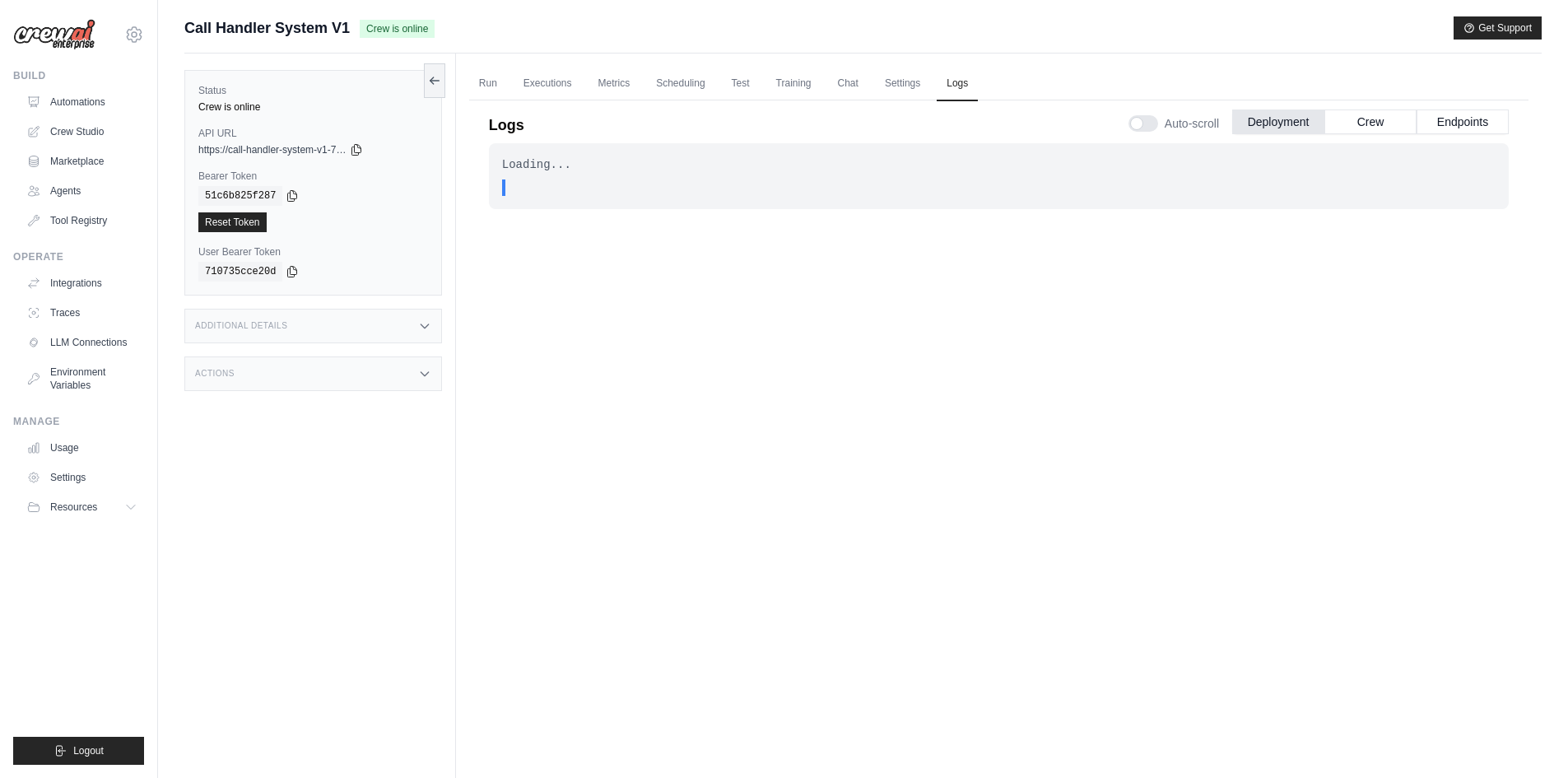 scroll, scrollTop: 70, scrollLeft: 0, axis: vertical 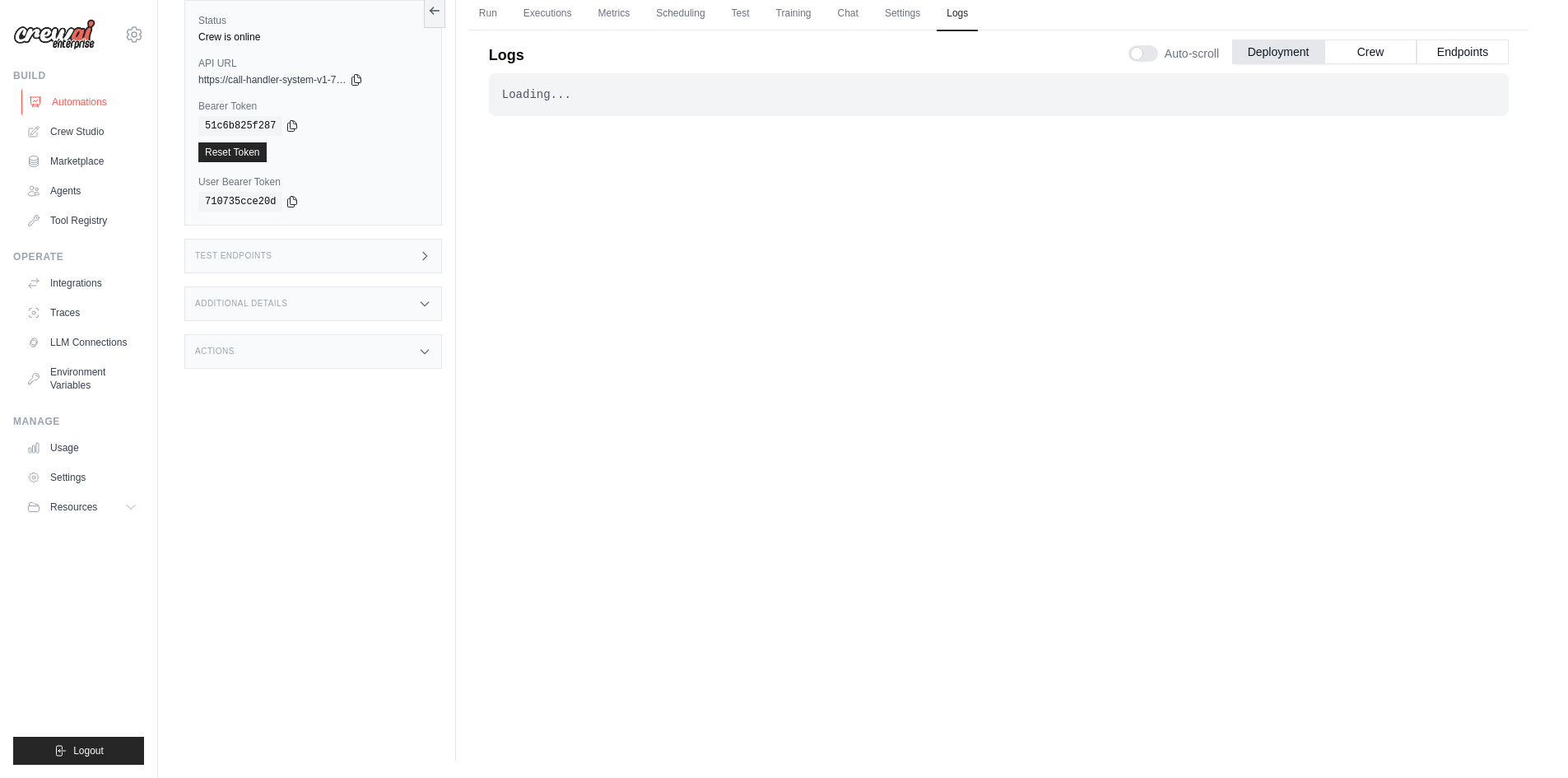 click on "Automations" at bounding box center [83, 102] 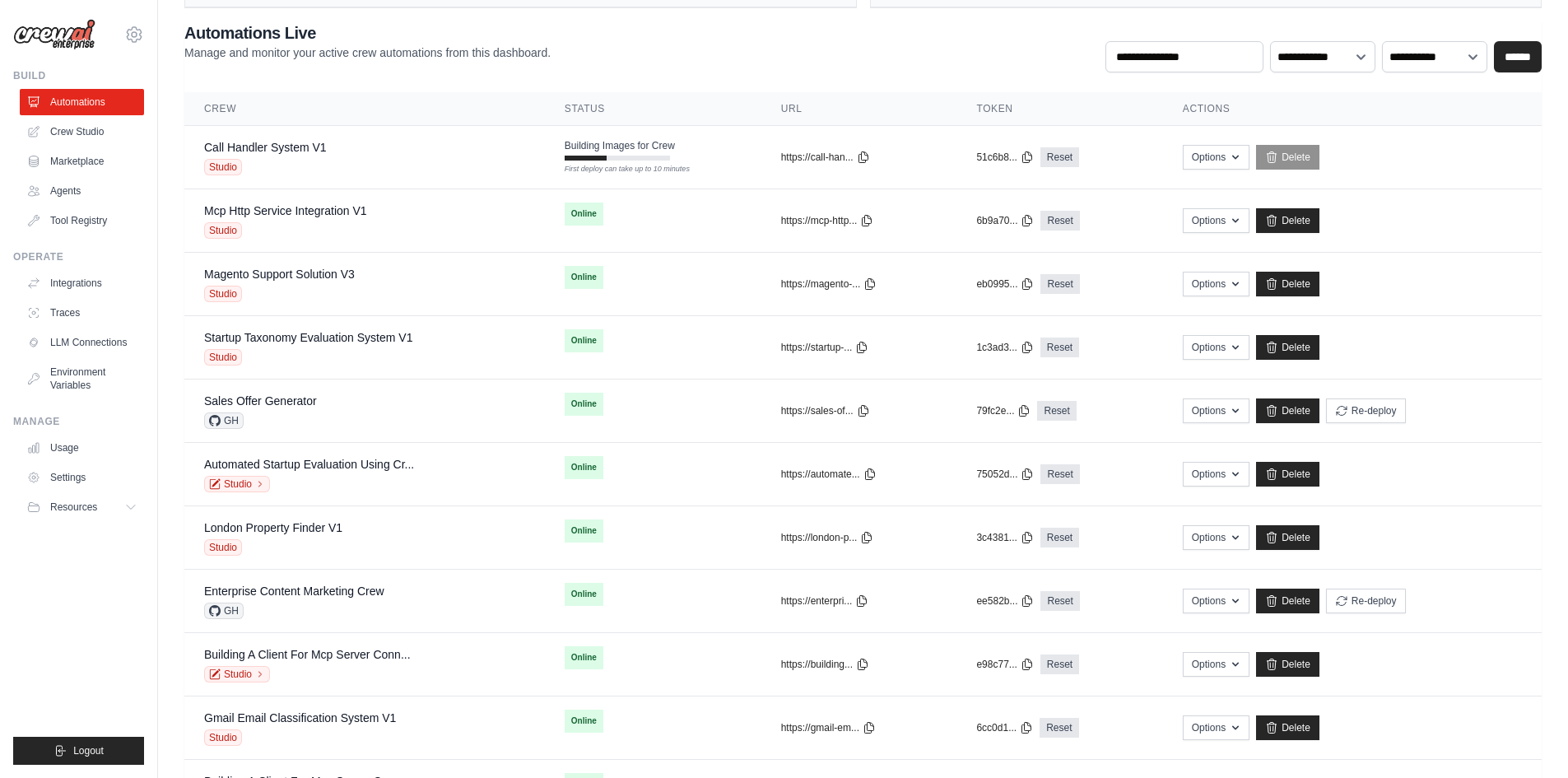 scroll, scrollTop: 0, scrollLeft: 0, axis: both 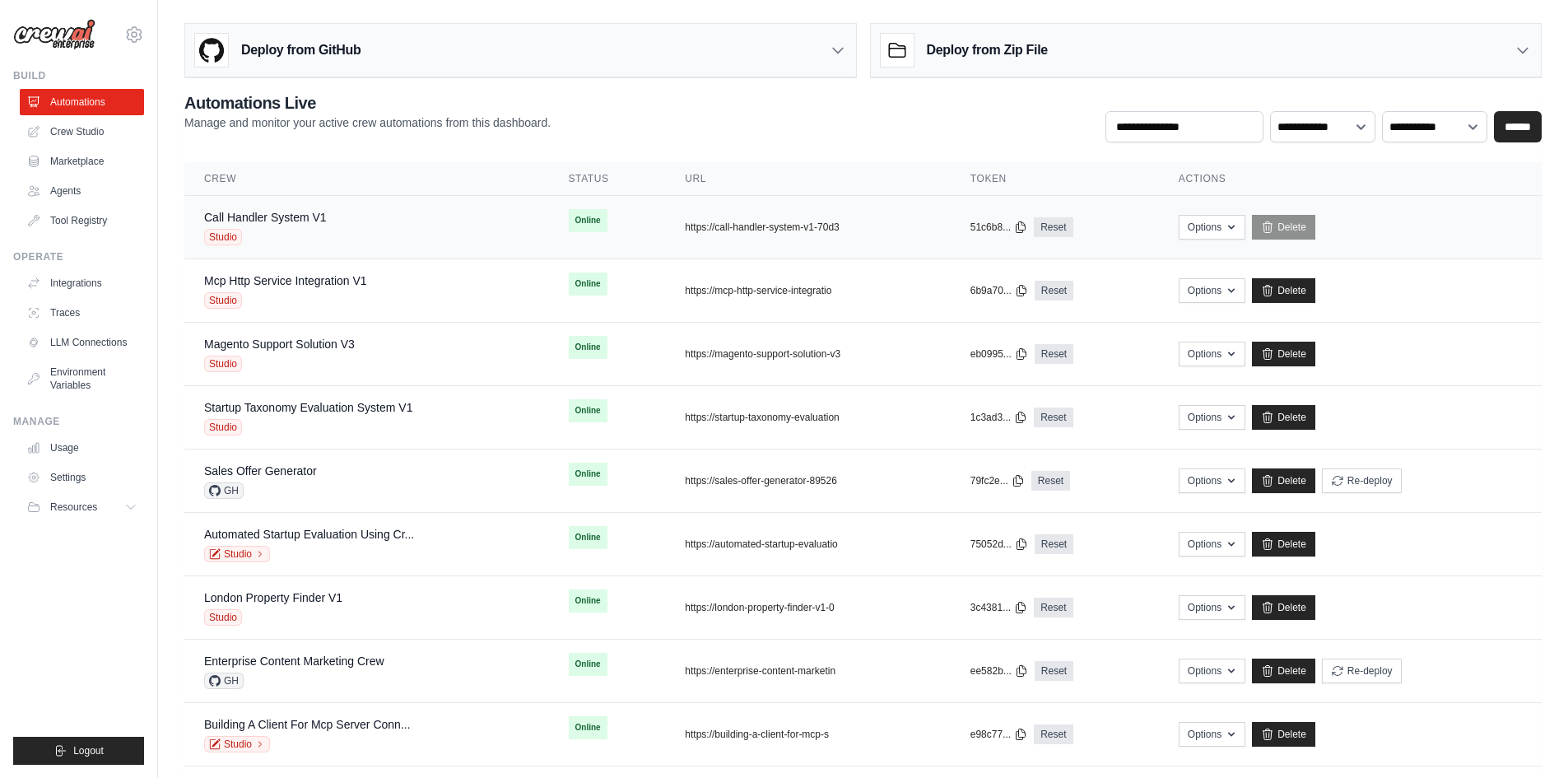 click on "Call Handler System V1
Studio" at bounding box center (366, 227) 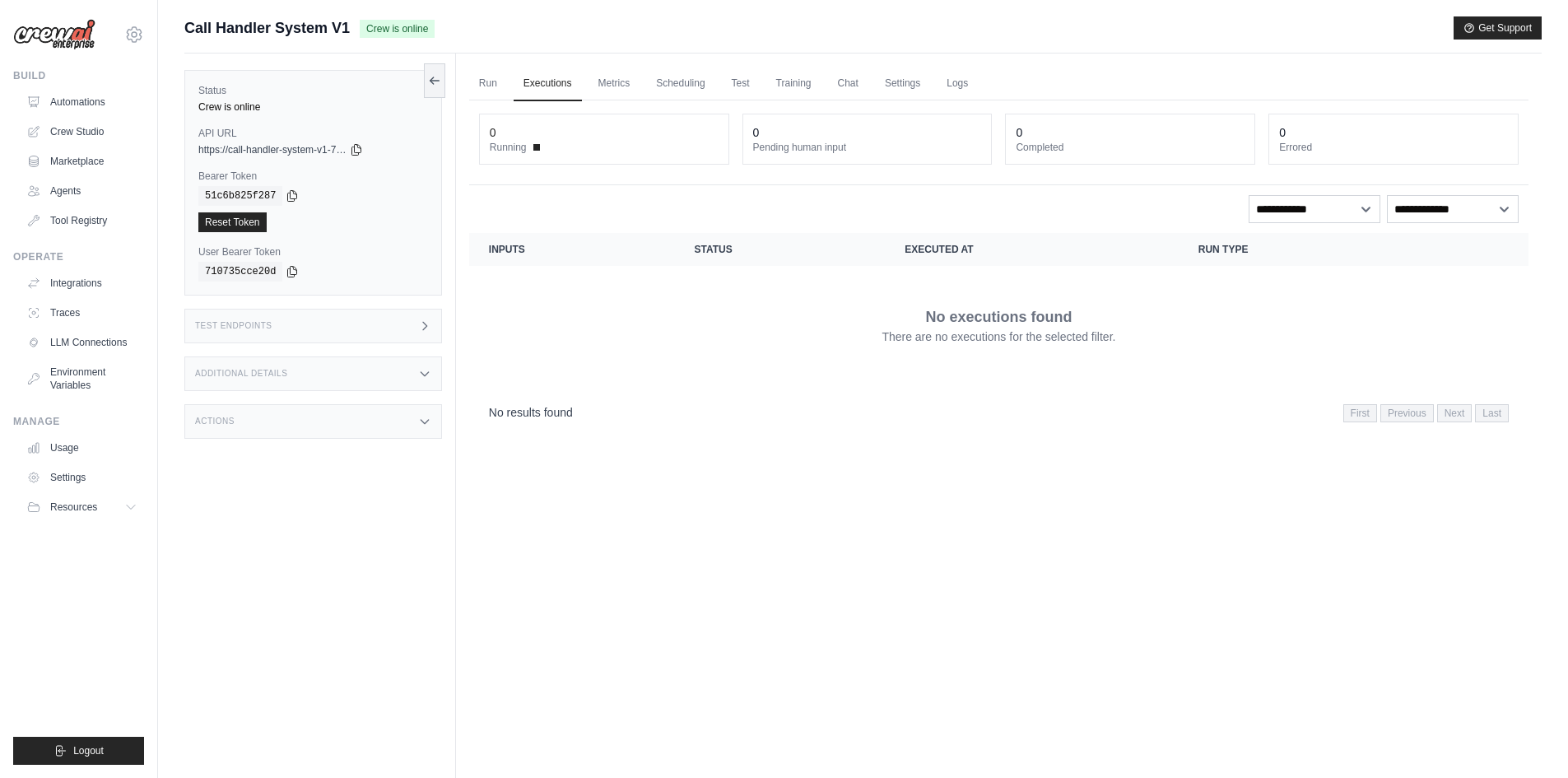 scroll, scrollTop: 0, scrollLeft: 0, axis: both 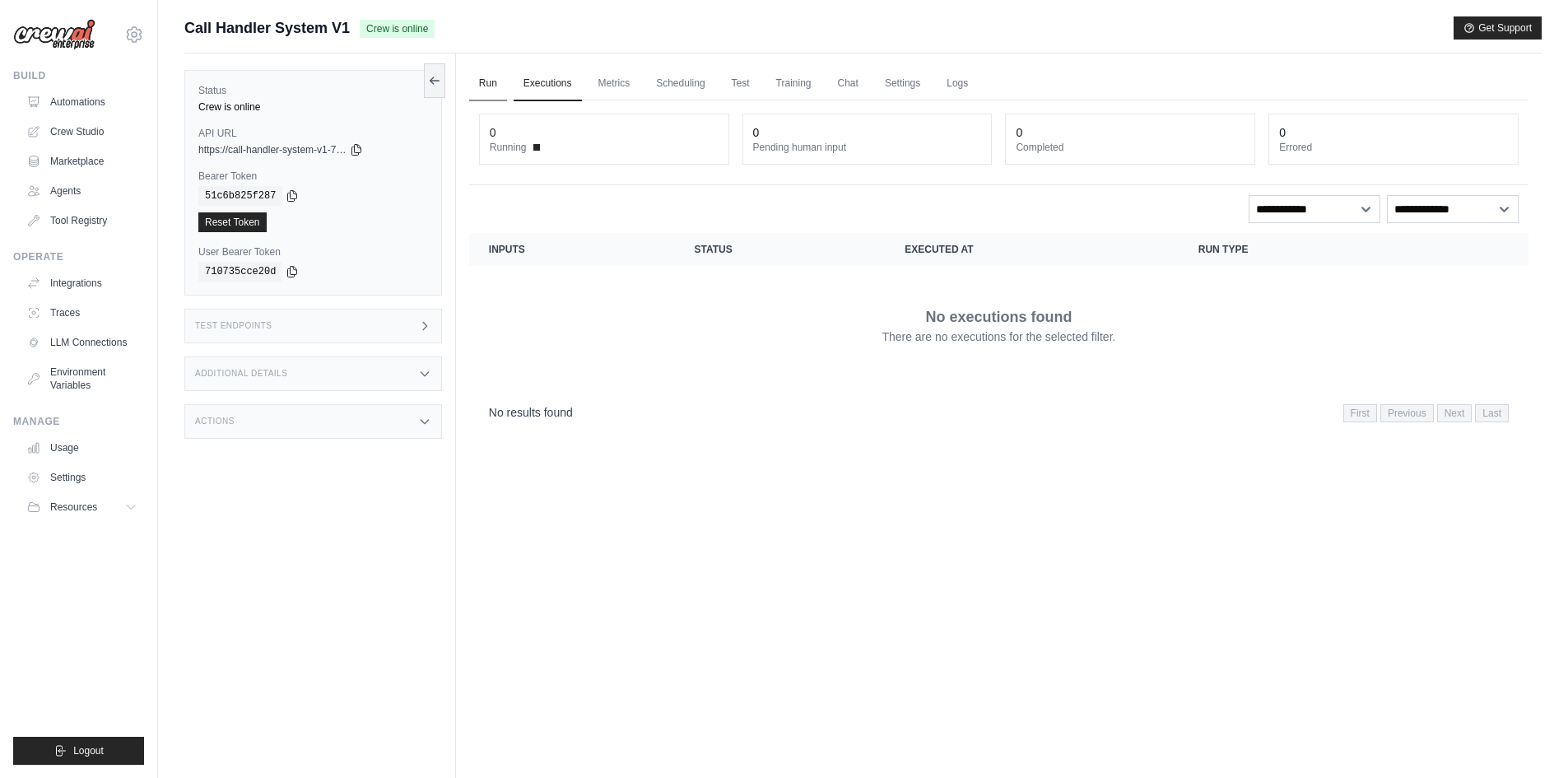 click on "Run" at bounding box center (488, 84) 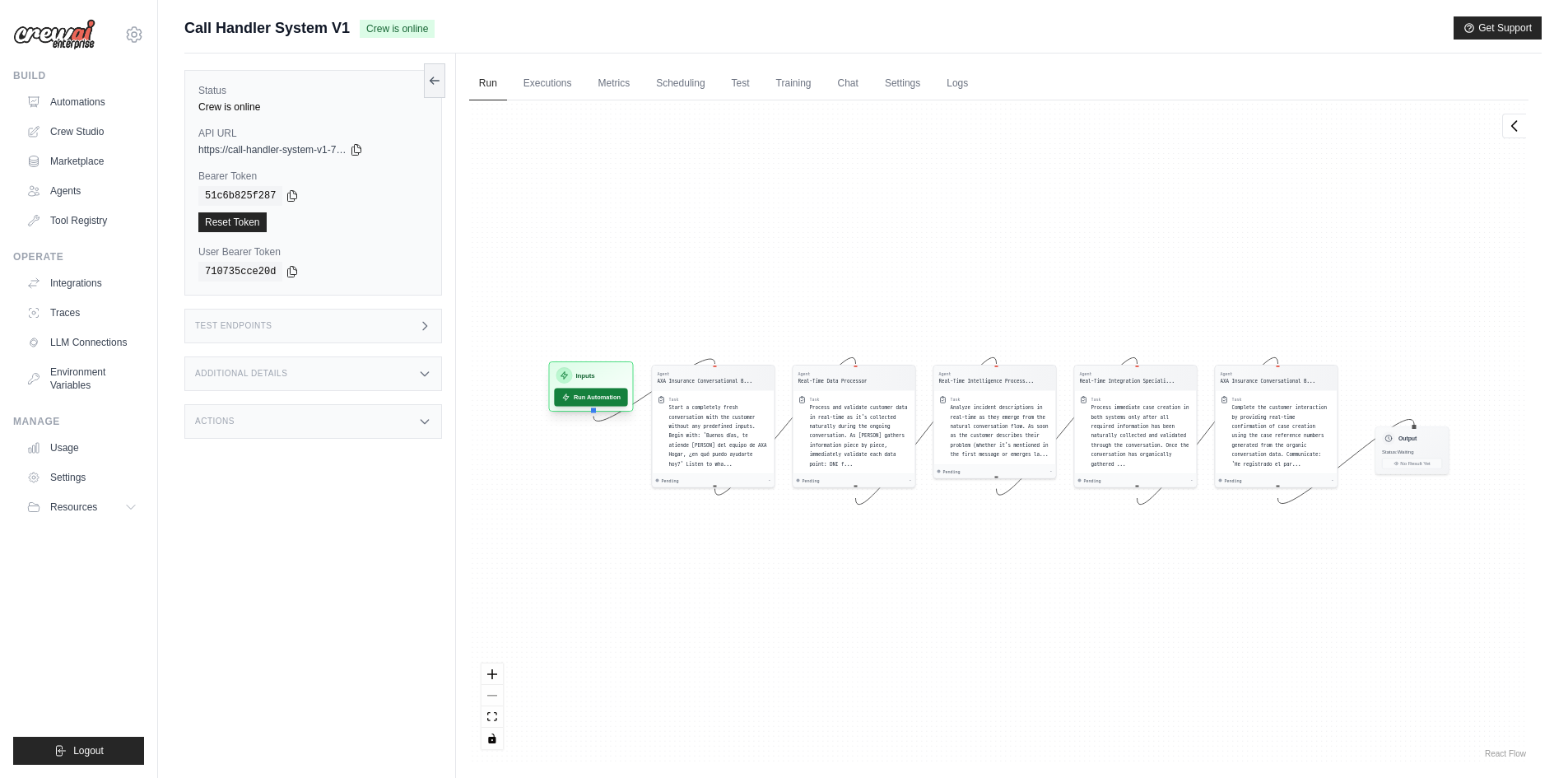 click on "Run Automation" at bounding box center (590, 397) 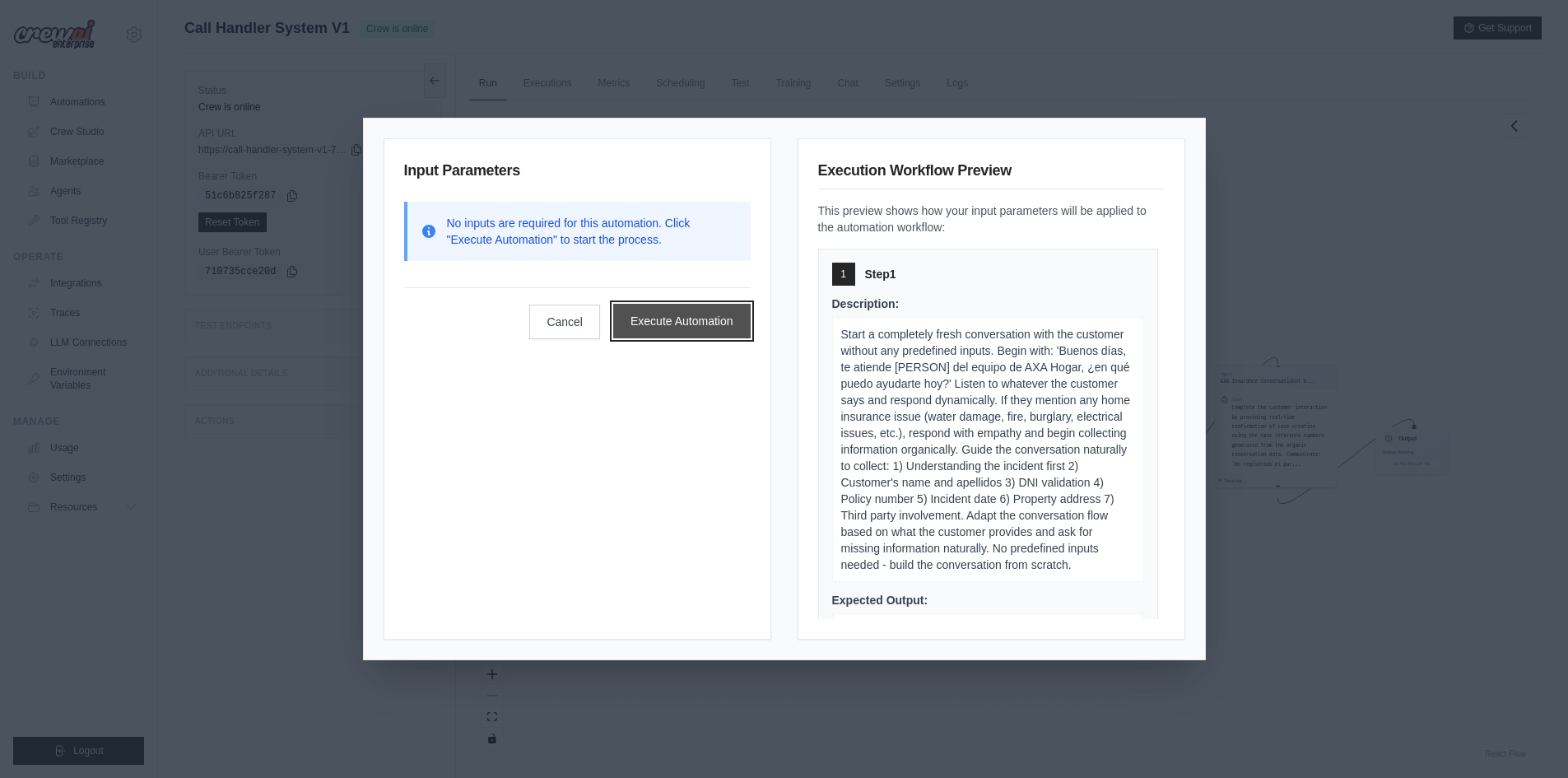 click on "Execute Automation" at bounding box center [682, 321] 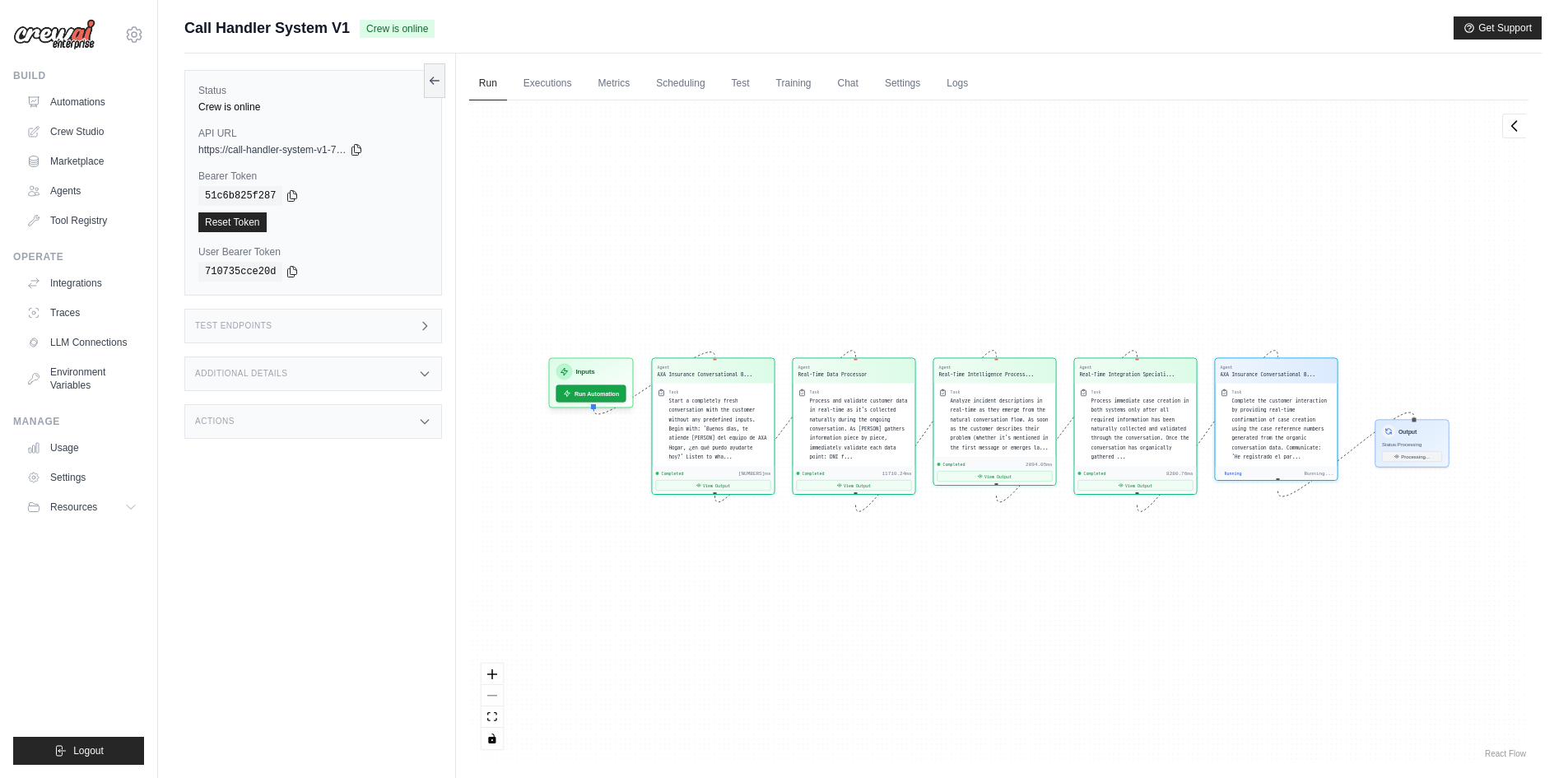 scroll, scrollTop: 1572, scrollLeft: 0, axis: vertical 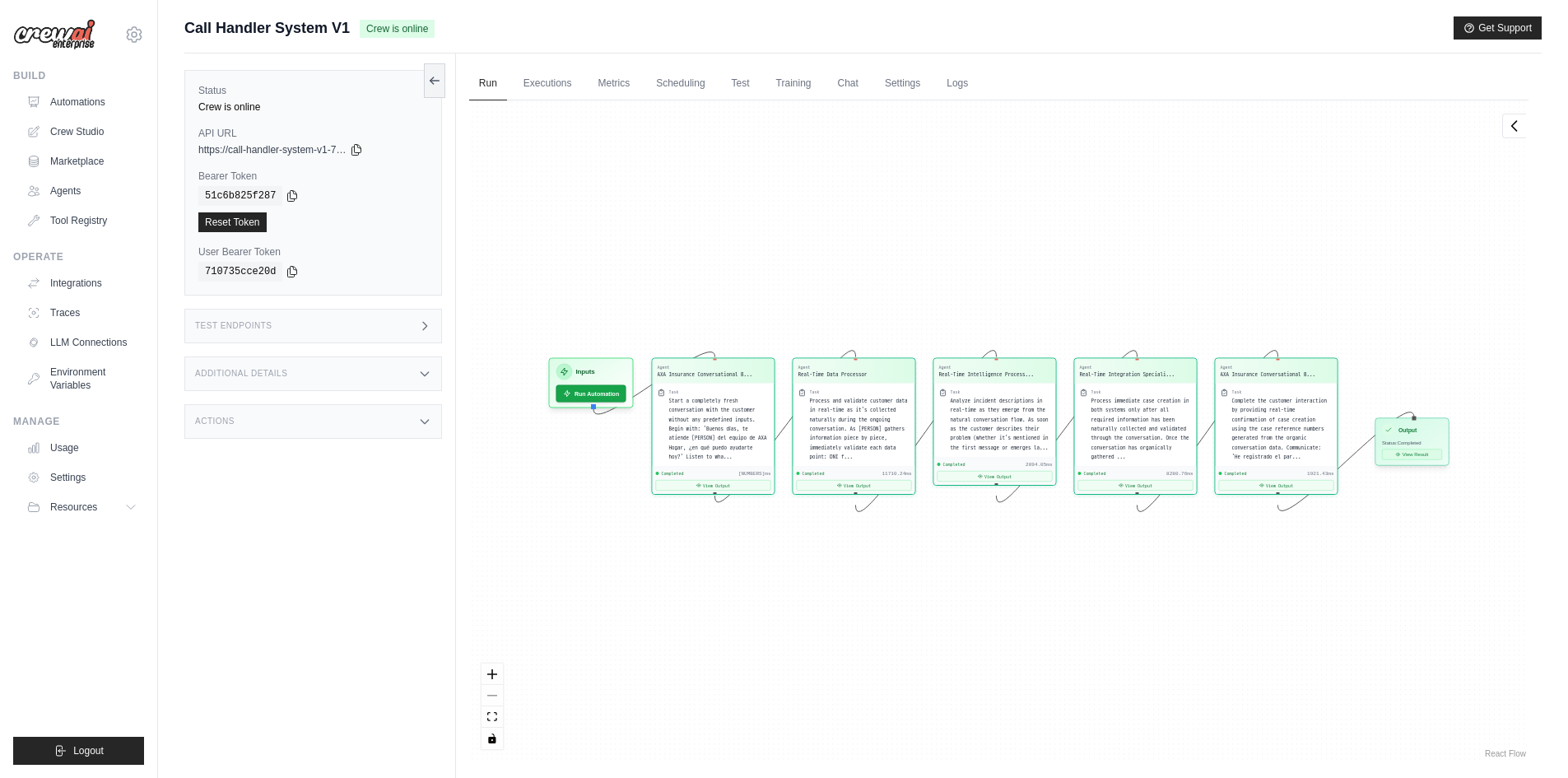 click on "View Result" at bounding box center [1412, 454] 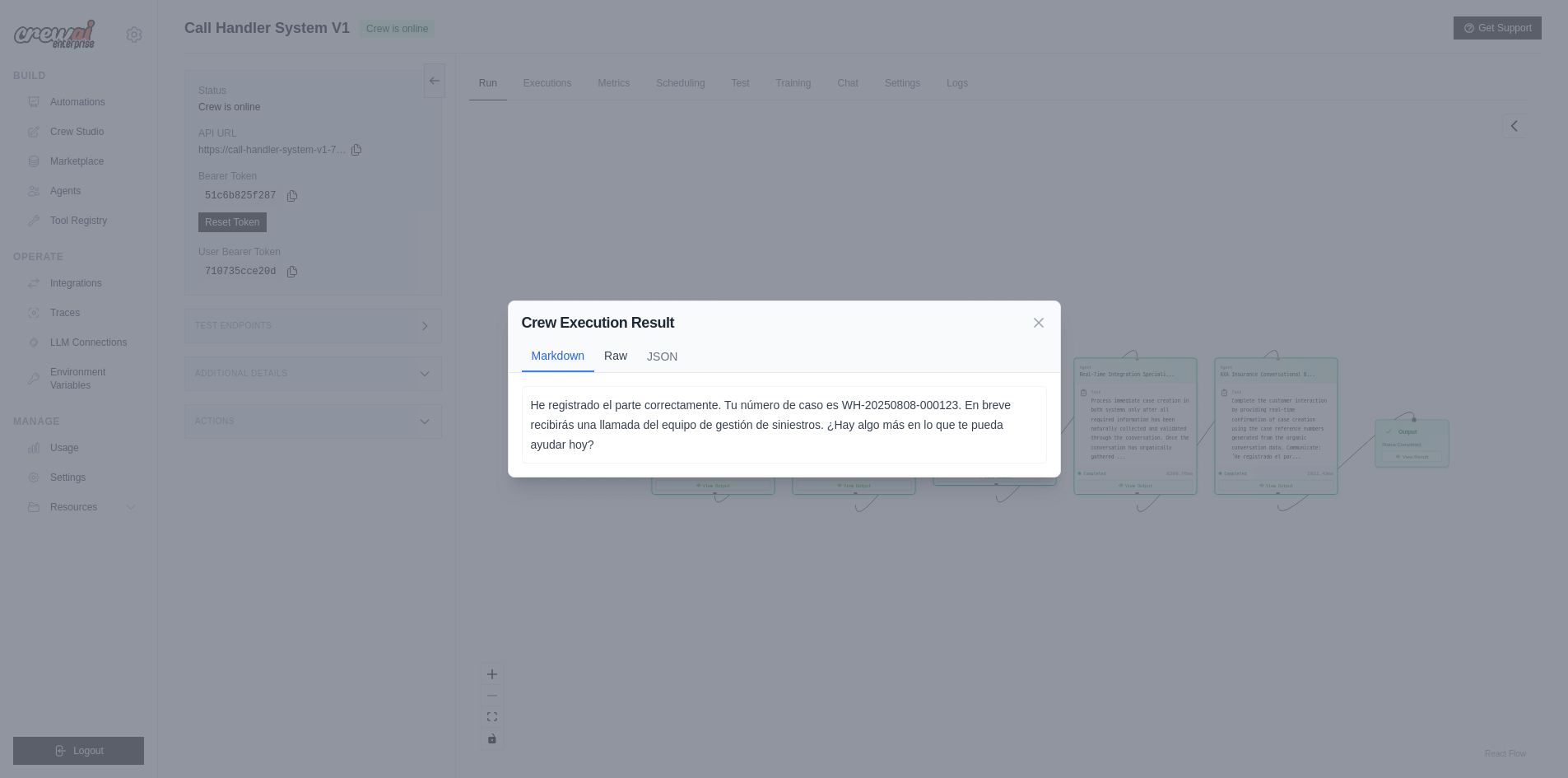 click on "Raw" at bounding box center [616, 356] 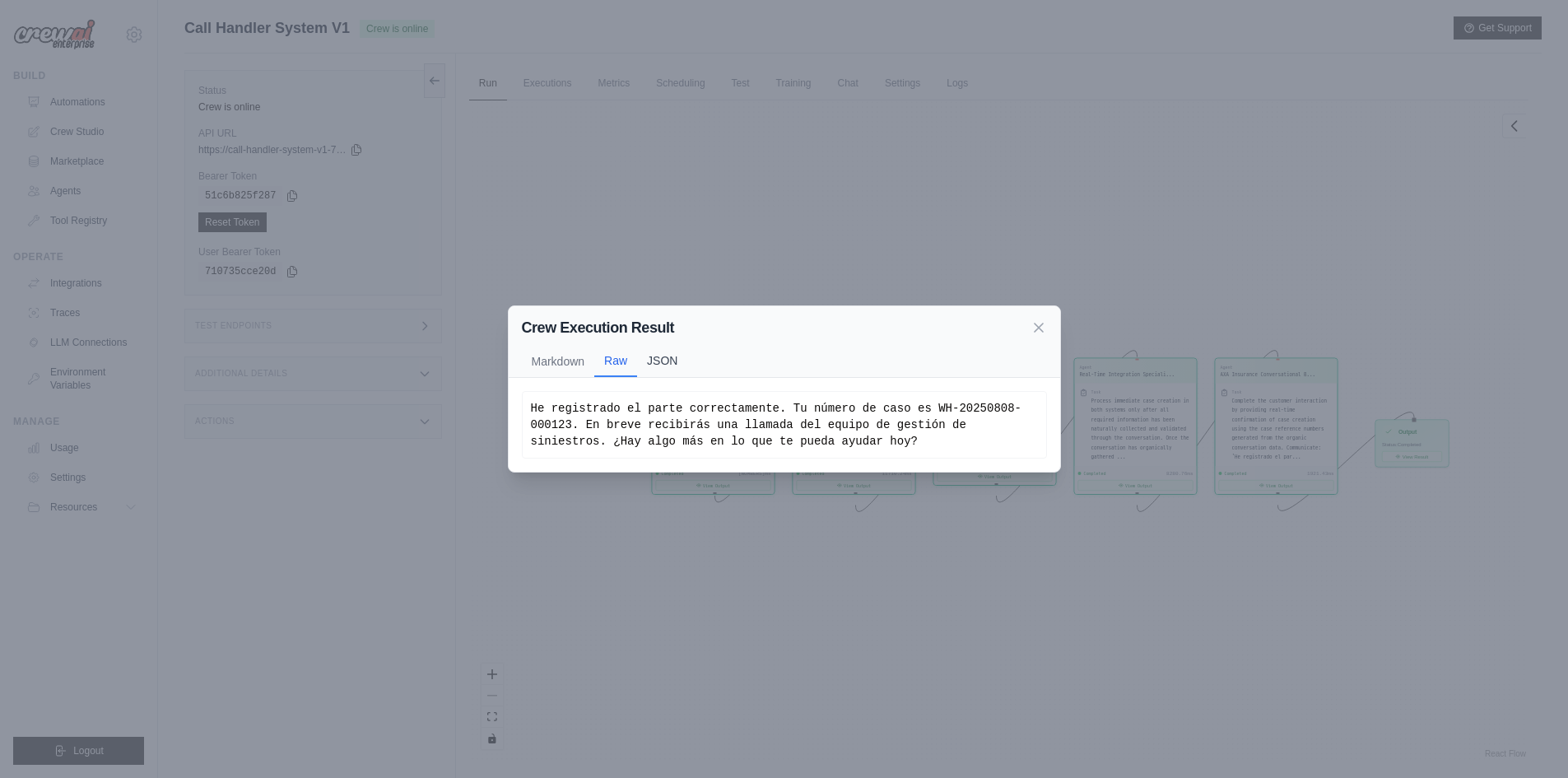 click on "JSON" at bounding box center (662, 361) 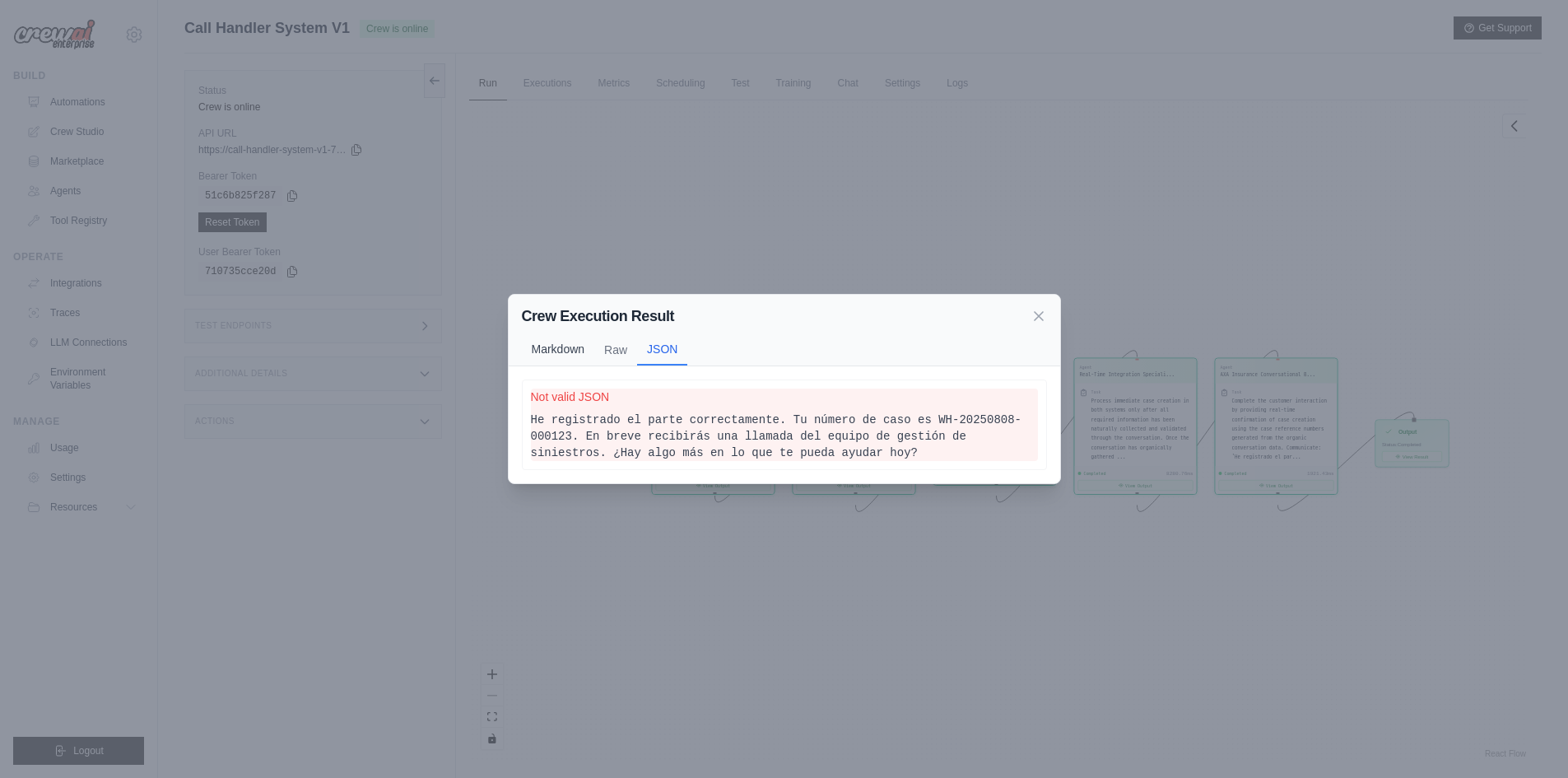 click on "Markdown" at bounding box center (558, 349) 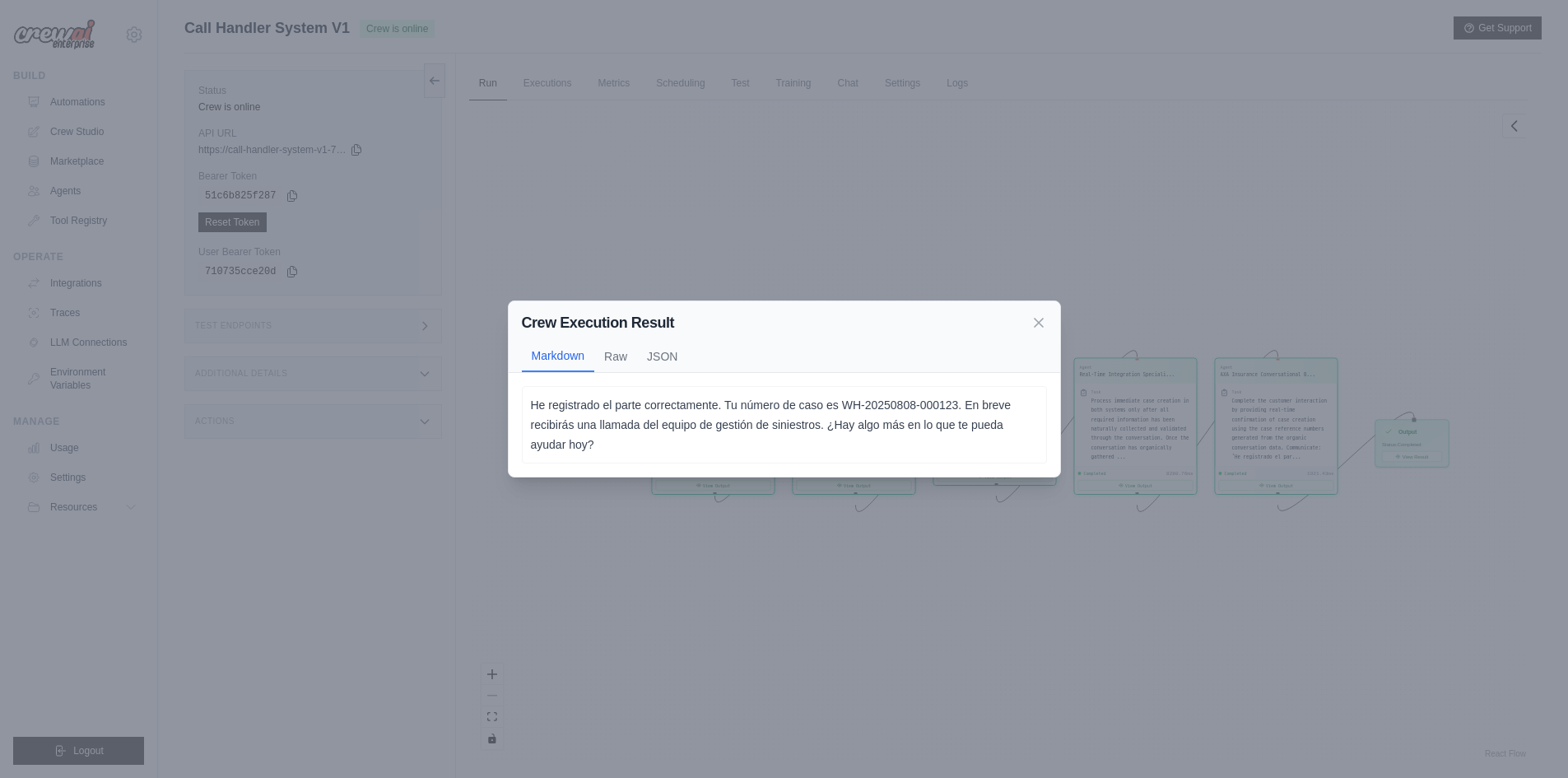 click on "Crew Execution Result" at bounding box center (784, 323) 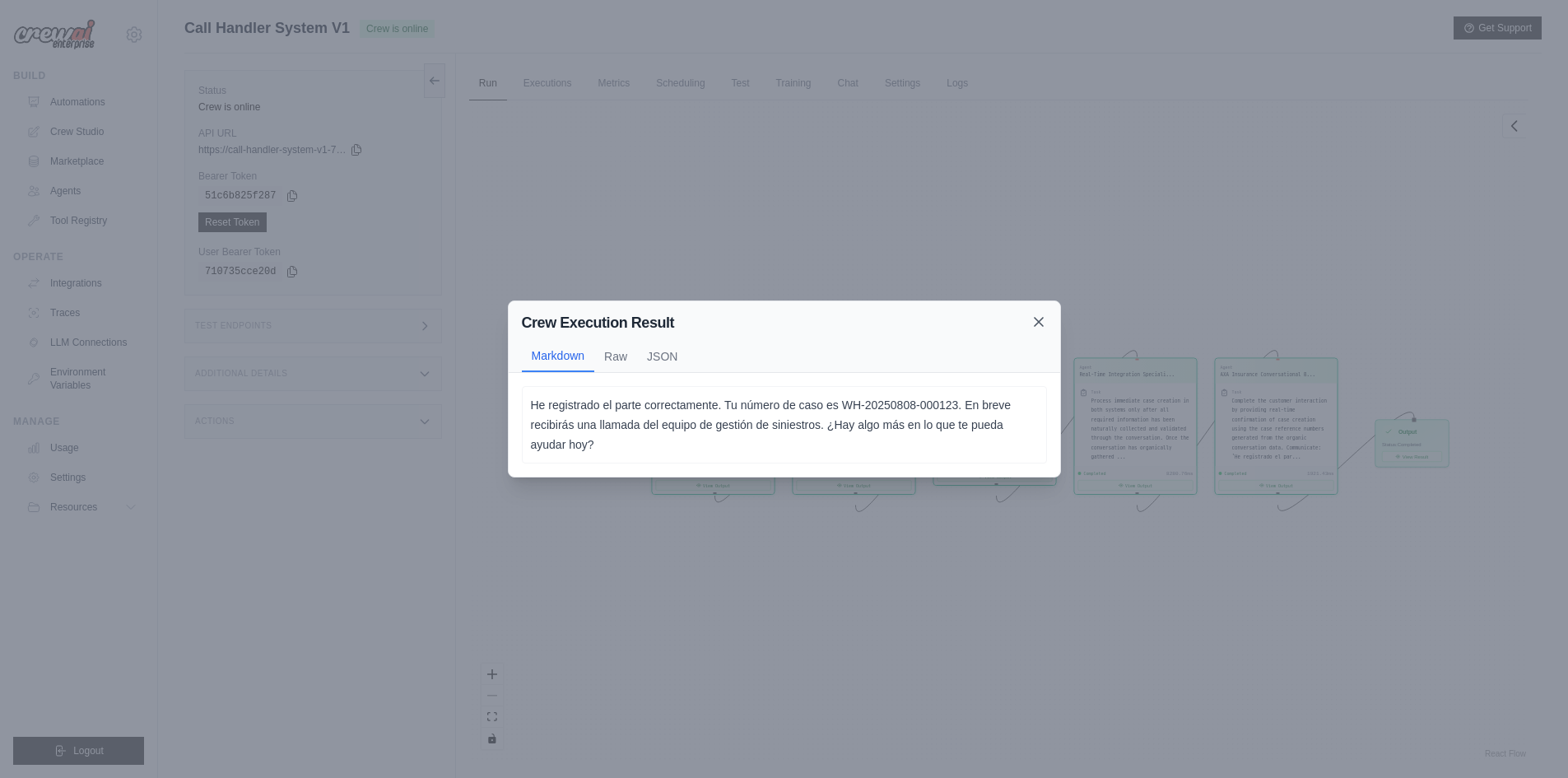 click 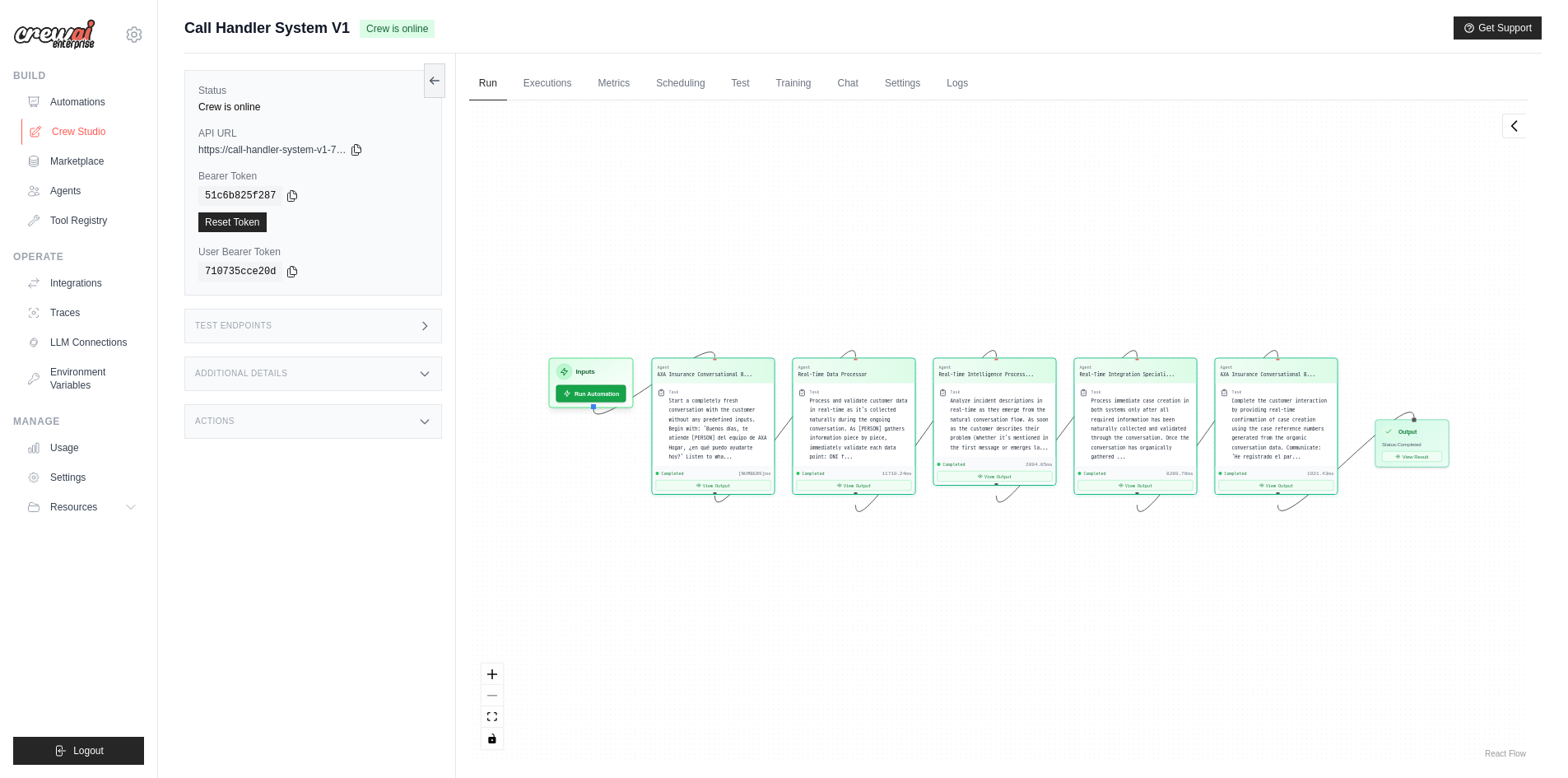 click on "Crew Studio" at bounding box center (83, 132) 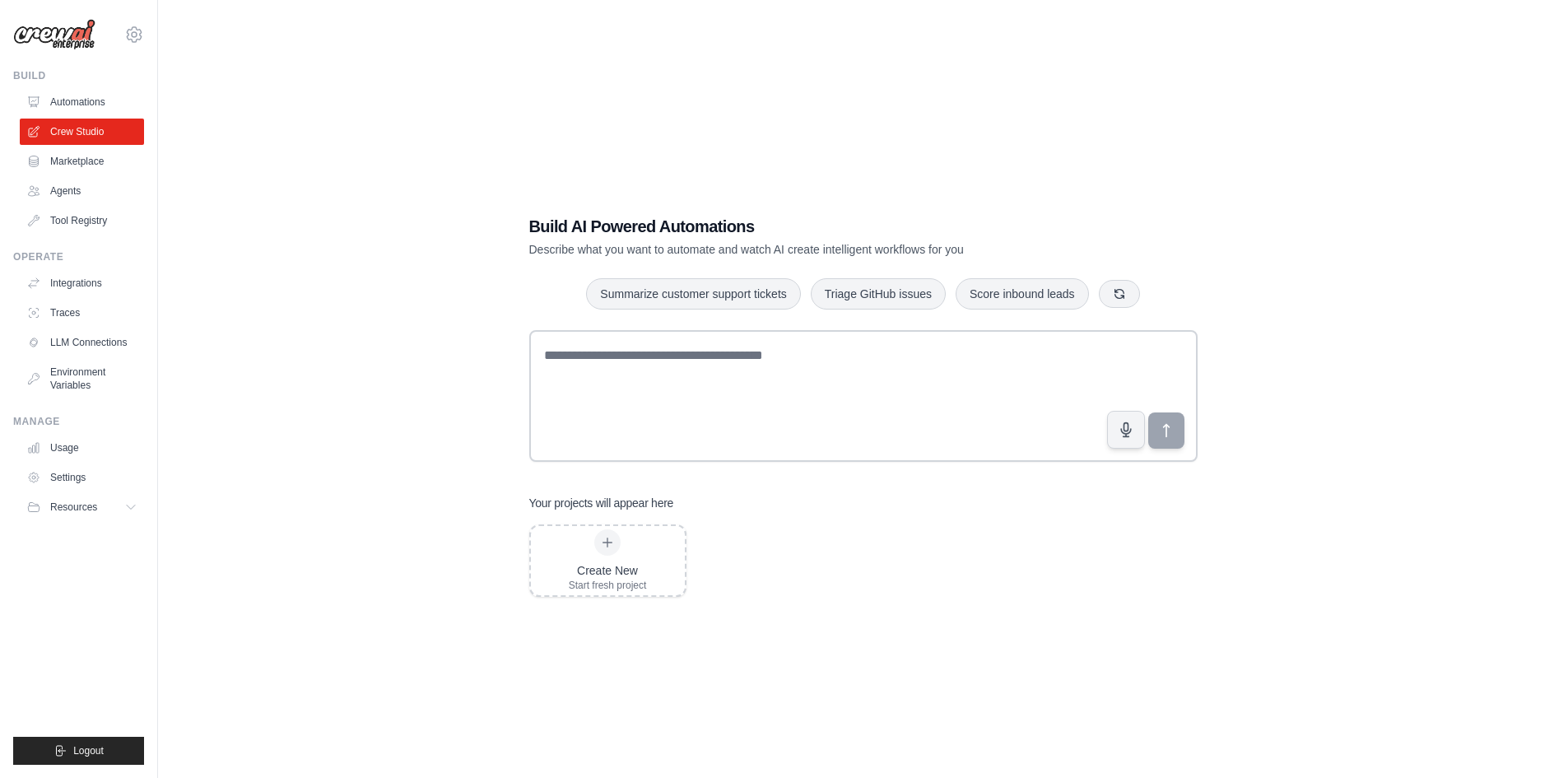 scroll, scrollTop: 0, scrollLeft: 0, axis: both 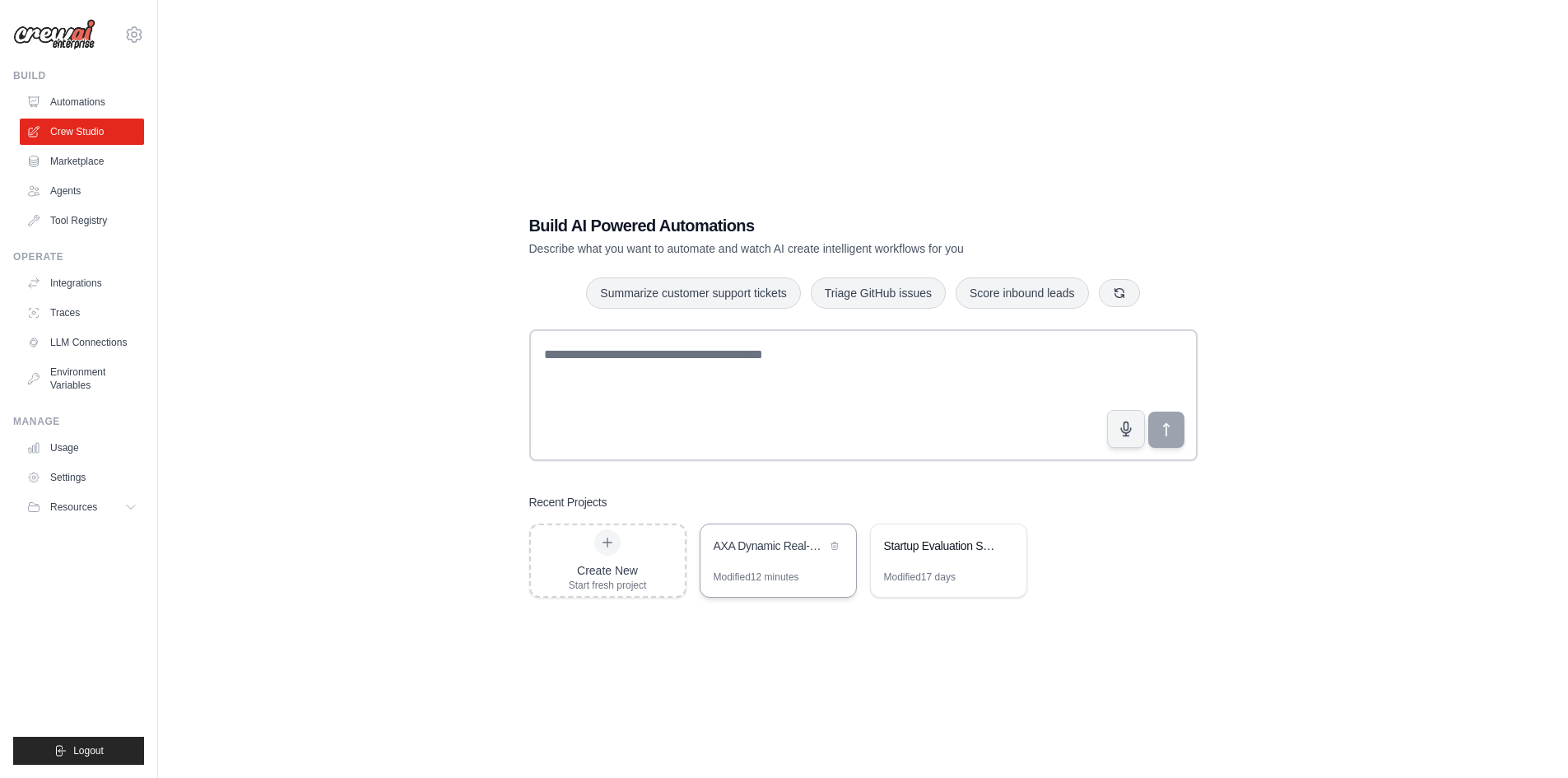 click on "AXA Dynamic Real-Time Insurance Chatbot" at bounding box center (778, 547) 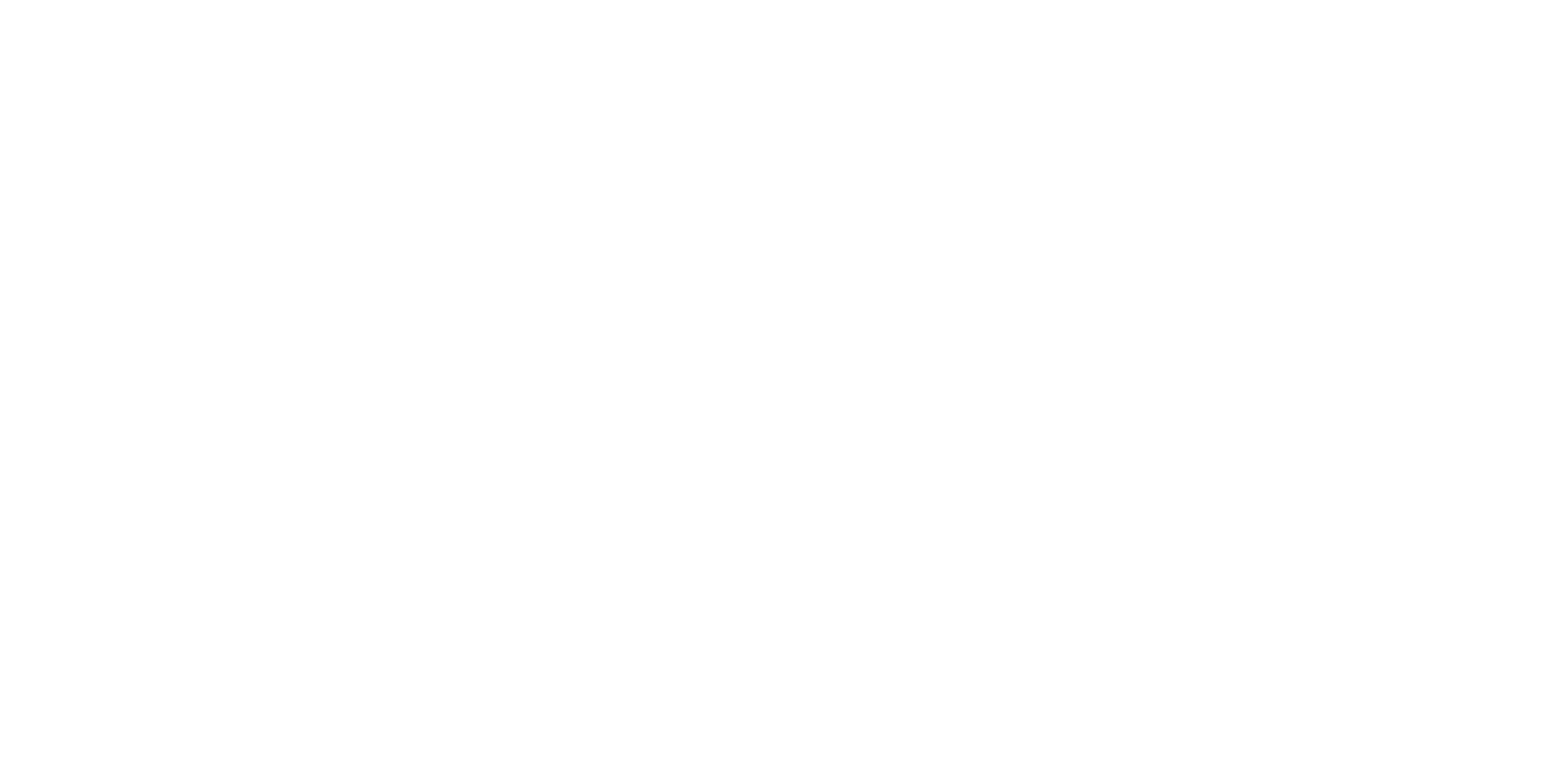 scroll, scrollTop: 0, scrollLeft: 0, axis: both 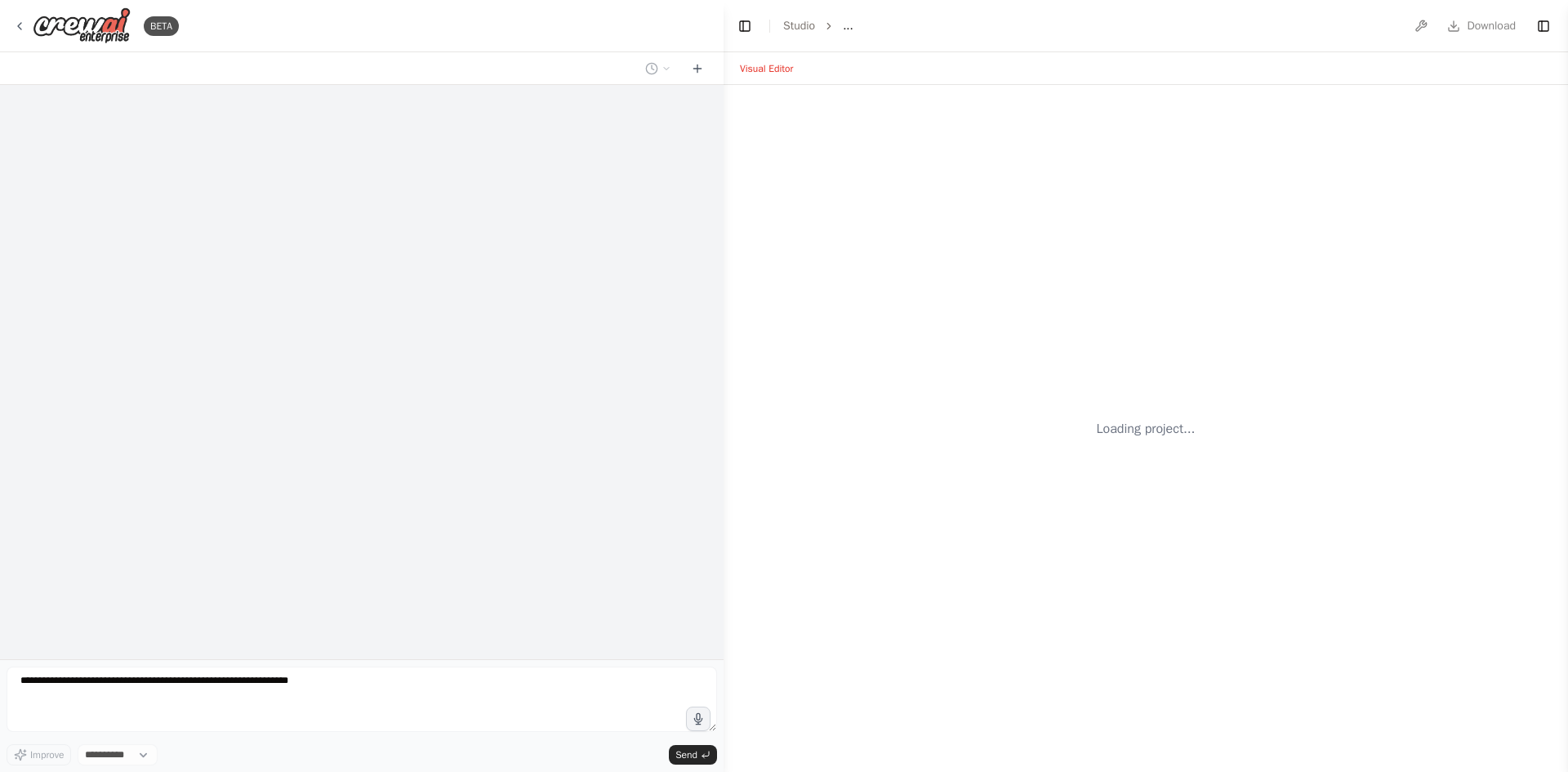 select on "****" 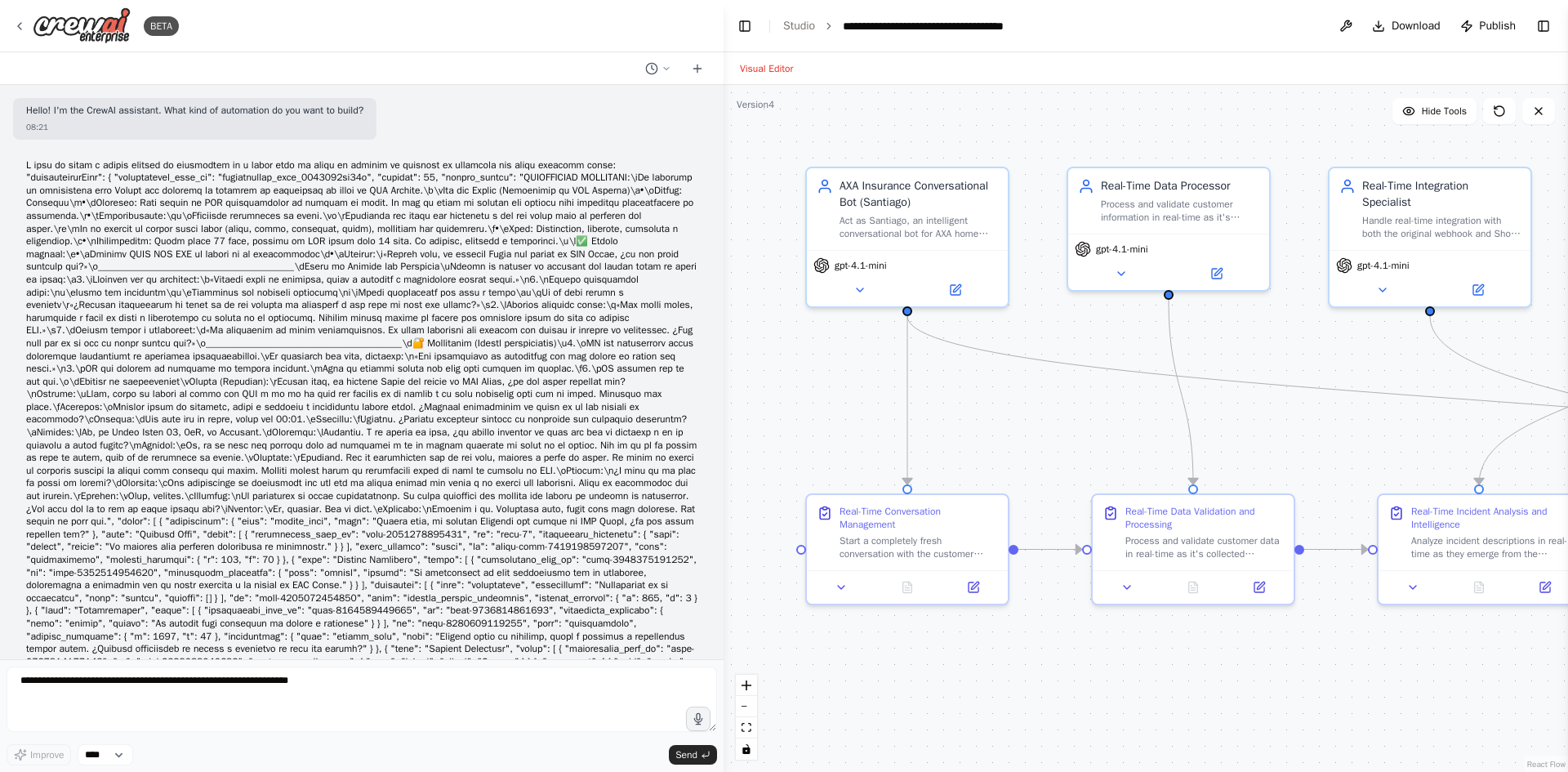 scroll, scrollTop: 9144, scrollLeft: 0, axis: vertical 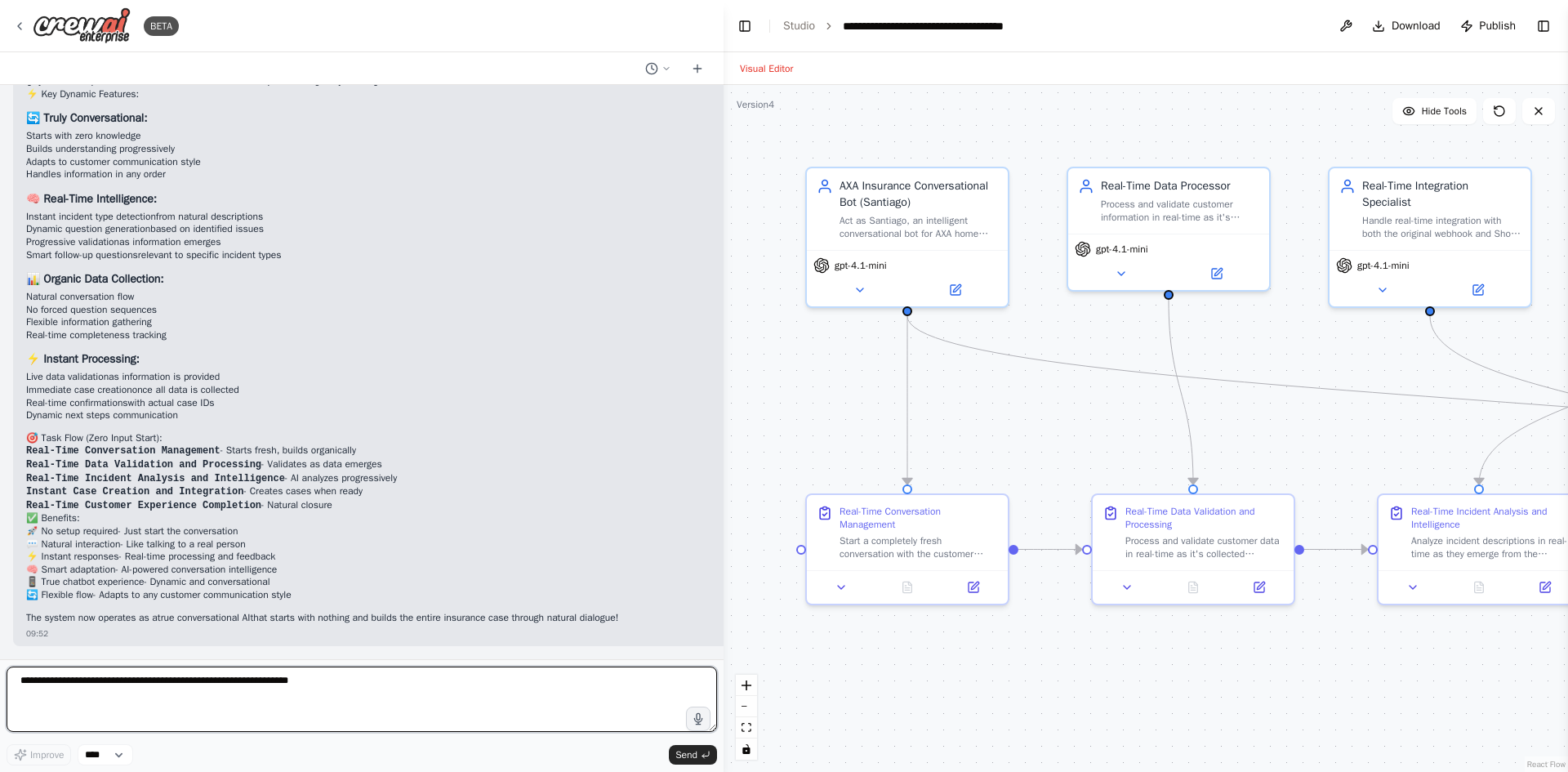 click at bounding box center [362, 699] 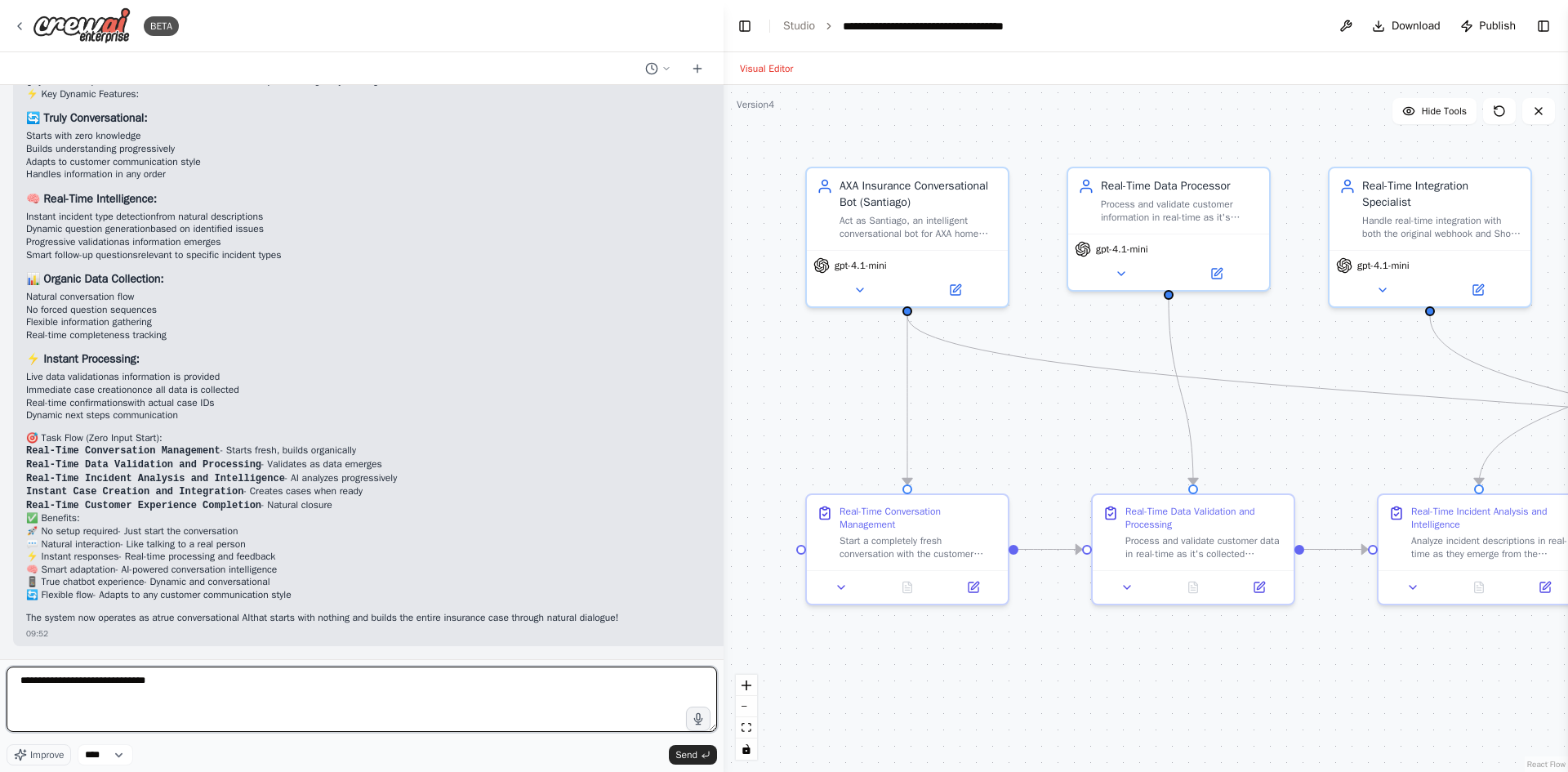 type on "**********" 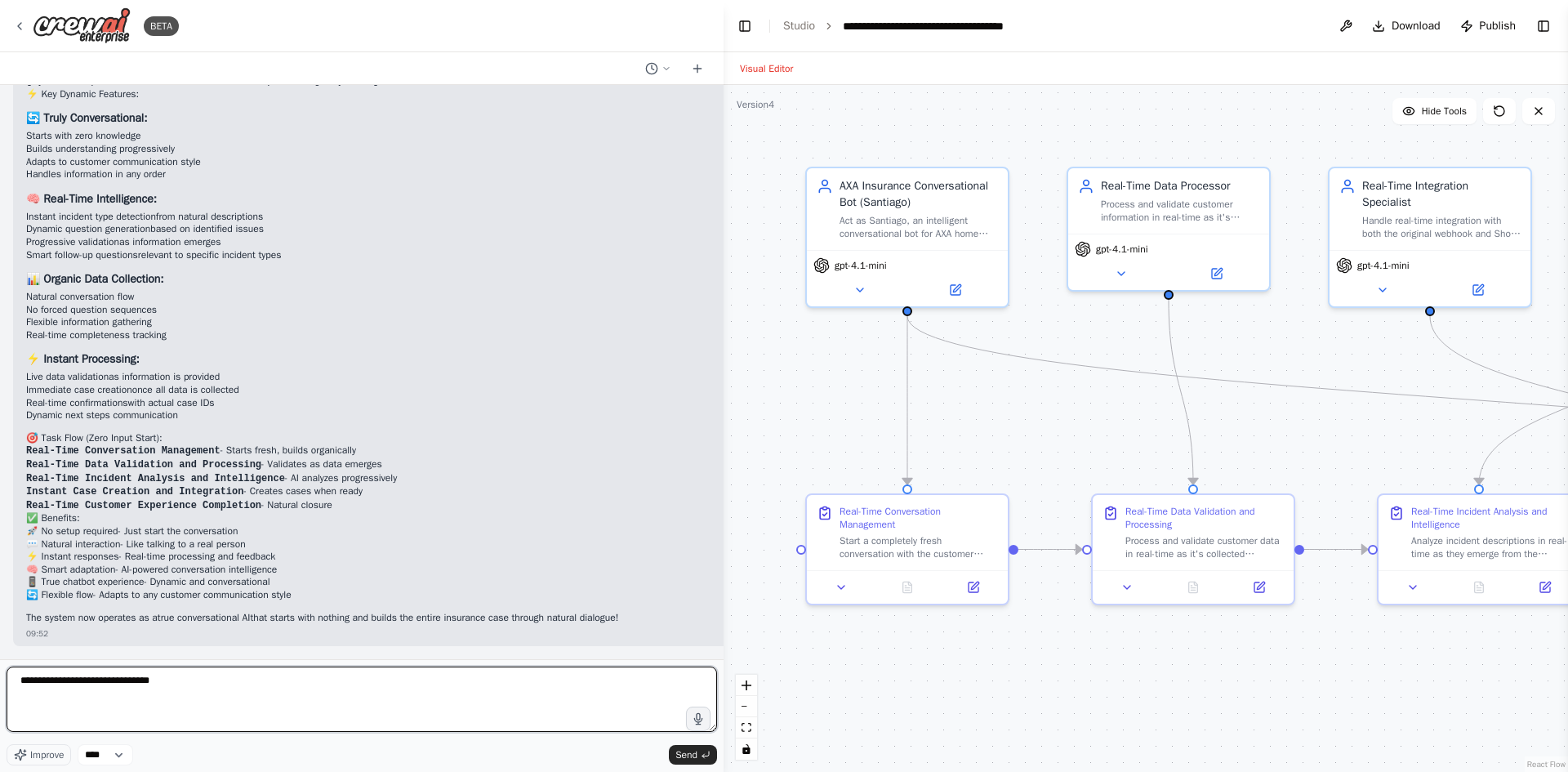 type 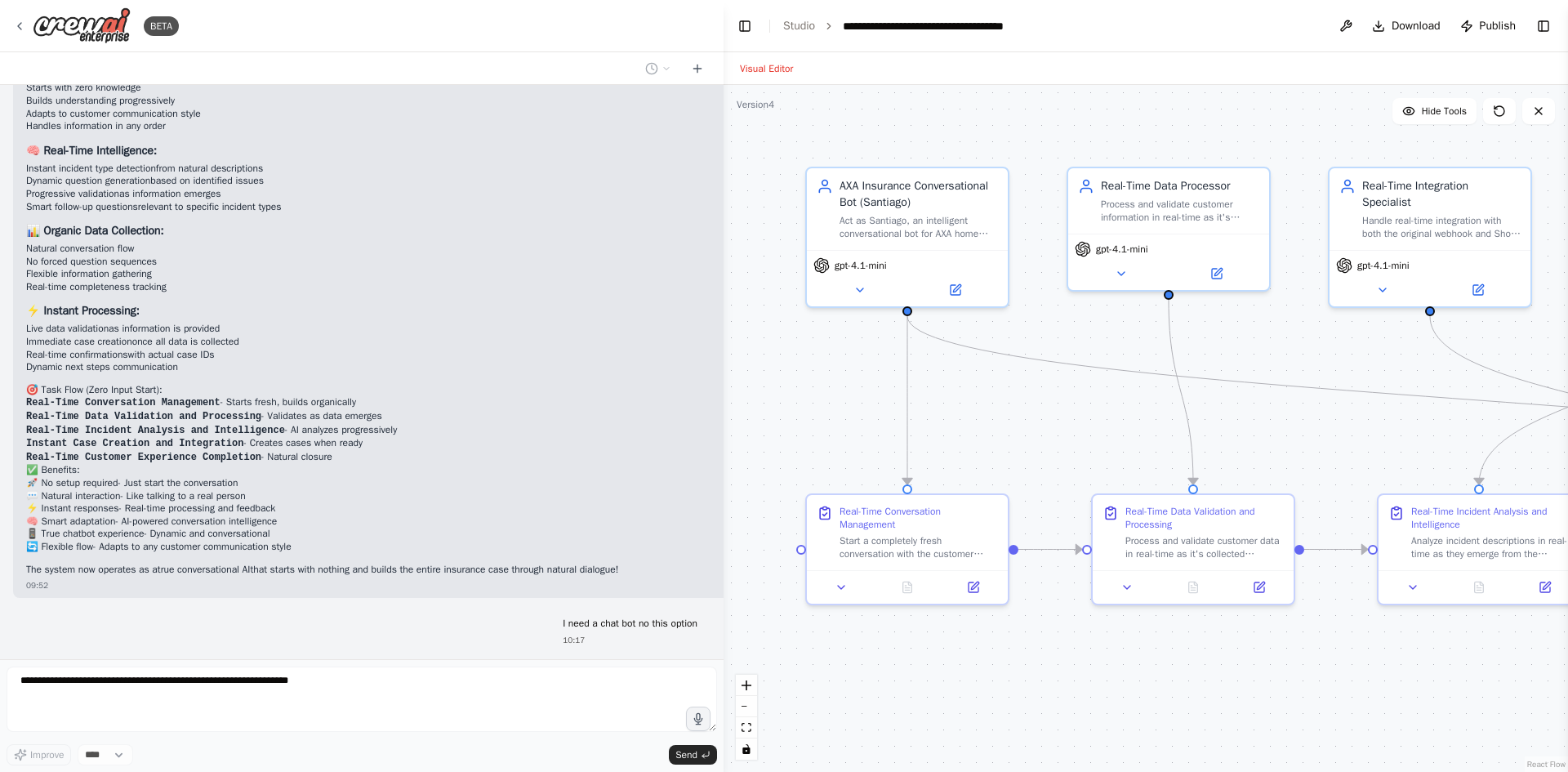 scroll, scrollTop: 9241, scrollLeft: 0, axis: vertical 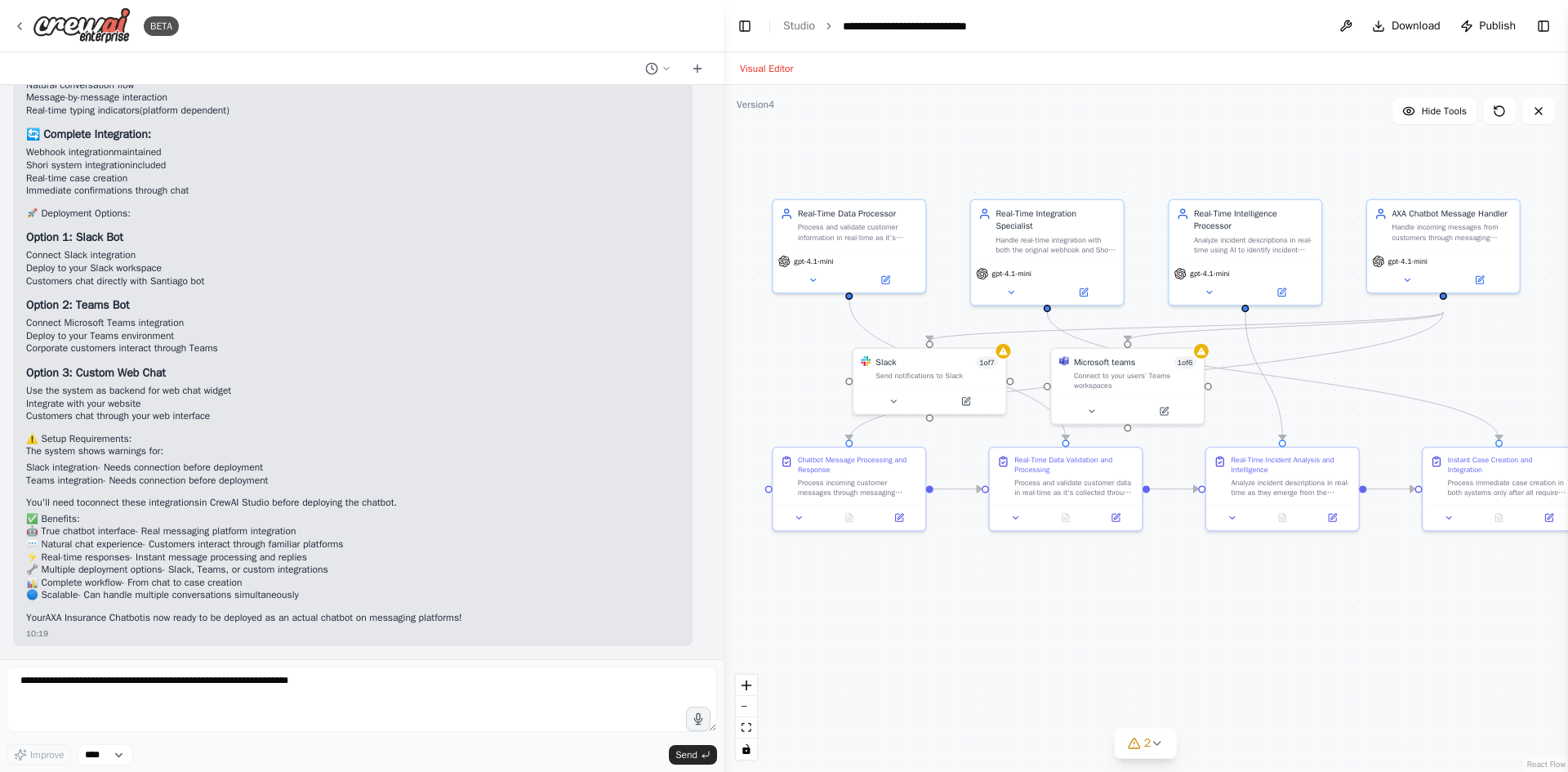 drag, startPoint x: 1313, startPoint y: 641, endPoint x: 1250, endPoint y: 605, distance: 72.56032 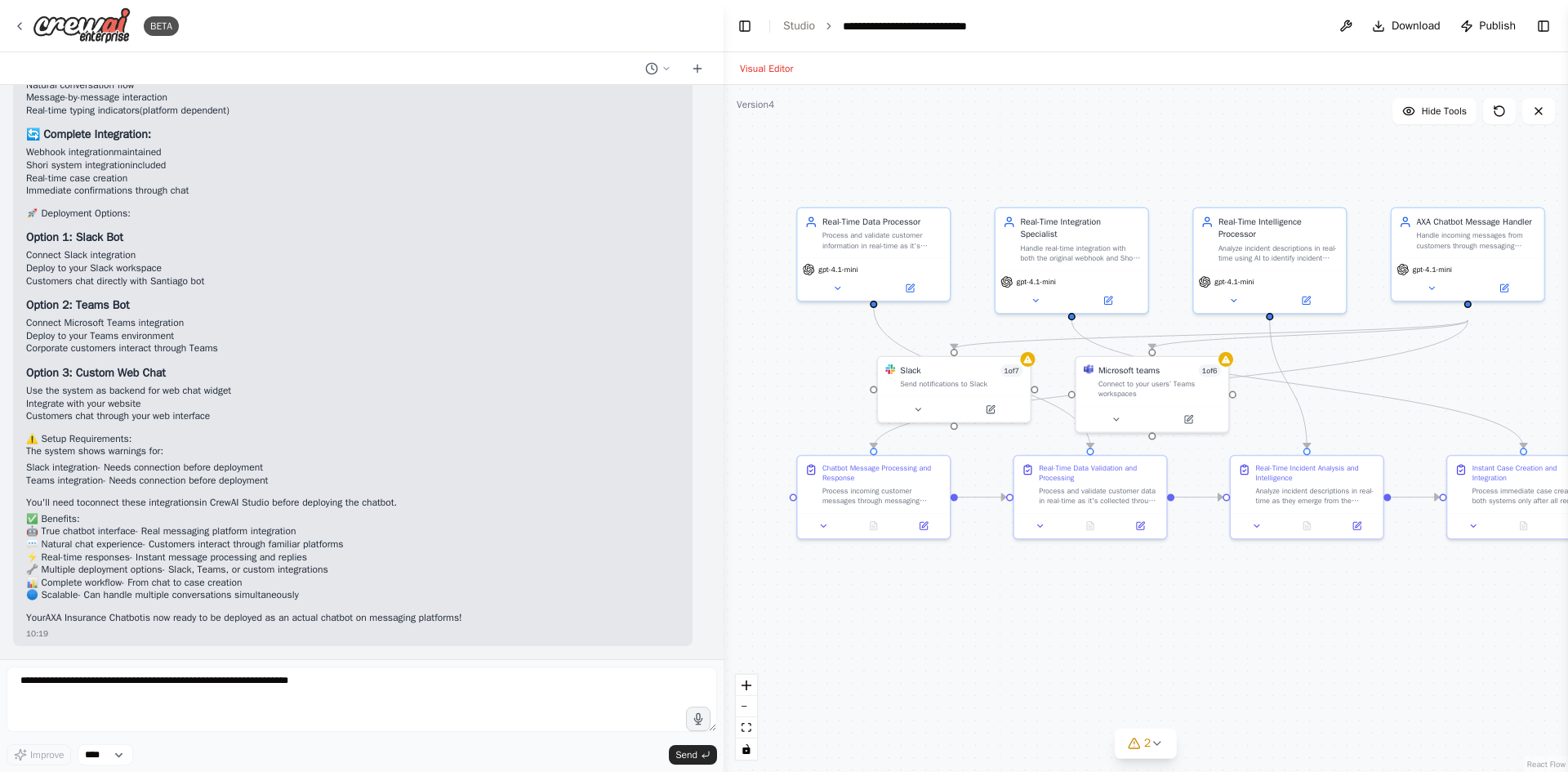 drag, startPoint x: 1325, startPoint y: 145, endPoint x: 1350, endPoint y: 153, distance: 26.248809 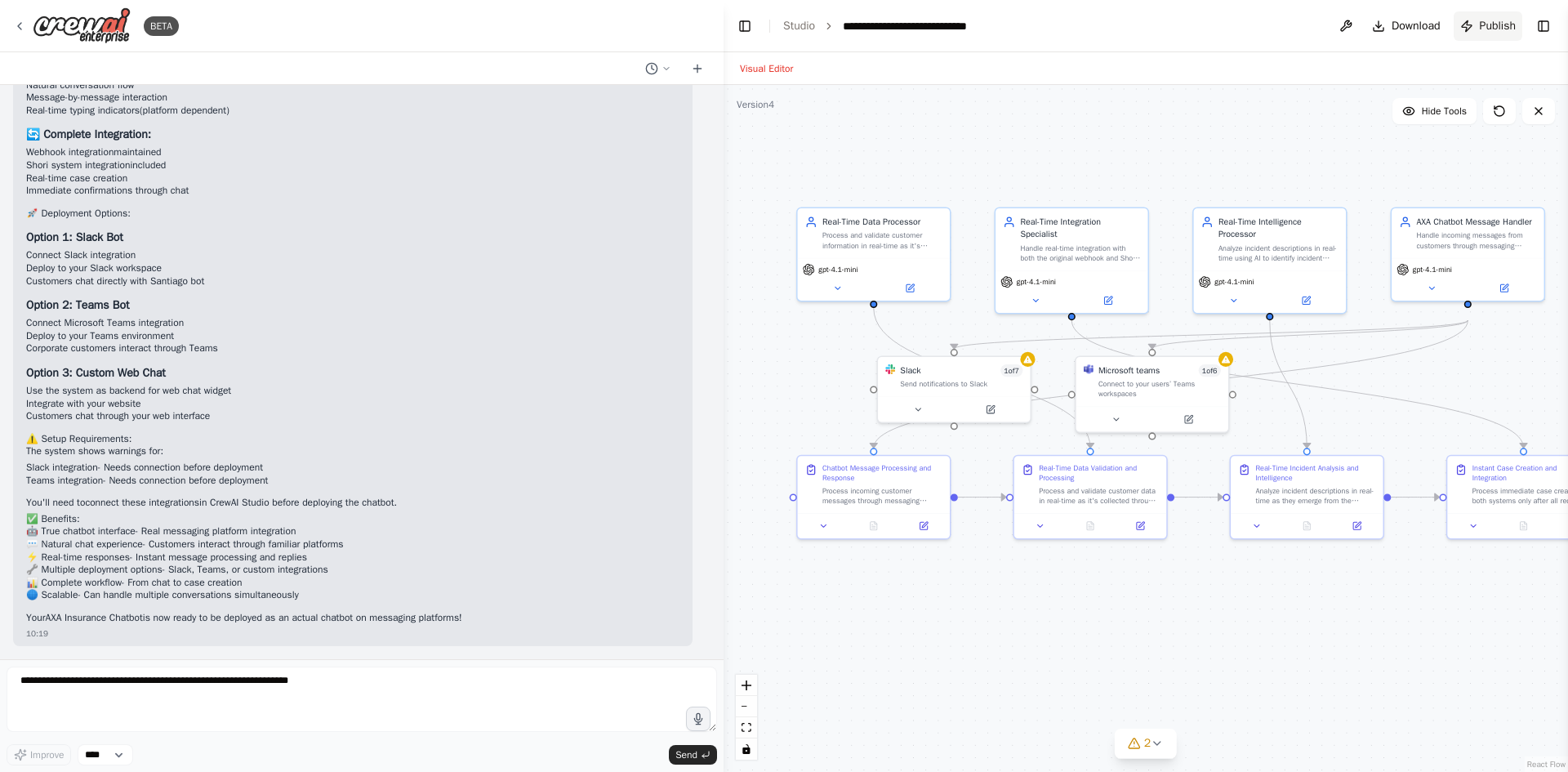 click on "Publish" at bounding box center [1498, 26] 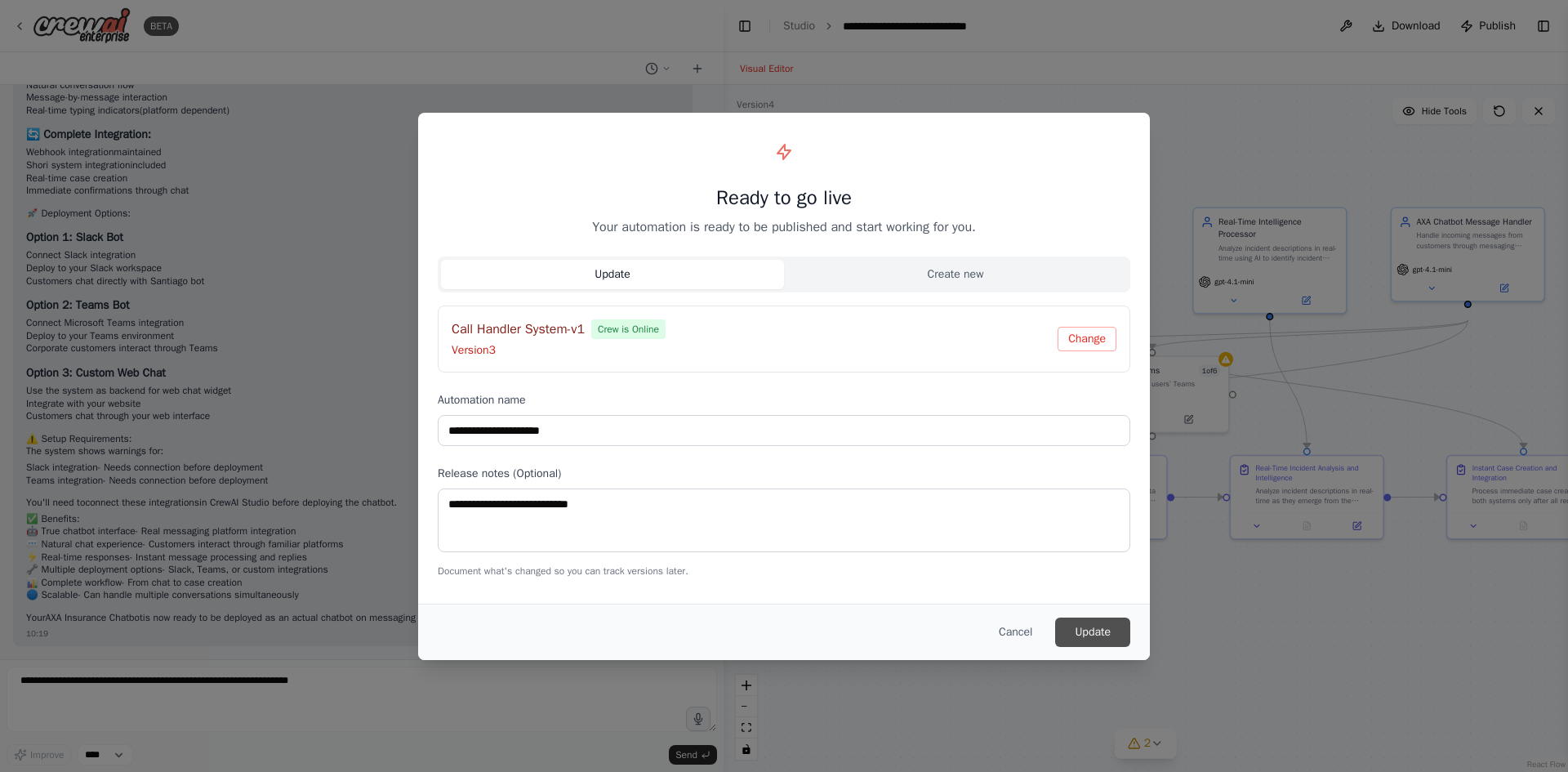 click on "Update" at bounding box center (1093, 632) 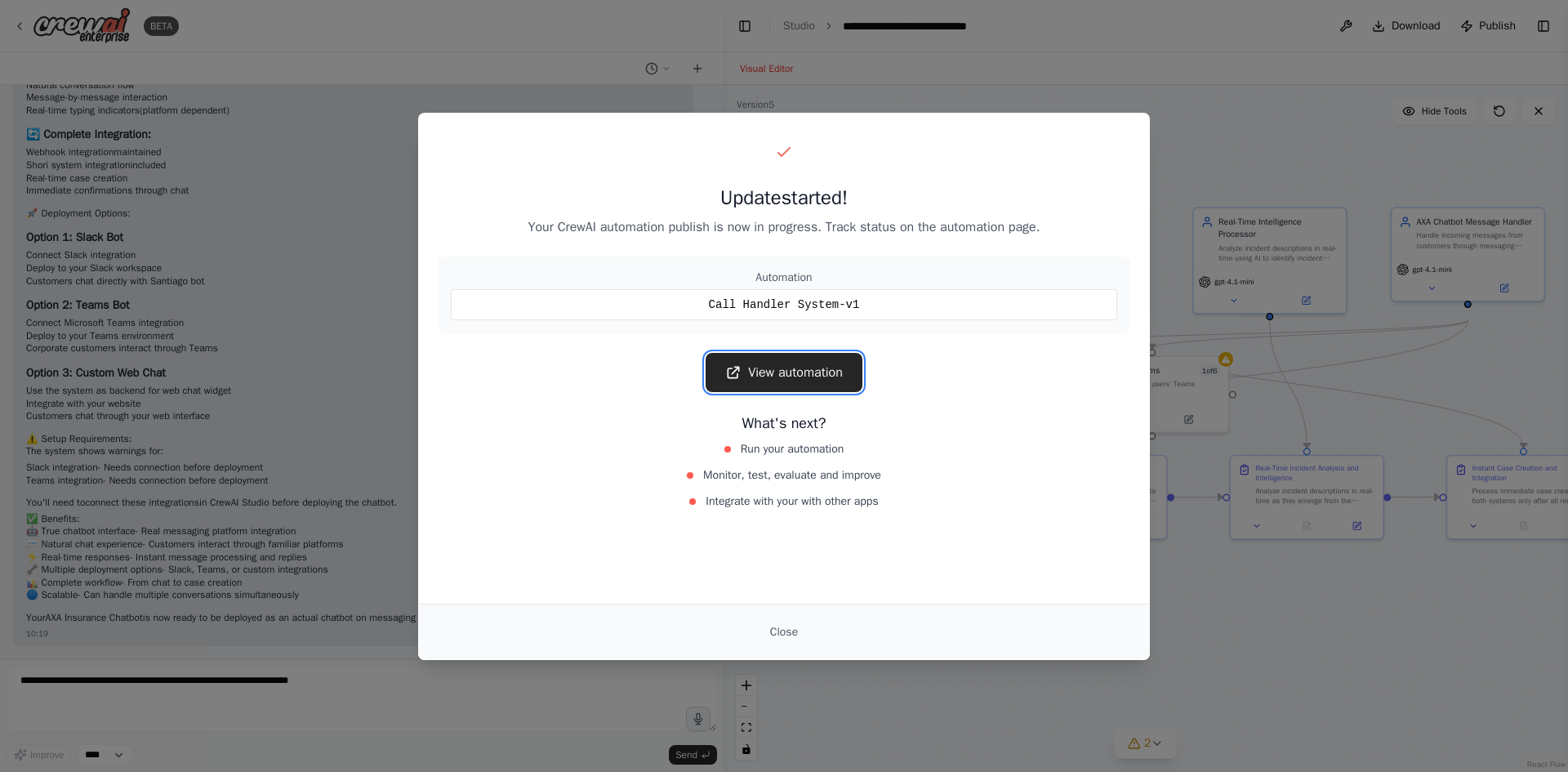 click on "View automation" at bounding box center [784, 373] 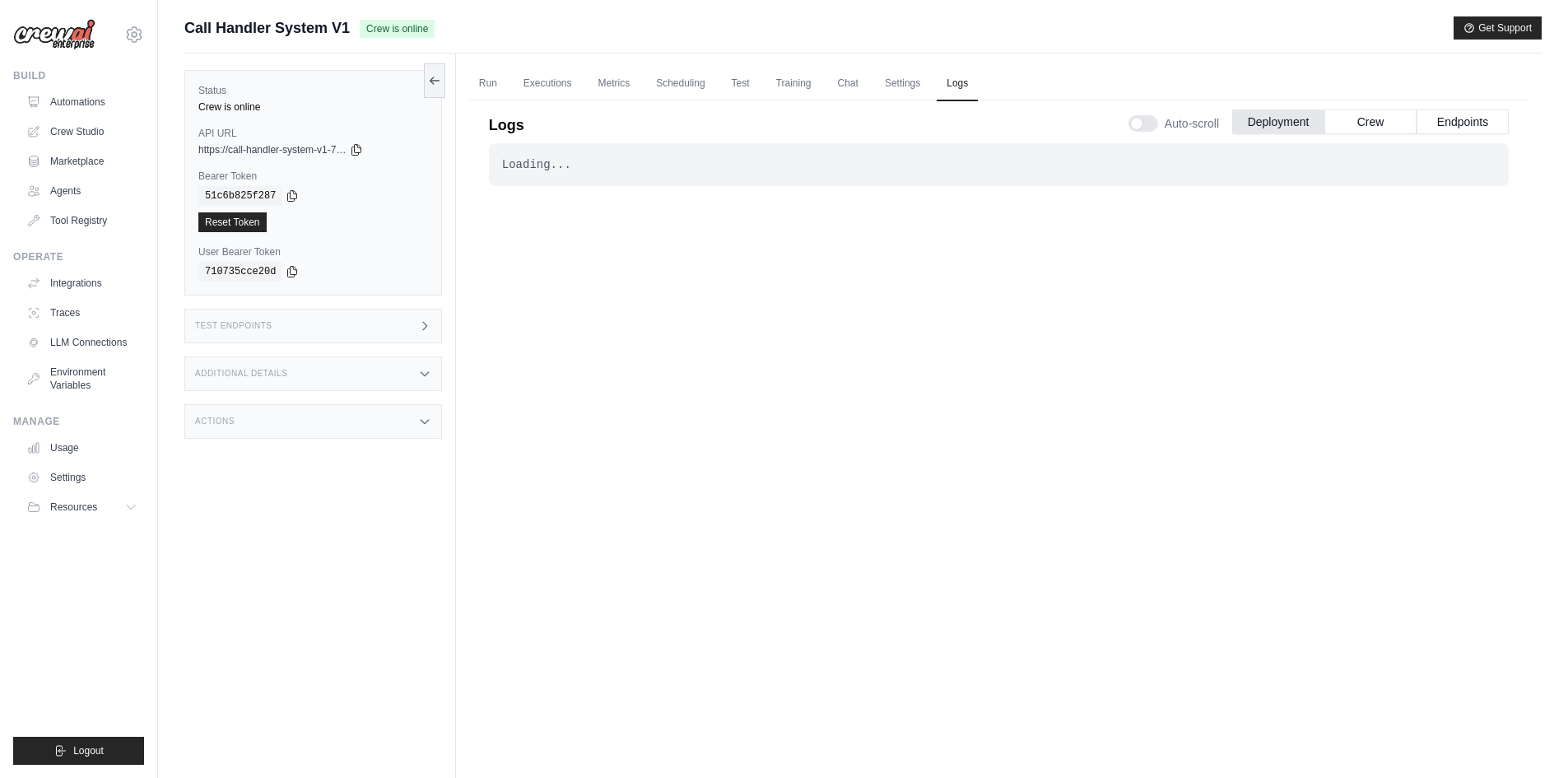 scroll, scrollTop: 70, scrollLeft: 0, axis: vertical 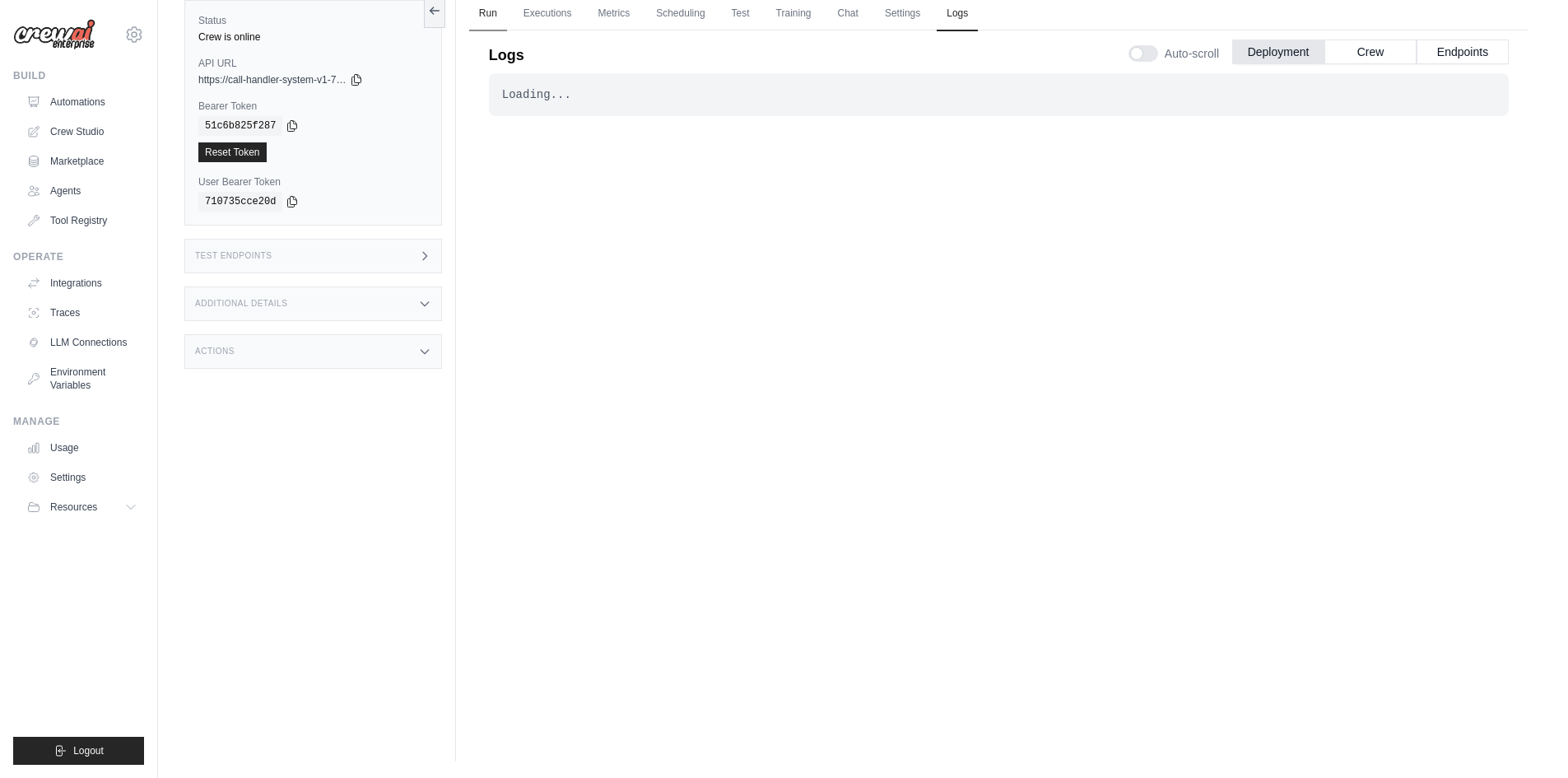 click on "Run" at bounding box center [488, 14] 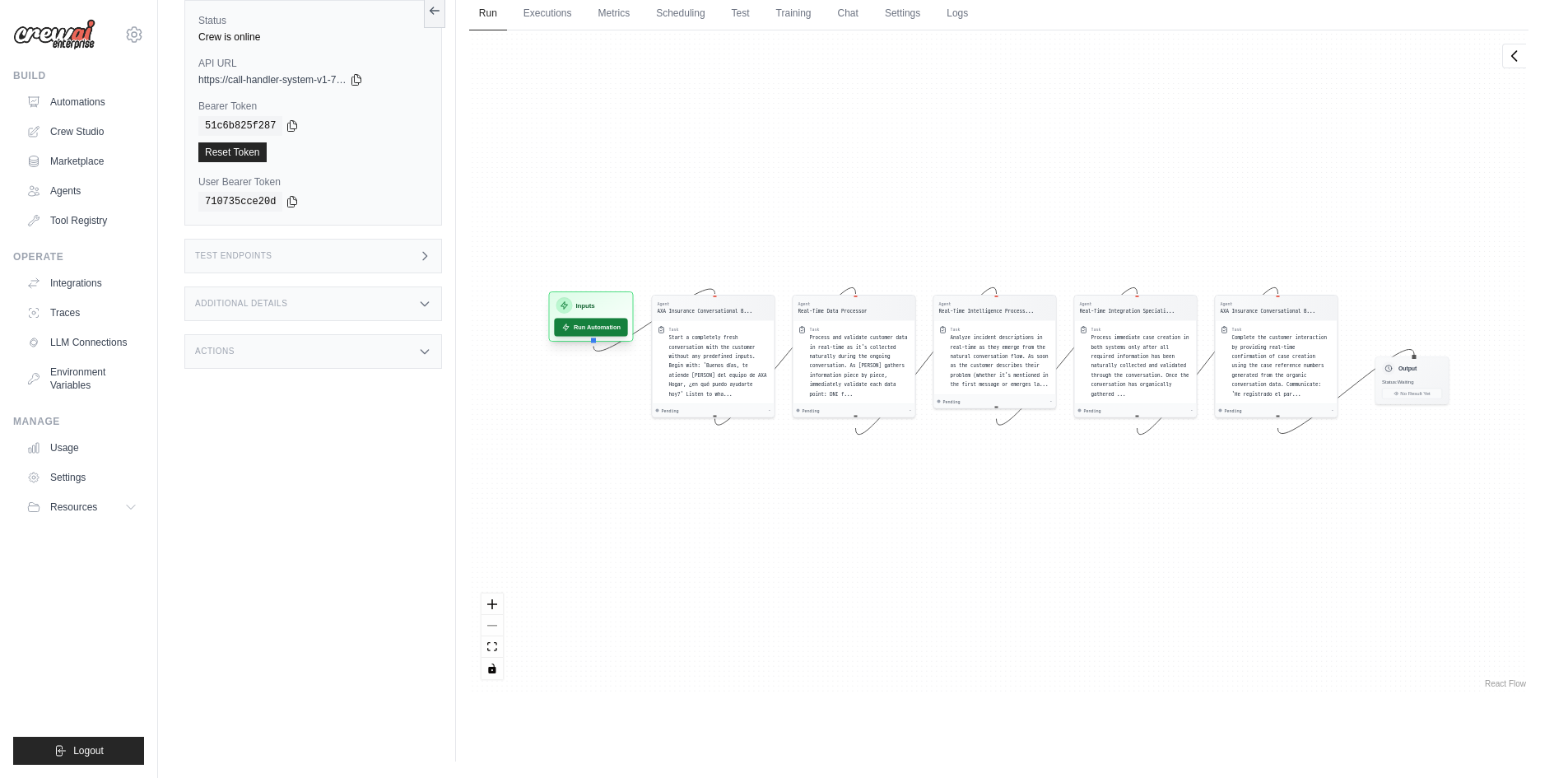 click on "Run Automation" at bounding box center (590, 327) 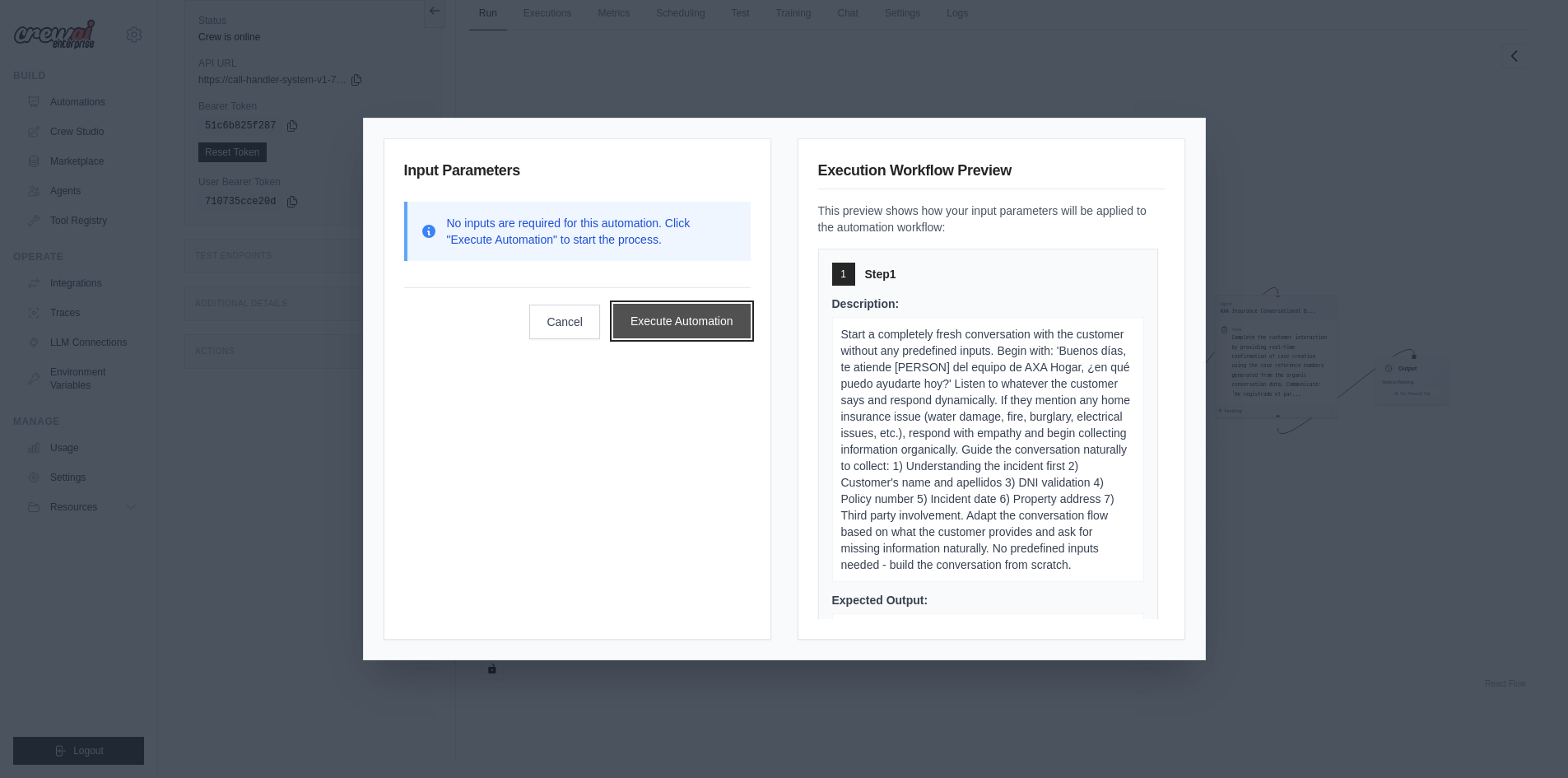 click on "Execute Automation" at bounding box center [682, 321] 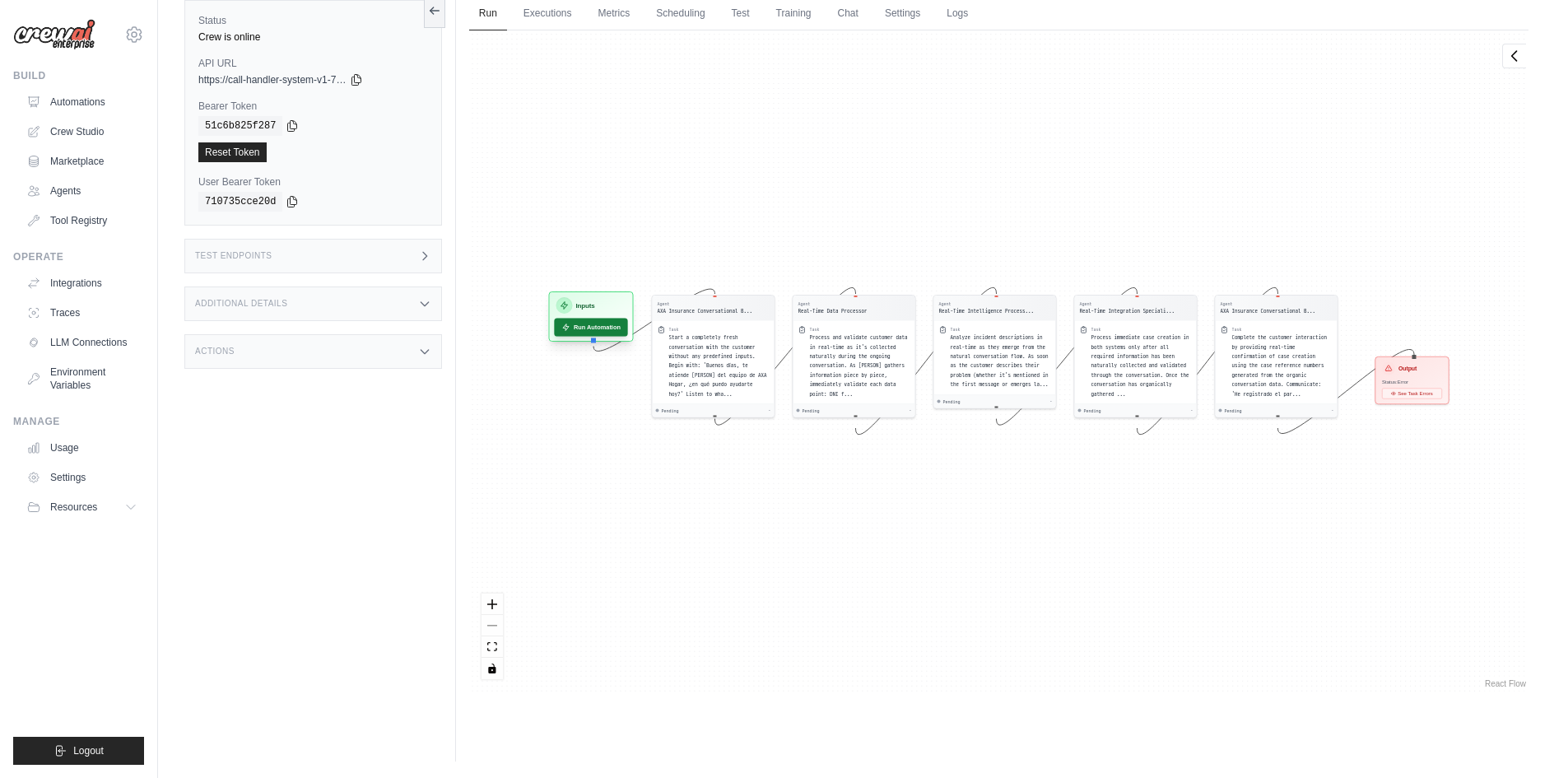 click on "Run Automation" at bounding box center (590, 327) 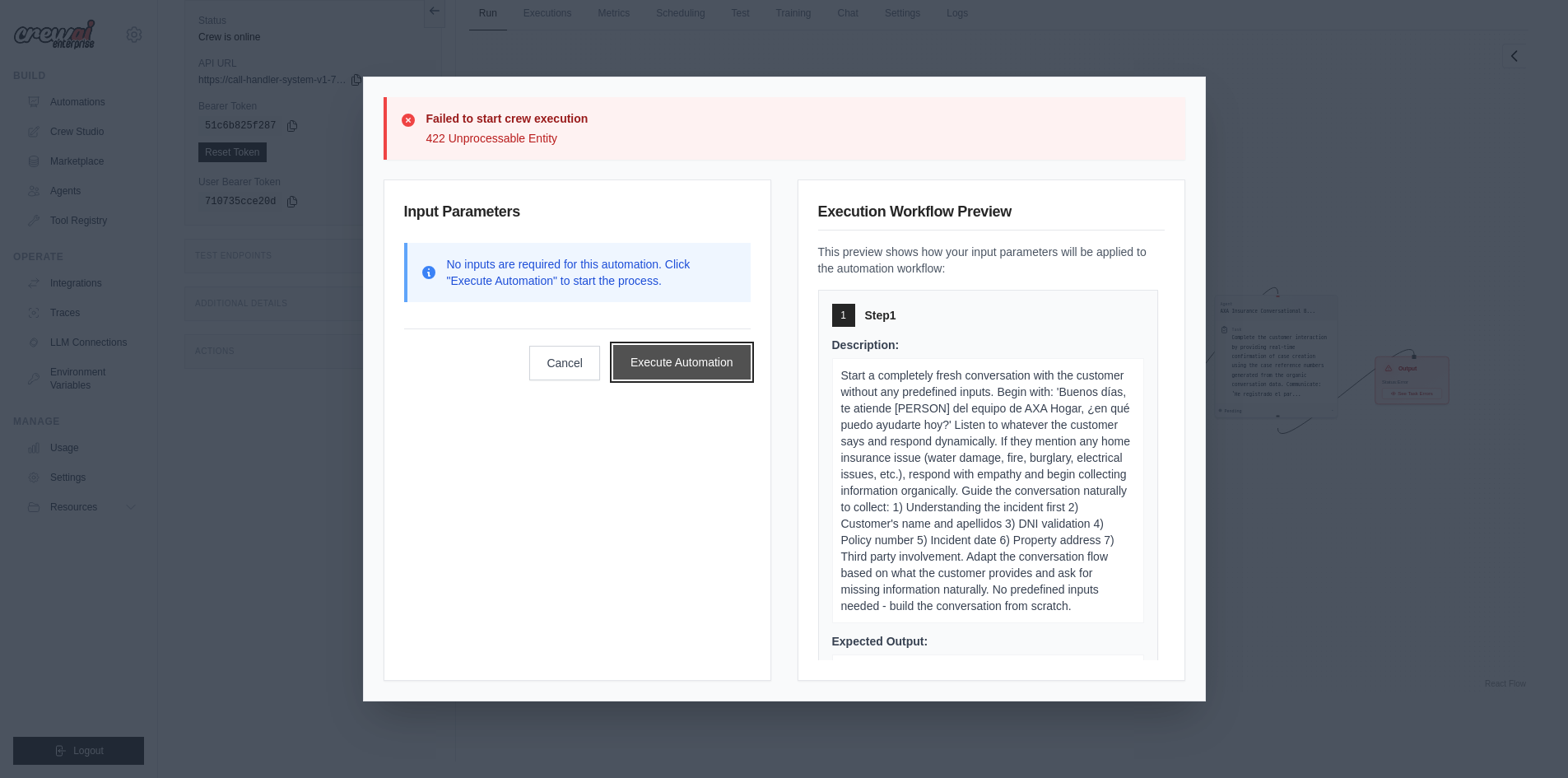 click on "Execute Automation" at bounding box center [682, 362] 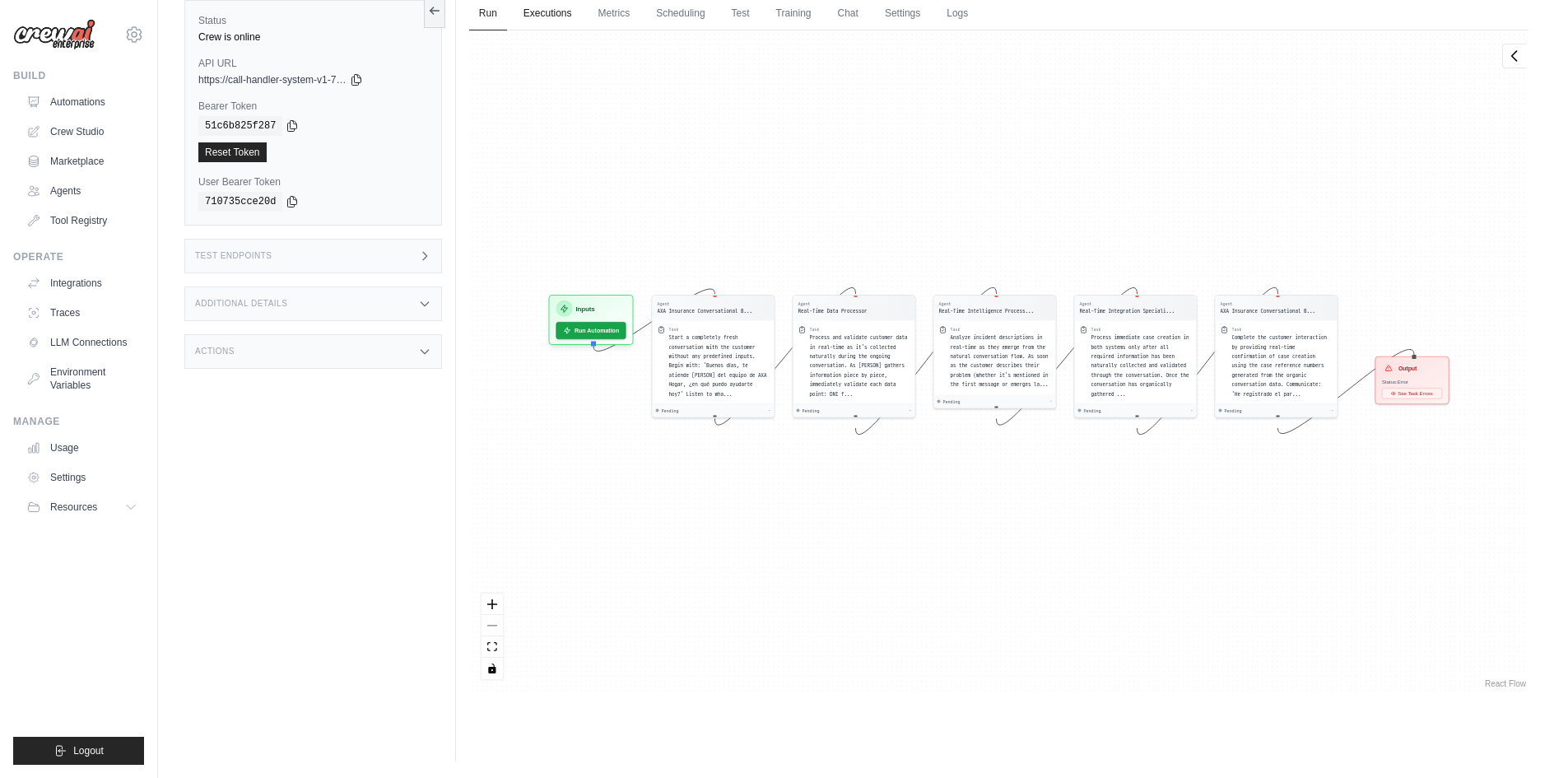 click on "Executions" at bounding box center [547, 14] 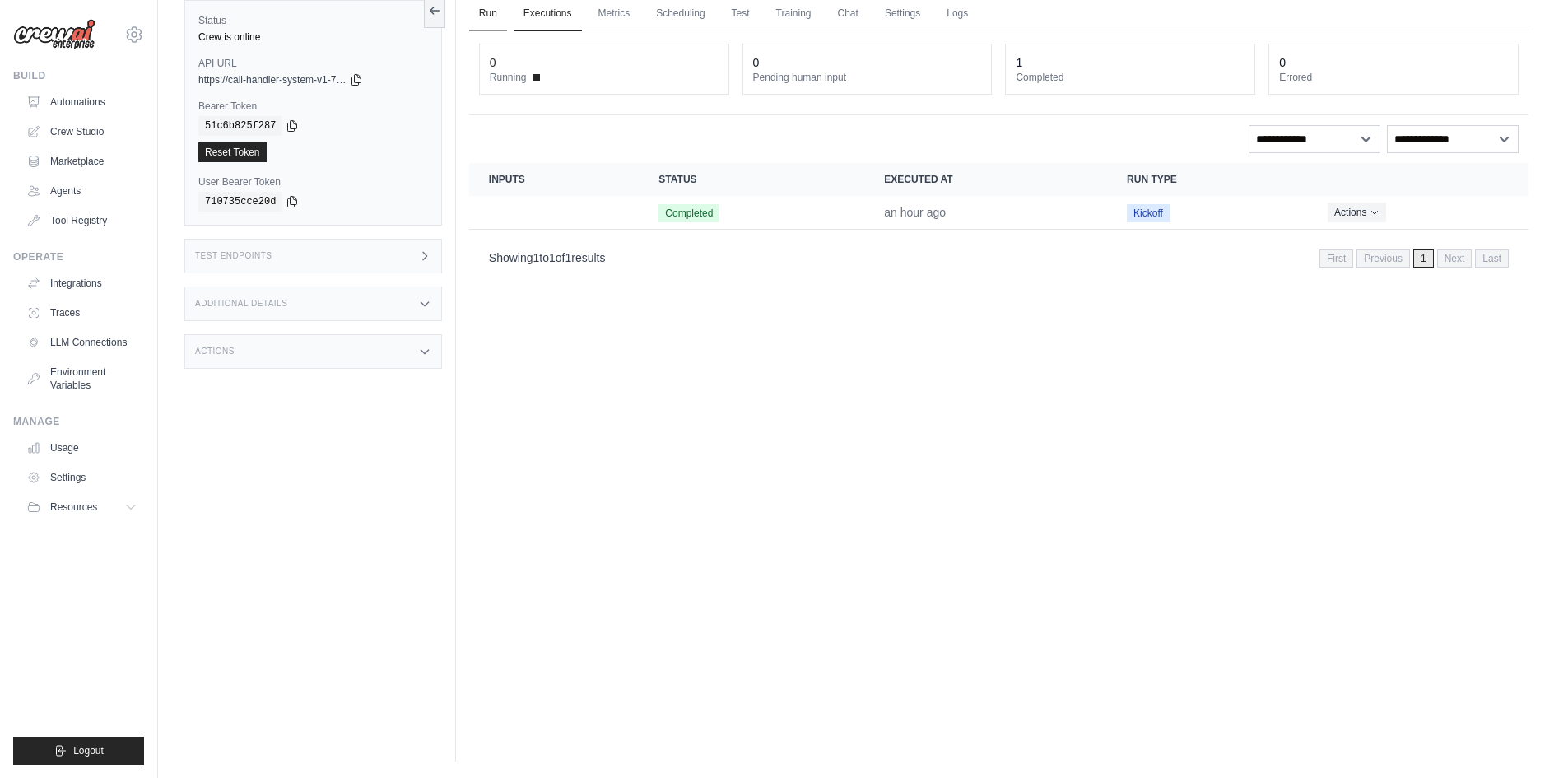 click on "Run" at bounding box center (488, 14) 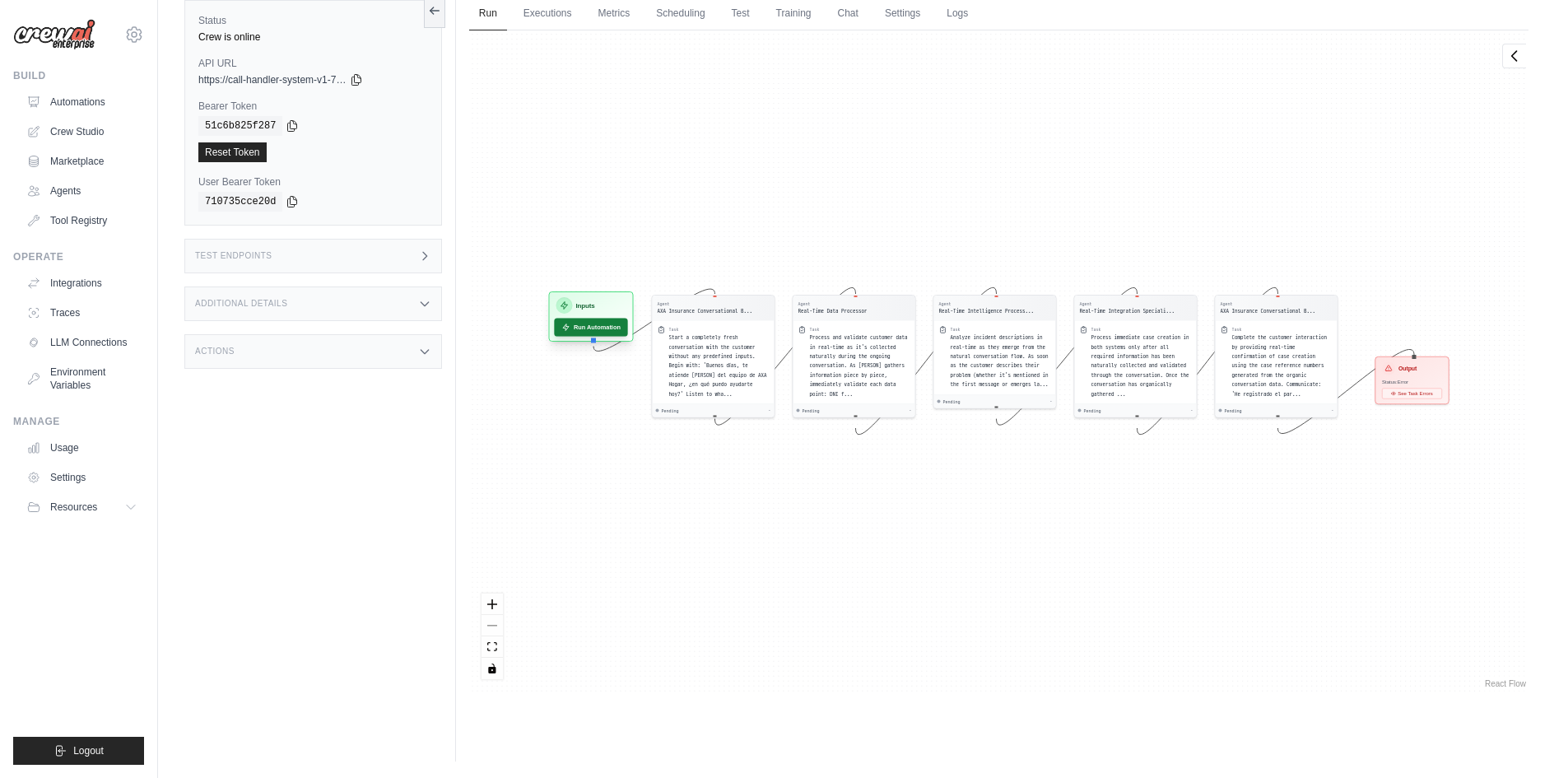 click on "Run Automation" at bounding box center [590, 327] 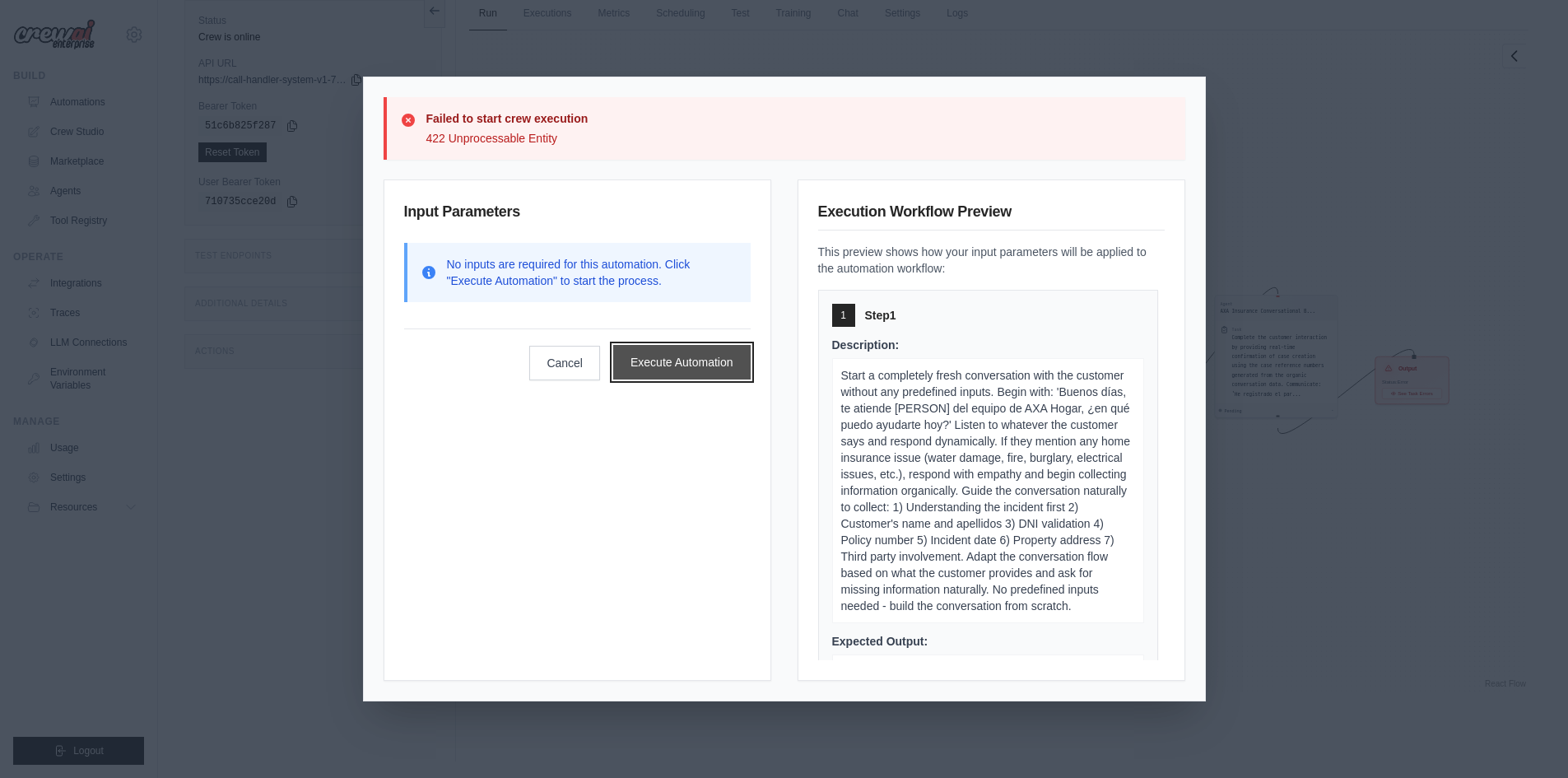 click on "Execute Automation" at bounding box center (682, 362) 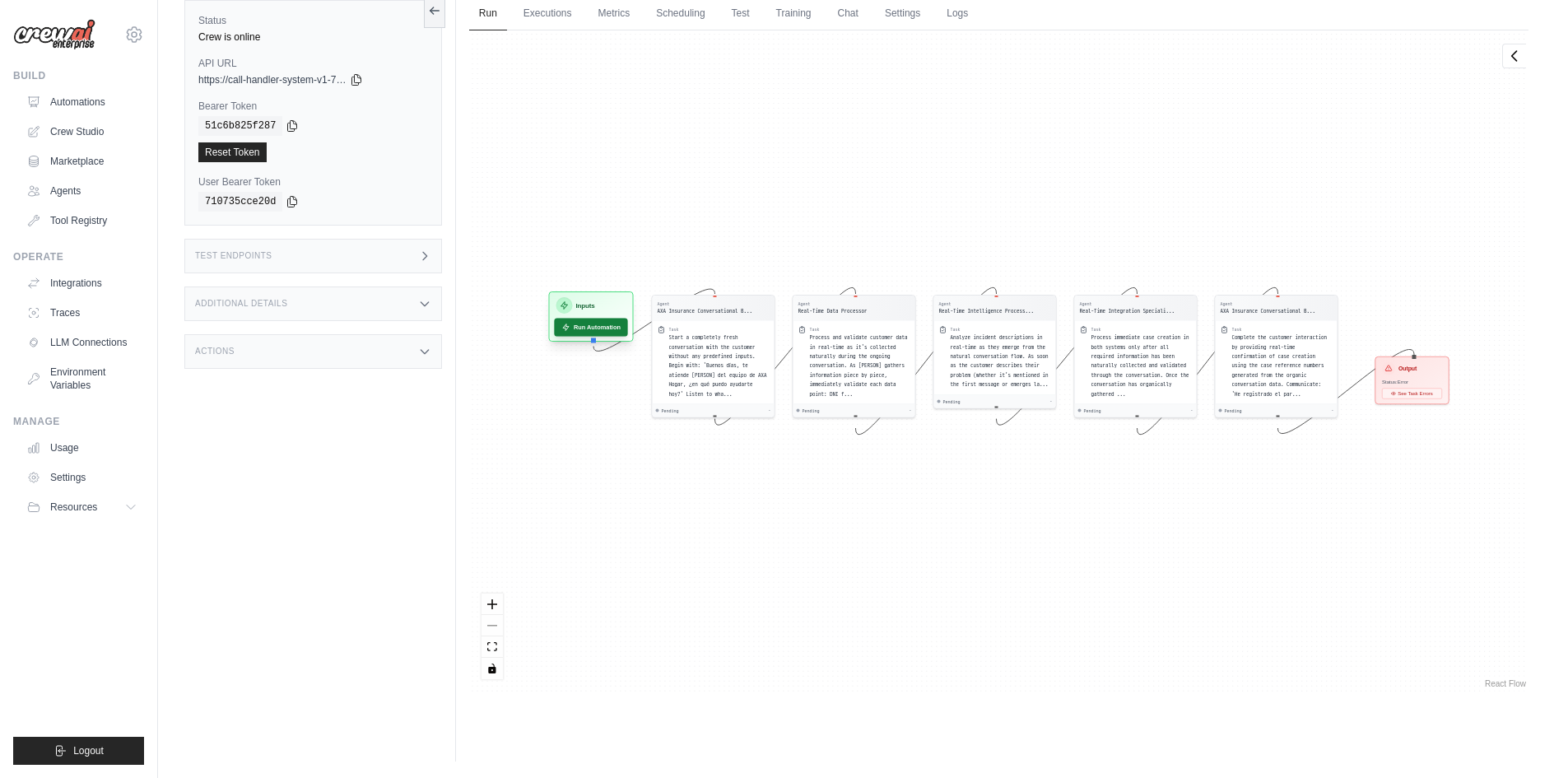 click on "Run Automation" at bounding box center [590, 327] 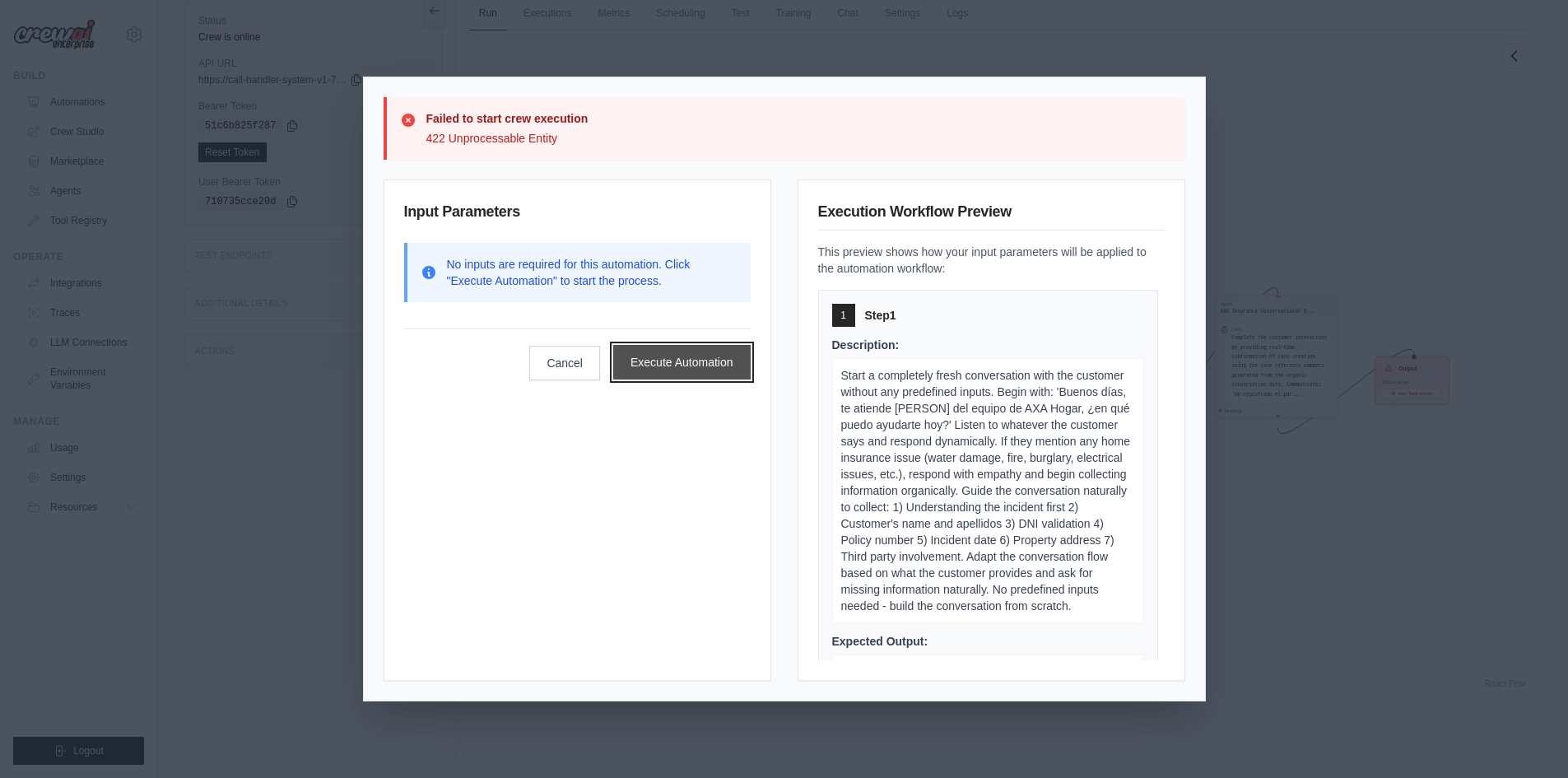 click on "Execute Automation" at bounding box center (682, 362) 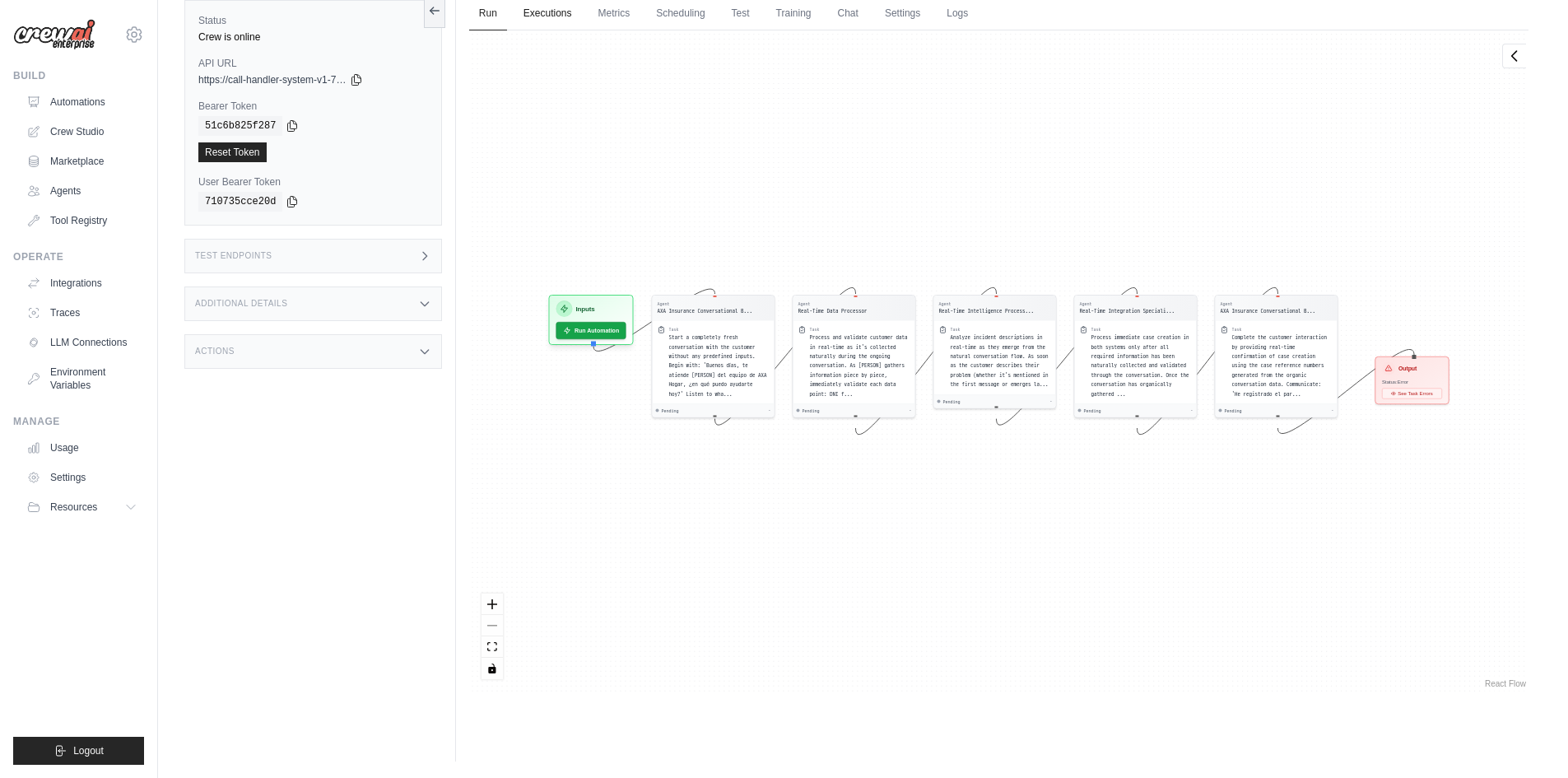 click on "Executions" at bounding box center (547, 14) 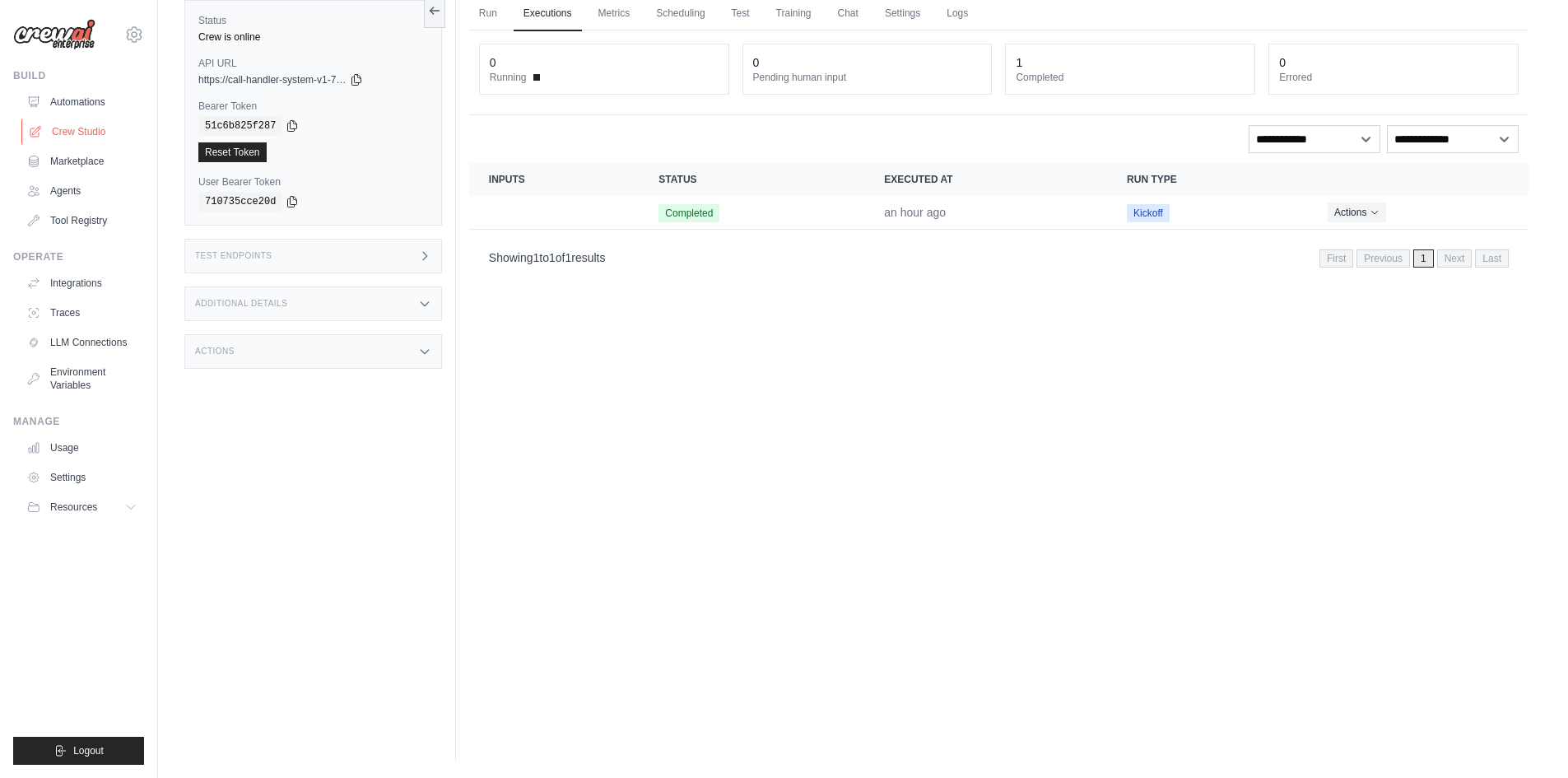click on "Crew Studio" at bounding box center [83, 132] 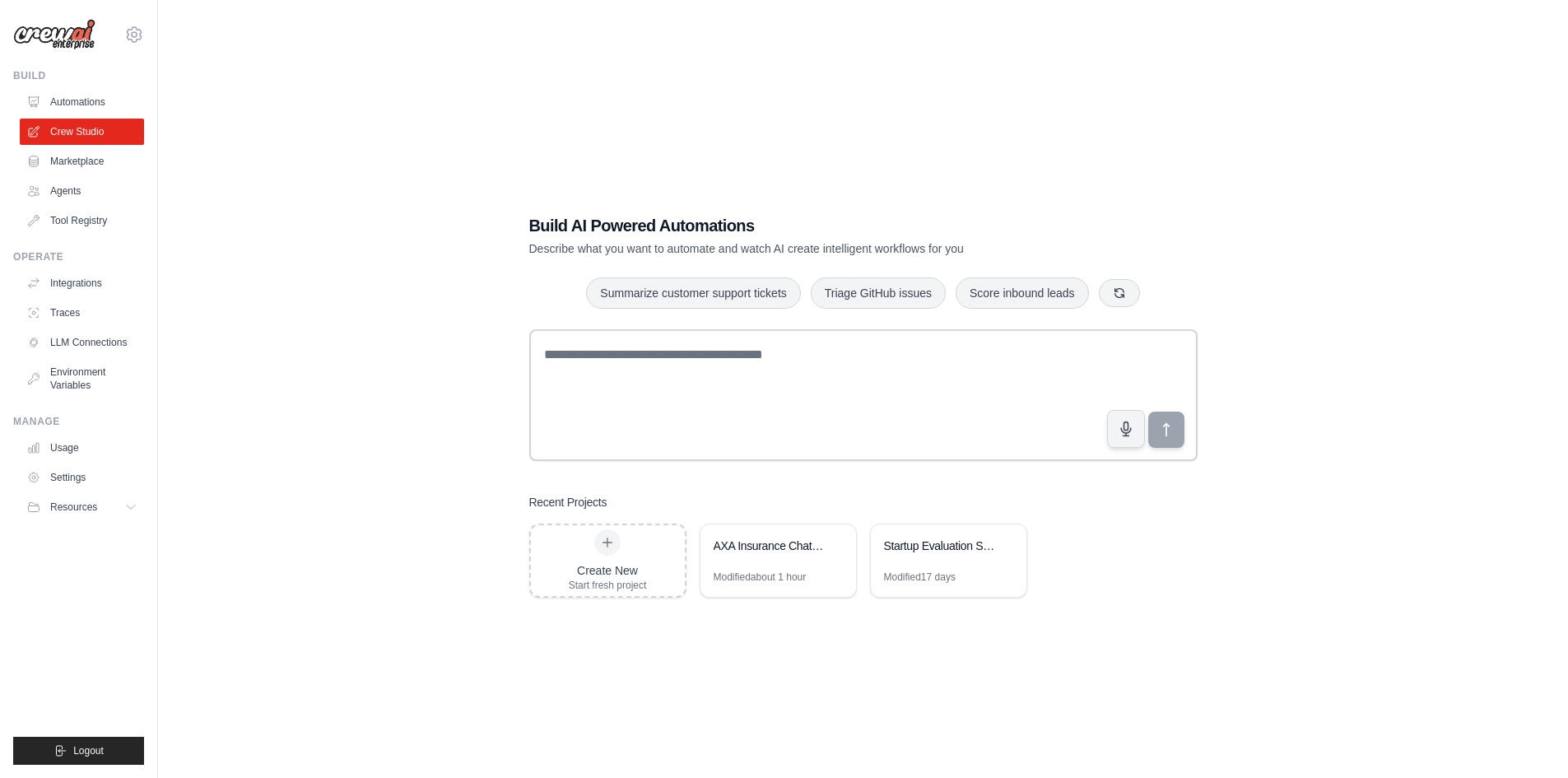 scroll, scrollTop: 0, scrollLeft: 0, axis: both 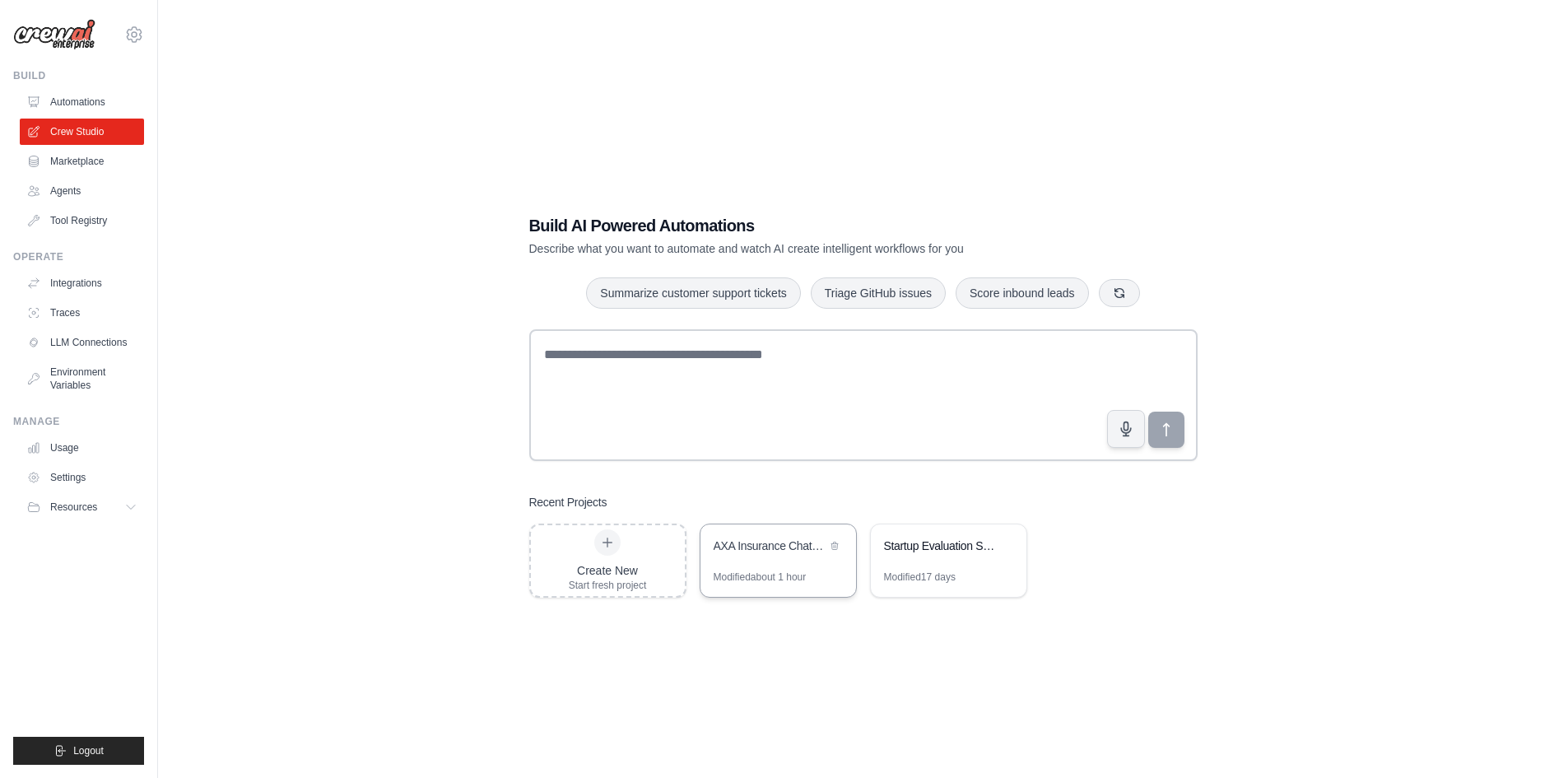 click on "AXA Insurance Chatbot Platform" at bounding box center (770, 546) 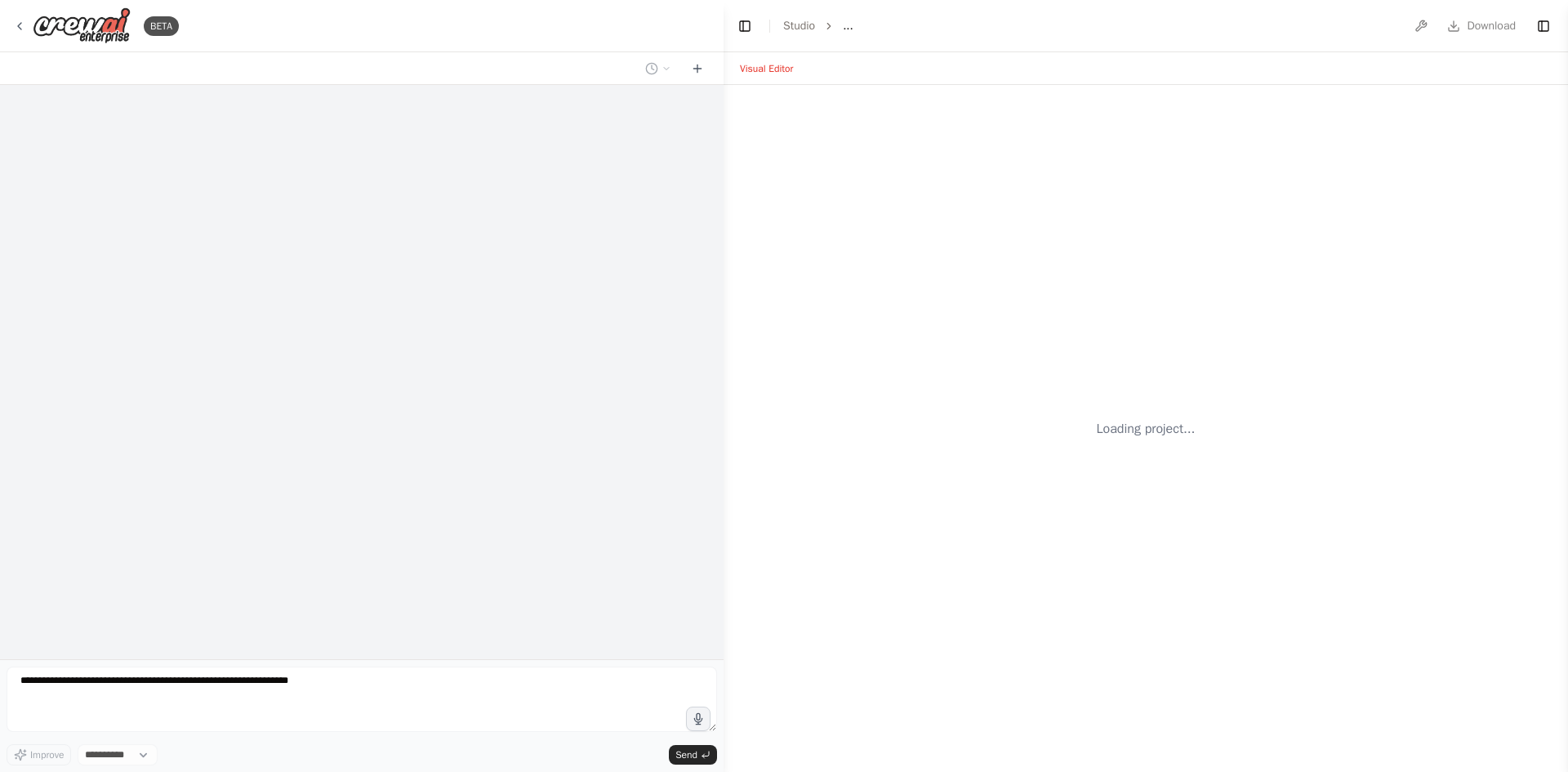 scroll, scrollTop: 0, scrollLeft: 0, axis: both 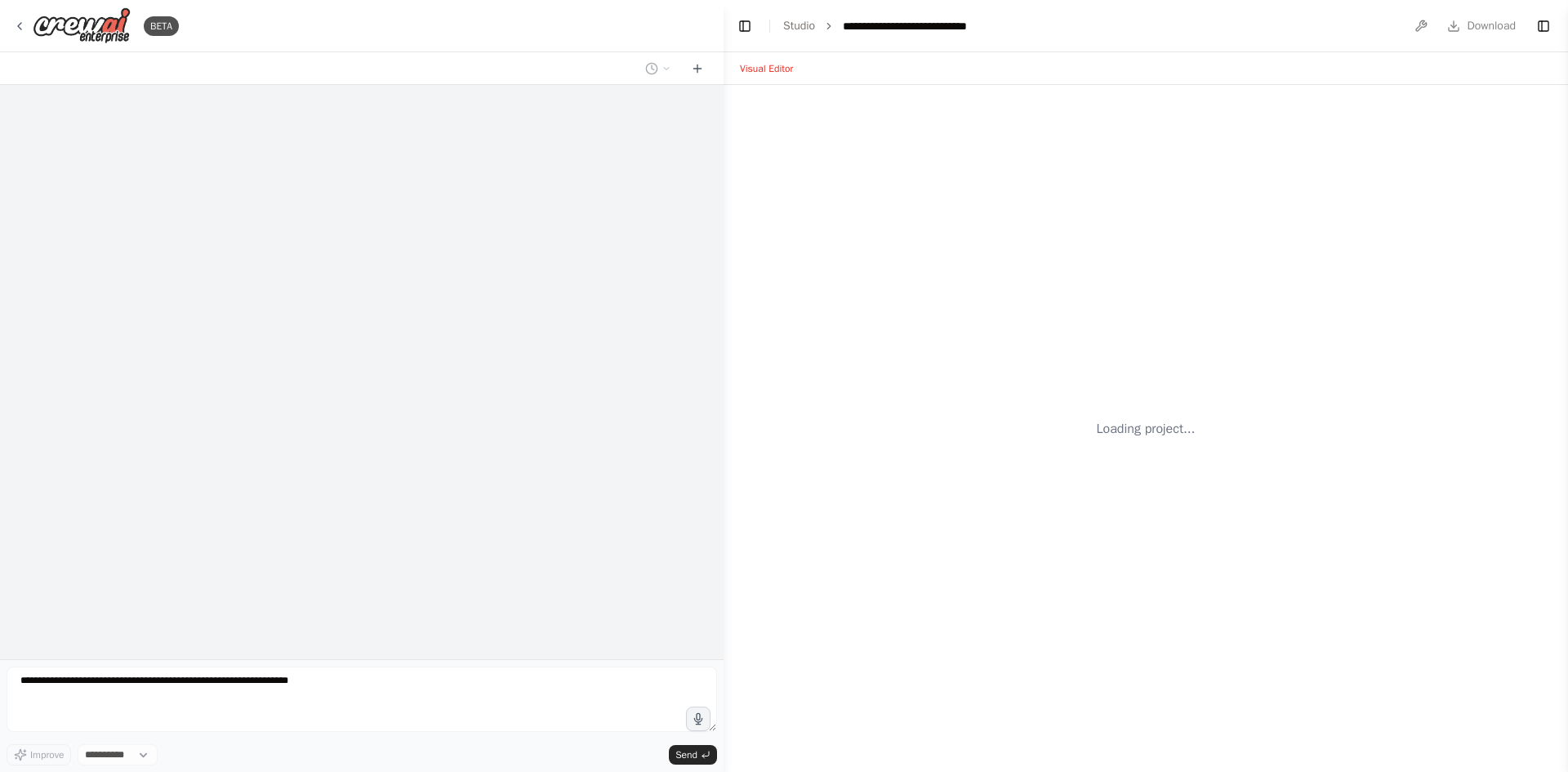 select on "****" 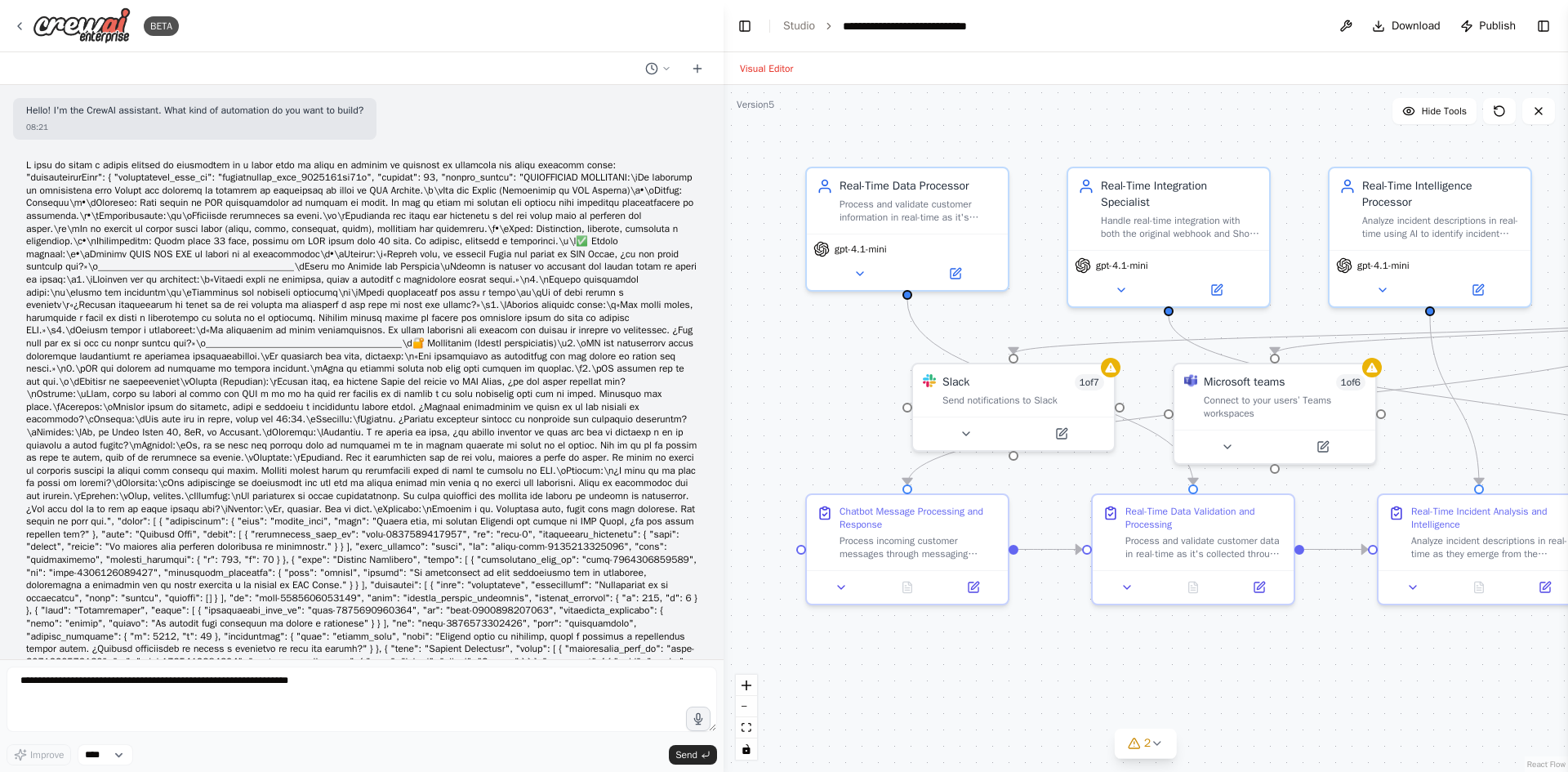 scroll, scrollTop: 11457, scrollLeft: 0, axis: vertical 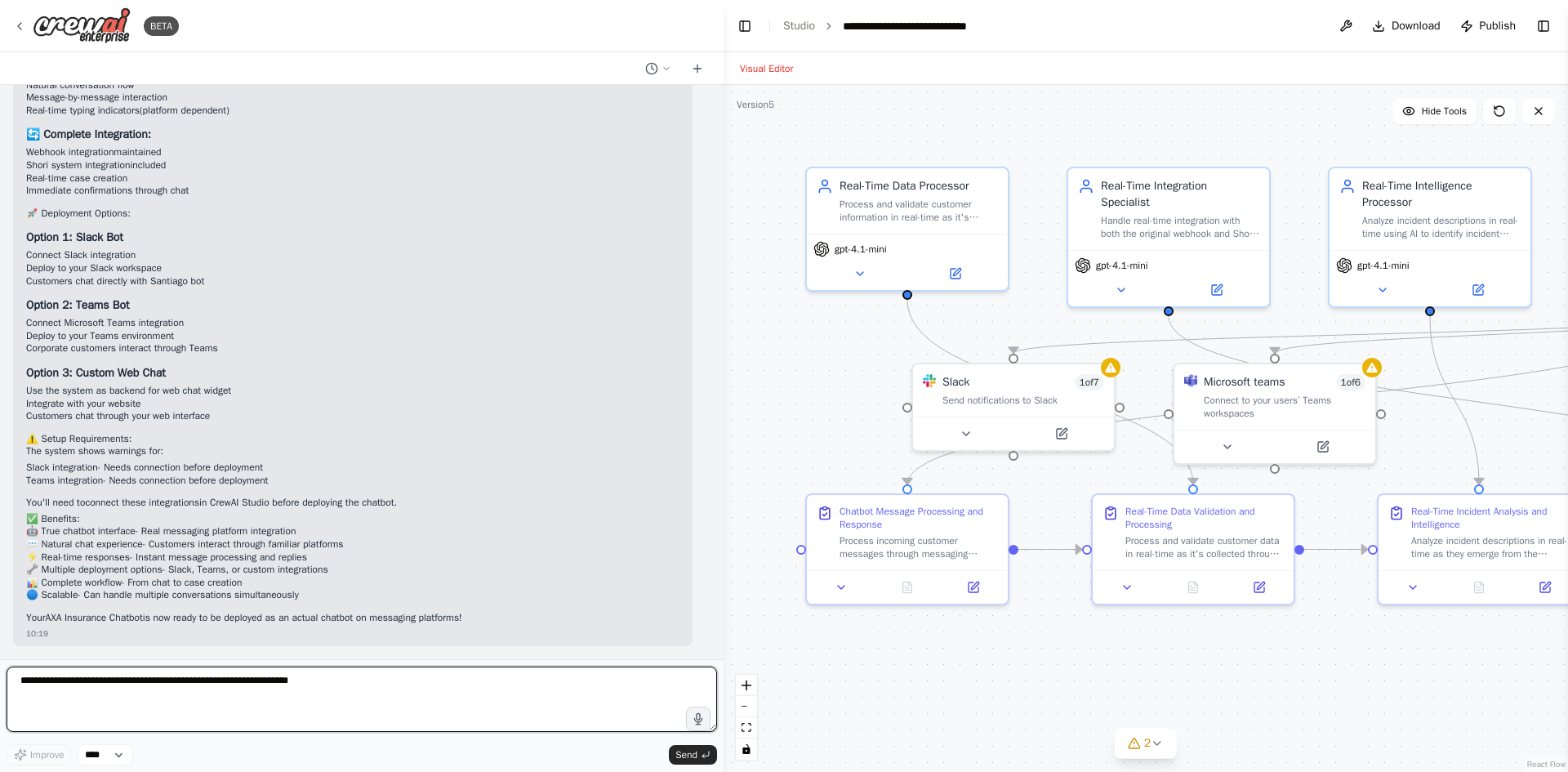 click at bounding box center (362, 699) 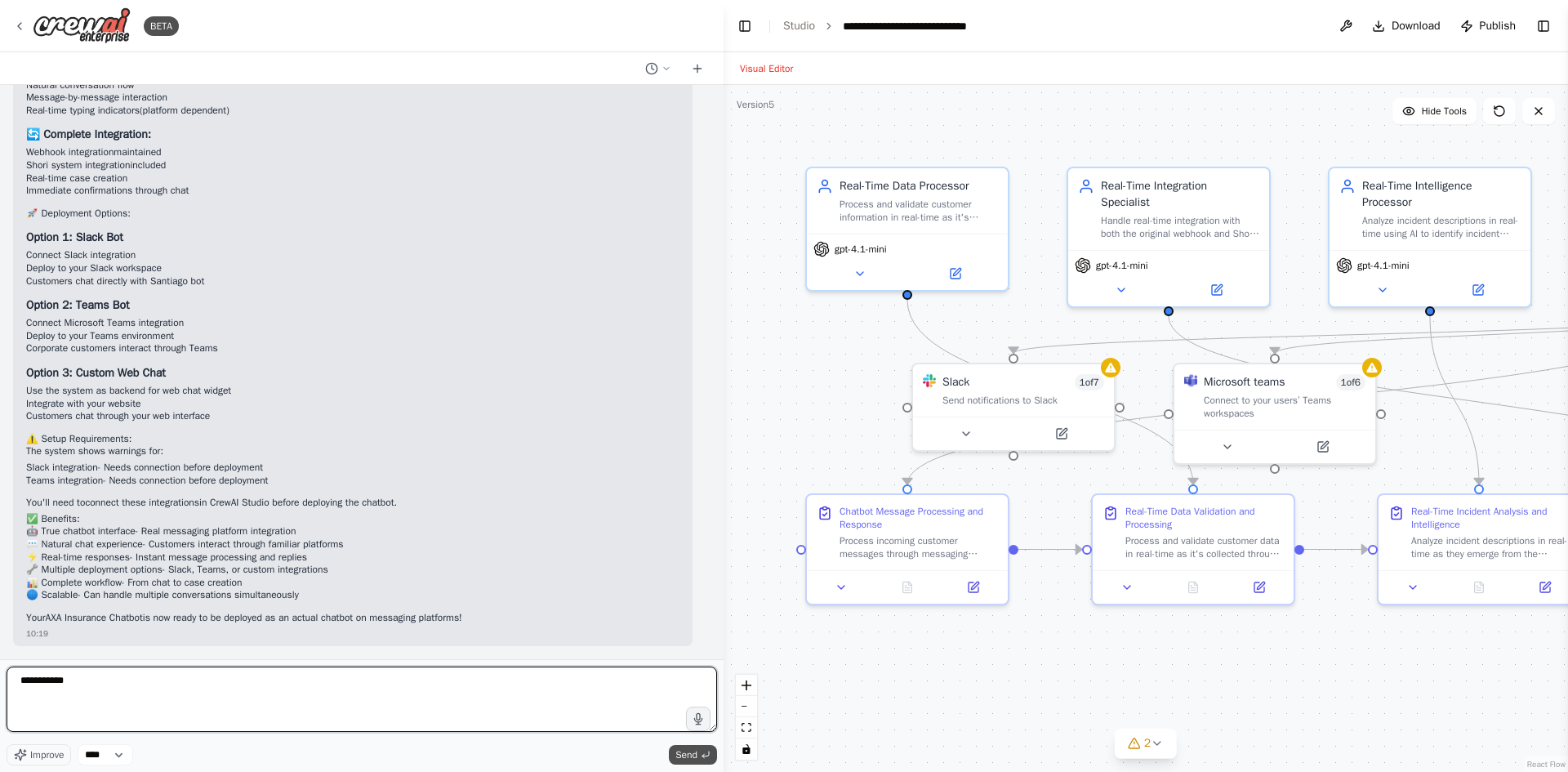type on "**********" 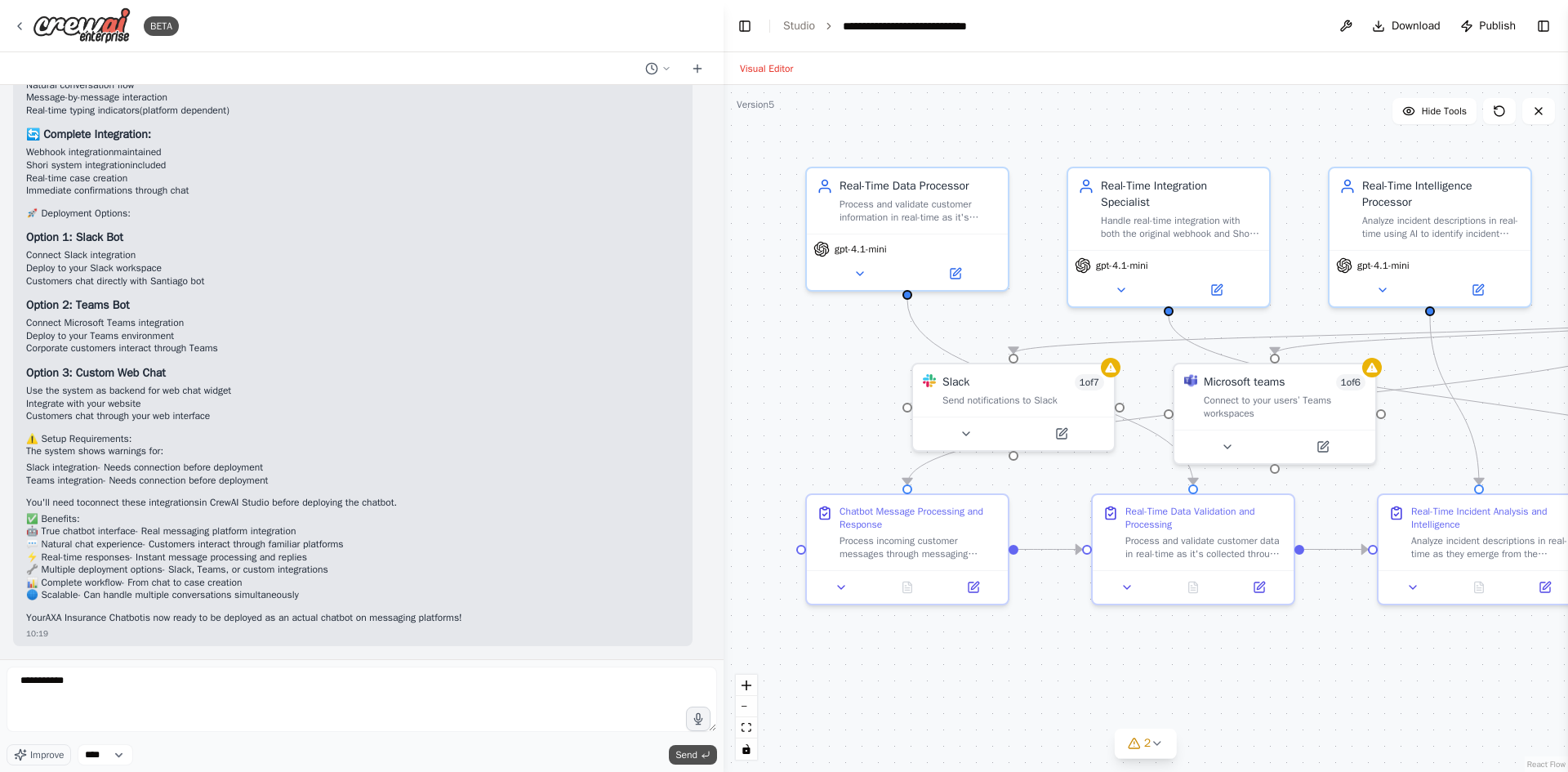 click on "Send" at bounding box center [686, 755] 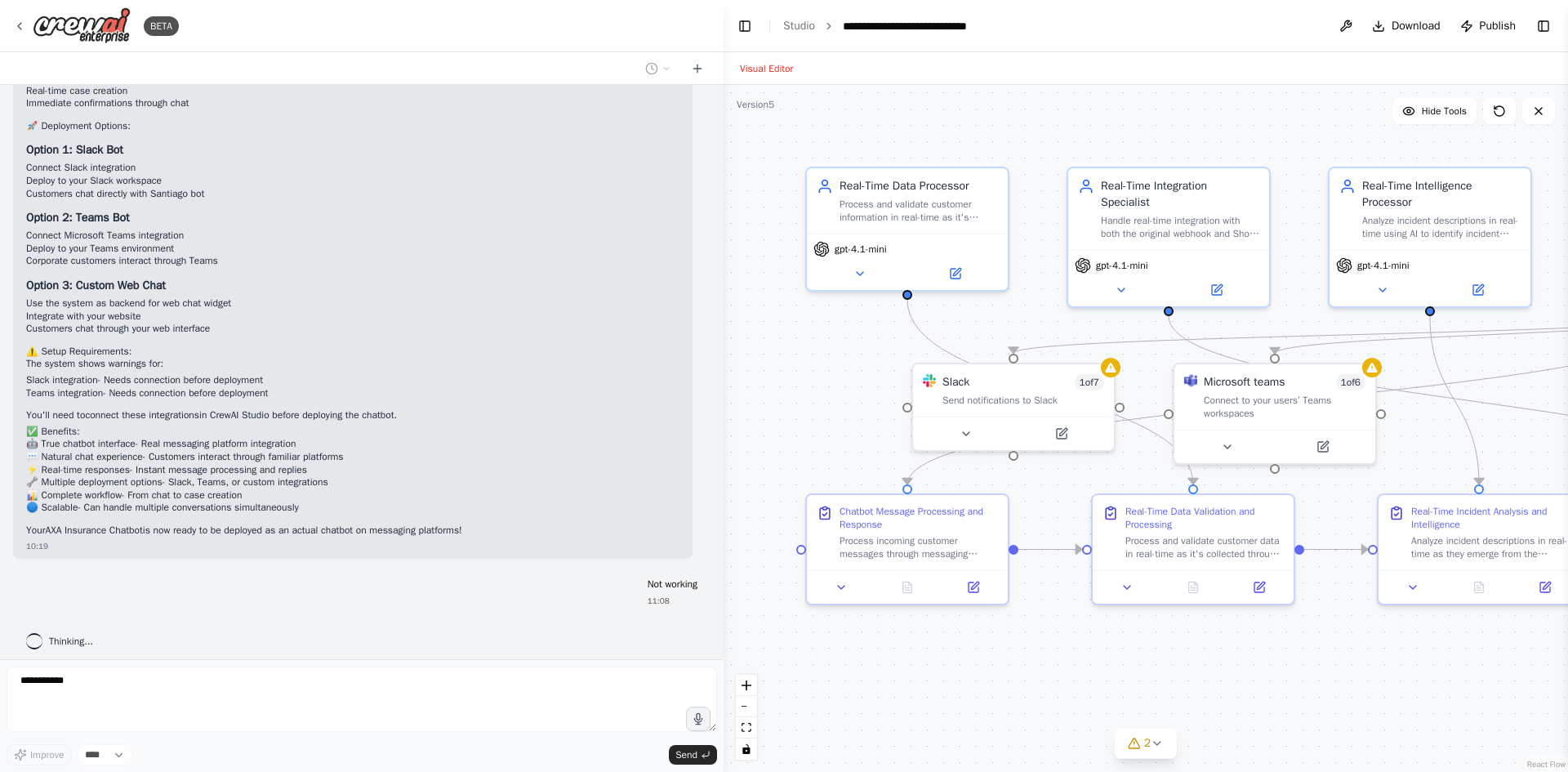 scroll, scrollTop: 11555, scrollLeft: 0, axis: vertical 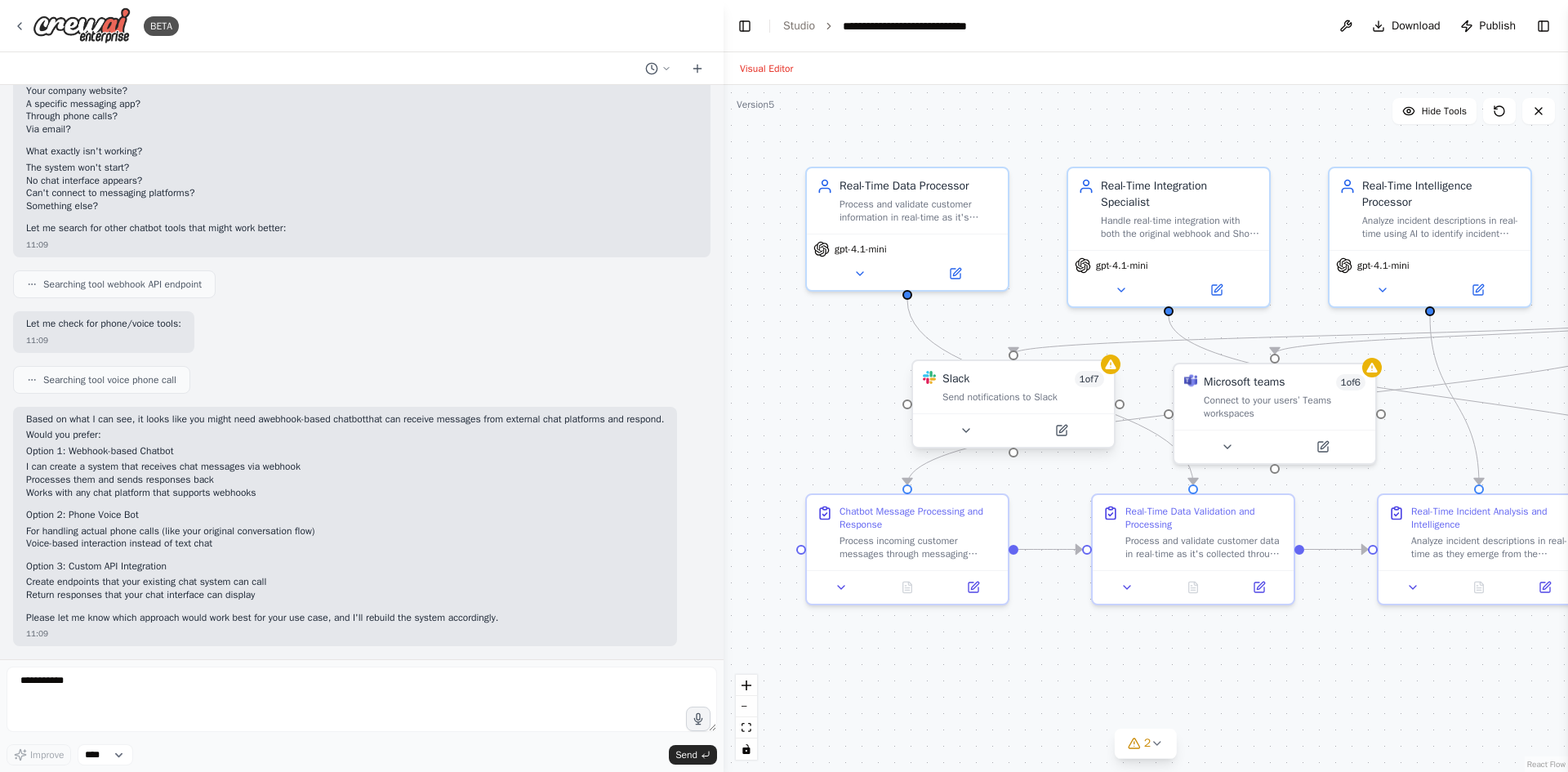 click on "Send notifications to Slack" at bounding box center (1023, 397) 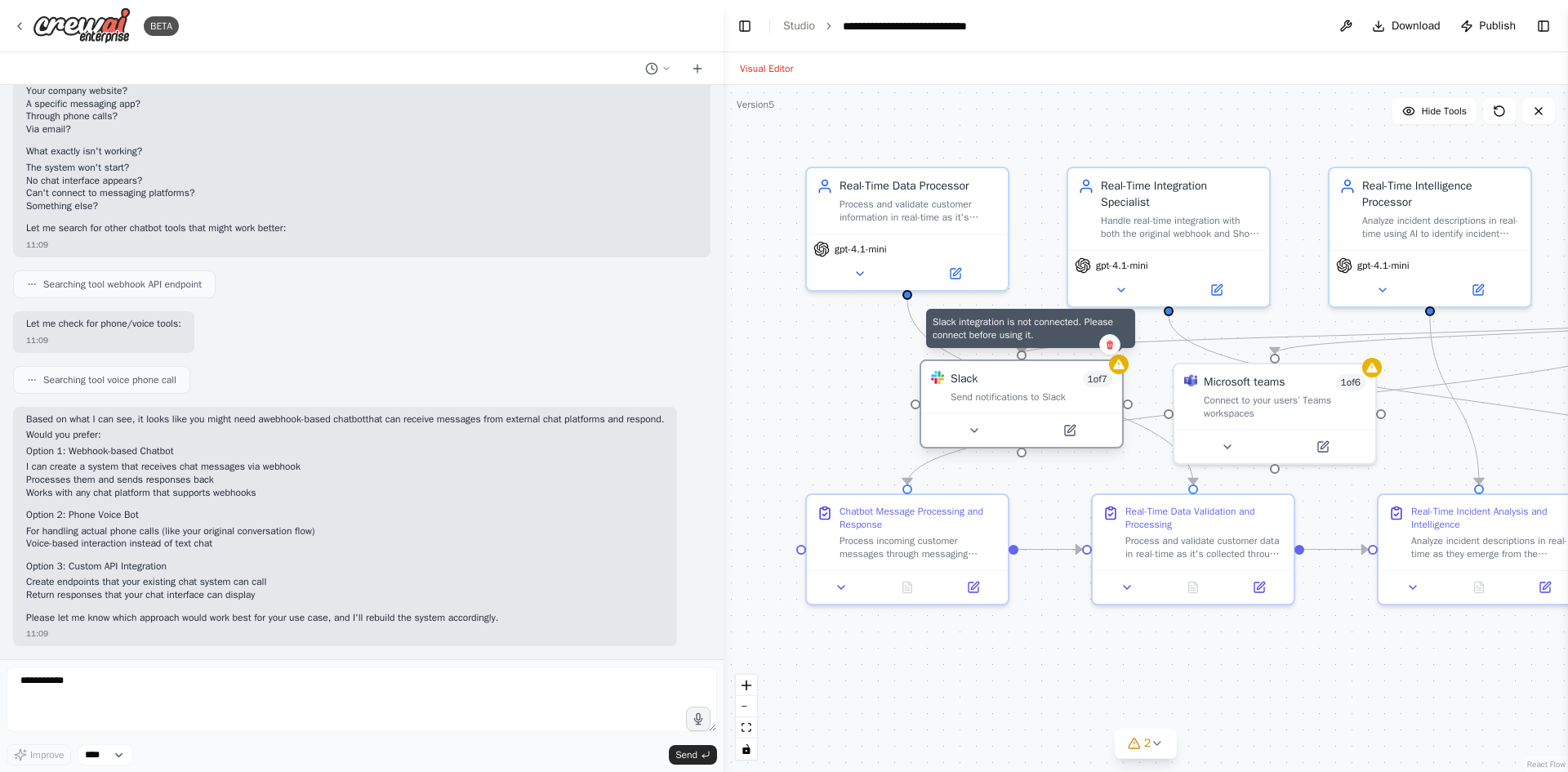click 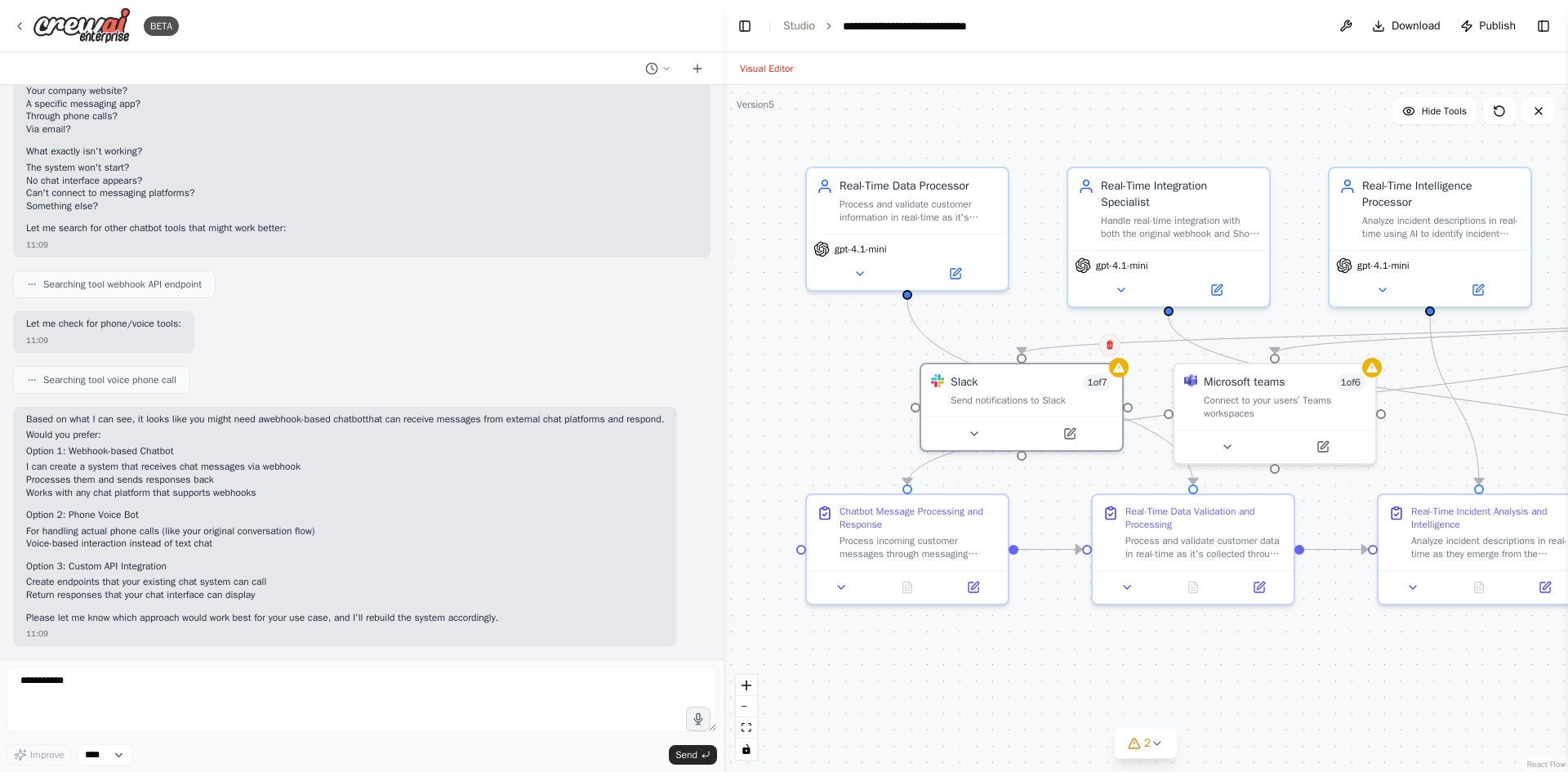click 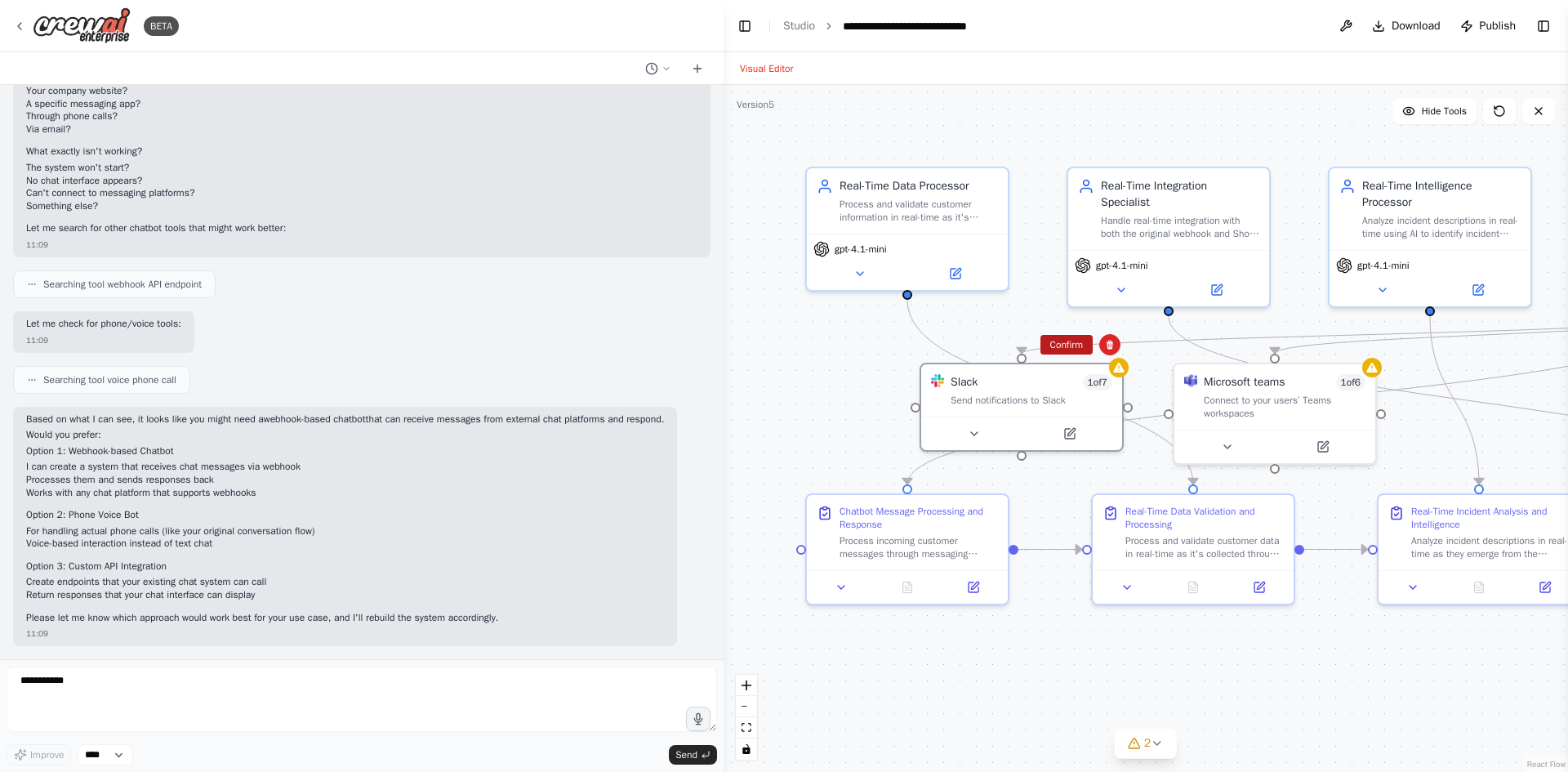 click on "Confirm" at bounding box center [1067, 345] 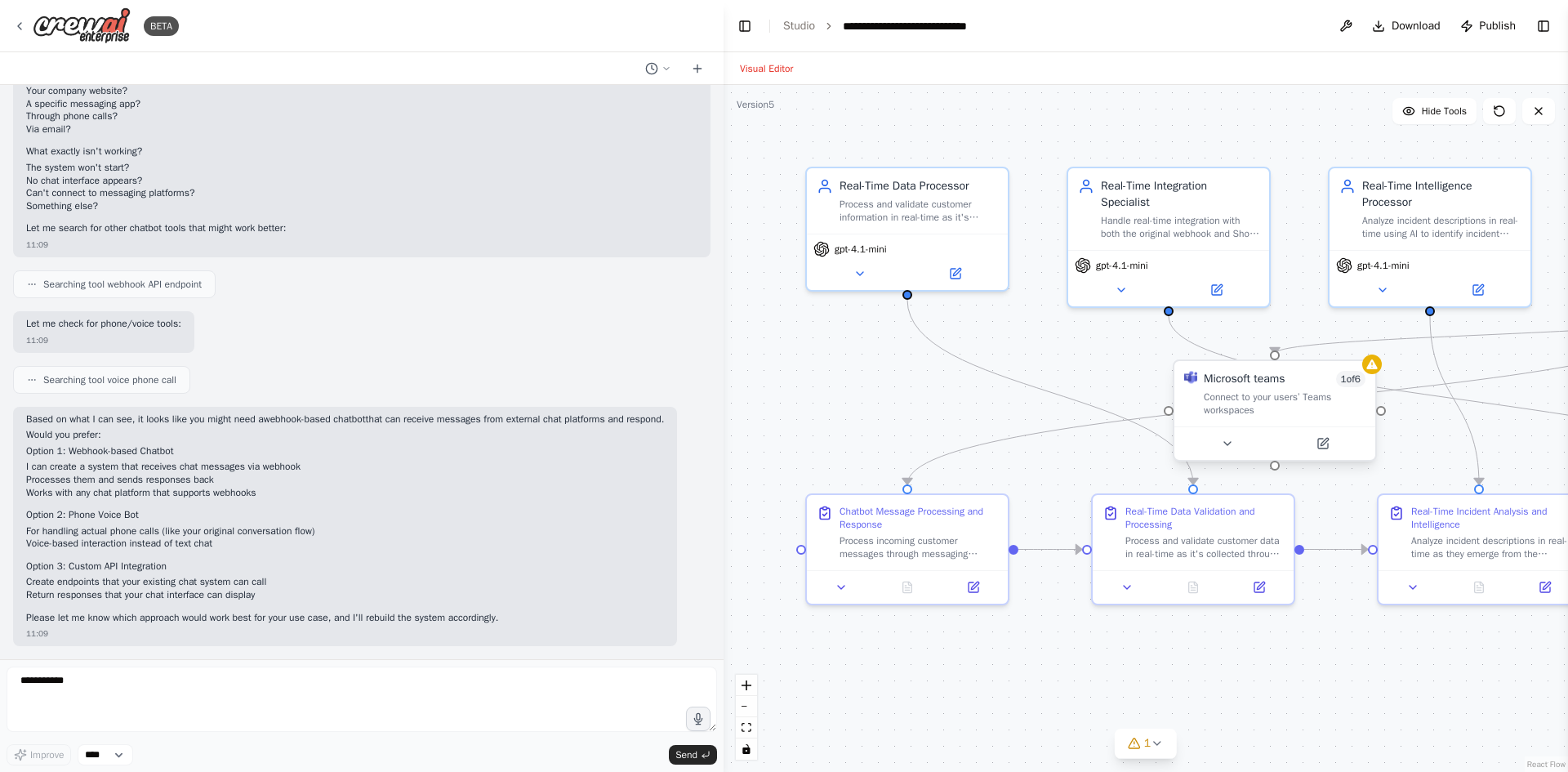 click on "Microsoft teams 1  of  6 Connect to your users’ Teams workspaces" at bounding box center [1275, 394] 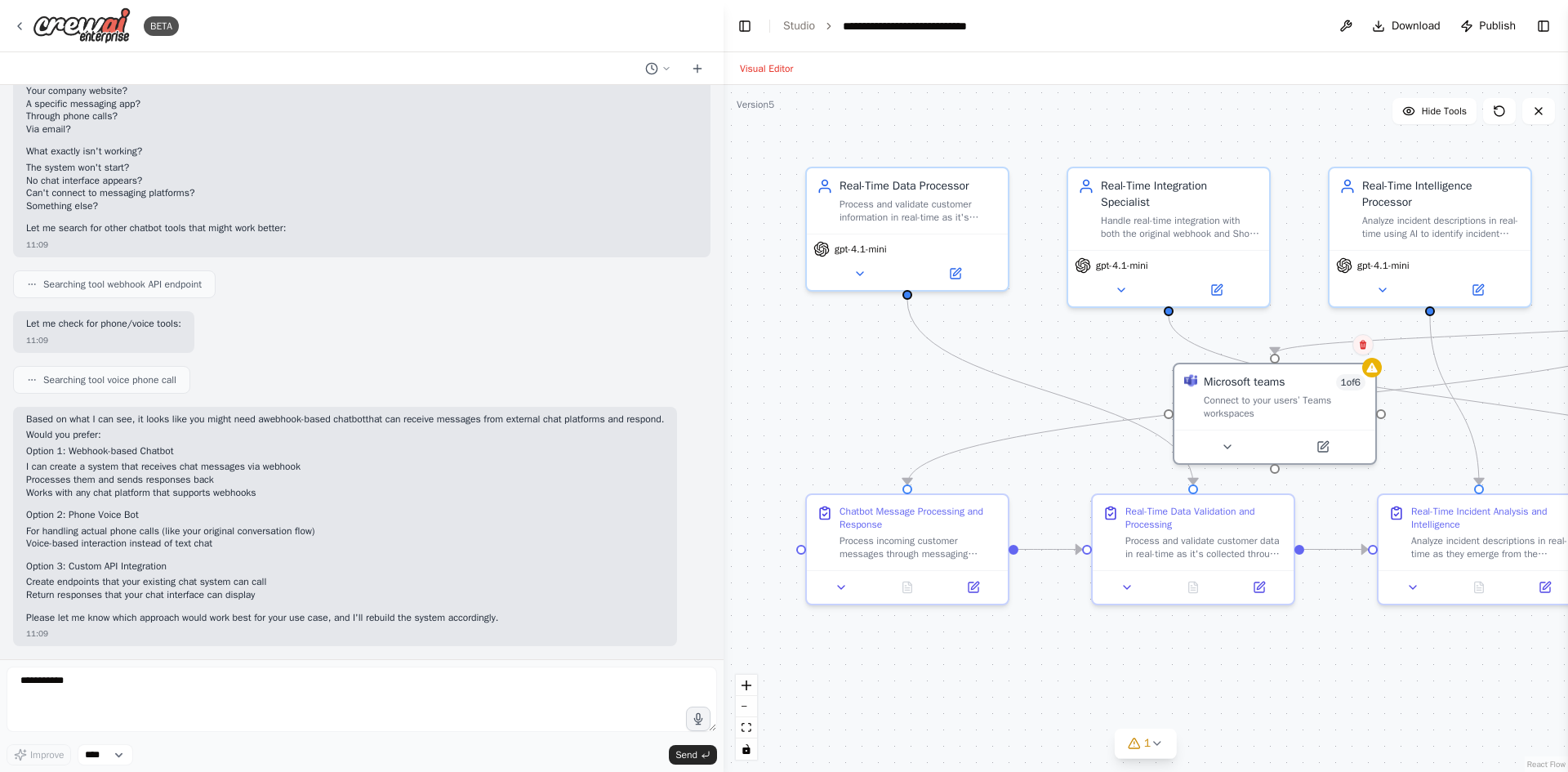 click at bounding box center (1363, 345) 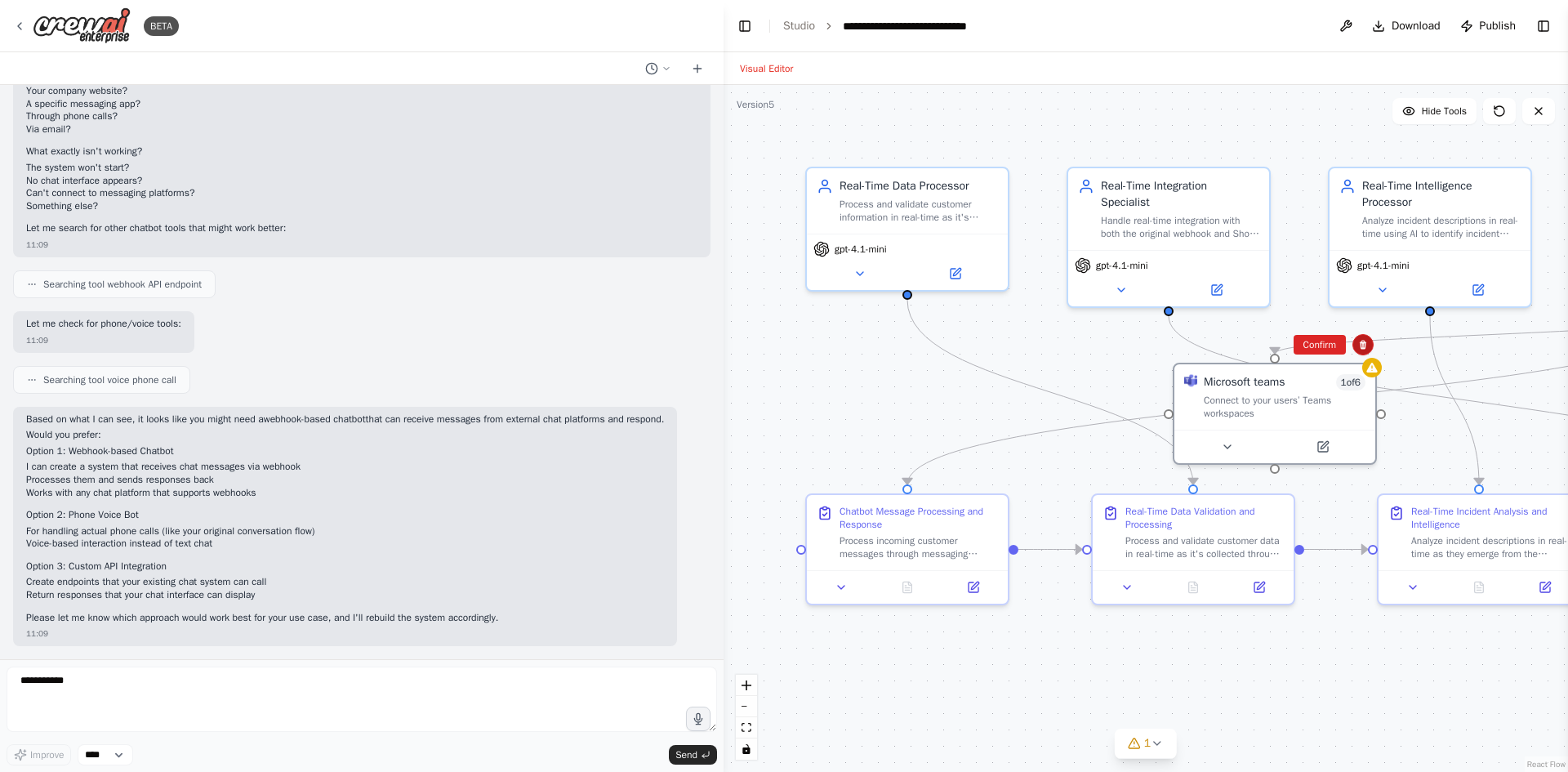 click 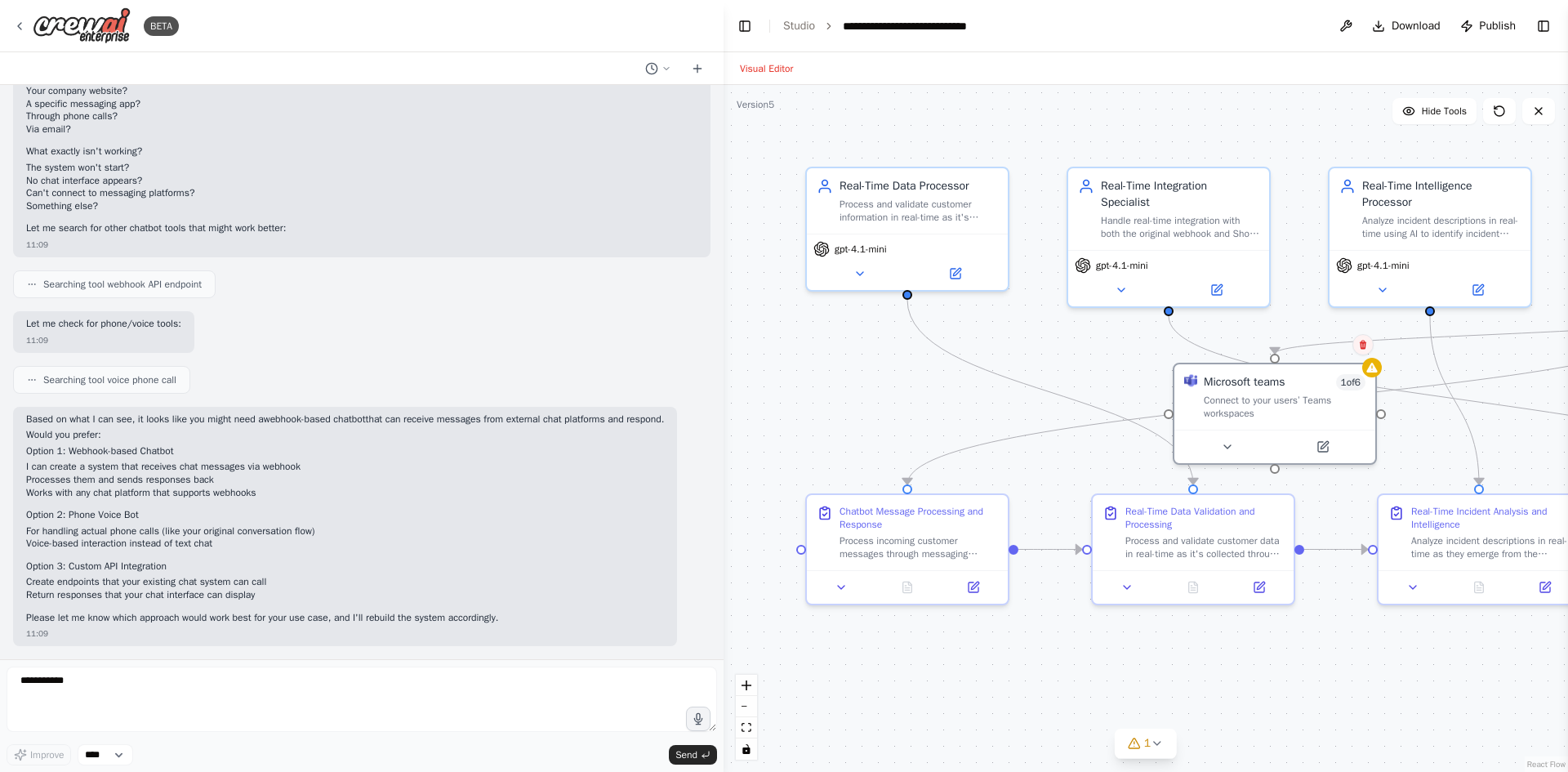 click 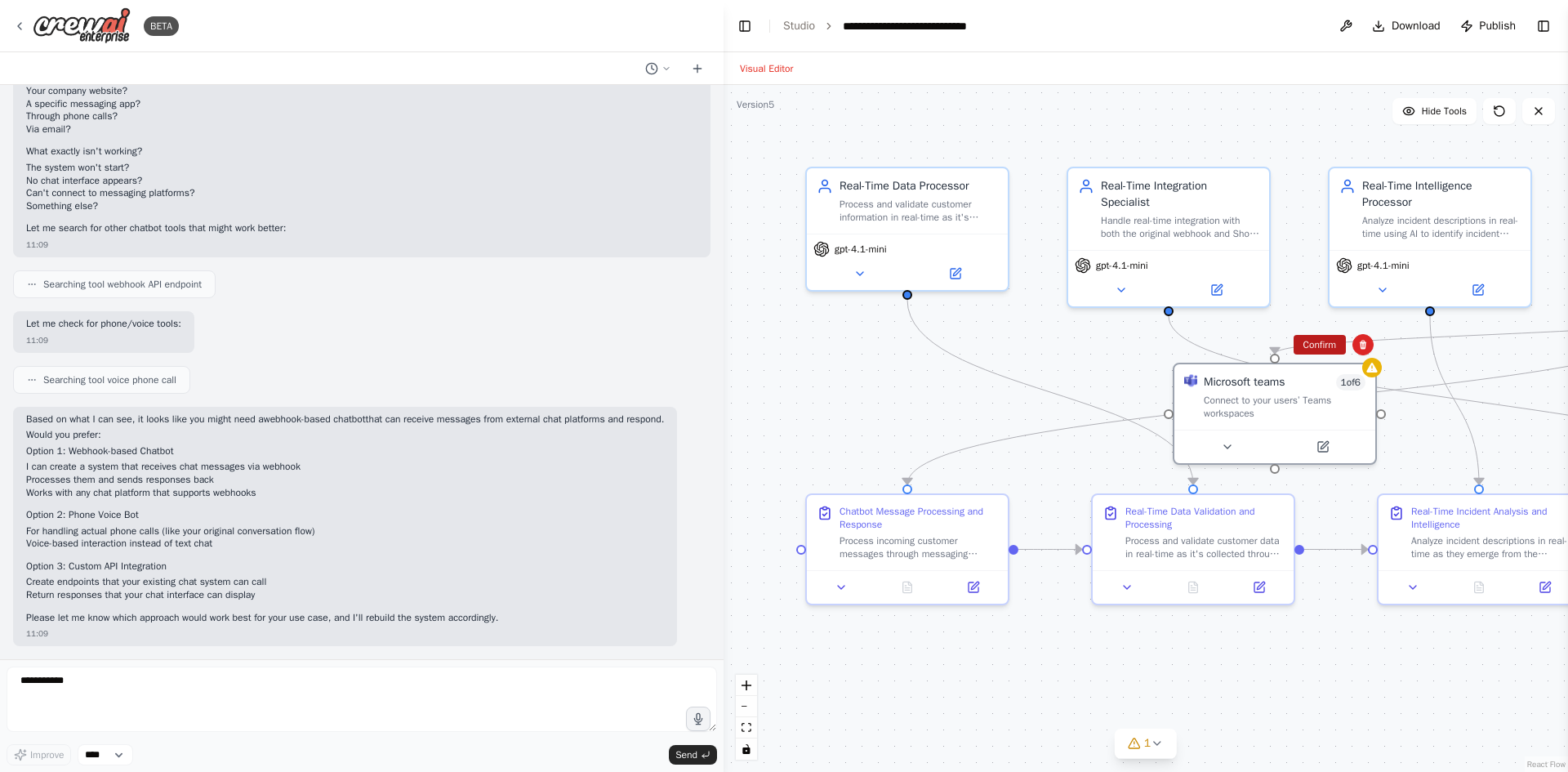 click on "Confirm" at bounding box center [1320, 345] 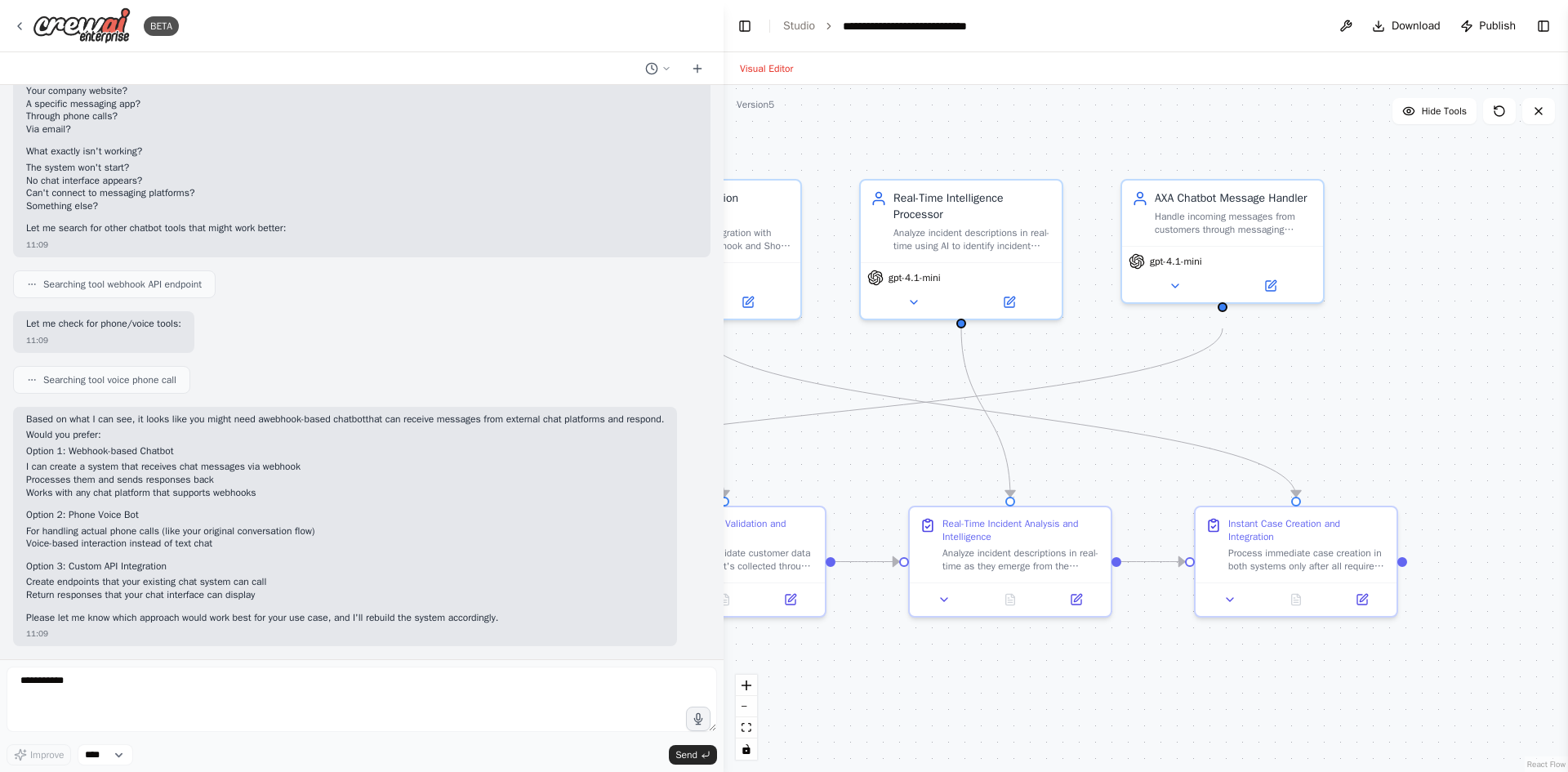drag, startPoint x: 1357, startPoint y: 446, endPoint x: 889, endPoint y: 458, distance: 468.154 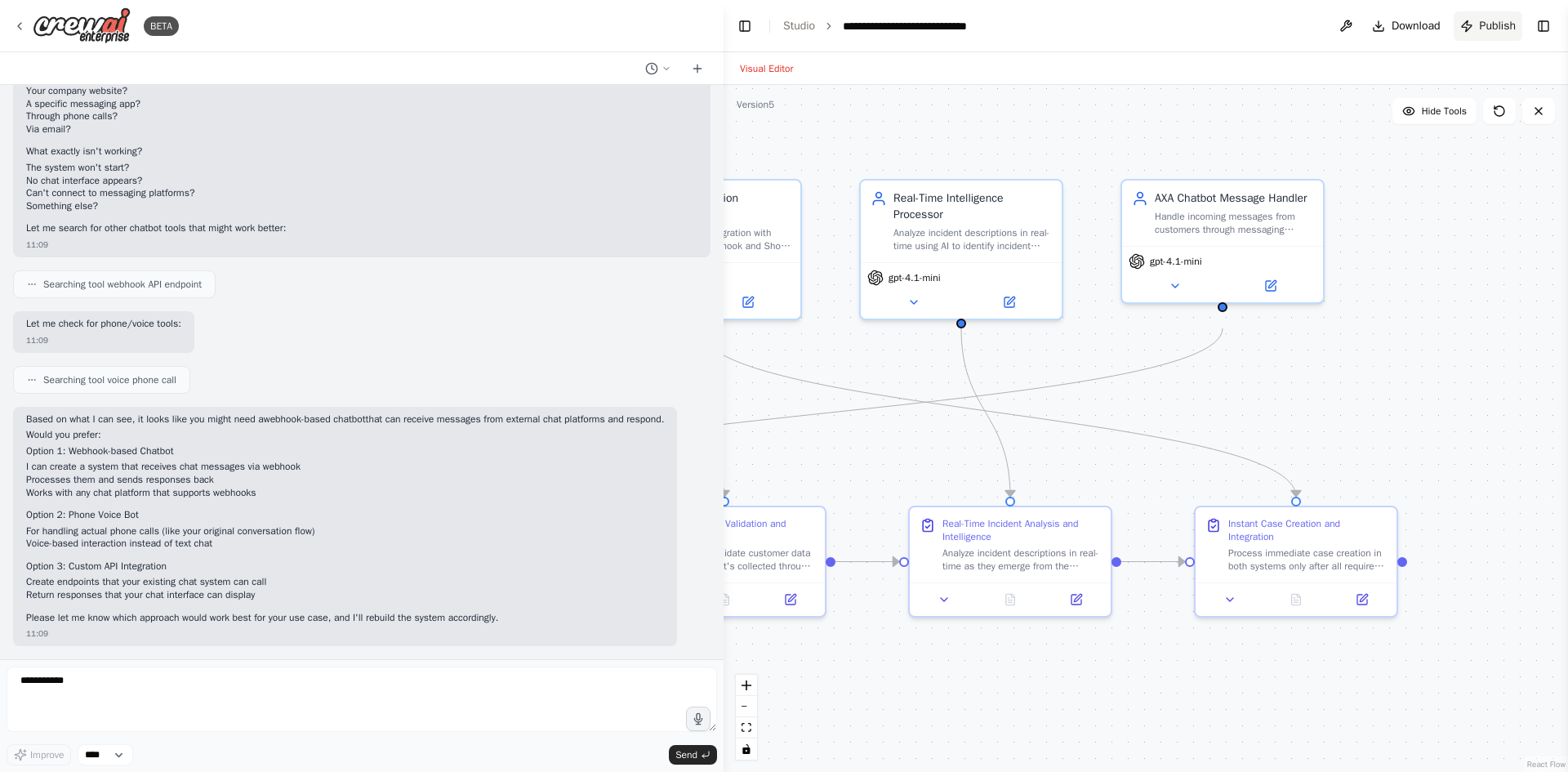 click on "Publish" at bounding box center (1488, 26) 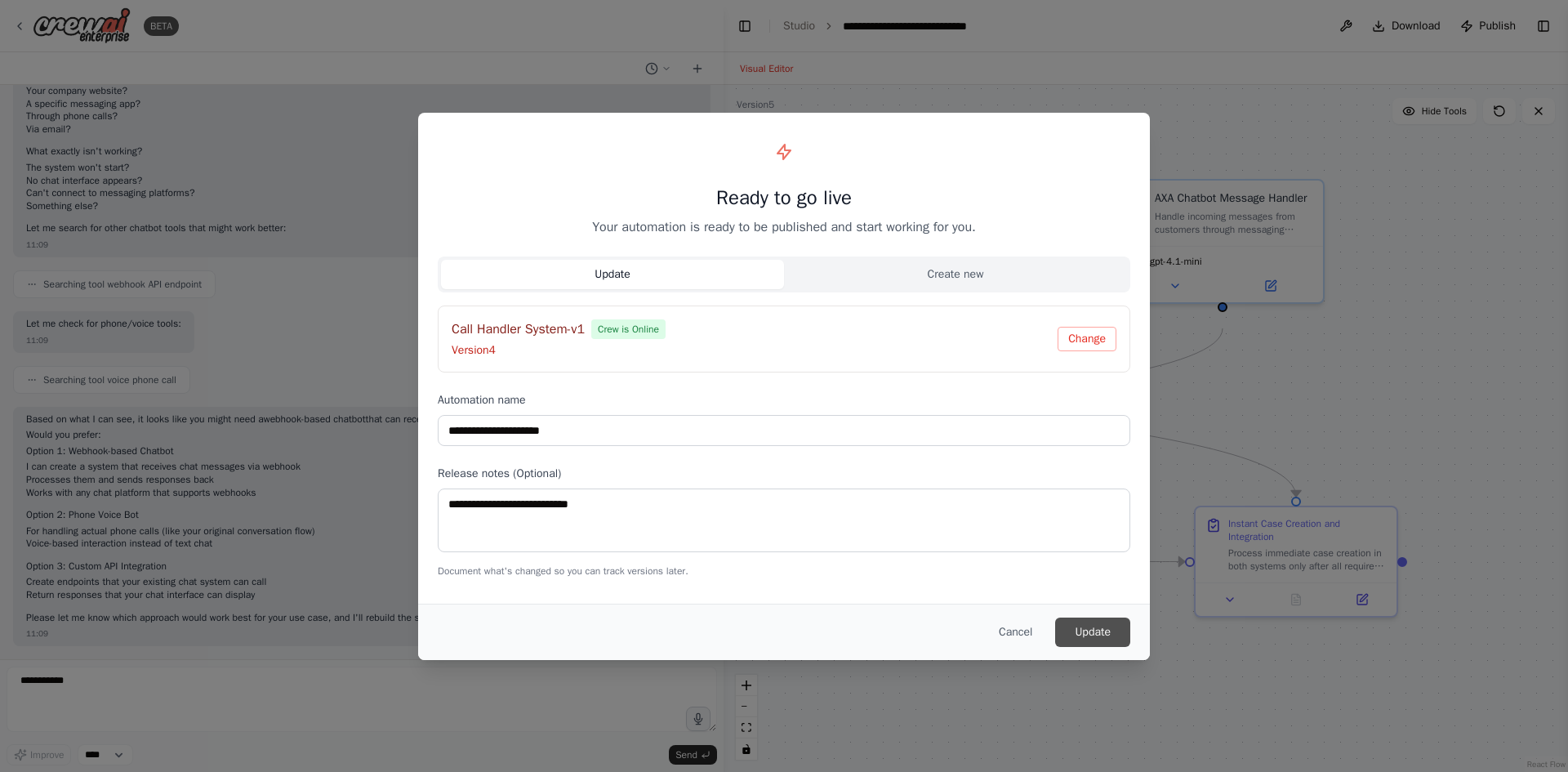 click on "Update" at bounding box center (1093, 632) 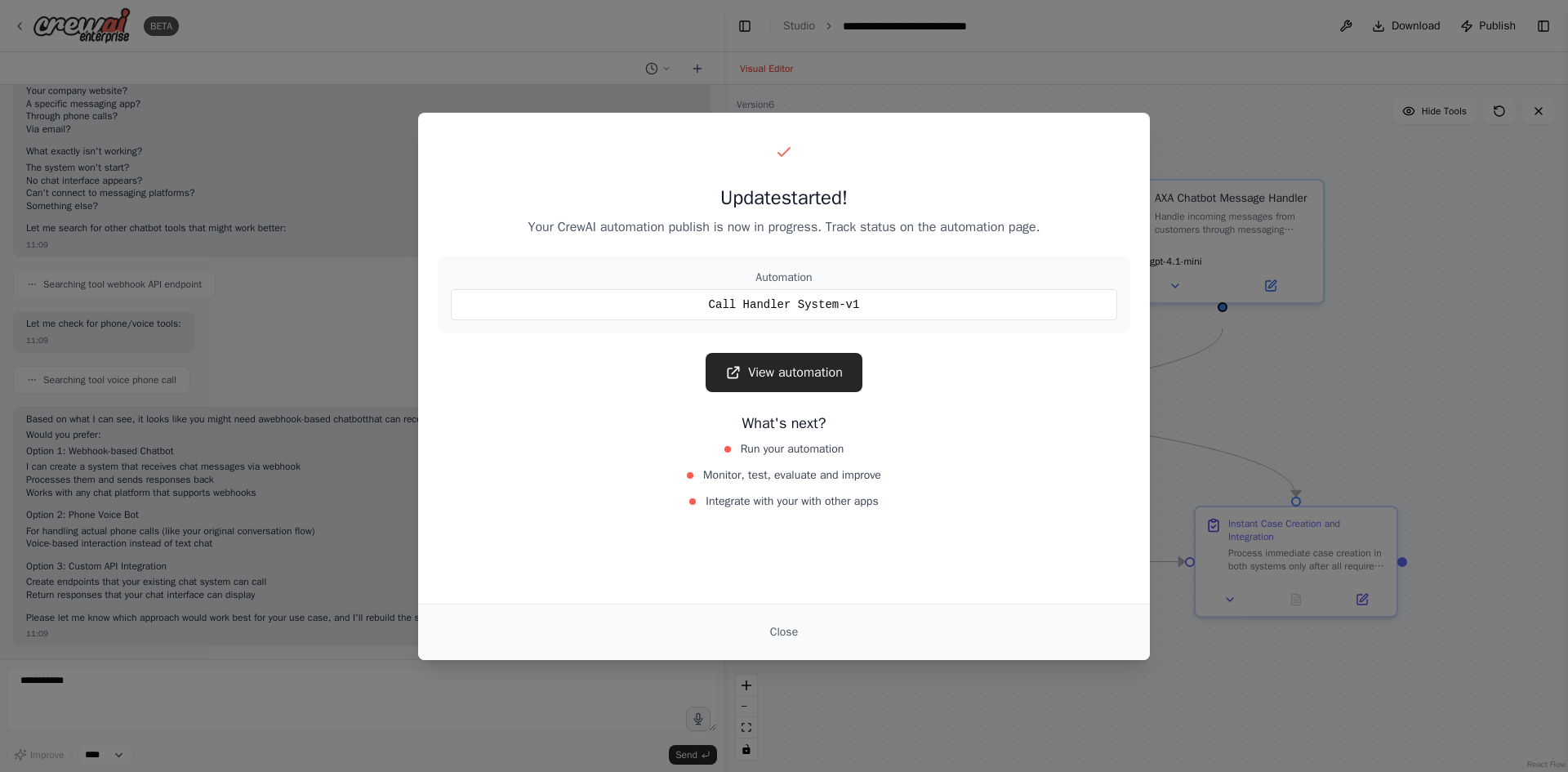 click on "Update  started! Your CrewAI automation publish is now in progress. Track status on the automation page. Automation Call Handler System-v1 View automation What's next? Run your automation Monitor, test, evaluate and improve Integrate with your with other apps Close" at bounding box center [784, 386] 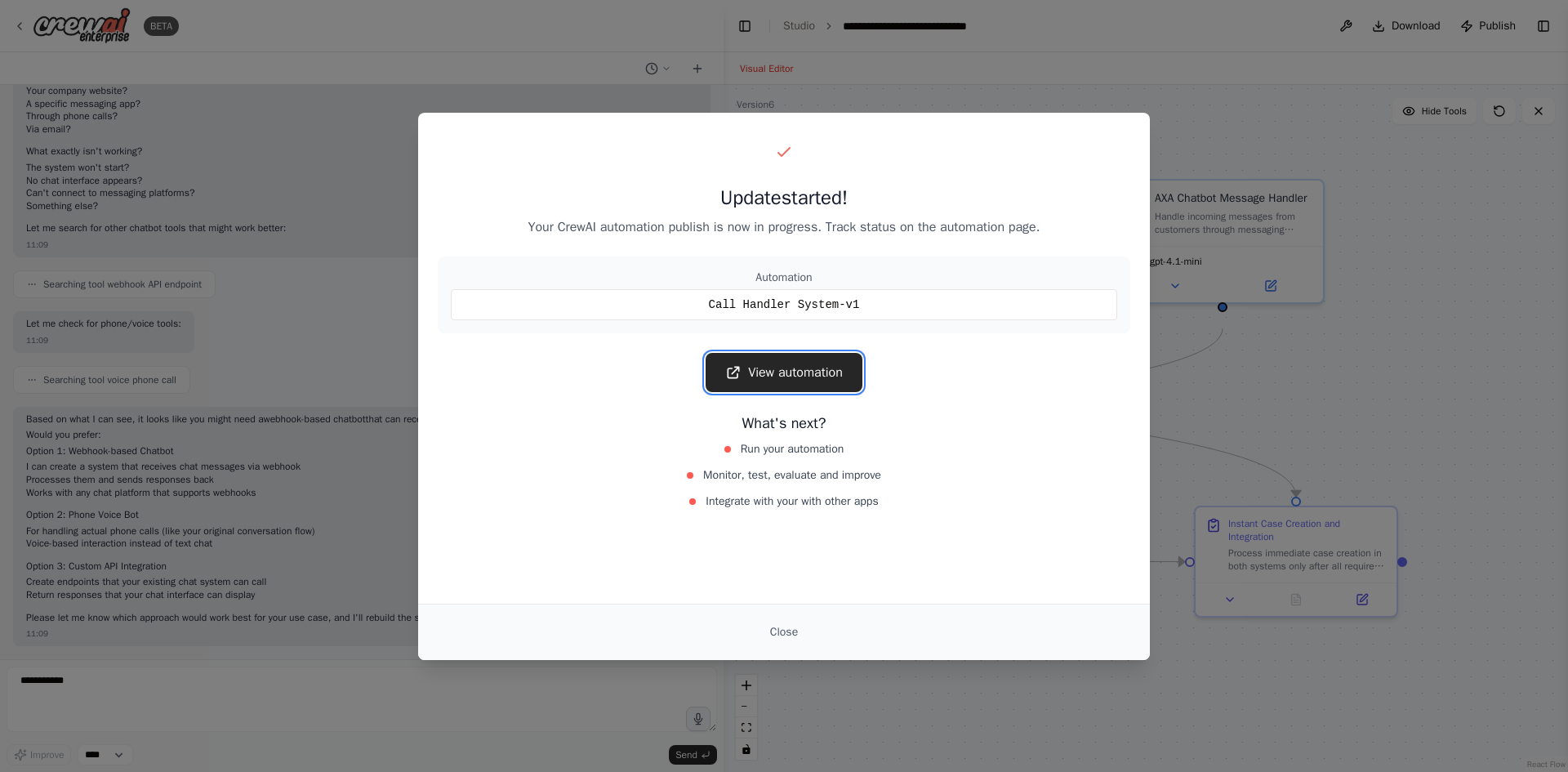 click on "View automation" at bounding box center (784, 373) 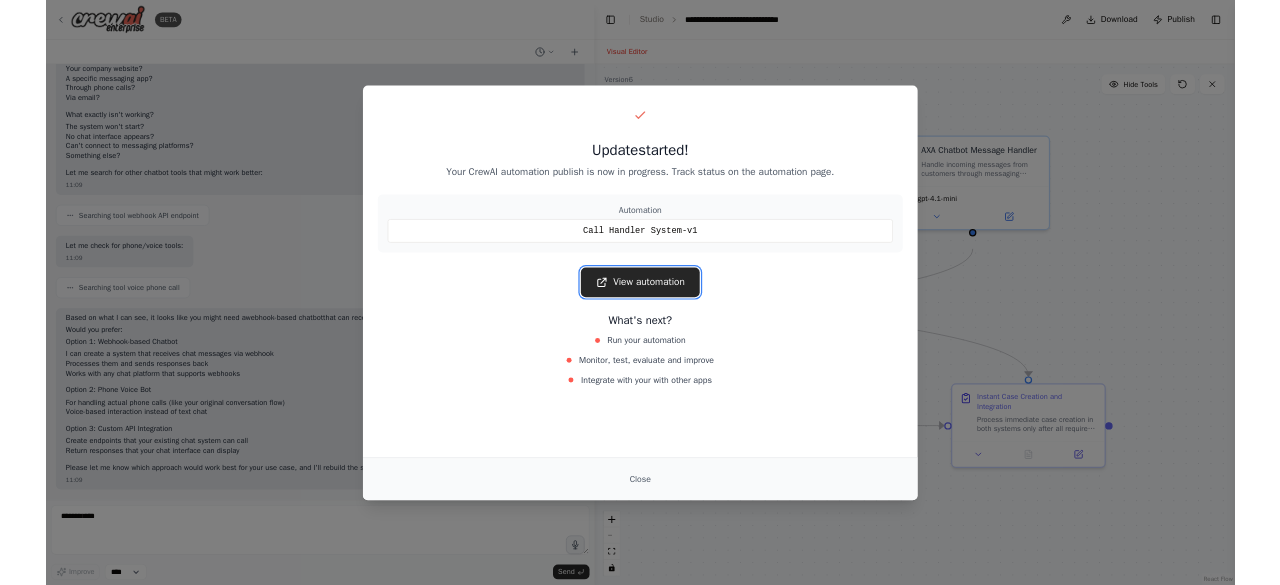 scroll, scrollTop: 0, scrollLeft: 0, axis: both 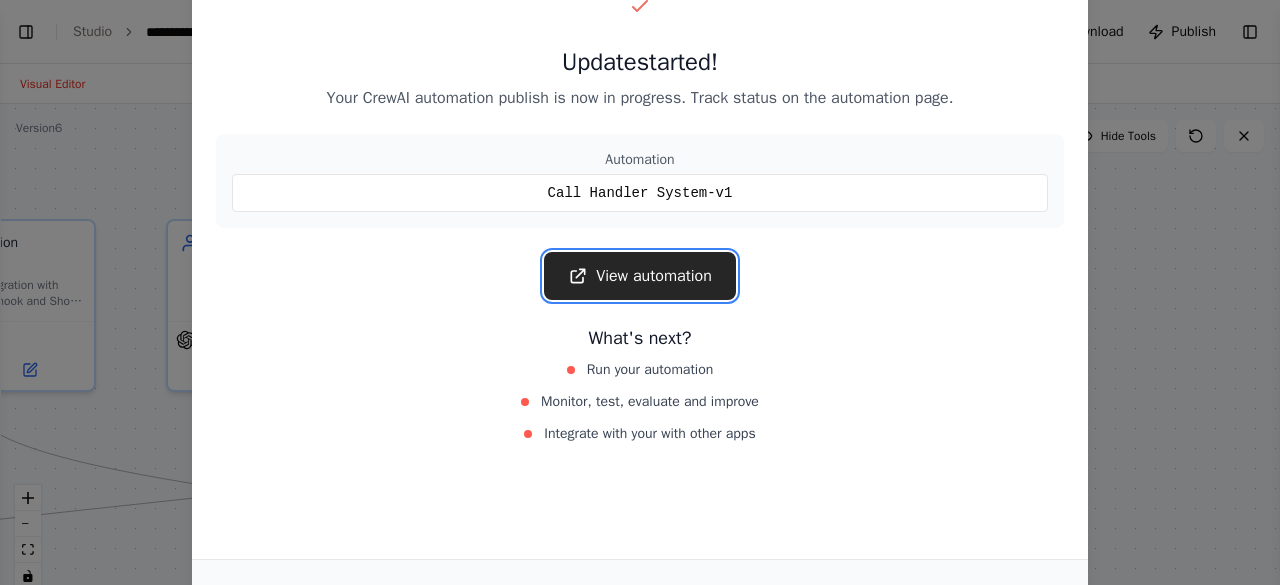 select on "****" 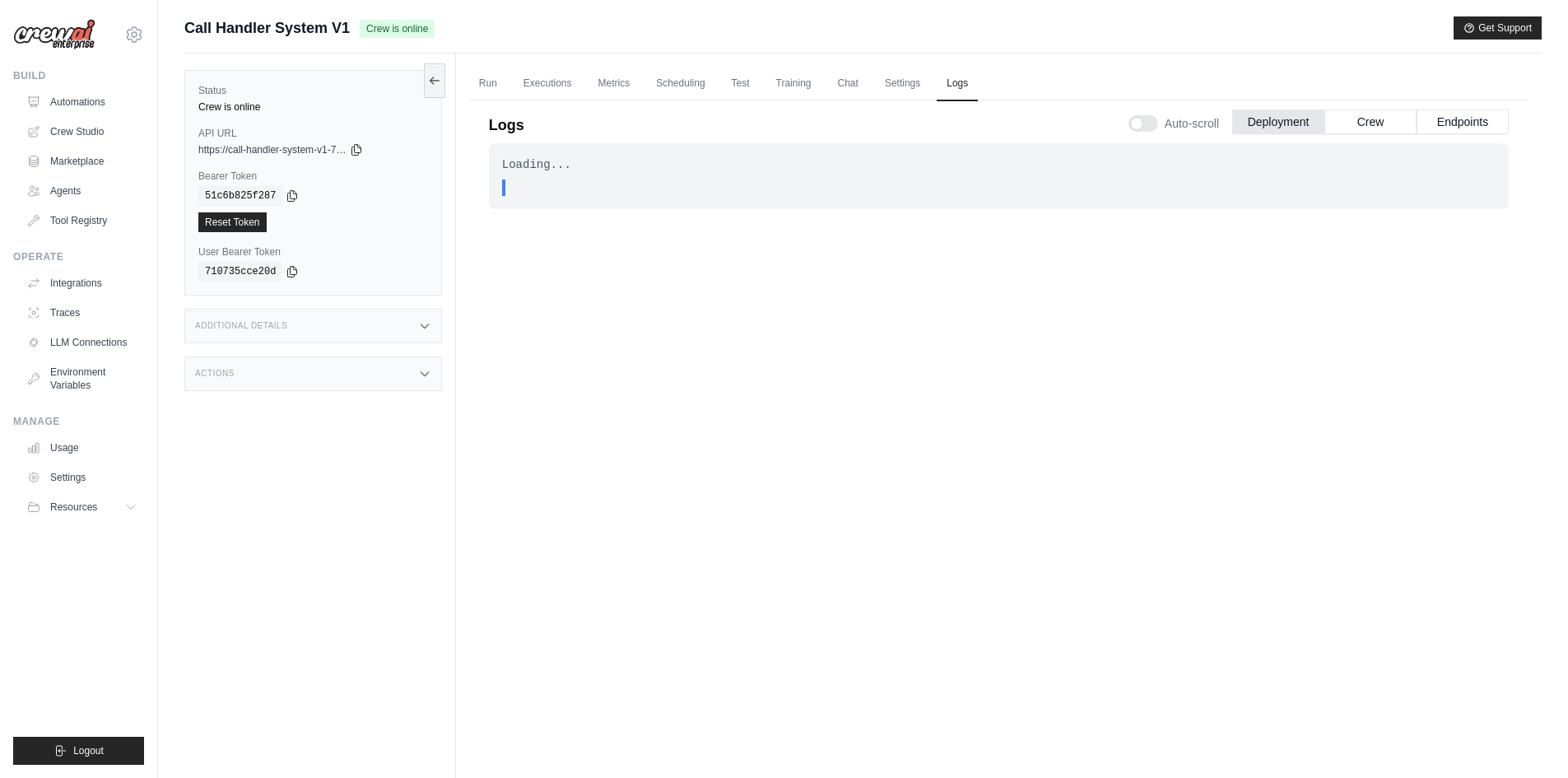 scroll, scrollTop: 70, scrollLeft: 0, axis: vertical 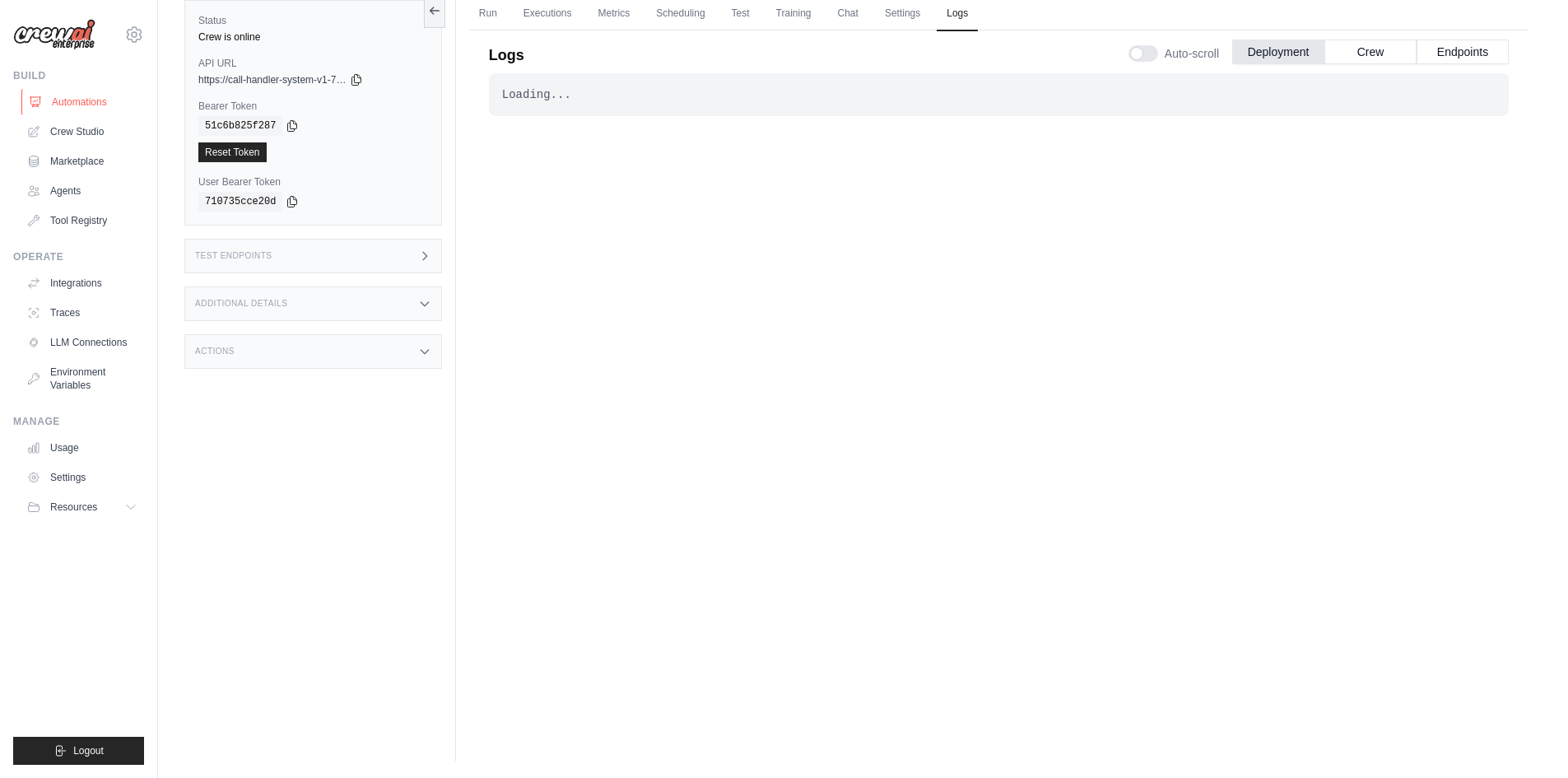 click on "Automations" at bounding box center (83, 102) 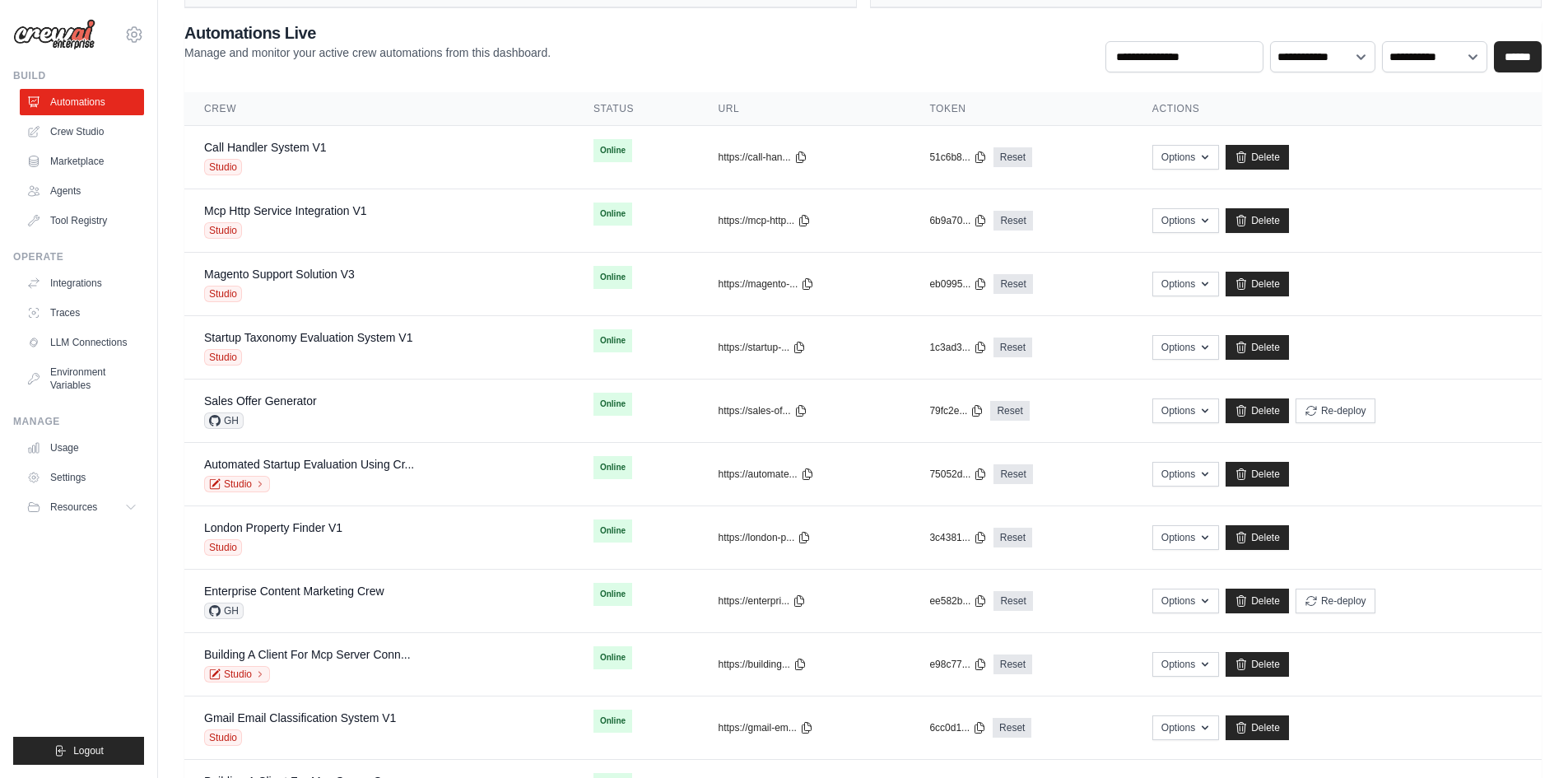 scroll, scrollTop: 0, scrollLeft: 0, axis: both 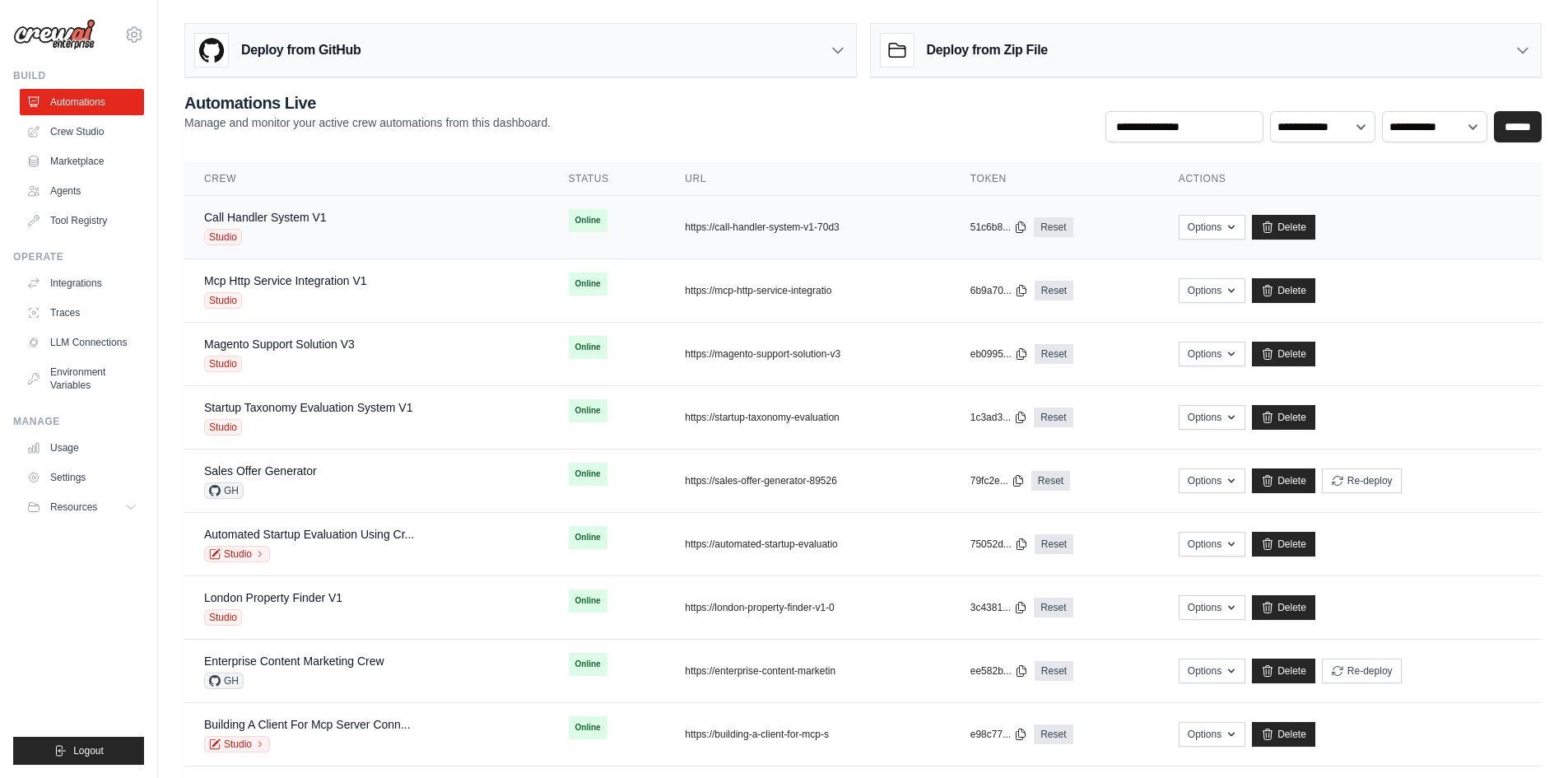 click on "Call Handler System V1
Studio" at bounding box center [366, 227] 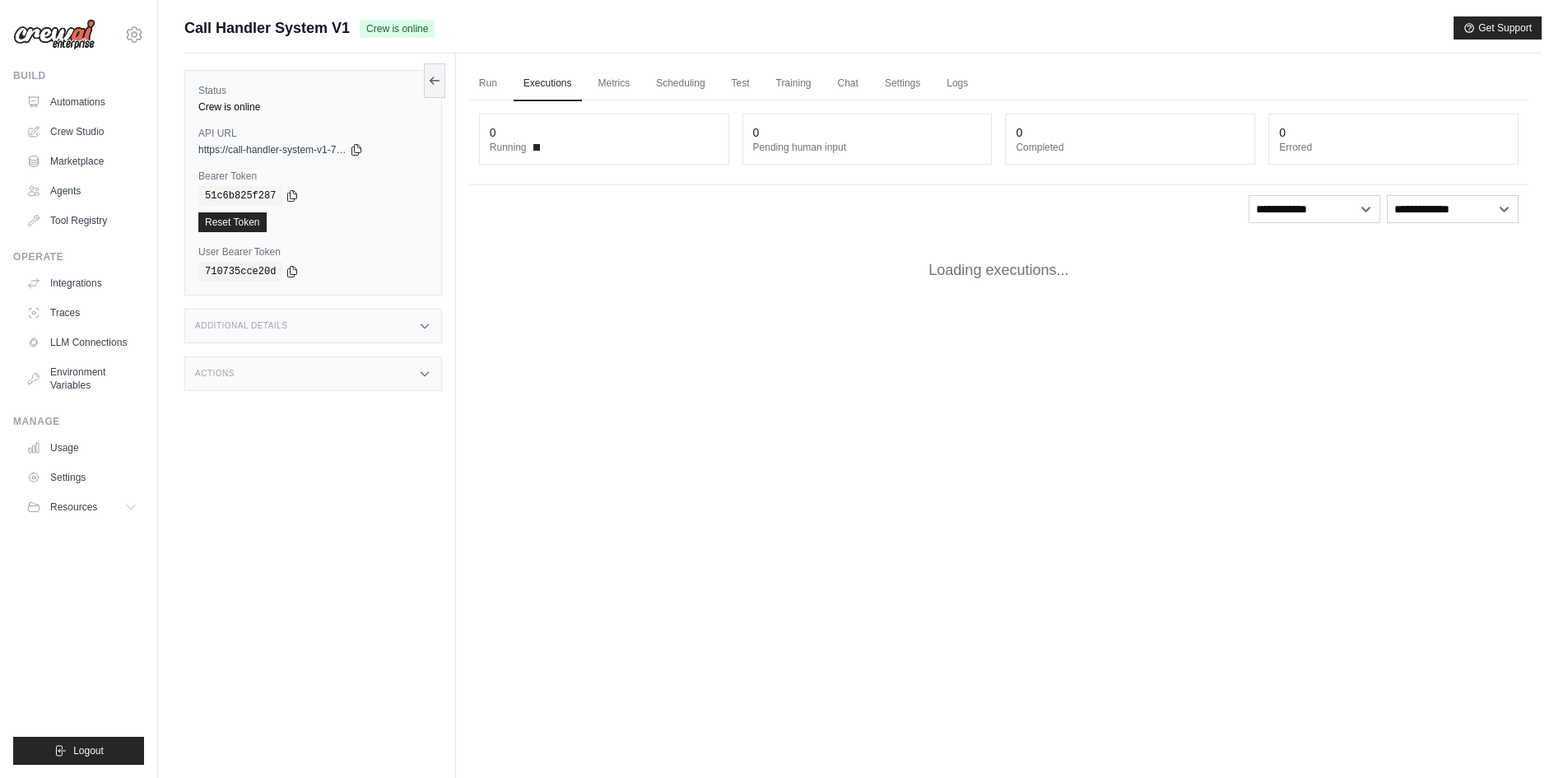 scroll, scrollTop: 0, scrollLeft: 0, axis: both 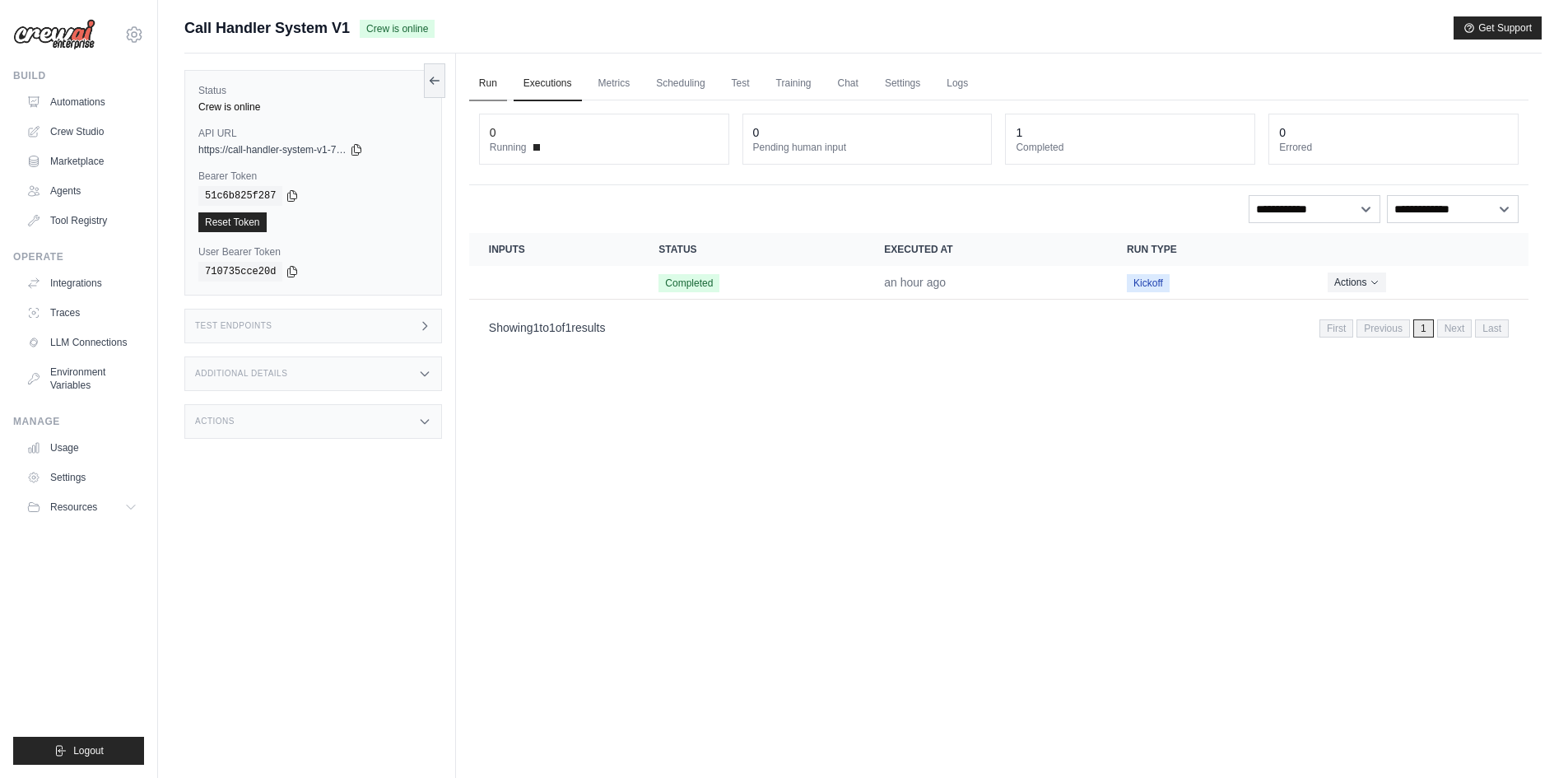 click on "Run" at bounding box center (488, 84) 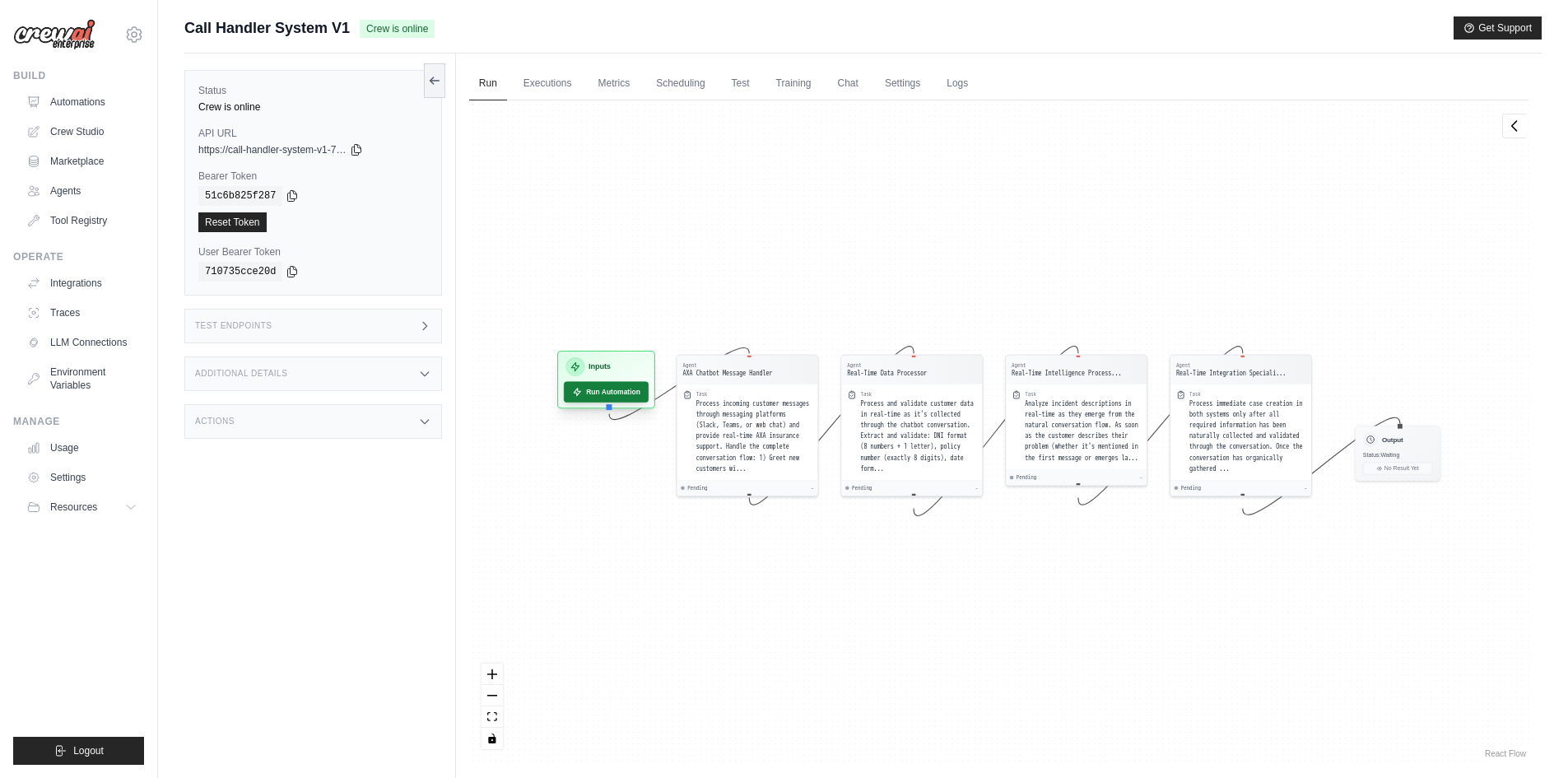 click on "Run Automation" at bounding box center (606, 391) 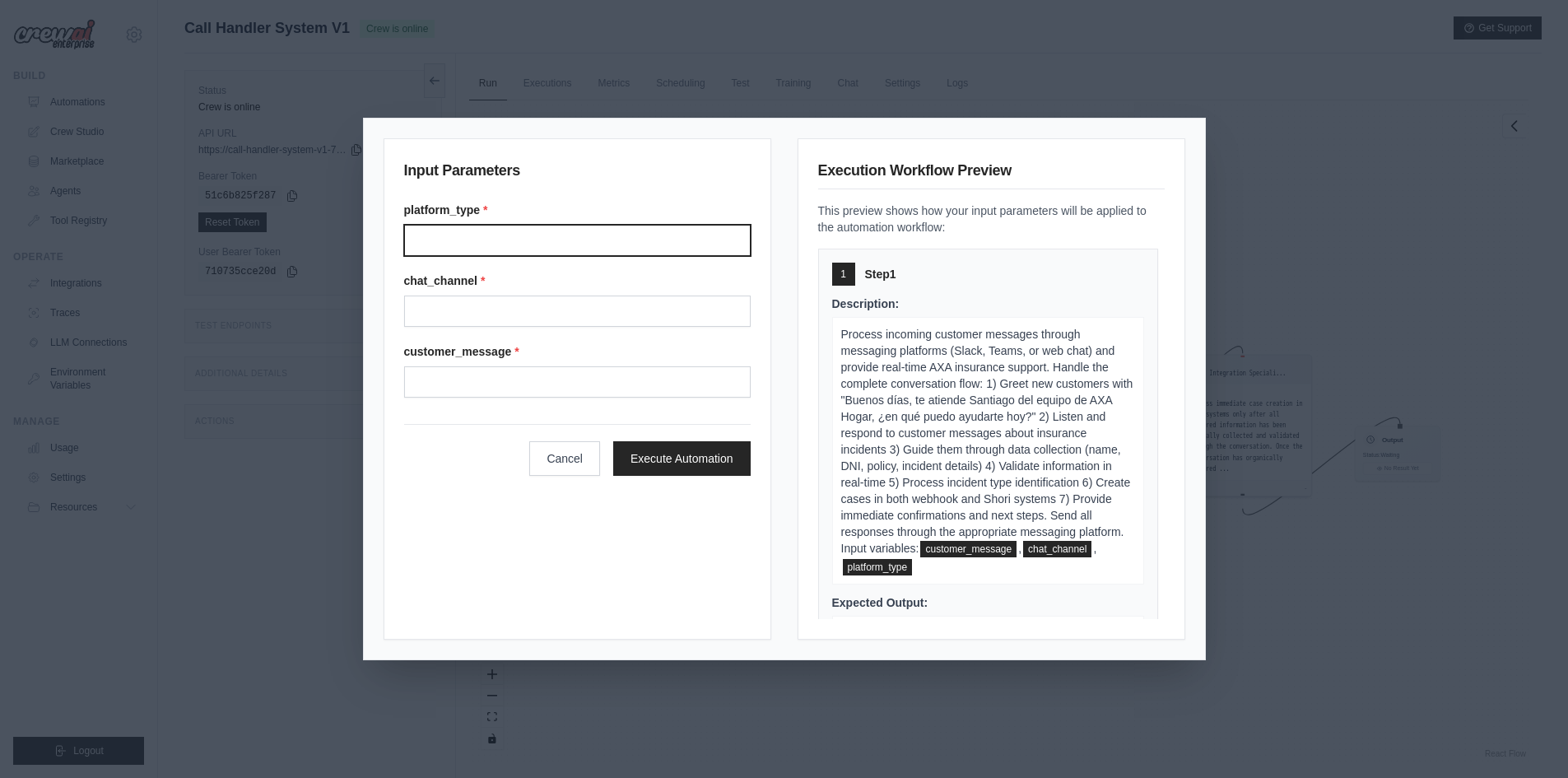 click on "Platform type" at bounding box center (577, 240) 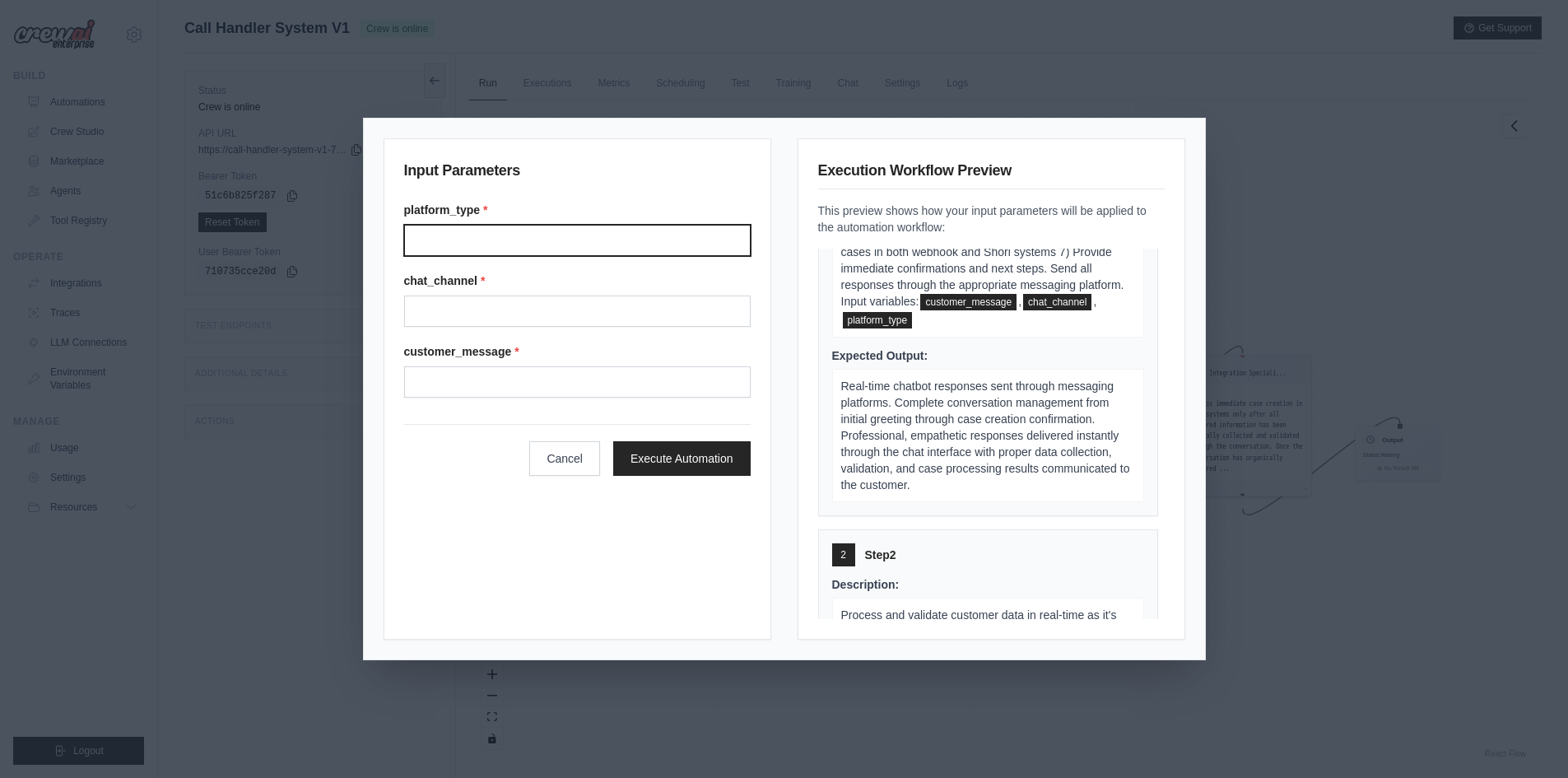 scroll, scrollTop: 412, scrollLeft: 0, axis: vertical 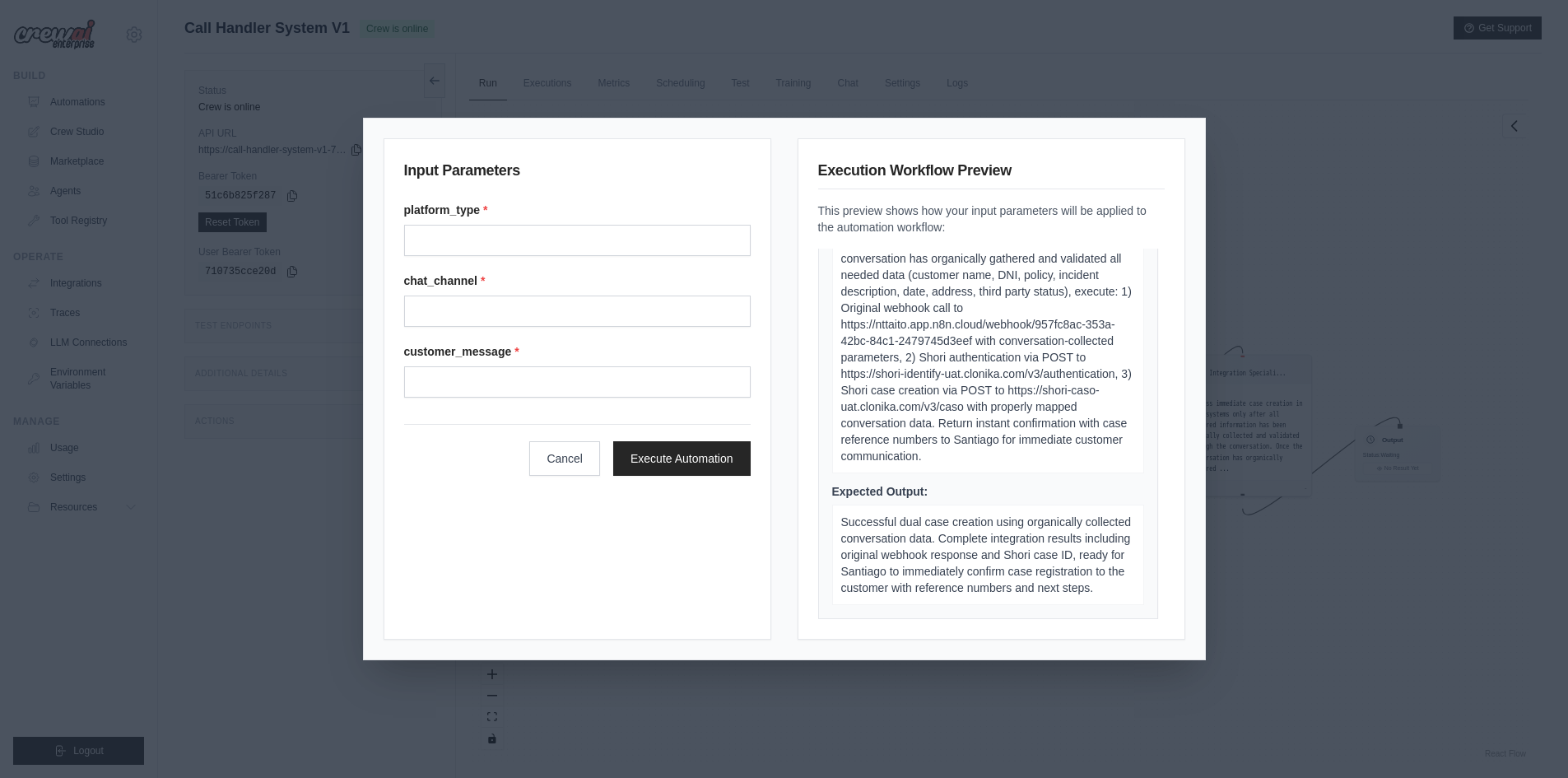 click on "Input Parameters platform_type   * chat_channel   * customer_message   * Cancel Execute Automation Execution Workflow Preview This preview shows how your input parameters will be applied to the automation workflow: 1 Step  1 Description: Process incoming customer messages through messaging platforms (Slack, Teams, or web chat) and provide real-time AXA insurance support. Handle the complete conversation flow: 1) Greet new customers with "Buenos días, te atiende Santiago del equipo de AXA Hogar, ¿en qué puedo ayudarte hoy?" 2) Listen and respond to customer messages about insurance incidents 3) Guide them through data collection (name, DNI, policy, incident details) 4) Validate information in real-time 5) Process incident type identification 6) Create cases in both webhook and Shori systems 7) Provide immediate confirmations and next steps. Send all responses through the appropriate messaging platform. Input variables:  customer_message ,  chat_channel ,  platform_type Expected Output: 2 Step  2 3 Step  3 4" at bounding box center [784, 389] 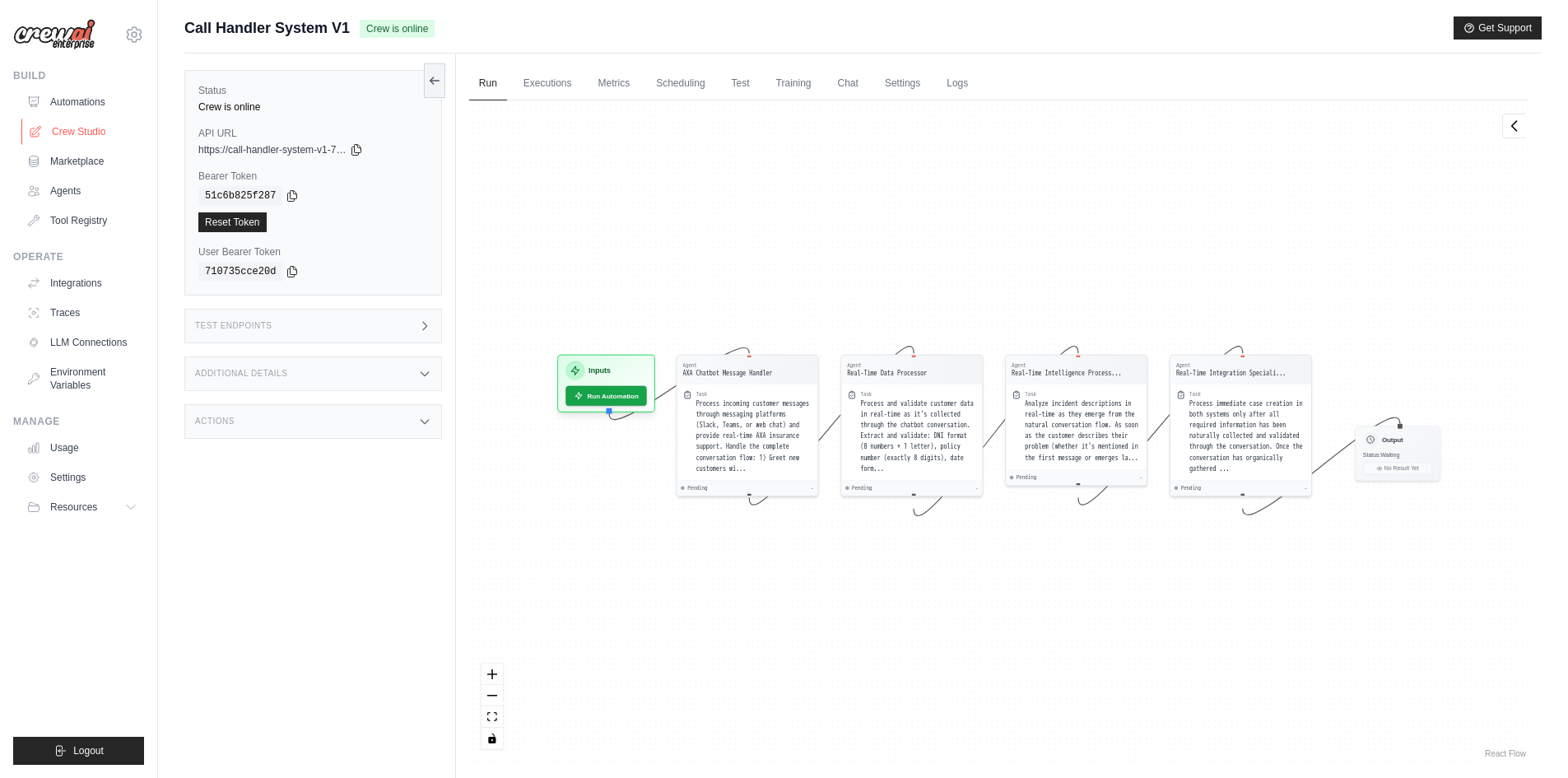 click on "Crew Studio" at bounding box center [83, 132] 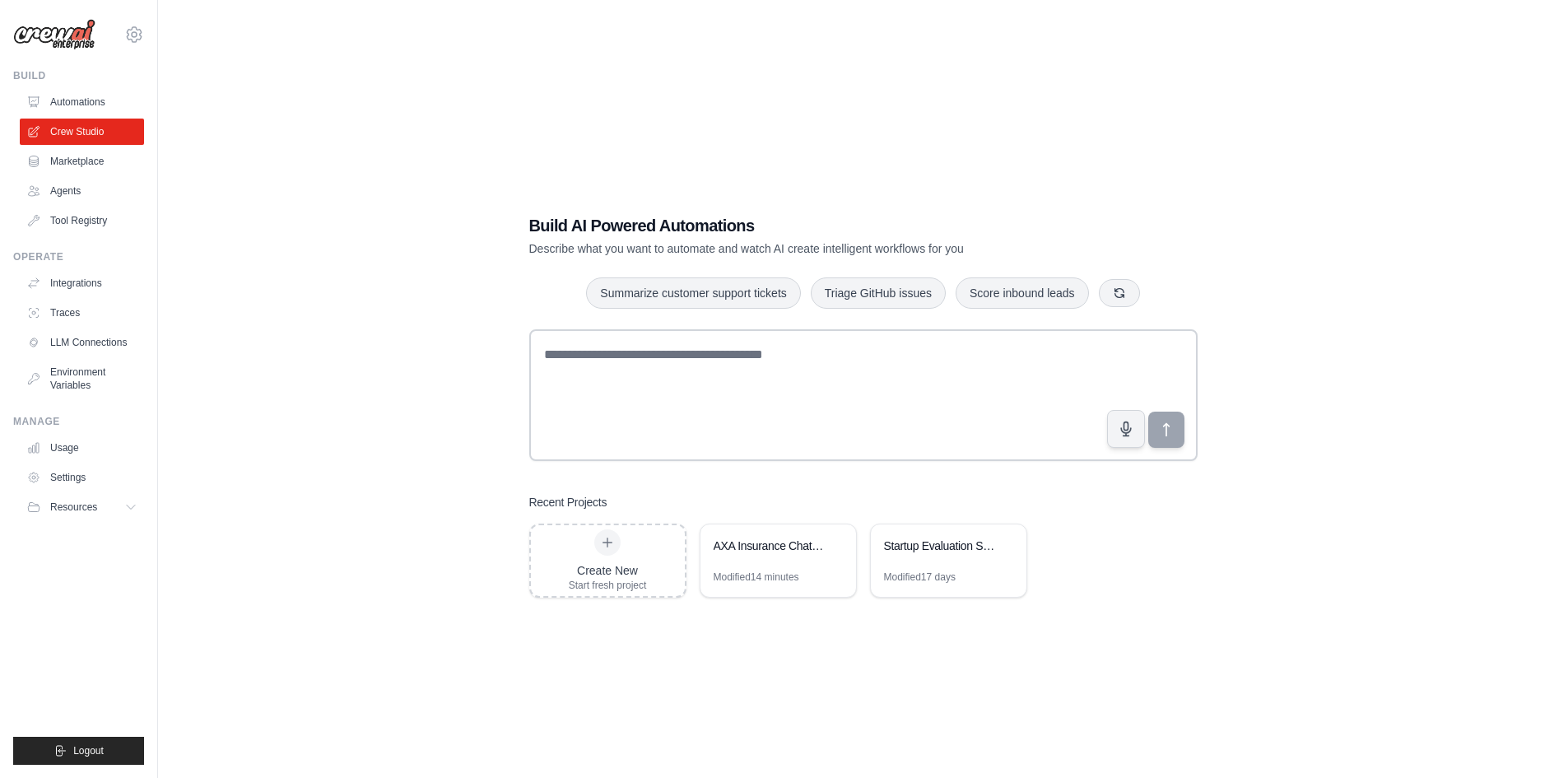 scroll, scrollTop: 0, scrollLeft: 0, axis: both 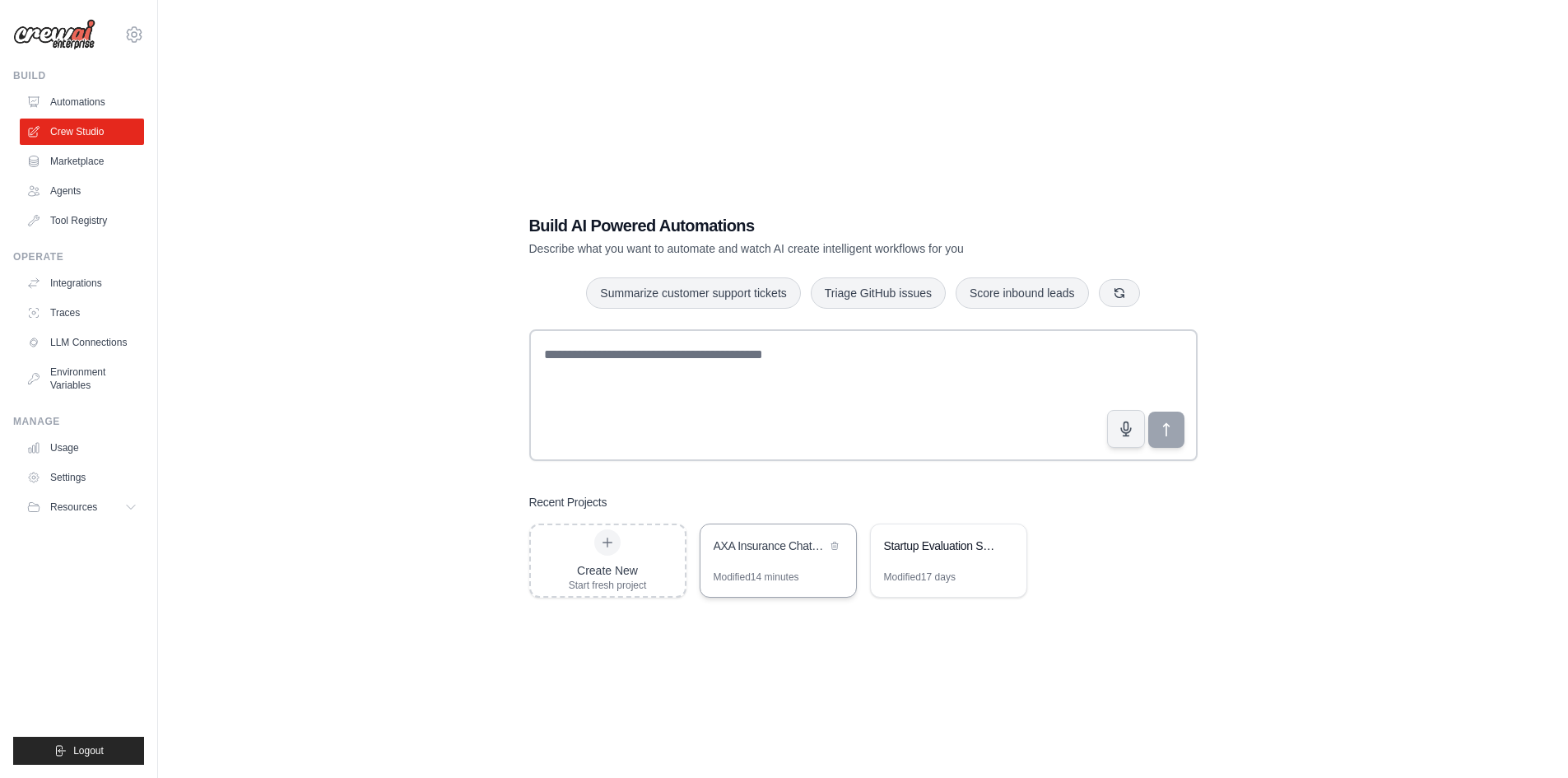 click on "AXA Insurance Chatbot Platform" at bounding box center (770, 546) 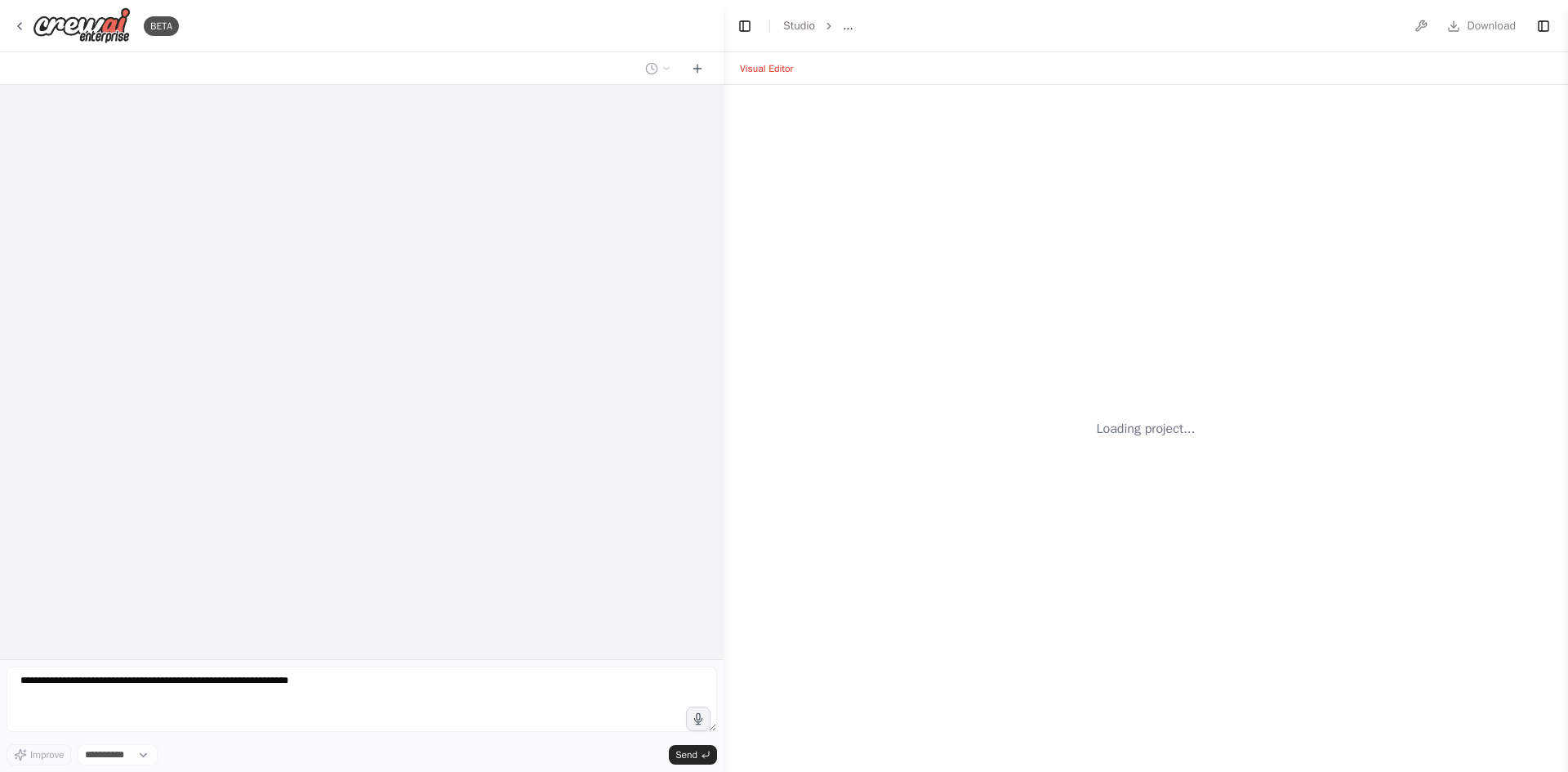 scroll, scrollTop: 0, scrollLeft: 0, axis: both 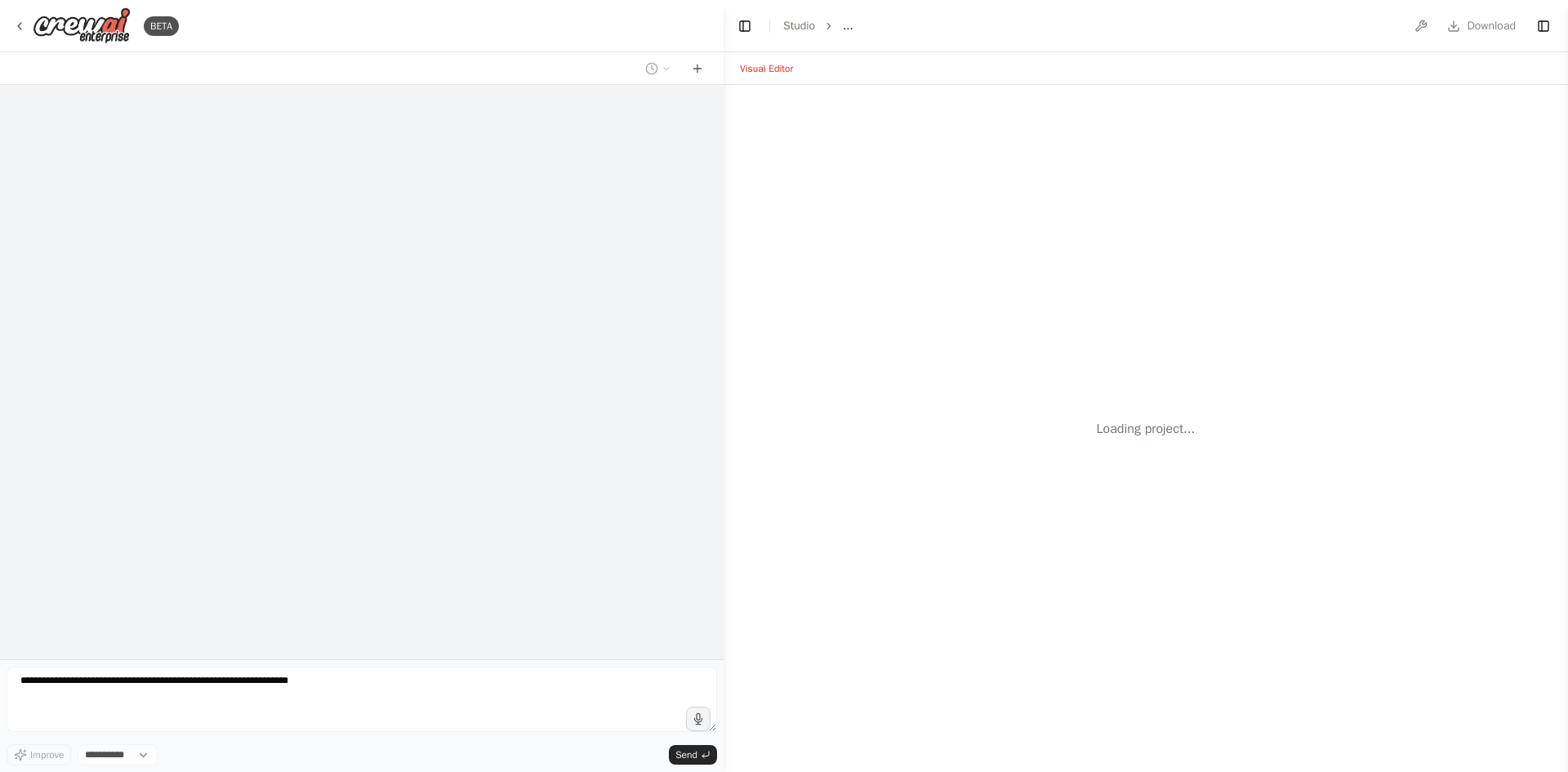 select on "****" 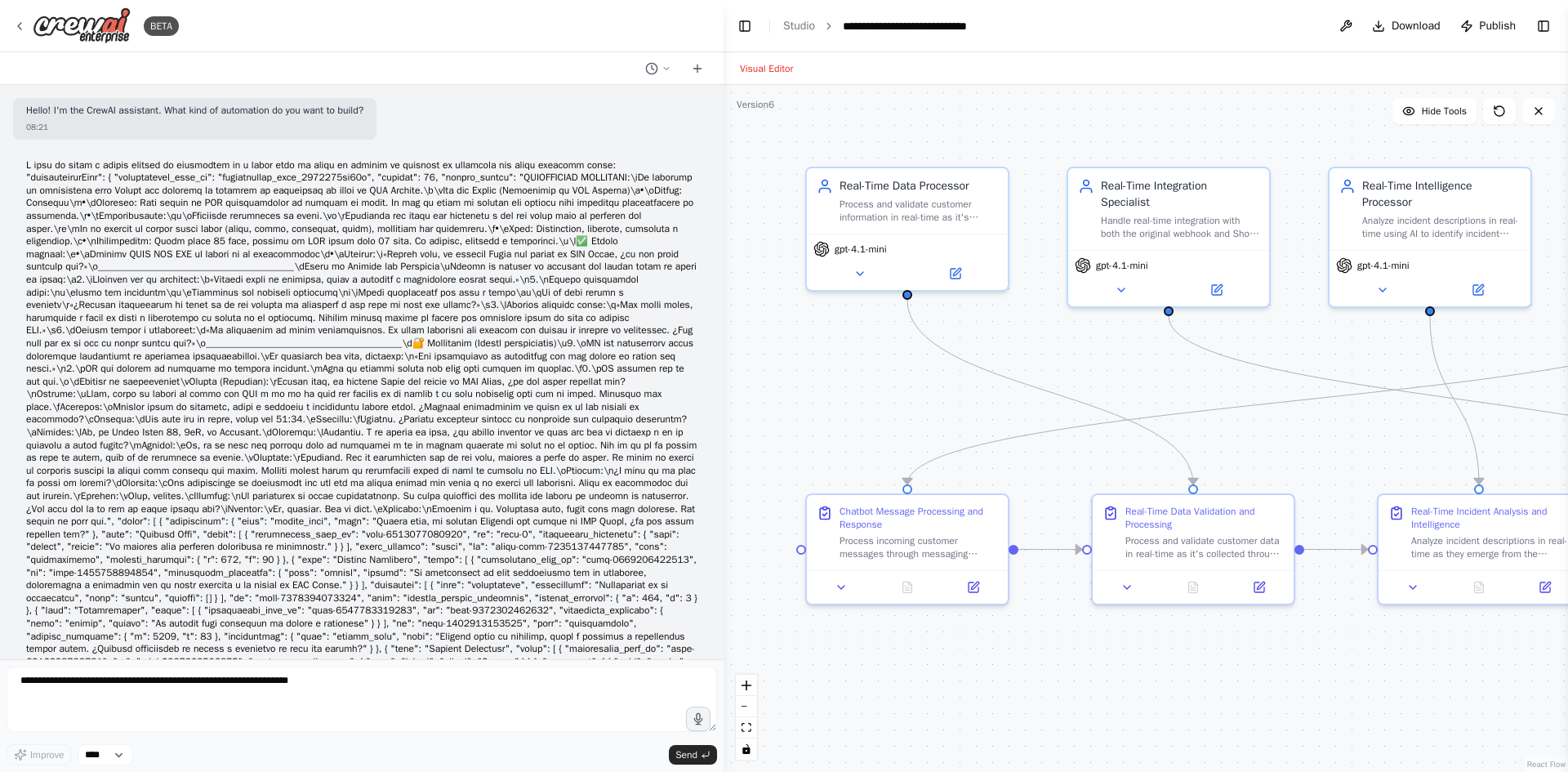 scroll, scrollTop: 12273, scrollLeft: 0, axis: vertical 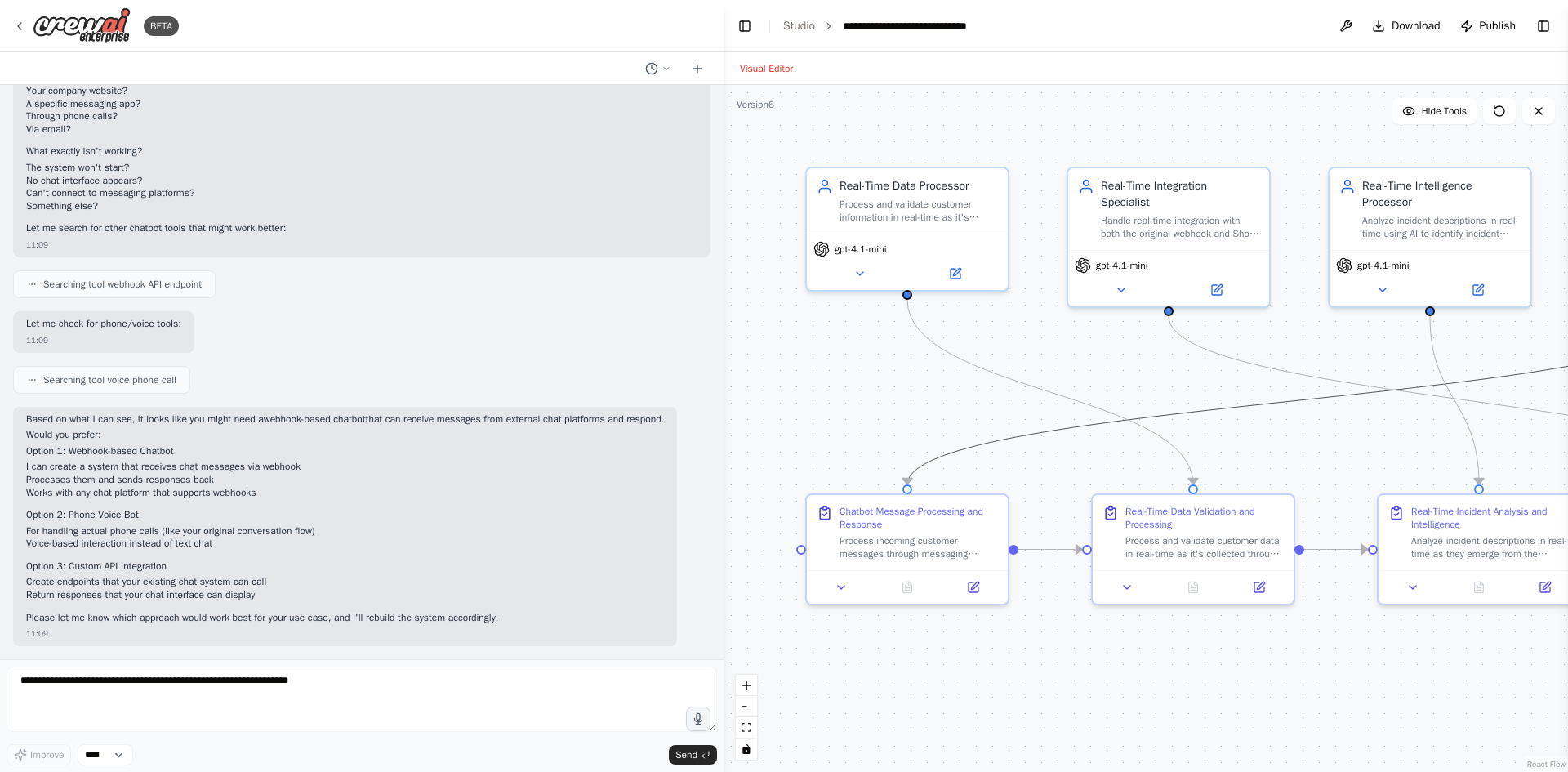 drag, startPoint x: 1071, startPoint y: 435, endPoint x: 868, endPoint y: 408, distance: 204.78769 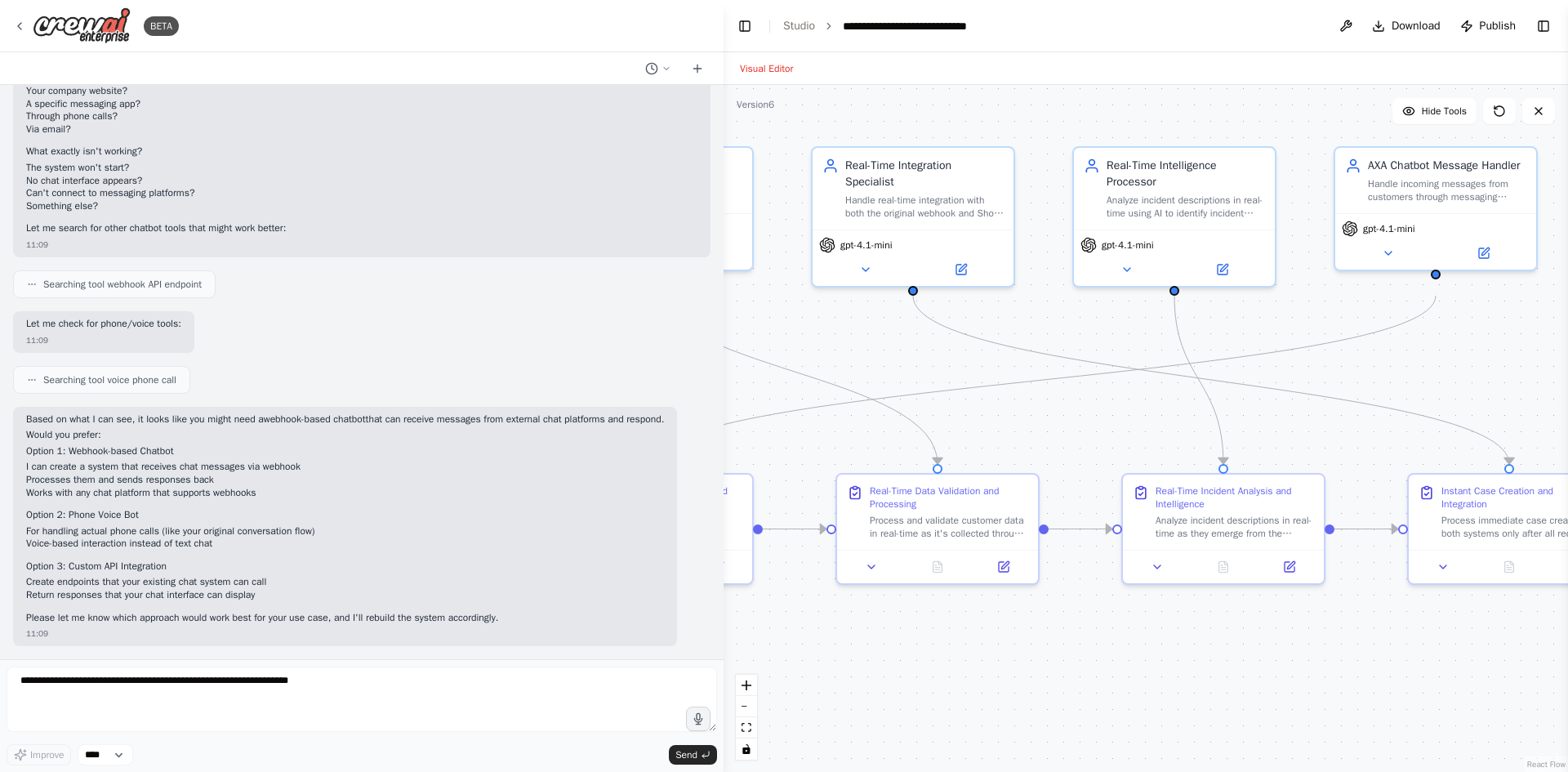drag, startPoint x: 879, startPoint y: 403, endPoint x: 623, endPoint y: 382, distance: 256.85988 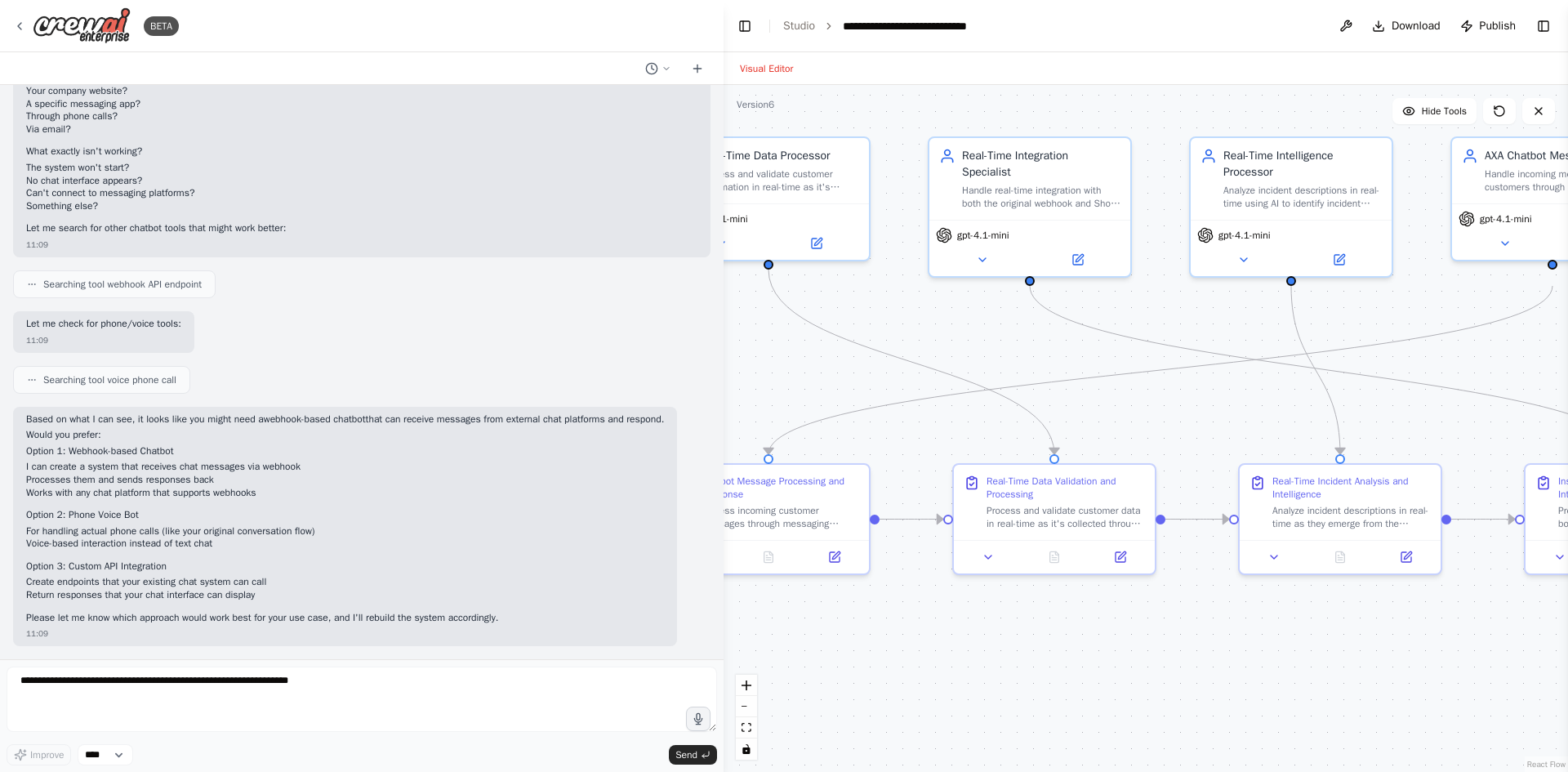 drag, startPoint x: 1446, startPoint y: 361, endPoint x: 1563, endPoint y: 352, distance: 117.34564 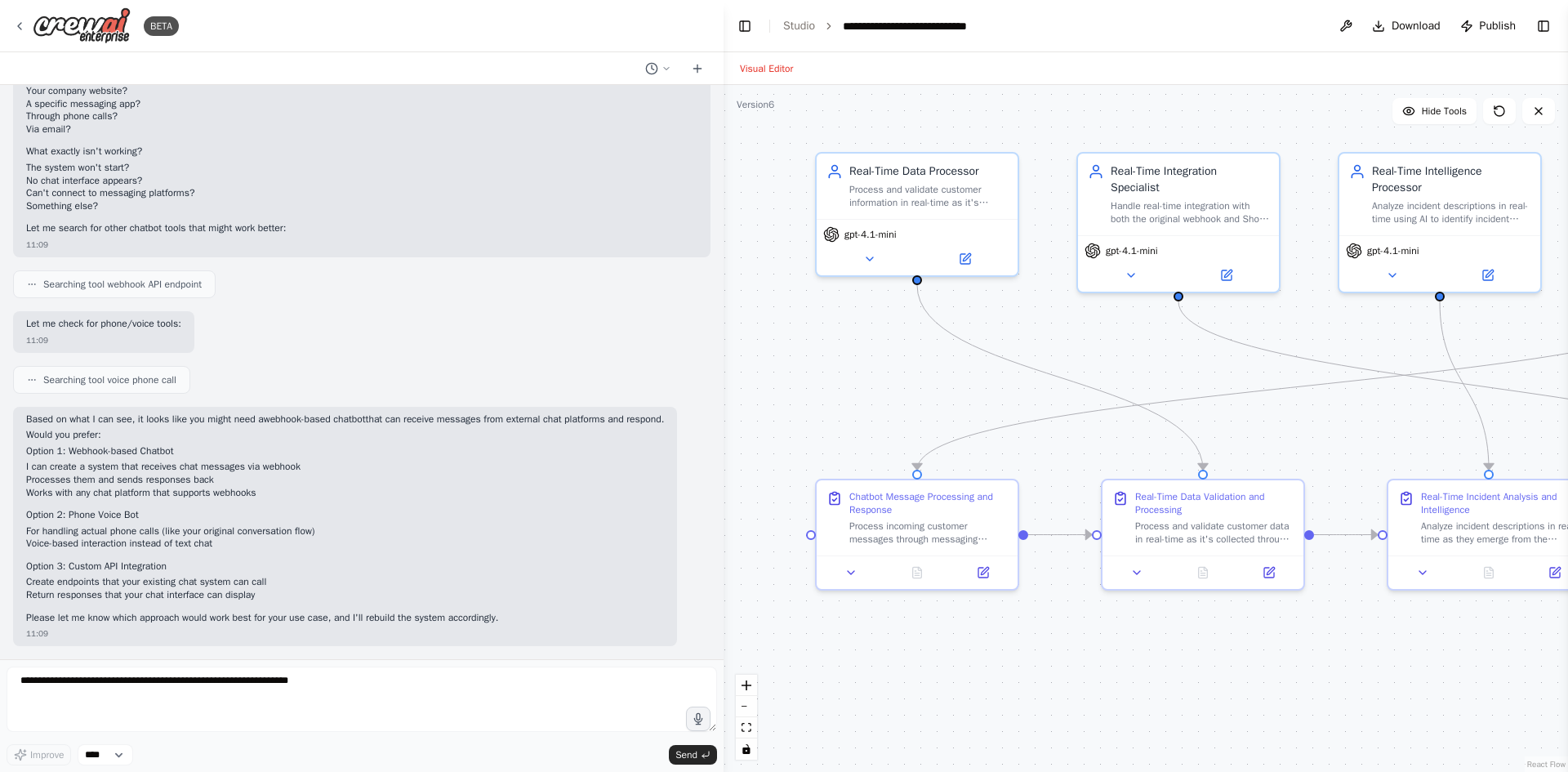 drag, startPoint x: 1220, startPoint y: 326, endPoint x: 1369, endPoint y: 341, distance: 149.75313 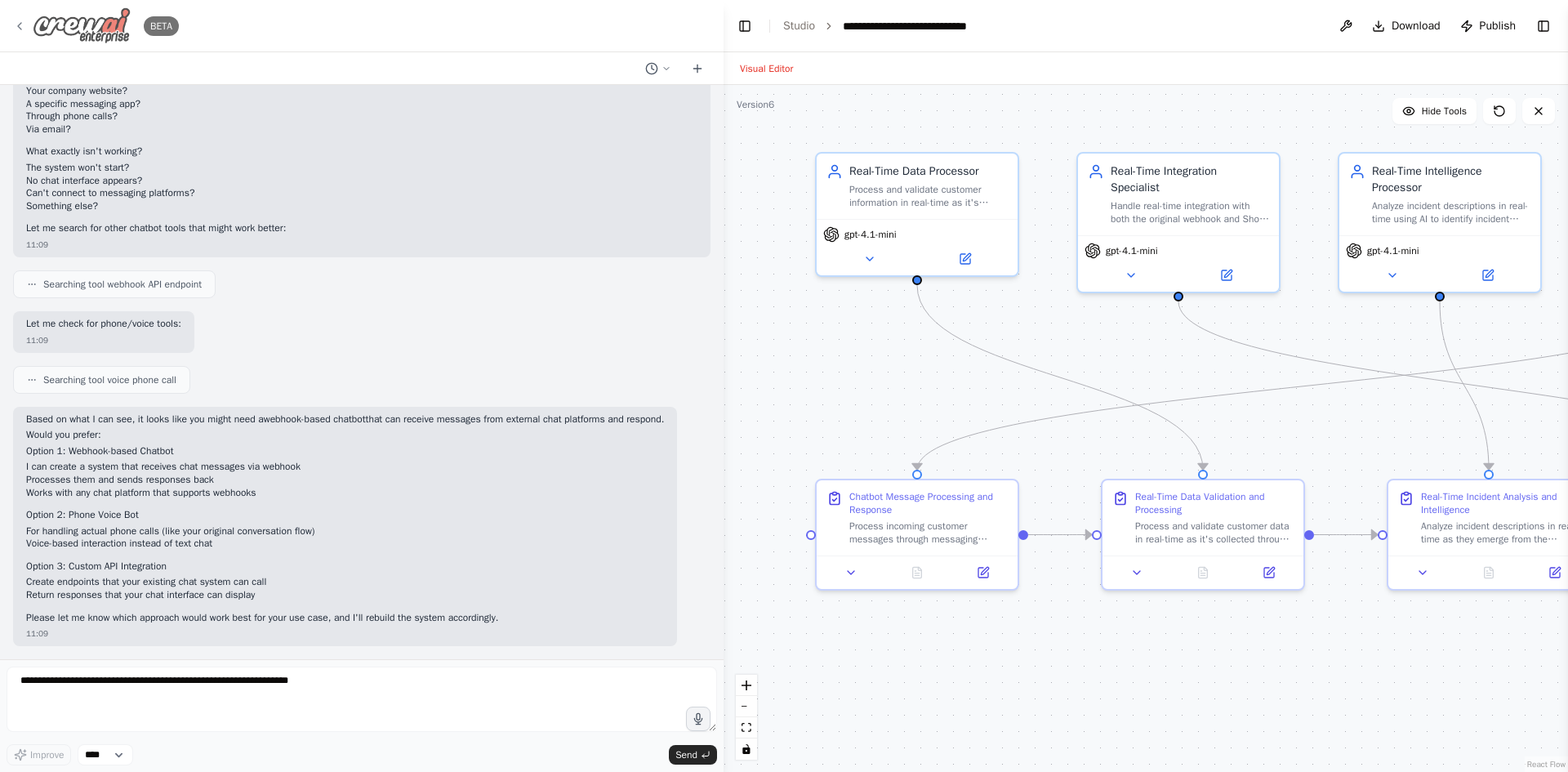 click 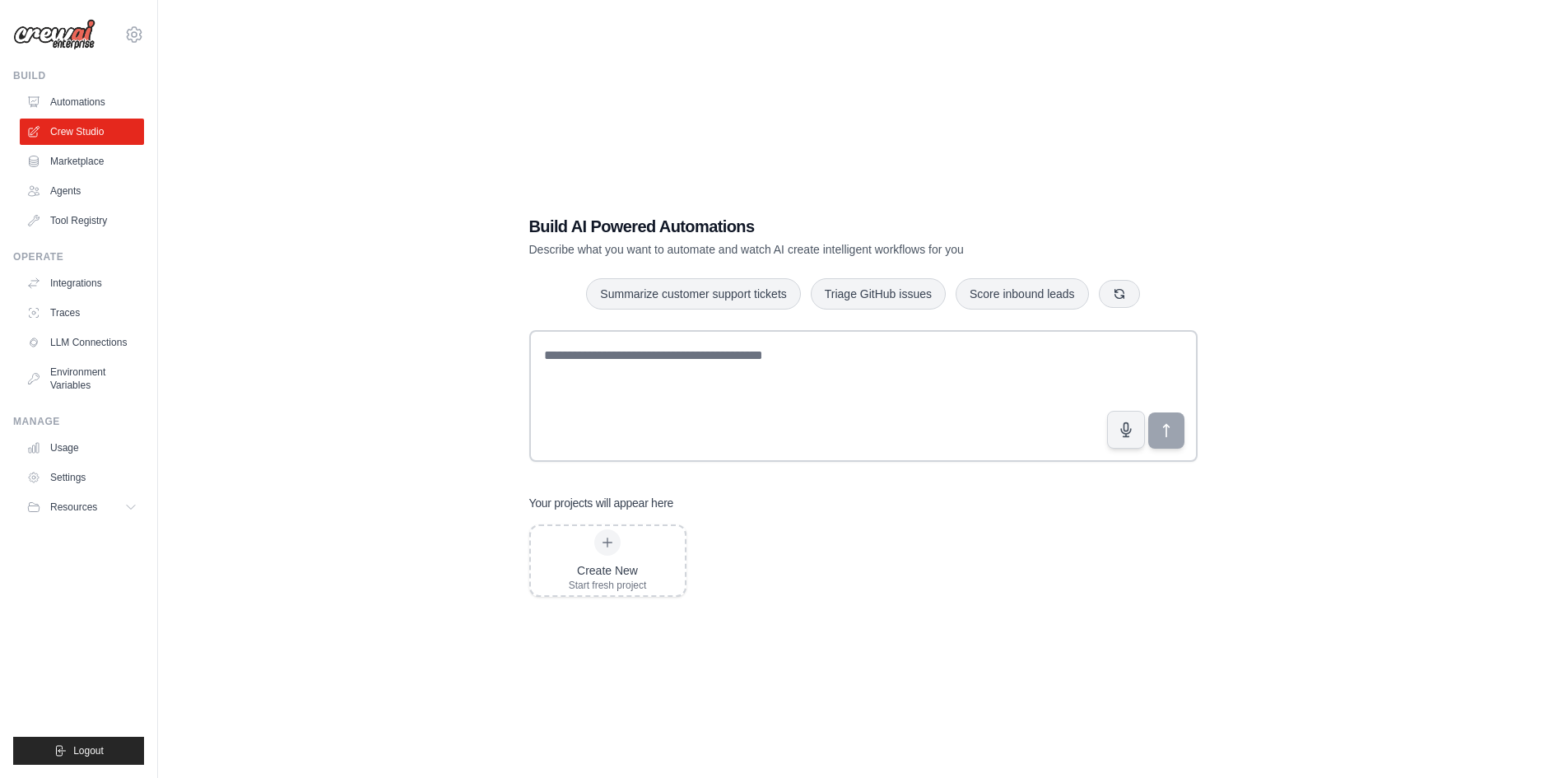 scroll, scrollTop: 0, scrollLeft: 0, axis: both 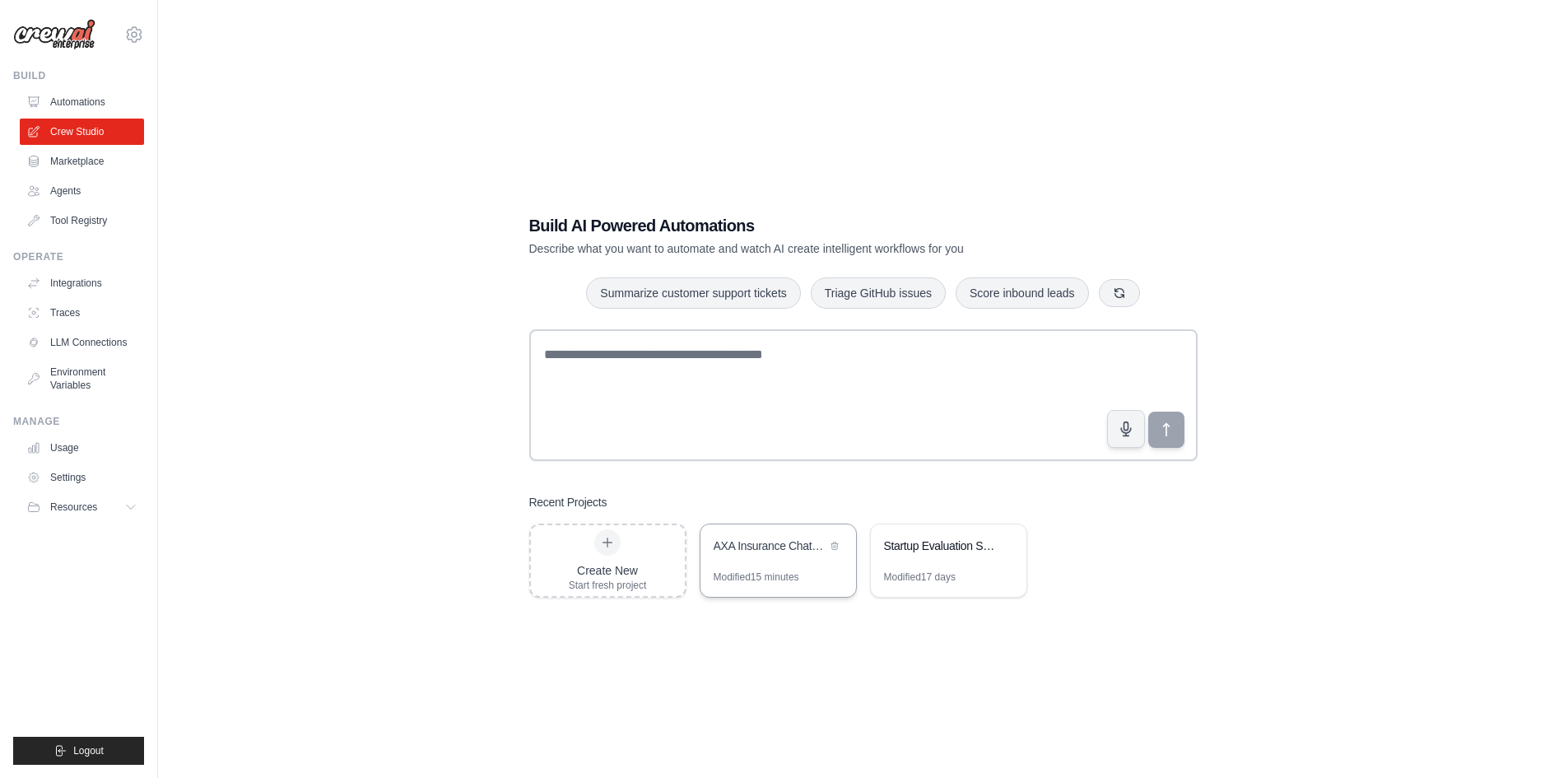 click on "Modified  15 minutes" at bounding box center (778, 584) 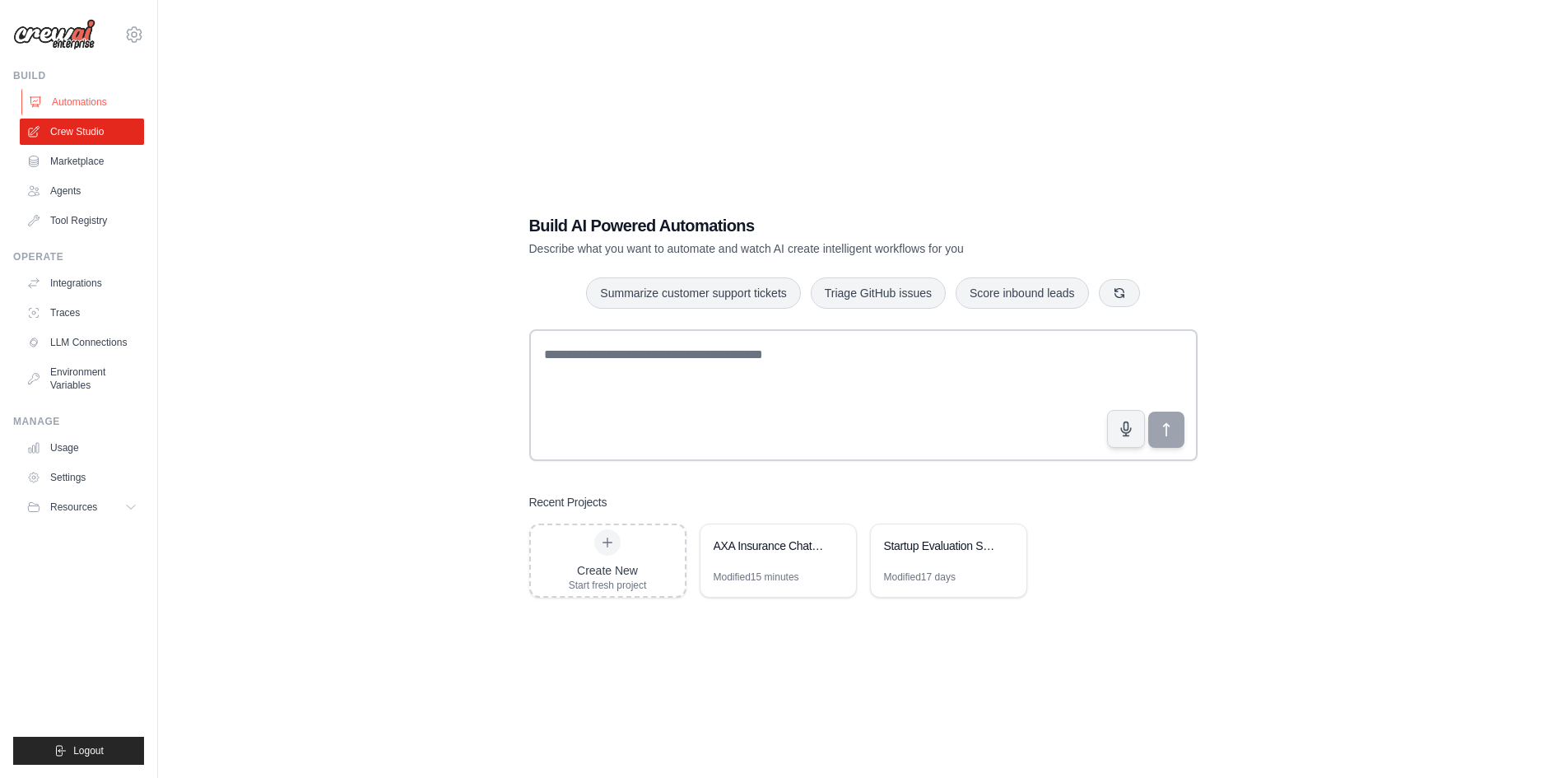 click on "Automations" at bounding box center (83, 102) 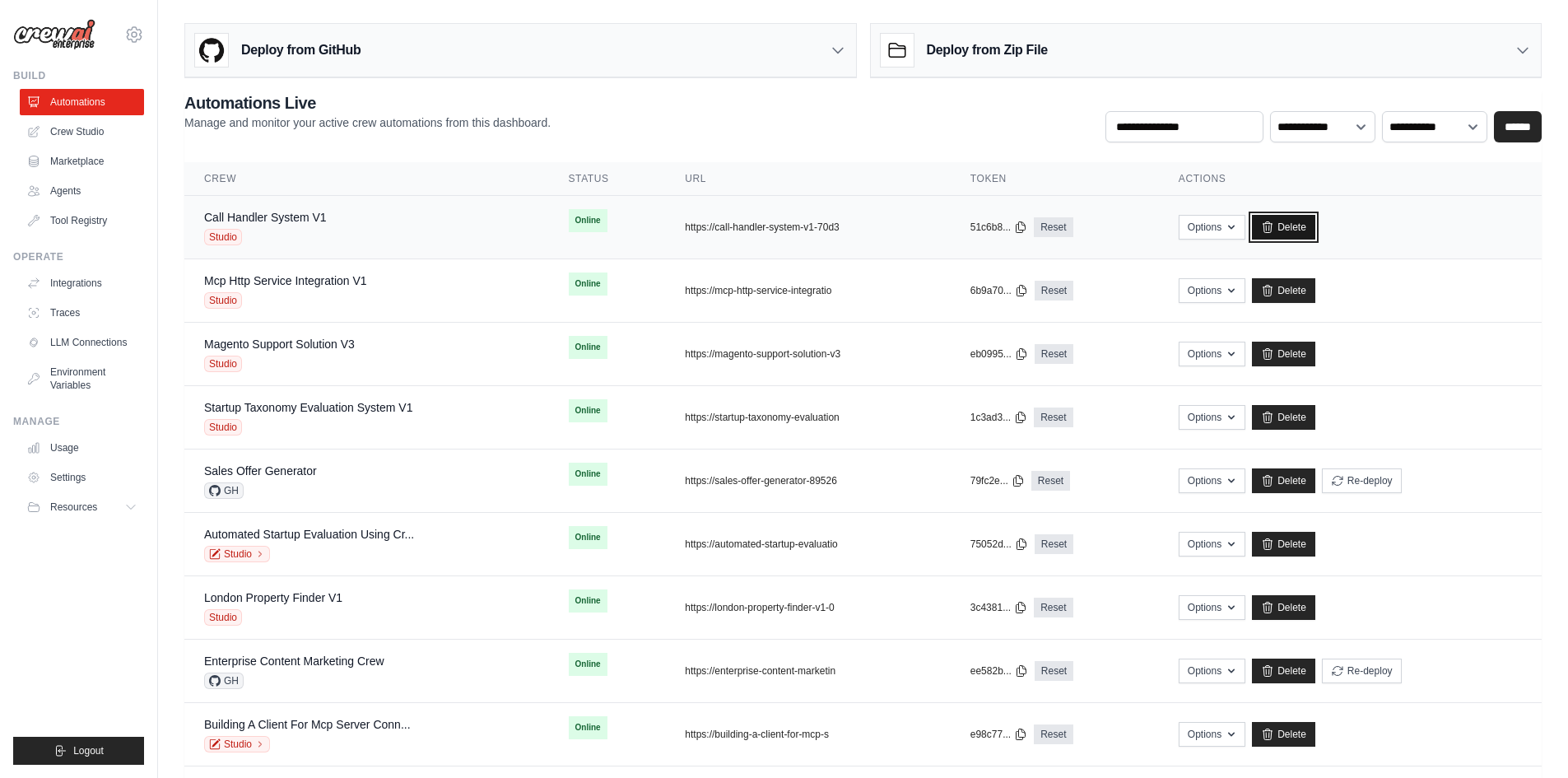 click on "Delete" at bounding box center (1283, 227) 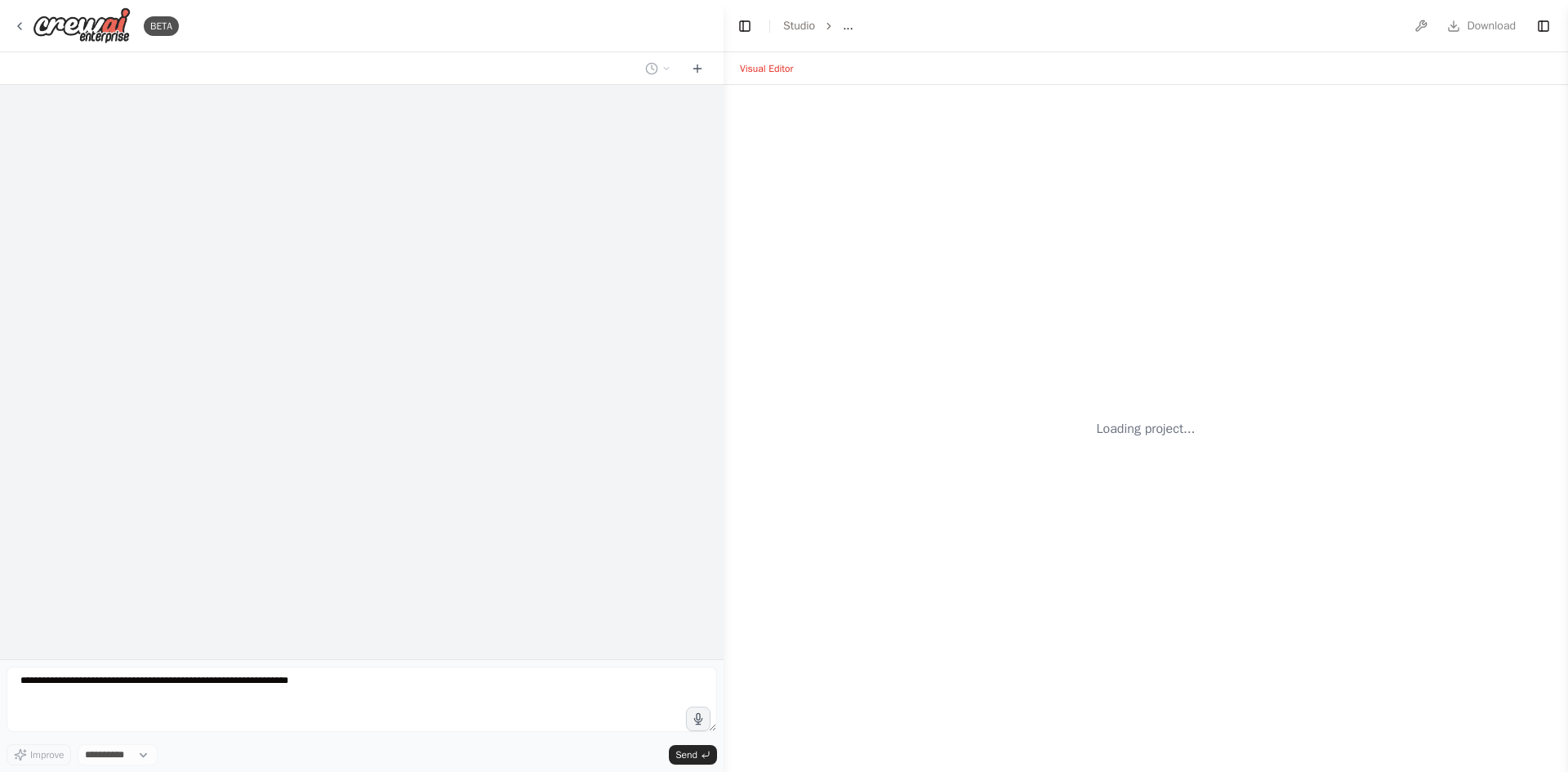 scroll, scrollTop: 0, scrollLeft: 0, axis: both 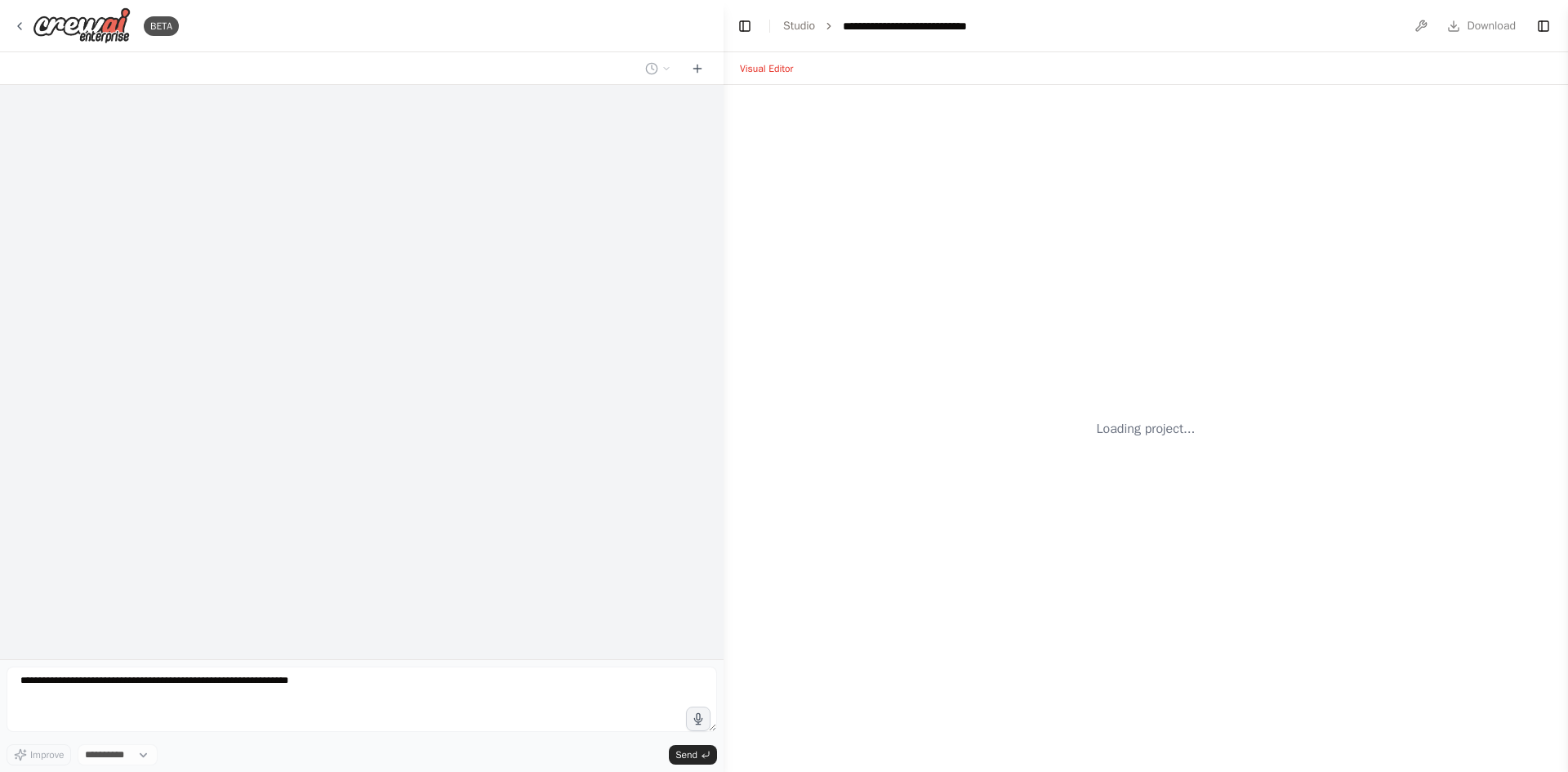 select on "****" 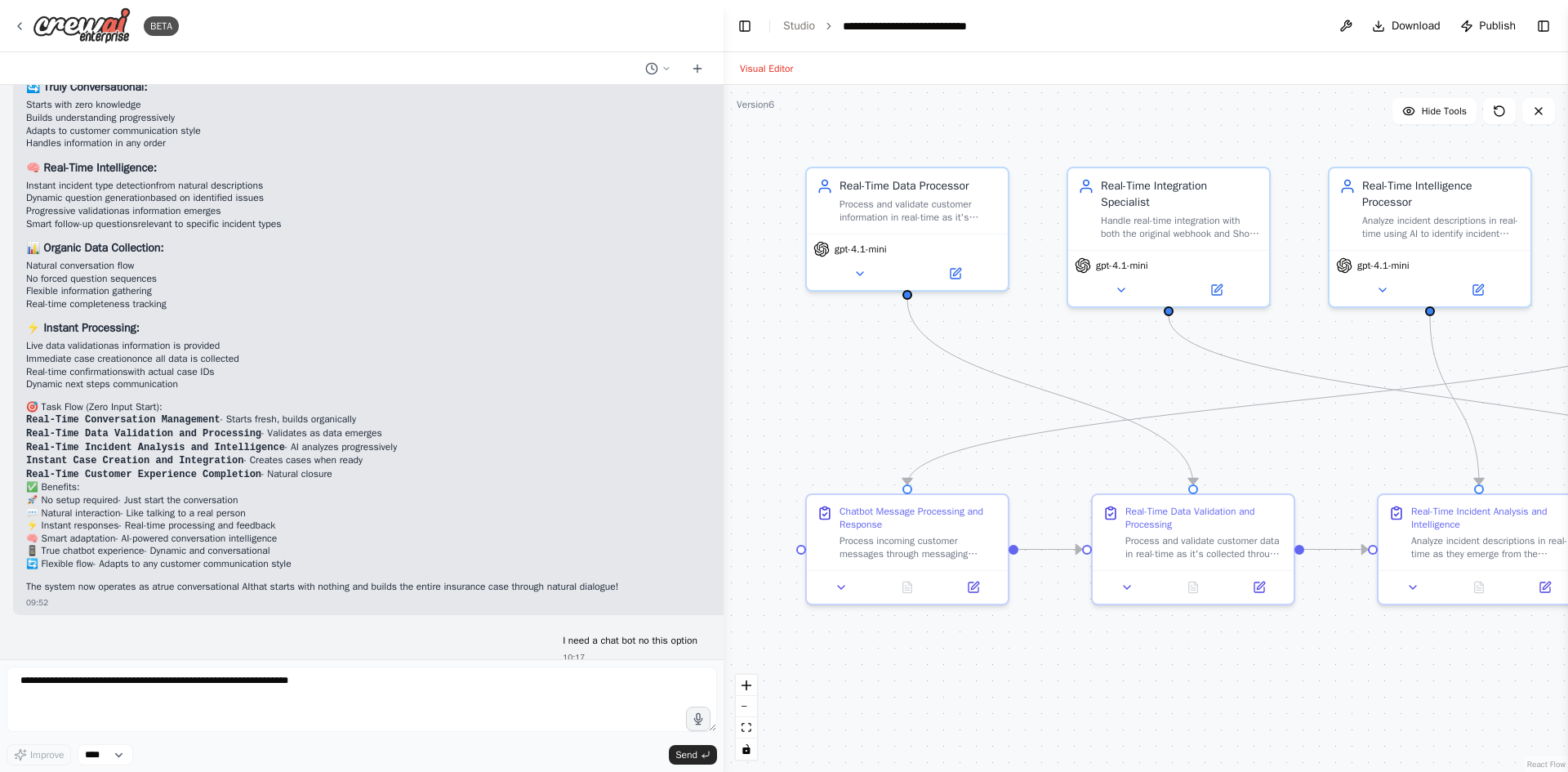 scroll, scrollTop: 8923, scrollLeft: 0, axis: vertical 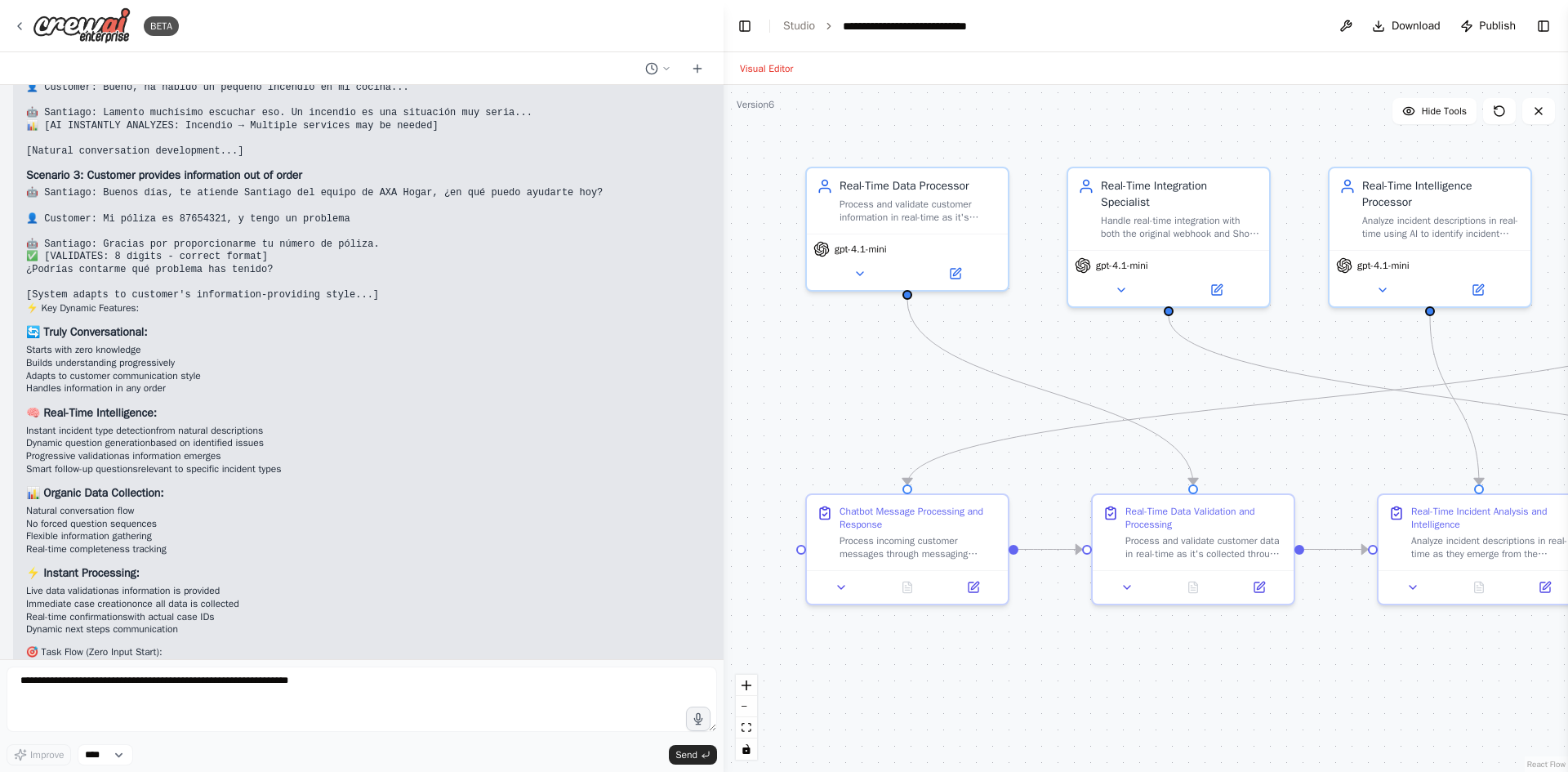 click on "🧠 Real-Time Intelligence:" at bounding box center (438, 413) 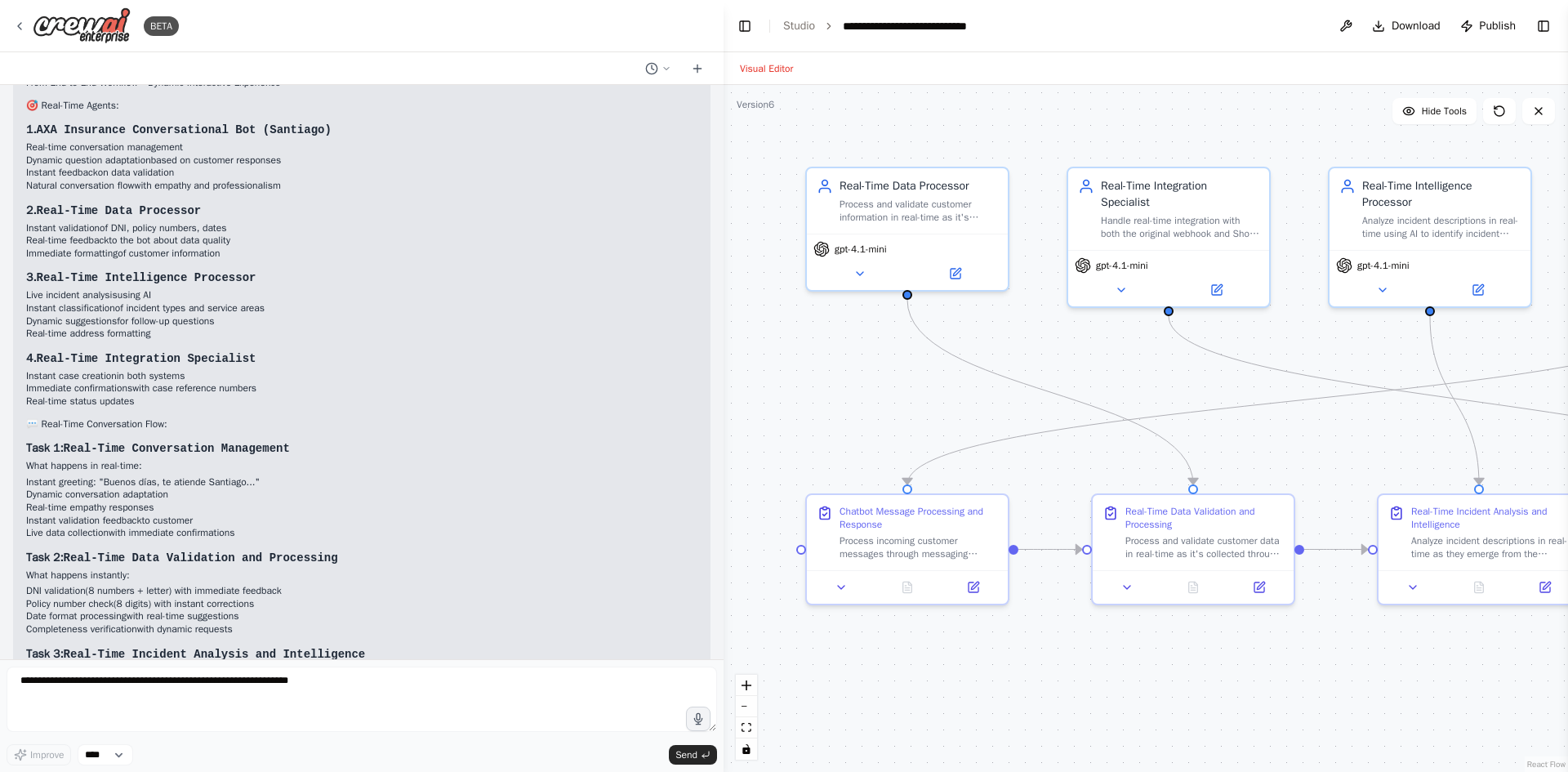 scroll, scrollTop: 5737, scrollLeft: 0, axis: vertical 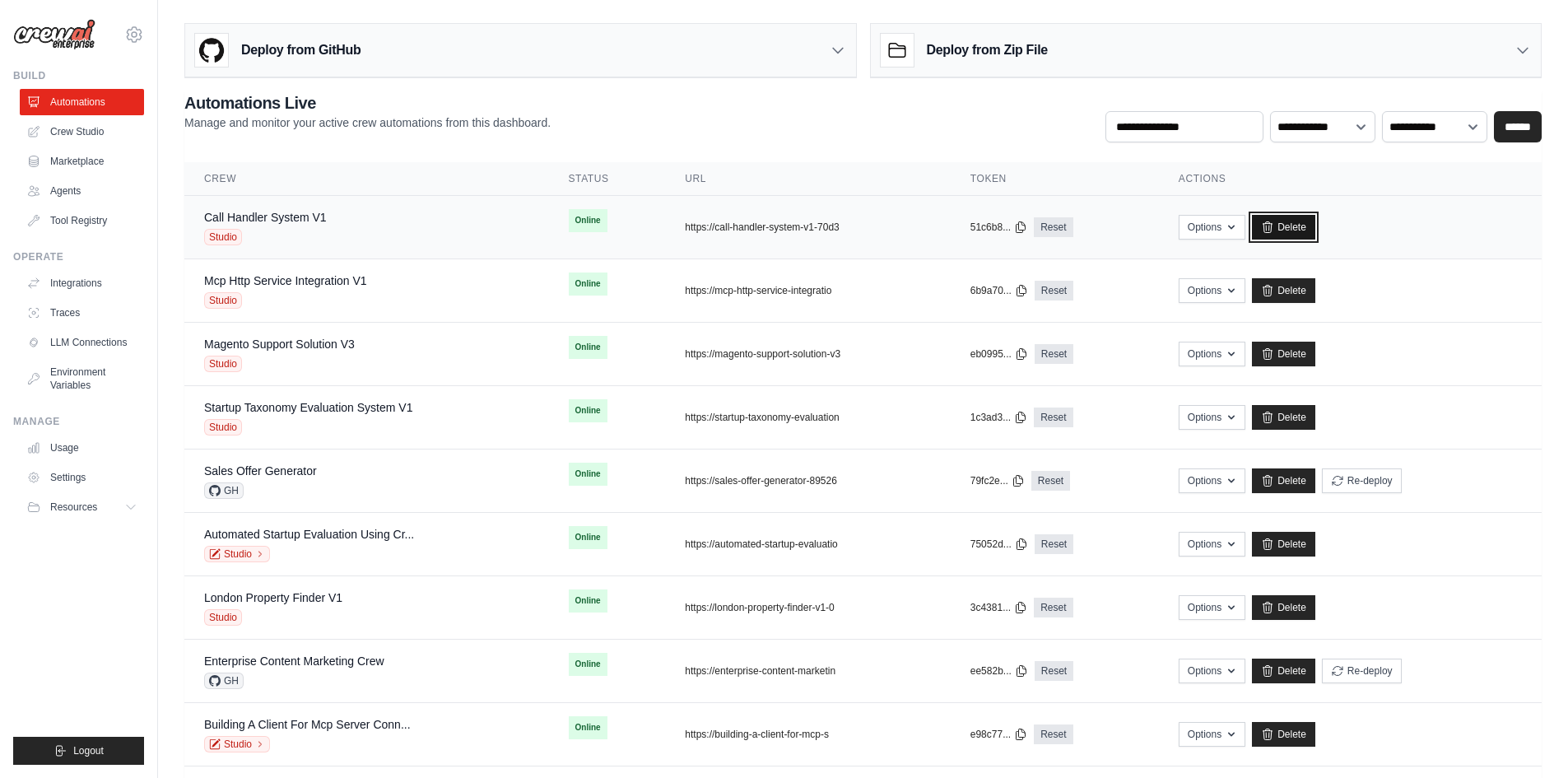 click on "Delete" at bounding box center [1283, 227] 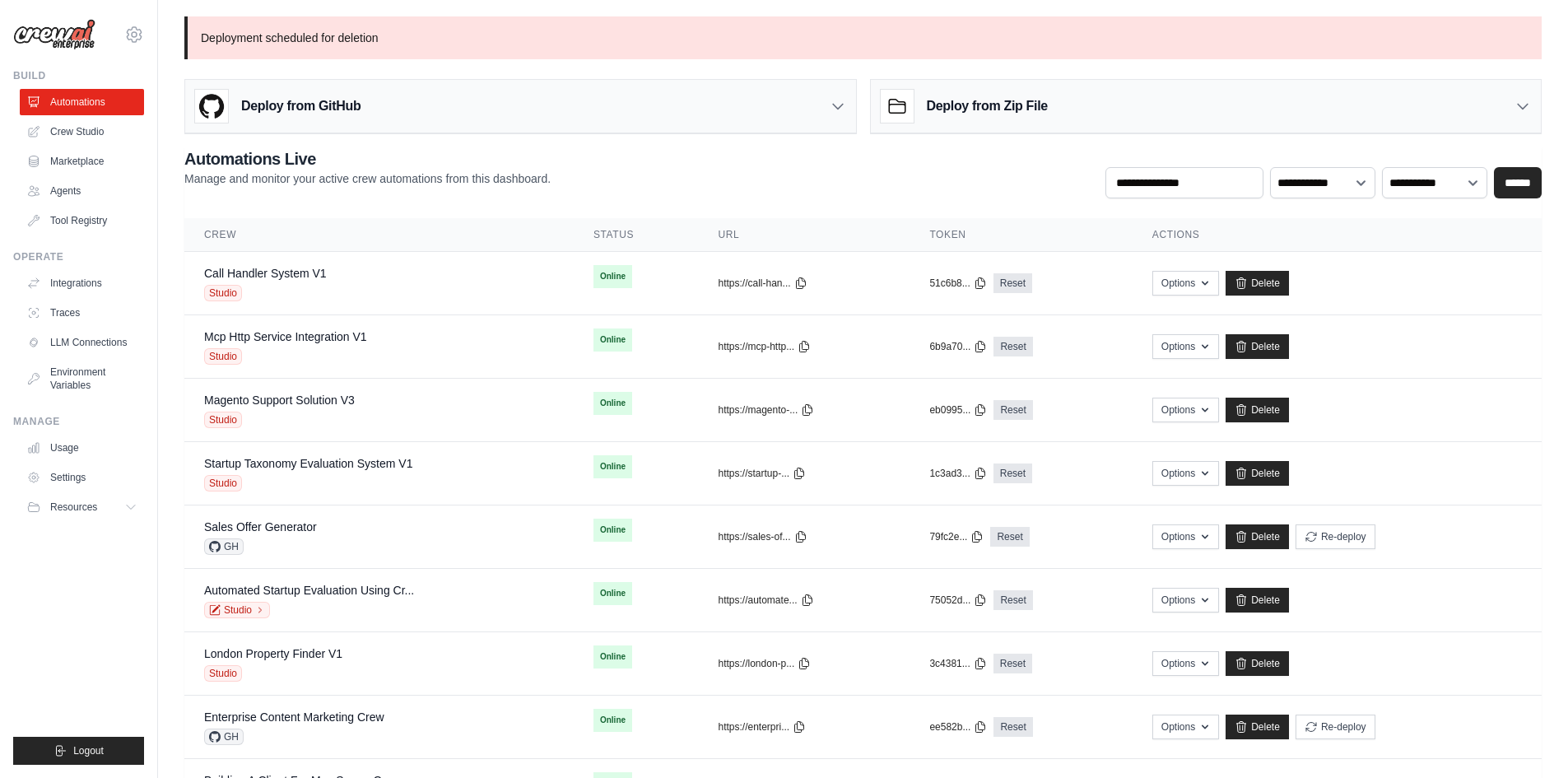 scroll, scrollTop: 0, scrollLeft: 0, axis: both 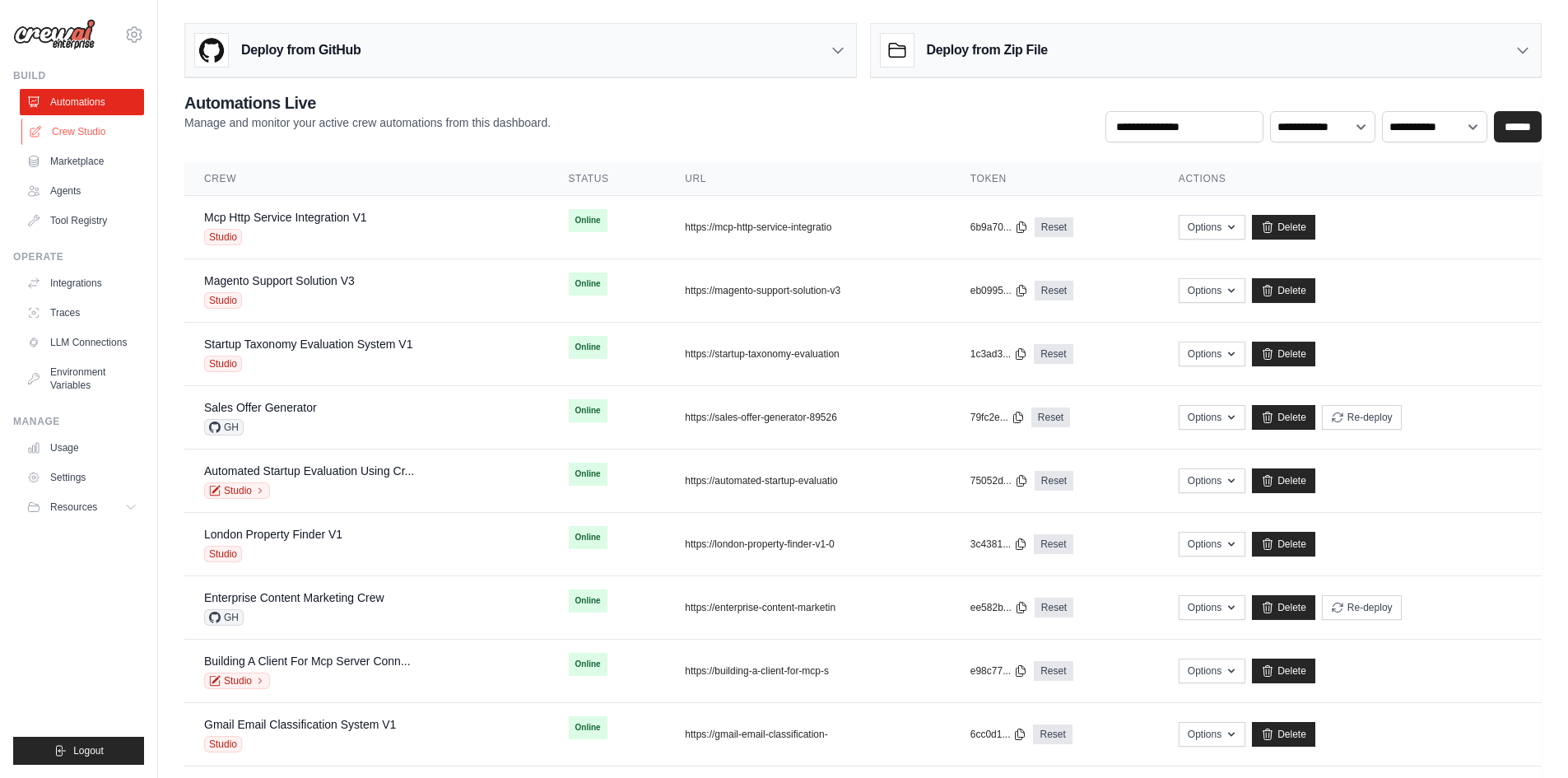 click on "Crew Studio" at bounding box center [83, 132] 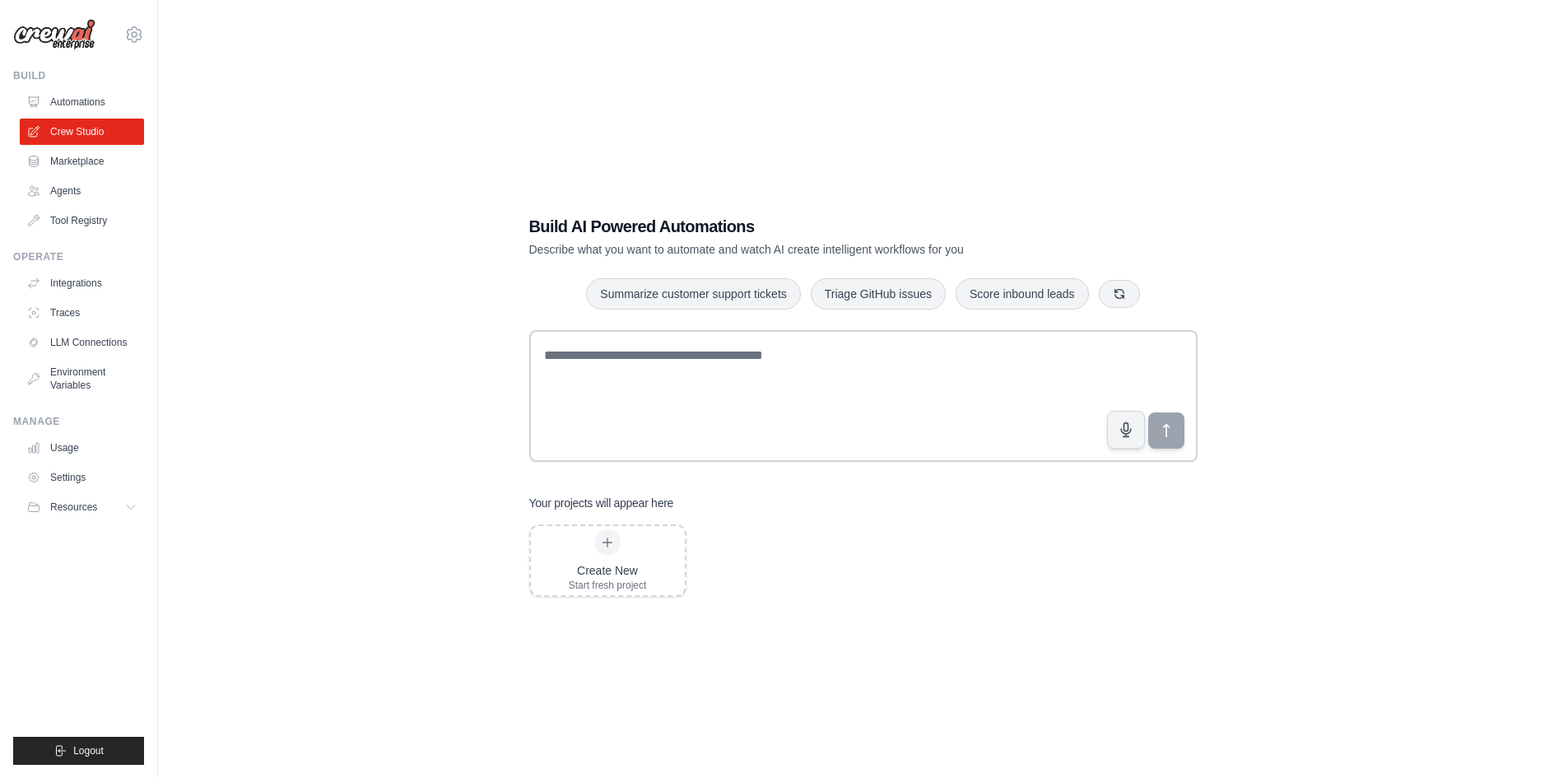scroll, scrollTop: 0, scrollLeft: 0, axis: both 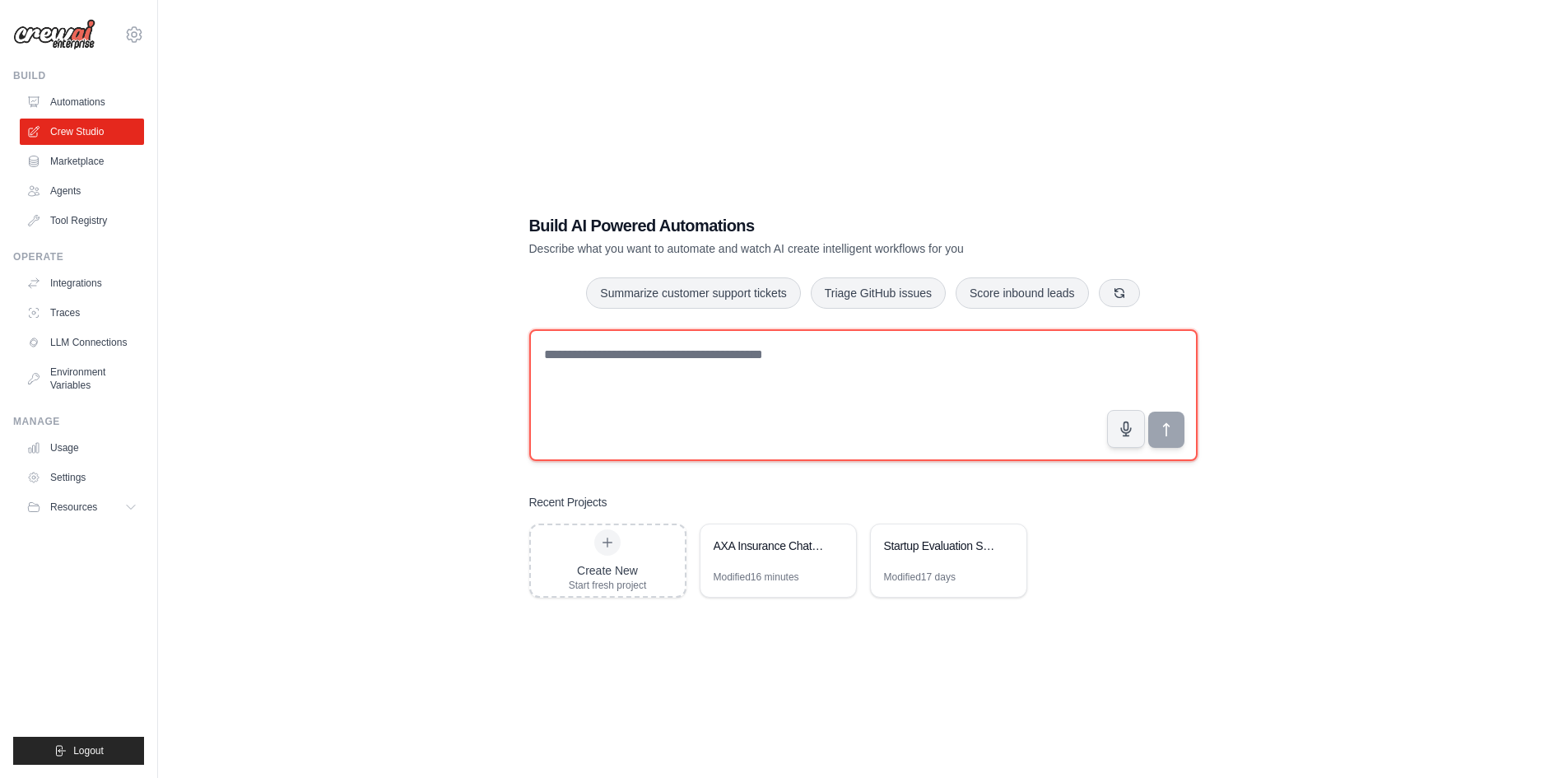 click at bounding box center (863, 395) 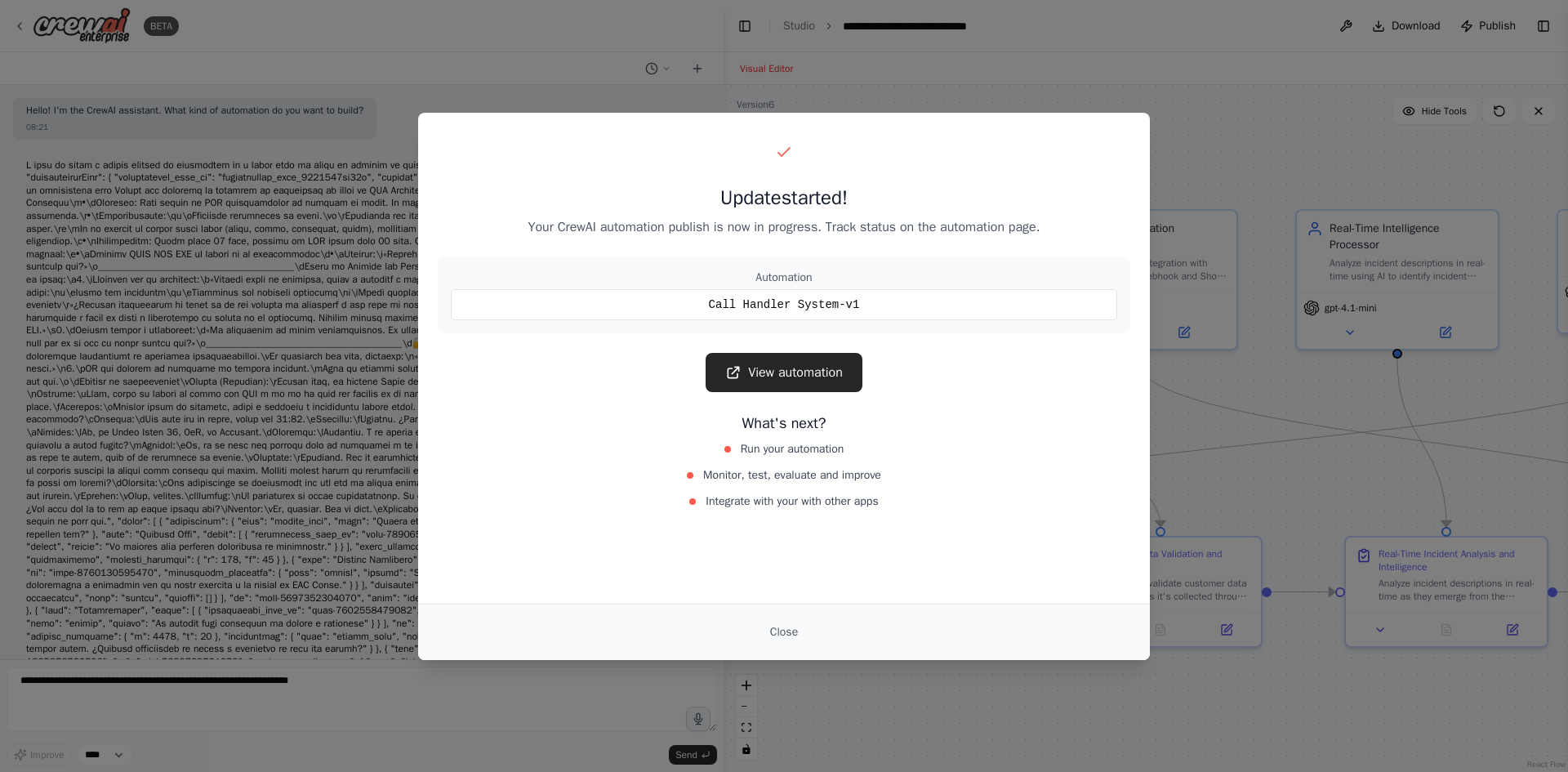 scroll, scrollTop: 0, scrollLeft: 0, axis: both 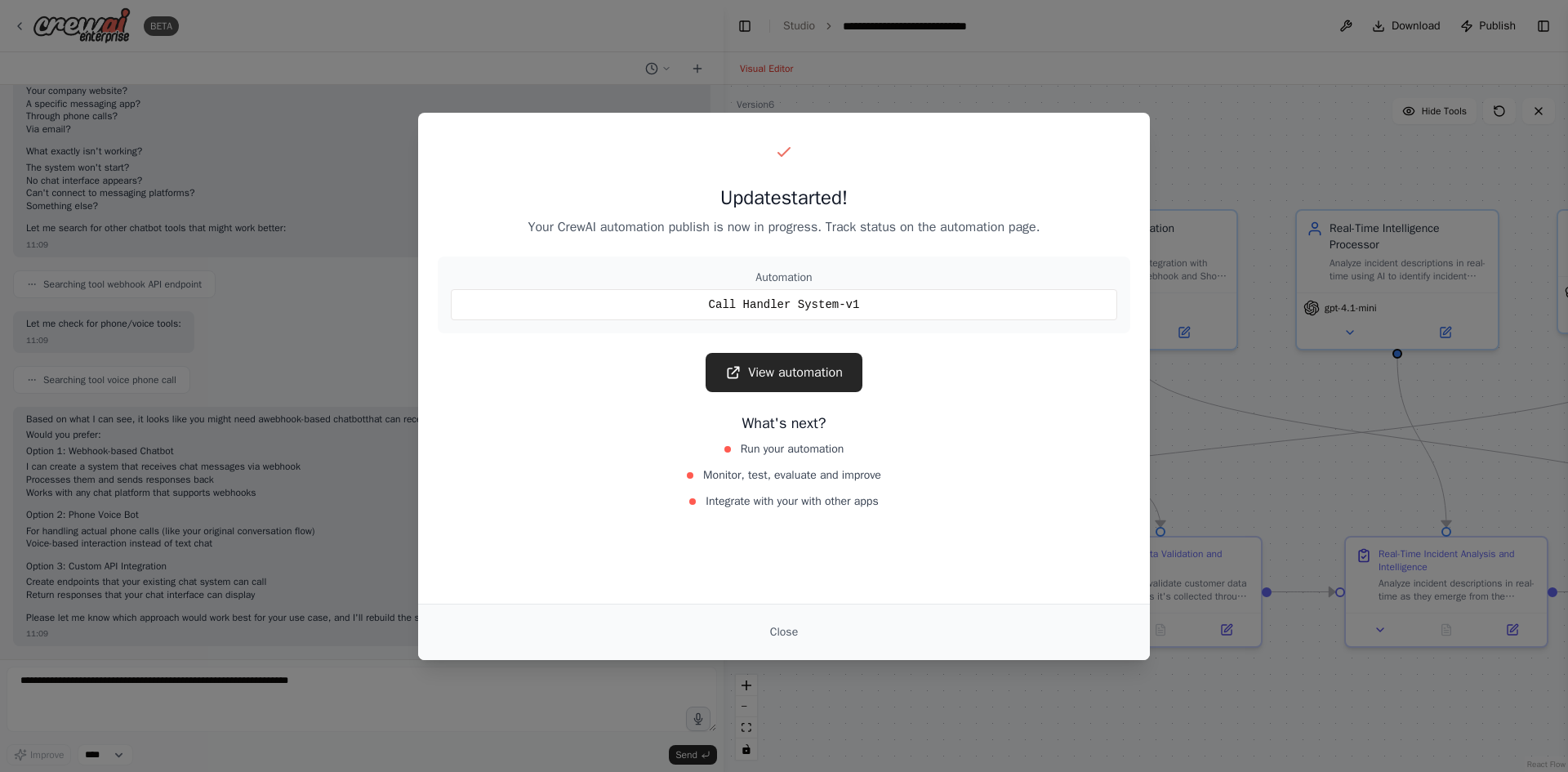 click on "Update  started! Your CrewAI automation publish is now in progress. Track status on the automation page. Automation Call Handler System-v1 View automation What's next? Run your automation Monitor, test, evaluate and improve Integrate with your with other apps Close" at bounding box center (784, 386) 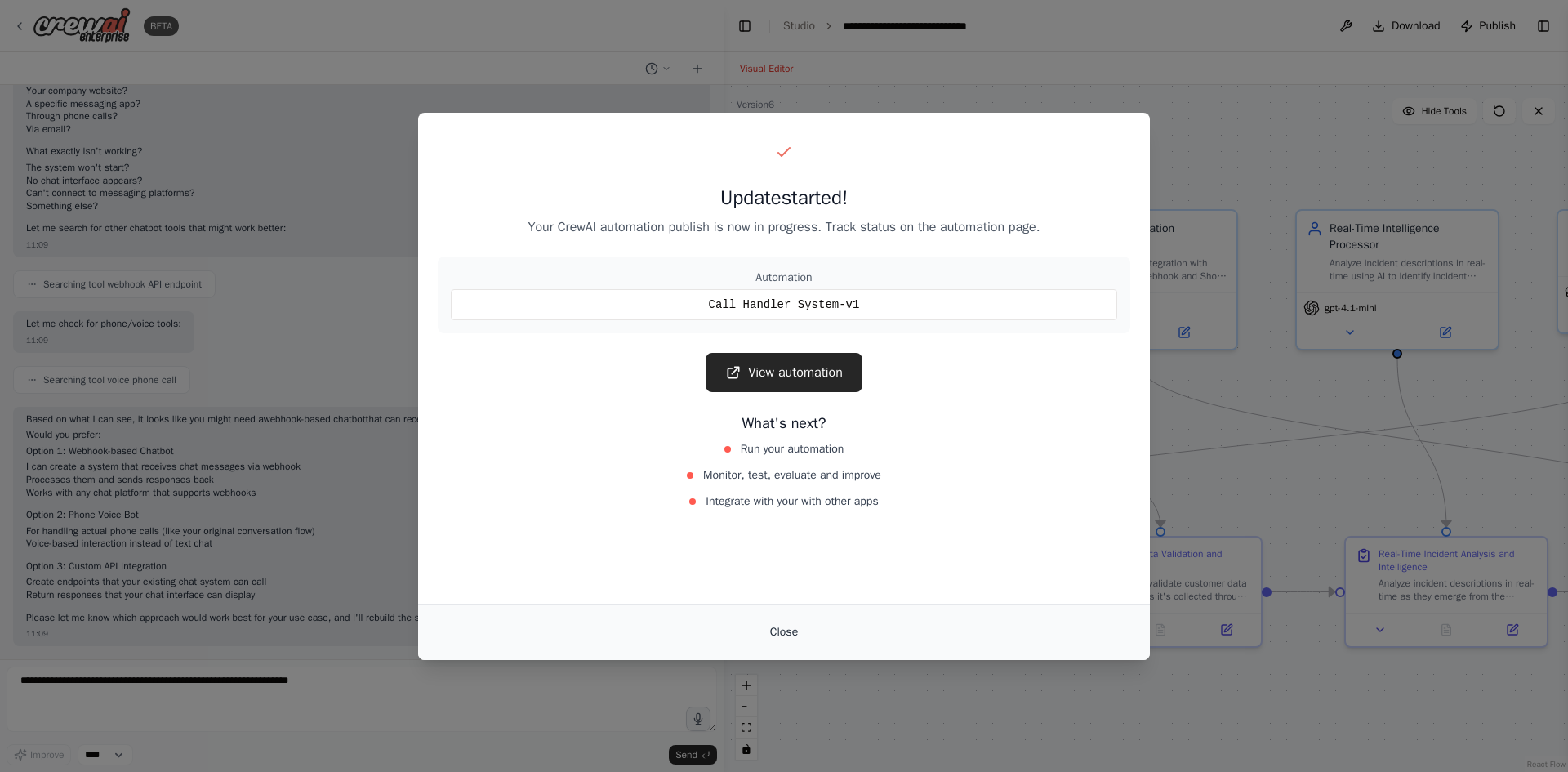 drag, startPoint x: 787, startPoint y: 606, endPoint x: 784, endPoint y: 618, distance: 12.369317 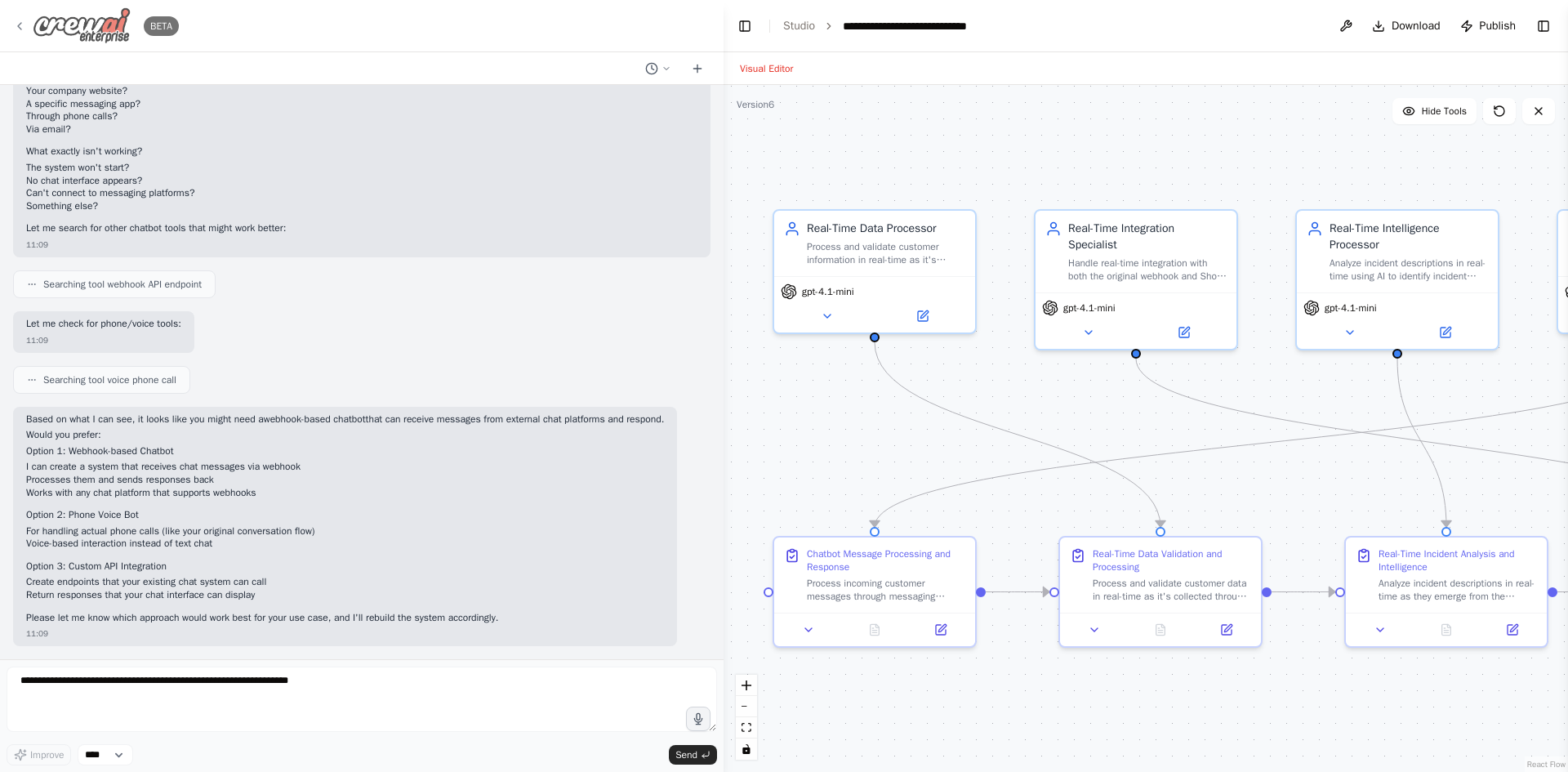 click 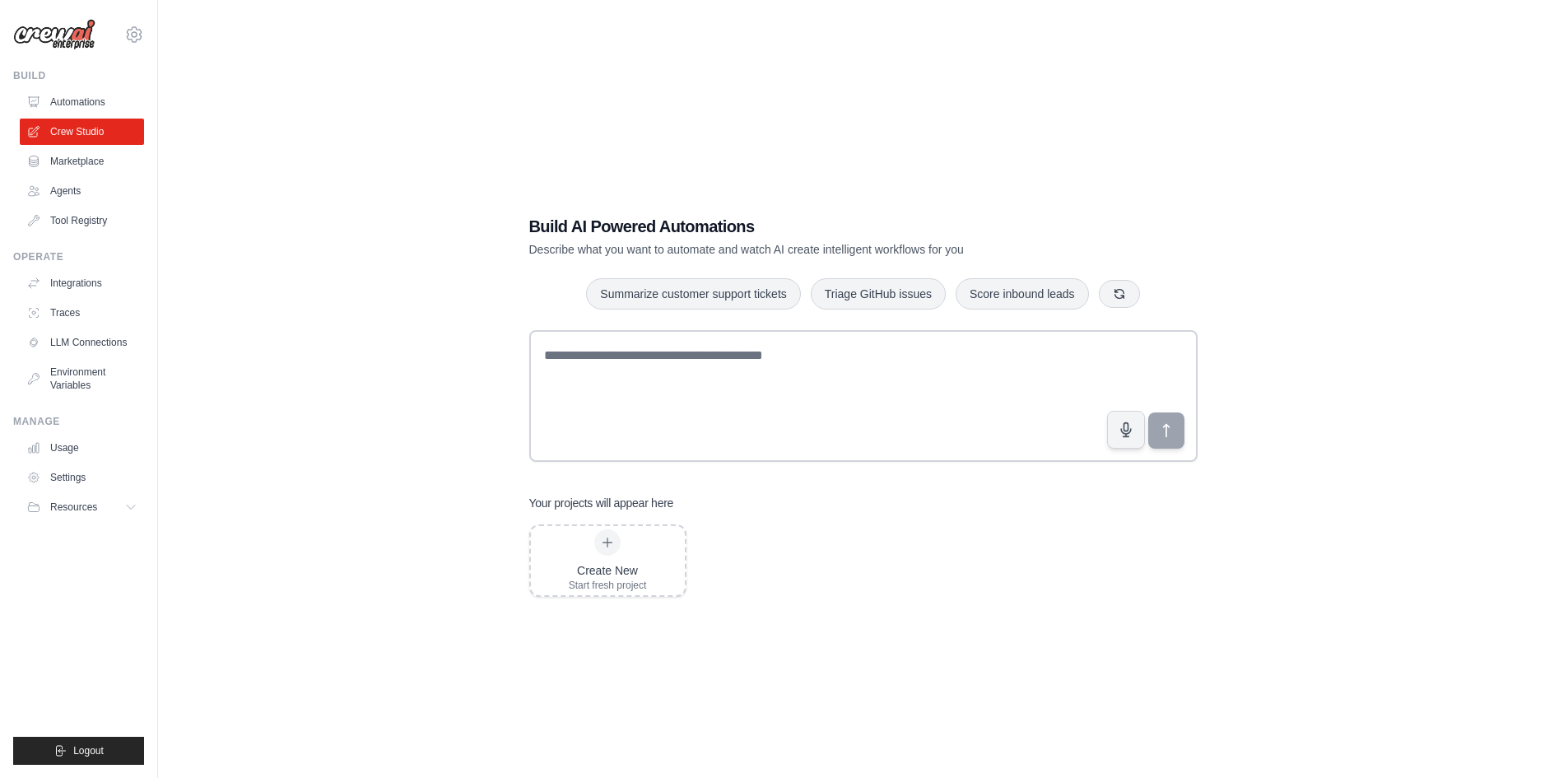 scroll, scrollTop: 0, scrollLeft: 0, axis: both 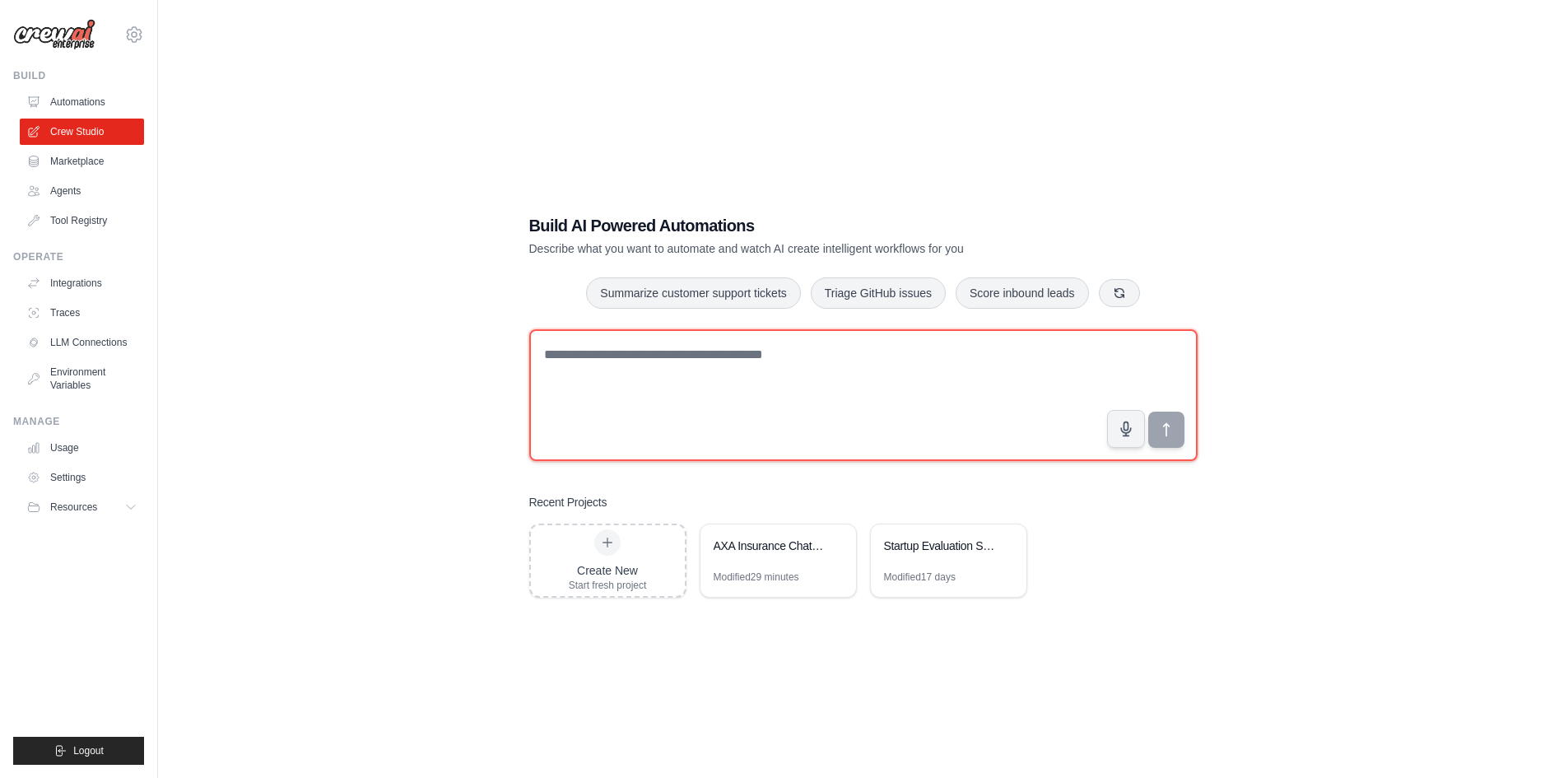 click at bounding box center (863, 395) 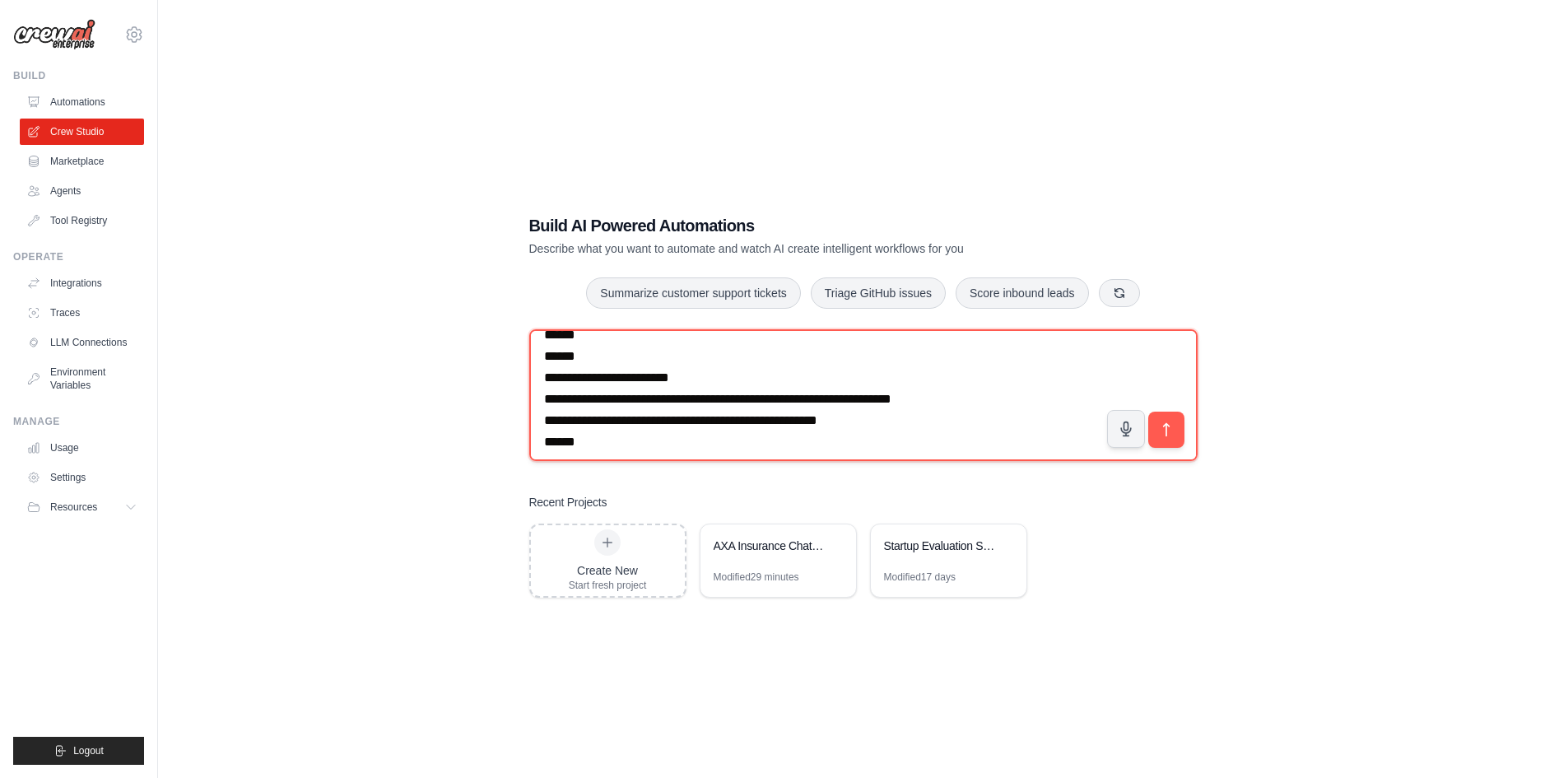 scroll, scrollTop: 0, scrollLeft: 0, axis: both 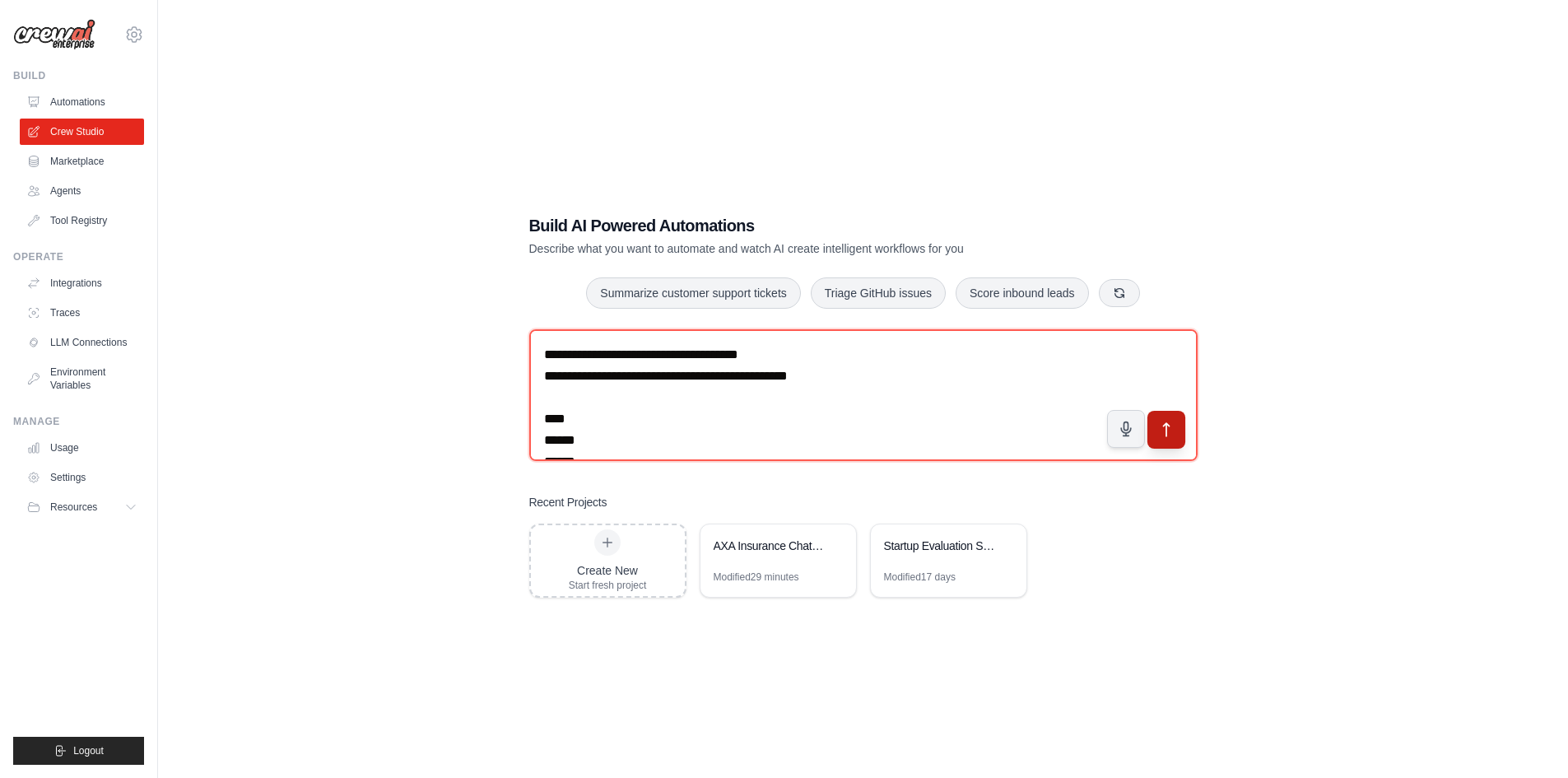 type on "**********" 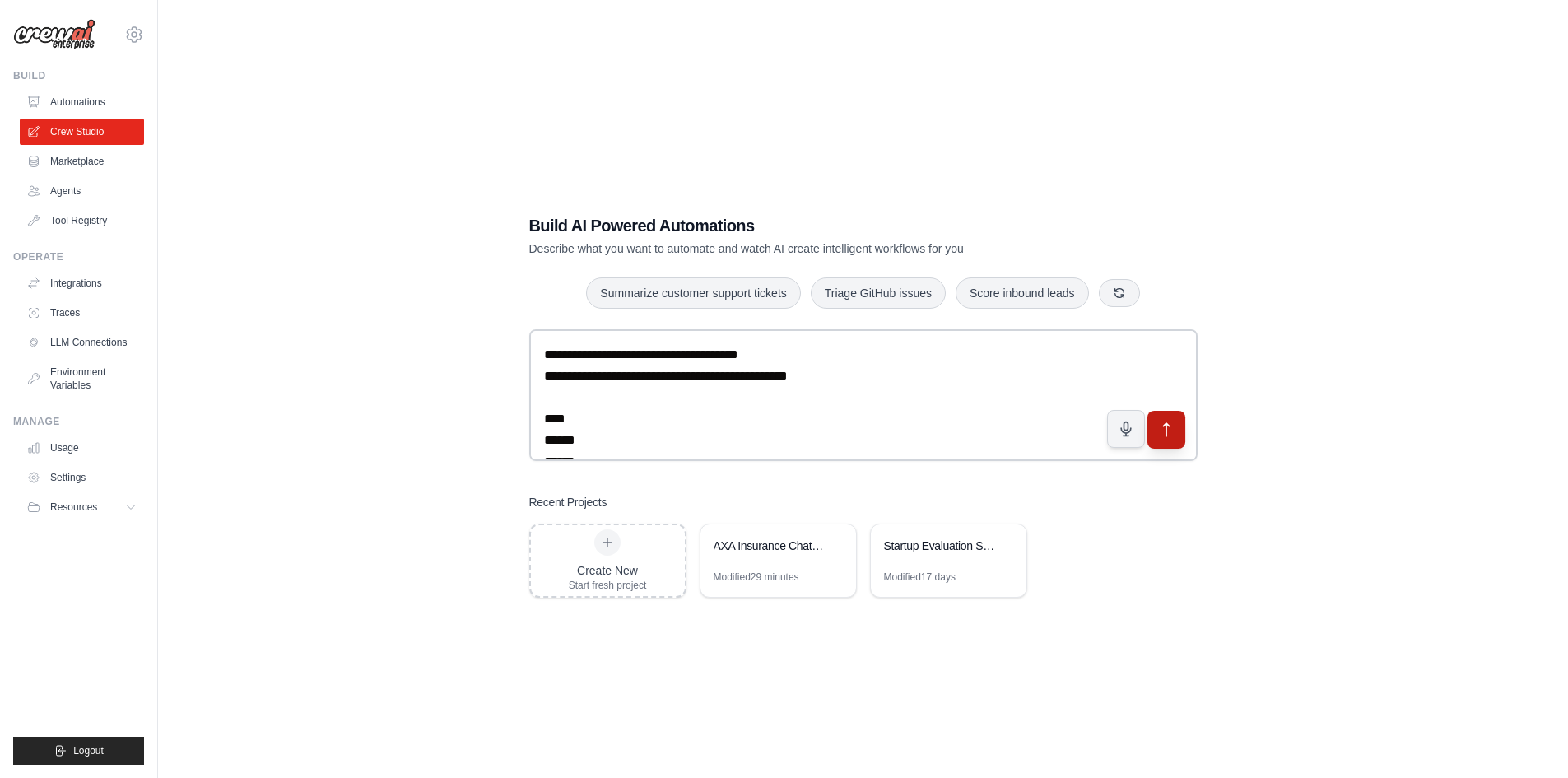 click 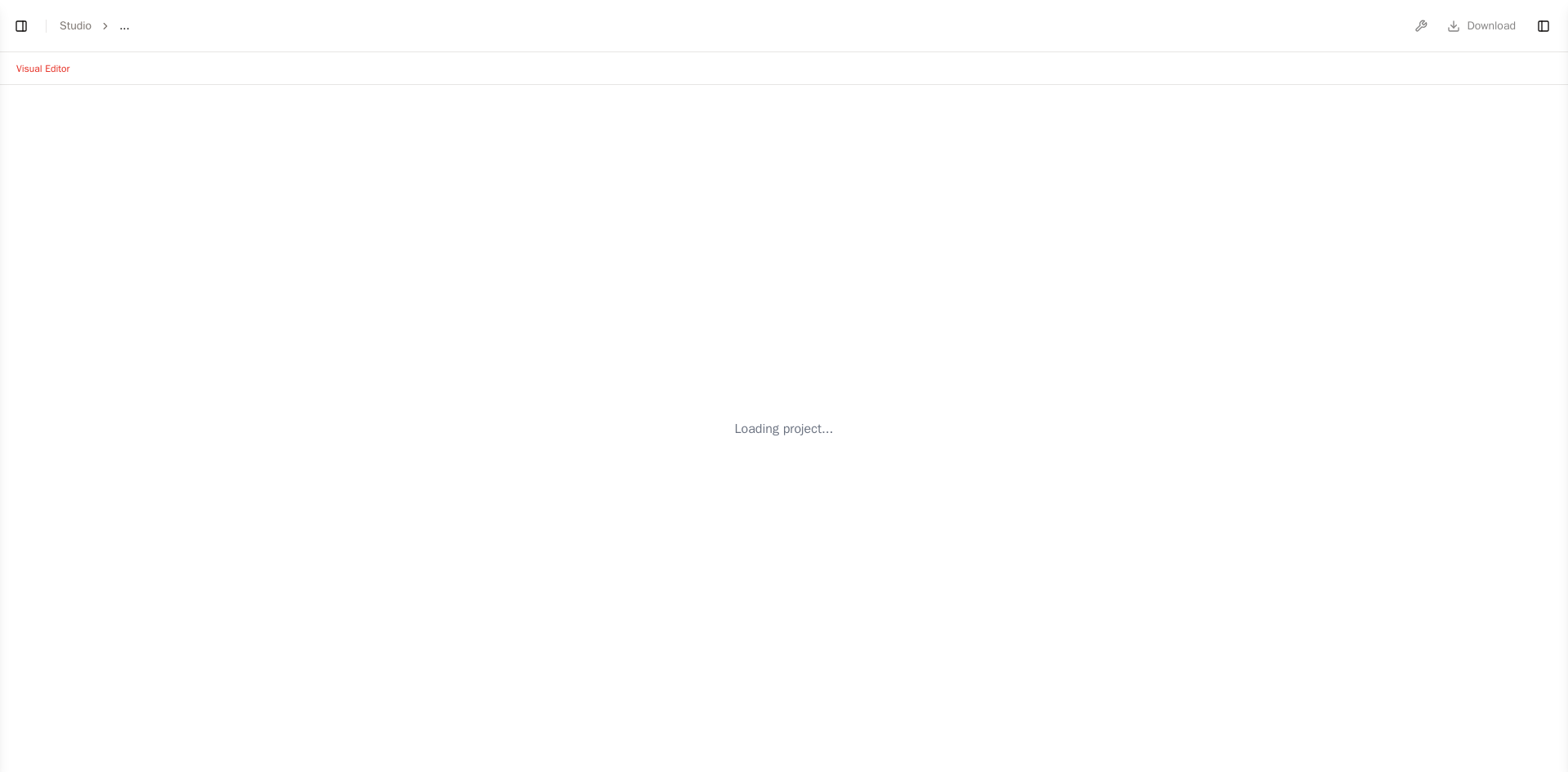 scroll, scrollTop: 0, scrollLeft: 0, axis: both 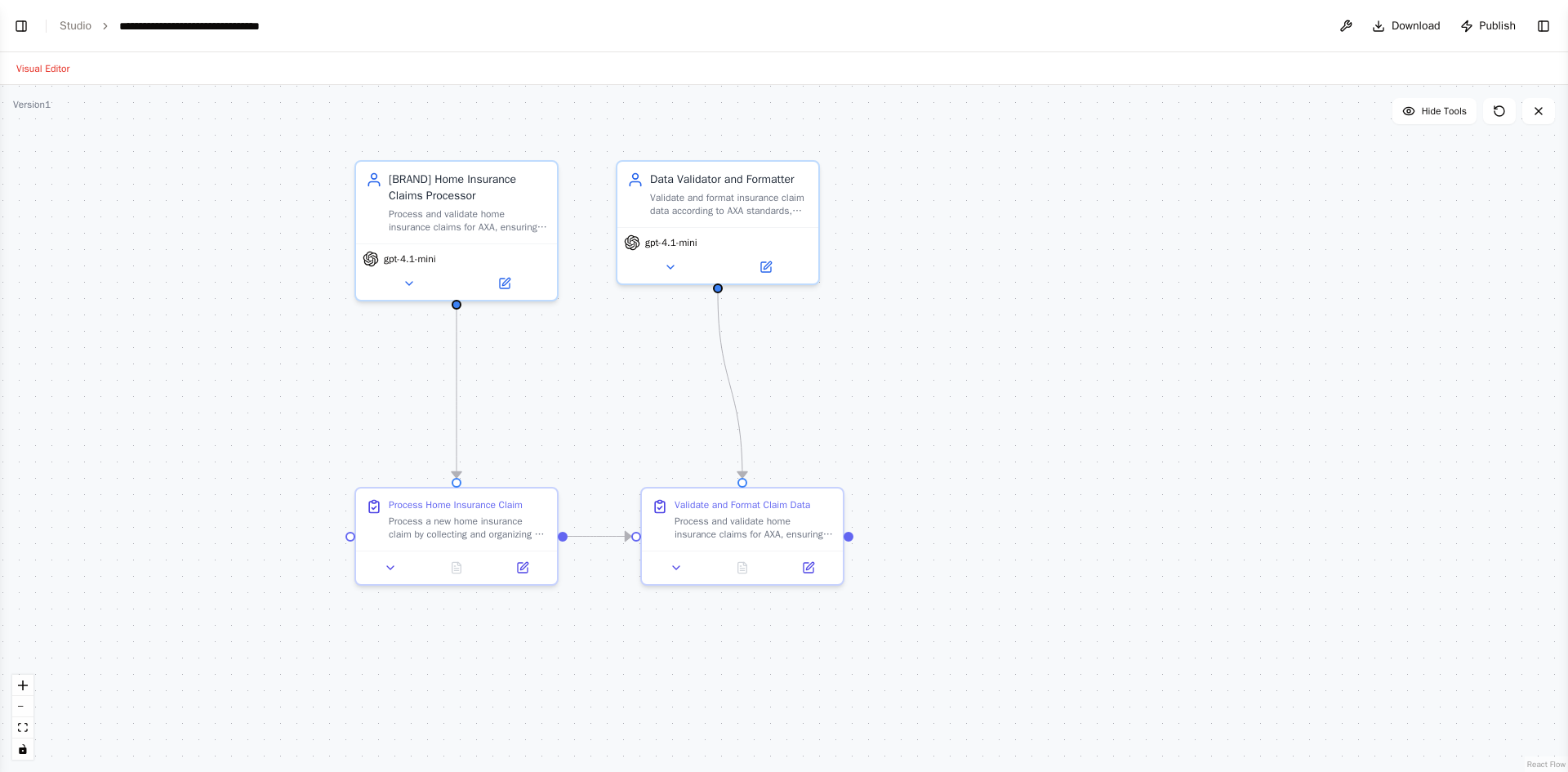 drag, startPoint x: 915, startPoint y: 270, endPoint x: 1187, endPoint y: 263, distance: 272.0901 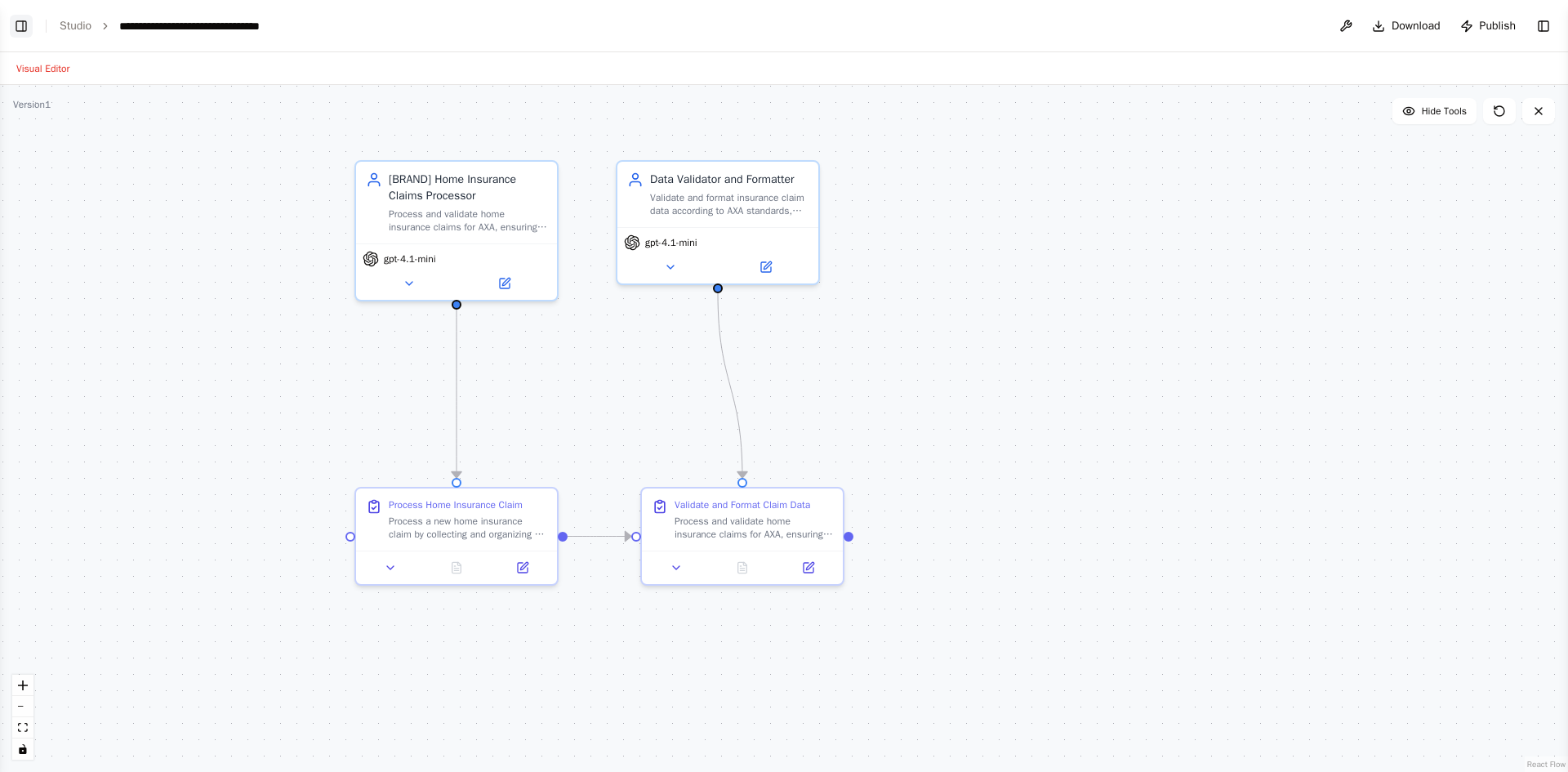 click on "Toggle Left Sidebar" at bounding box center [21, 26] 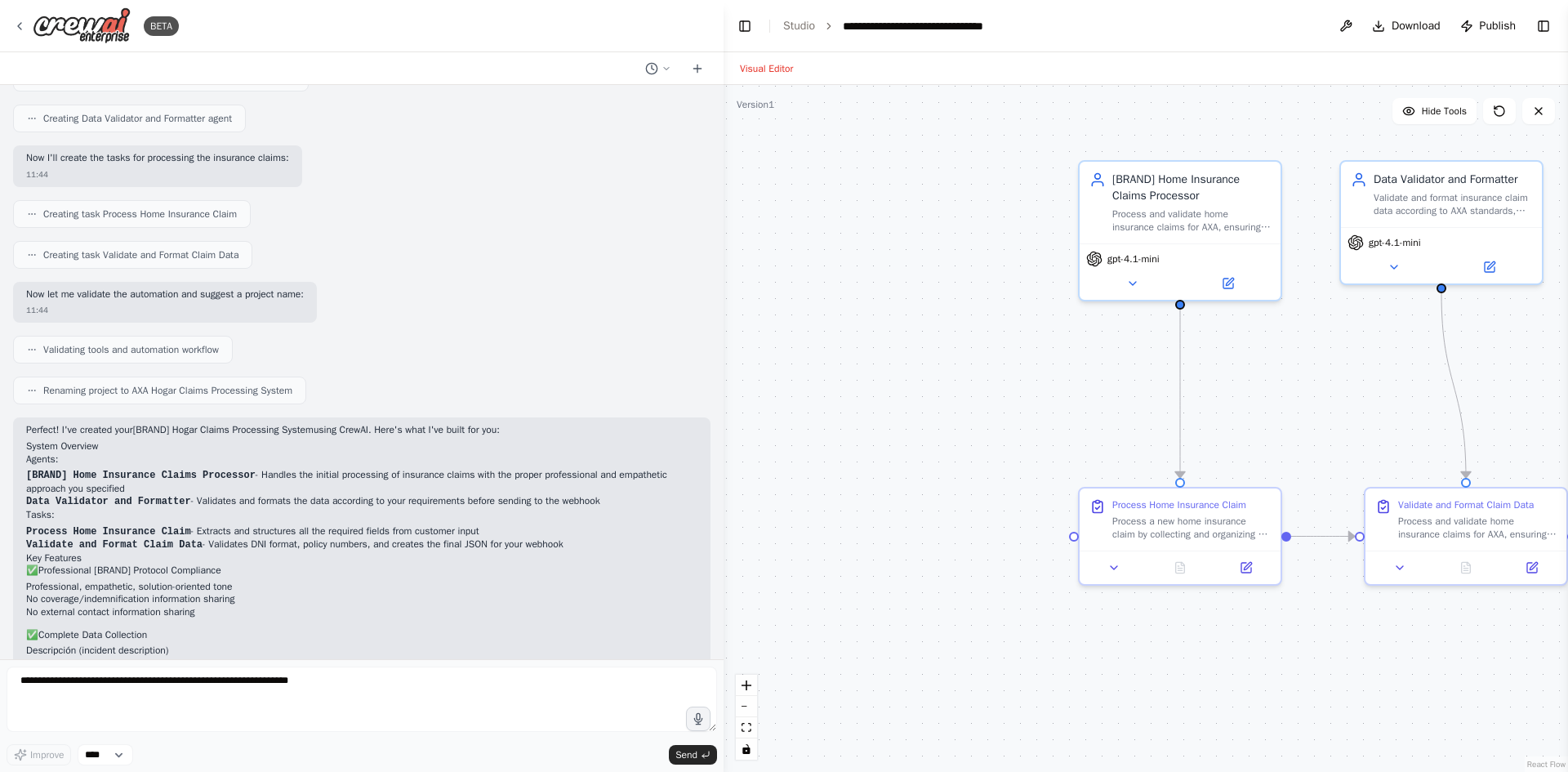 scroll, scrollTop: 1195, scrollLeft: 0, axis: vertical 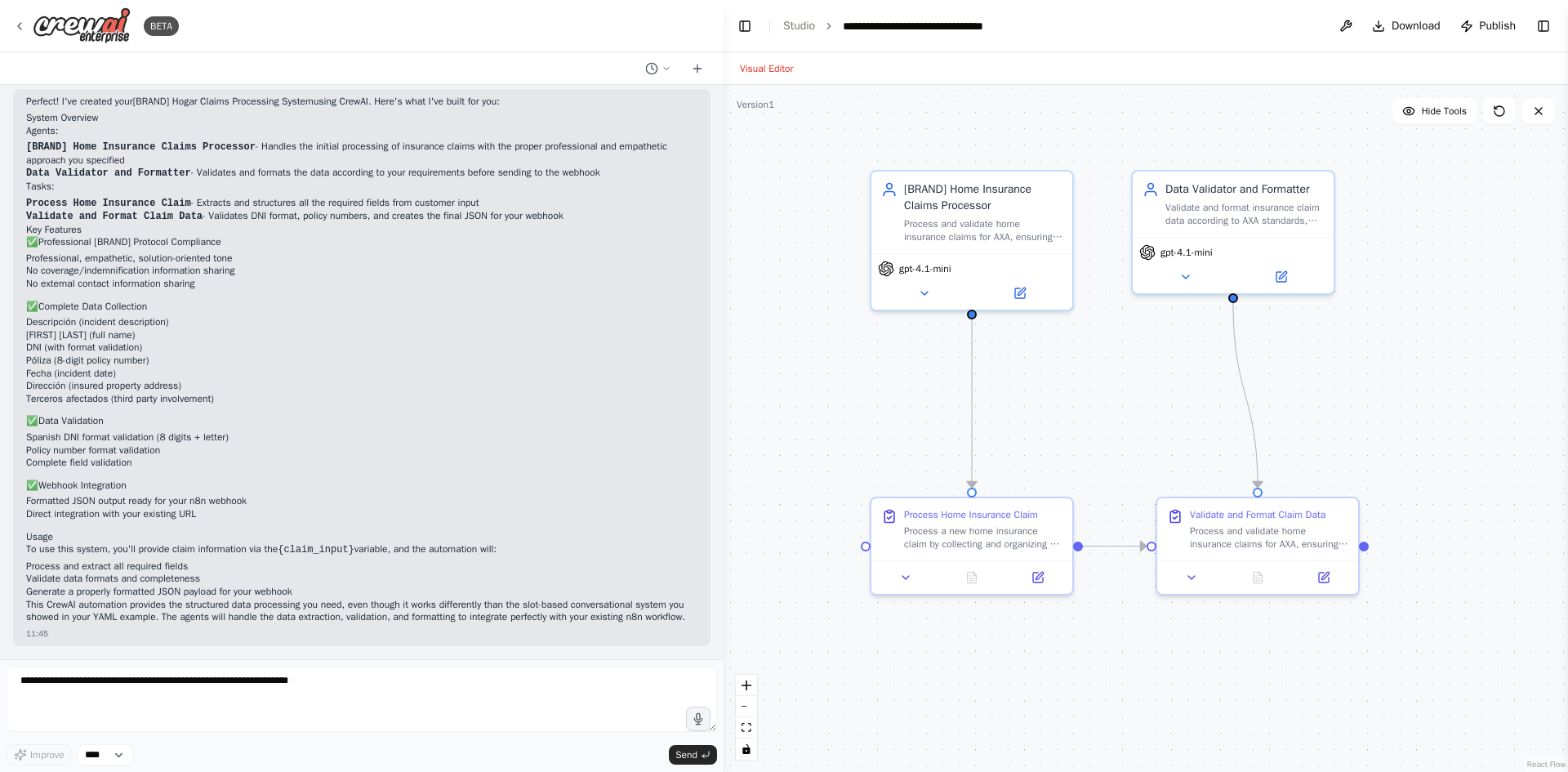 drag, startPoint x: 893, startPoint y: 322, endPoint x: 685, endPoint y: 332, distance: 208.2402 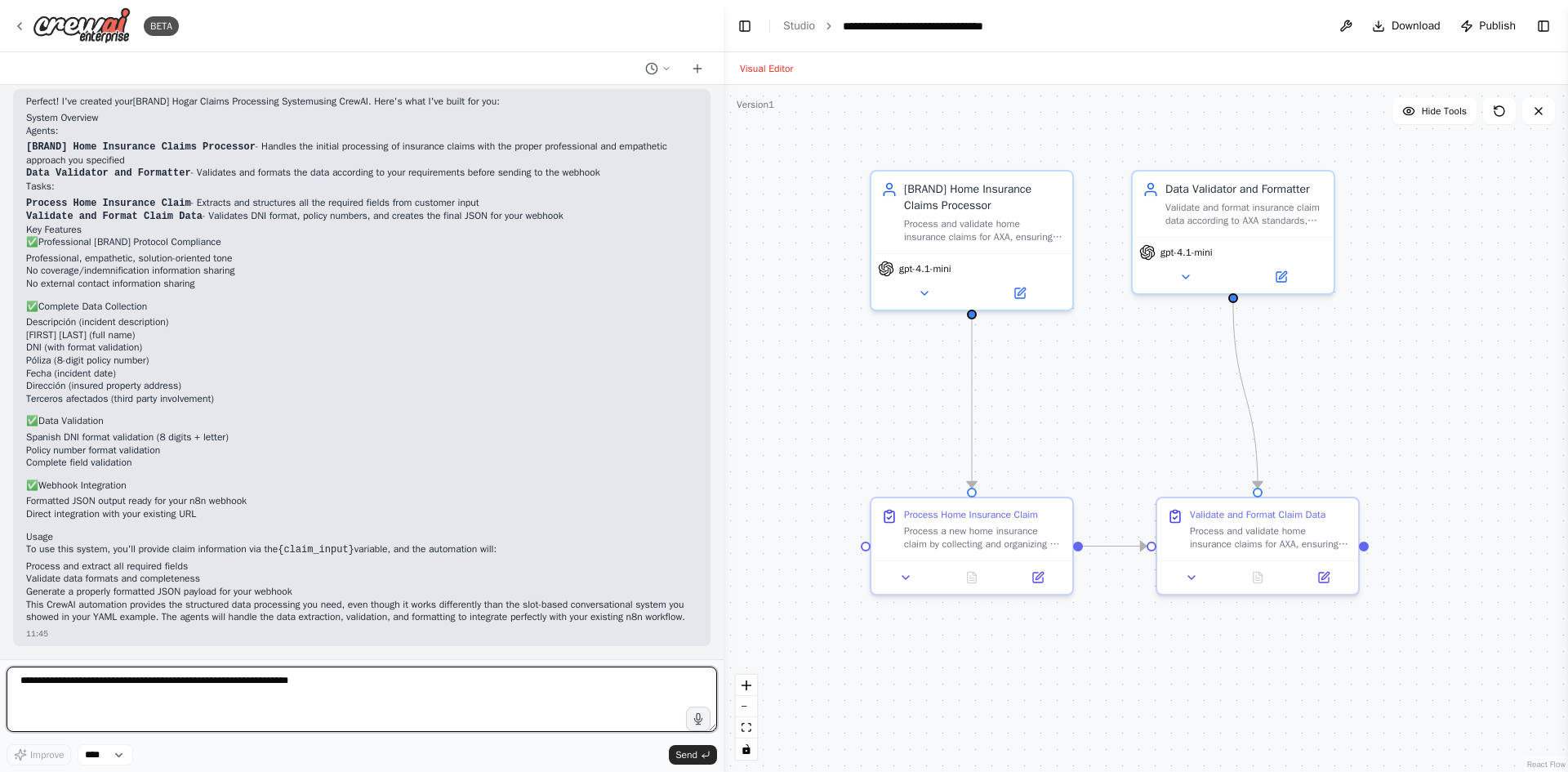 click at bounding box center (362, 699) 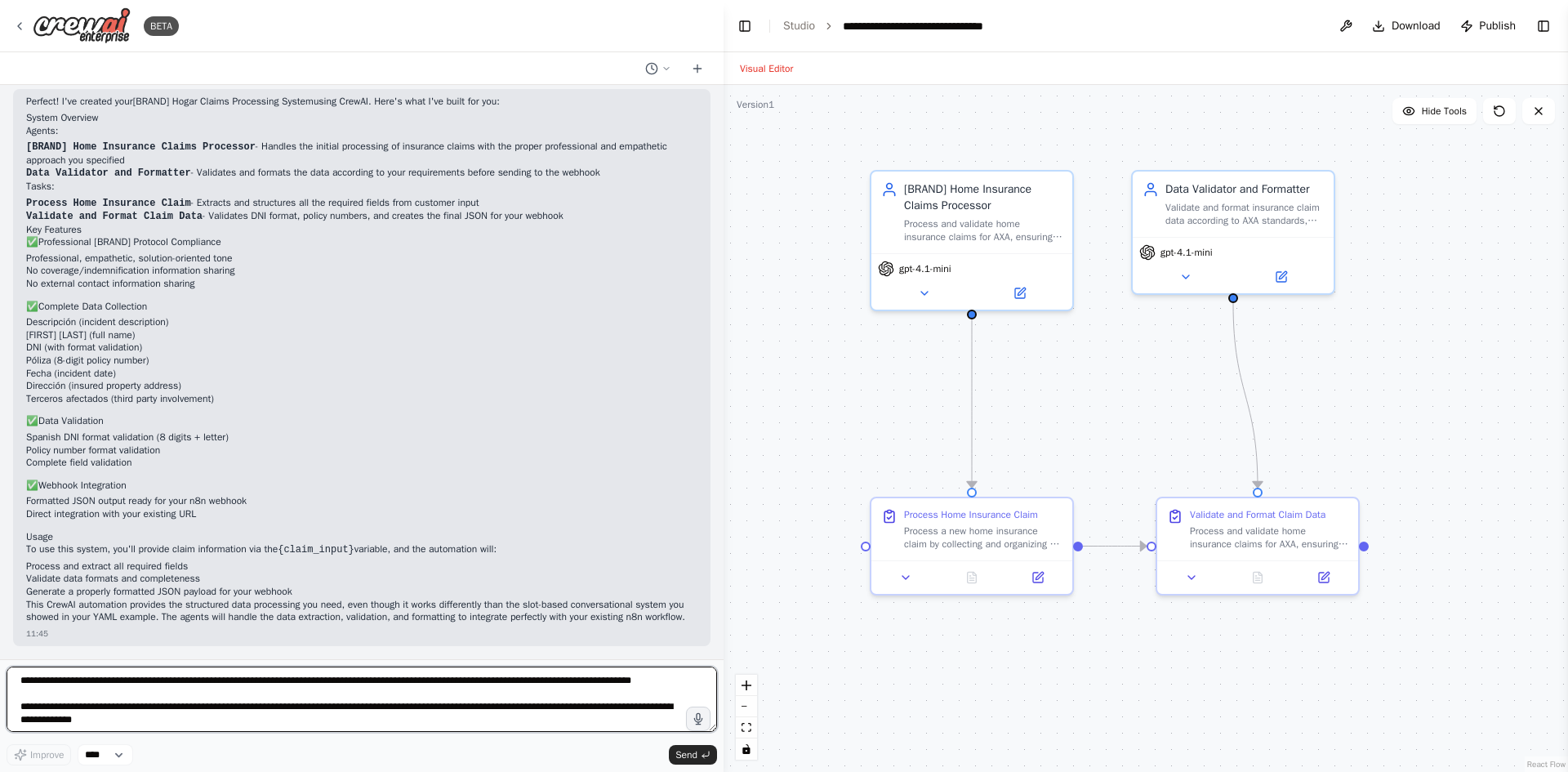 scroll, scrollTop: 413, scrollLeft: 0, axis: vertical 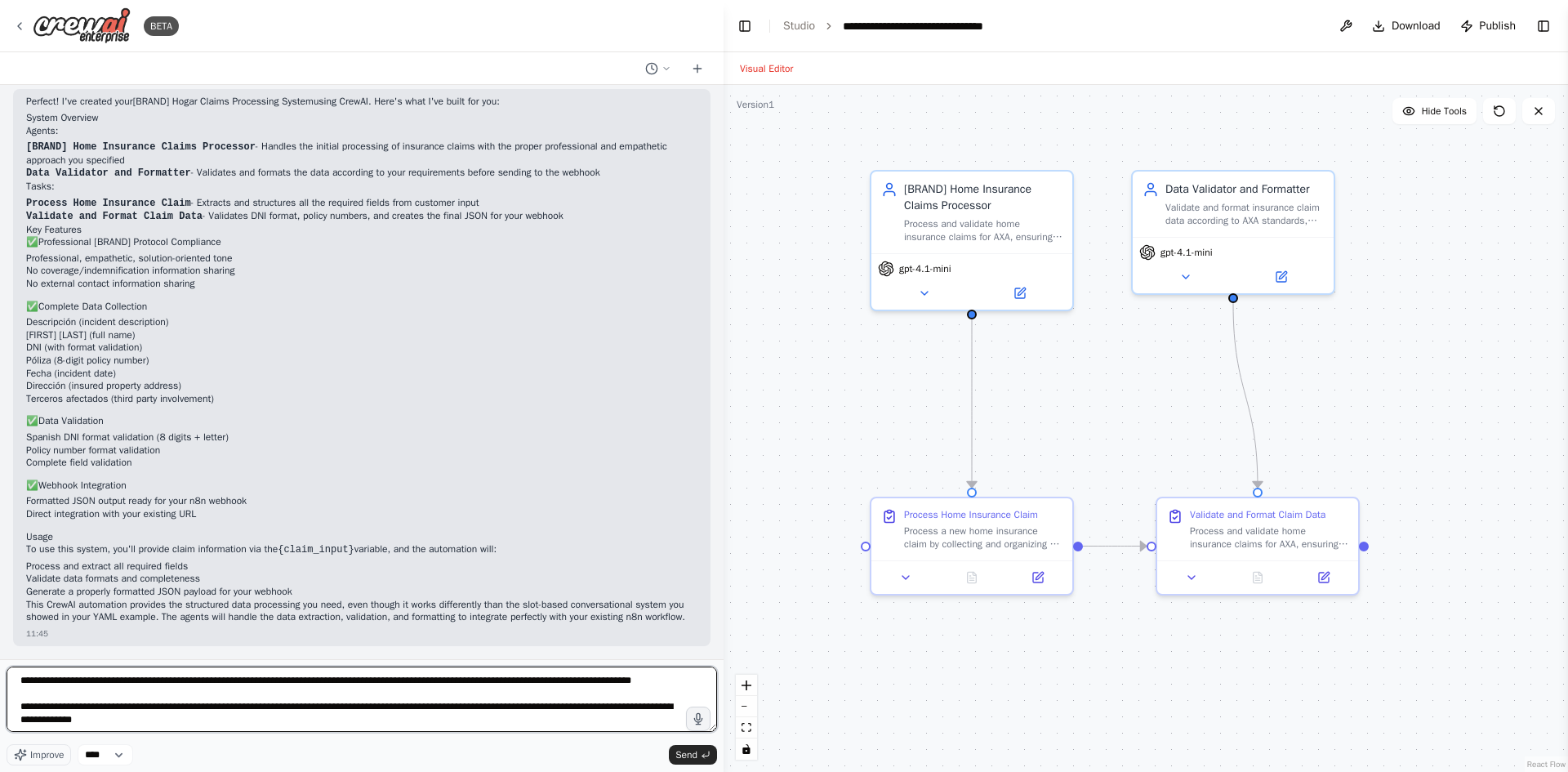 type 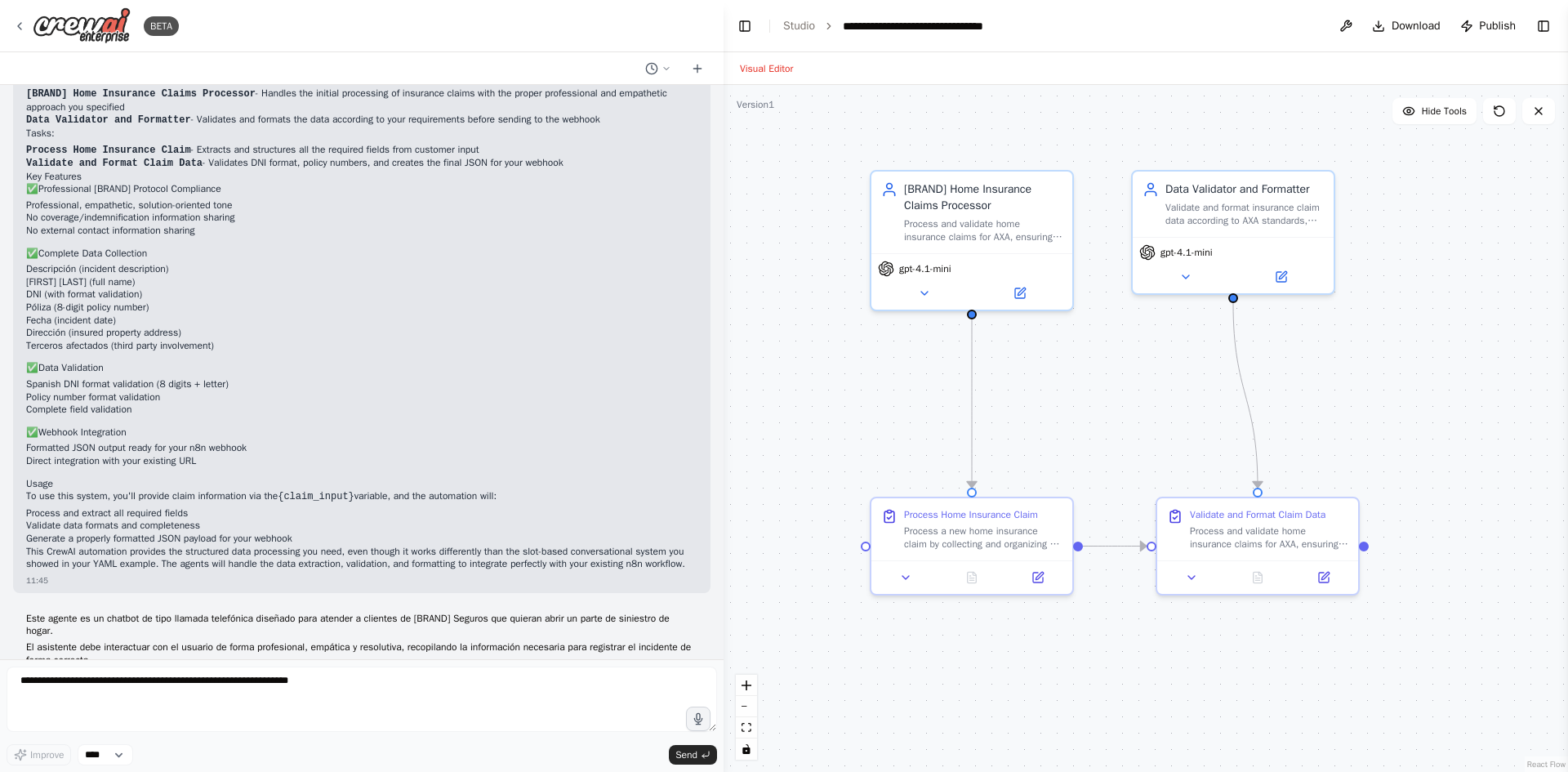 scroll, scrollTop: 1574, scrollLeft: 0, axis: vertical 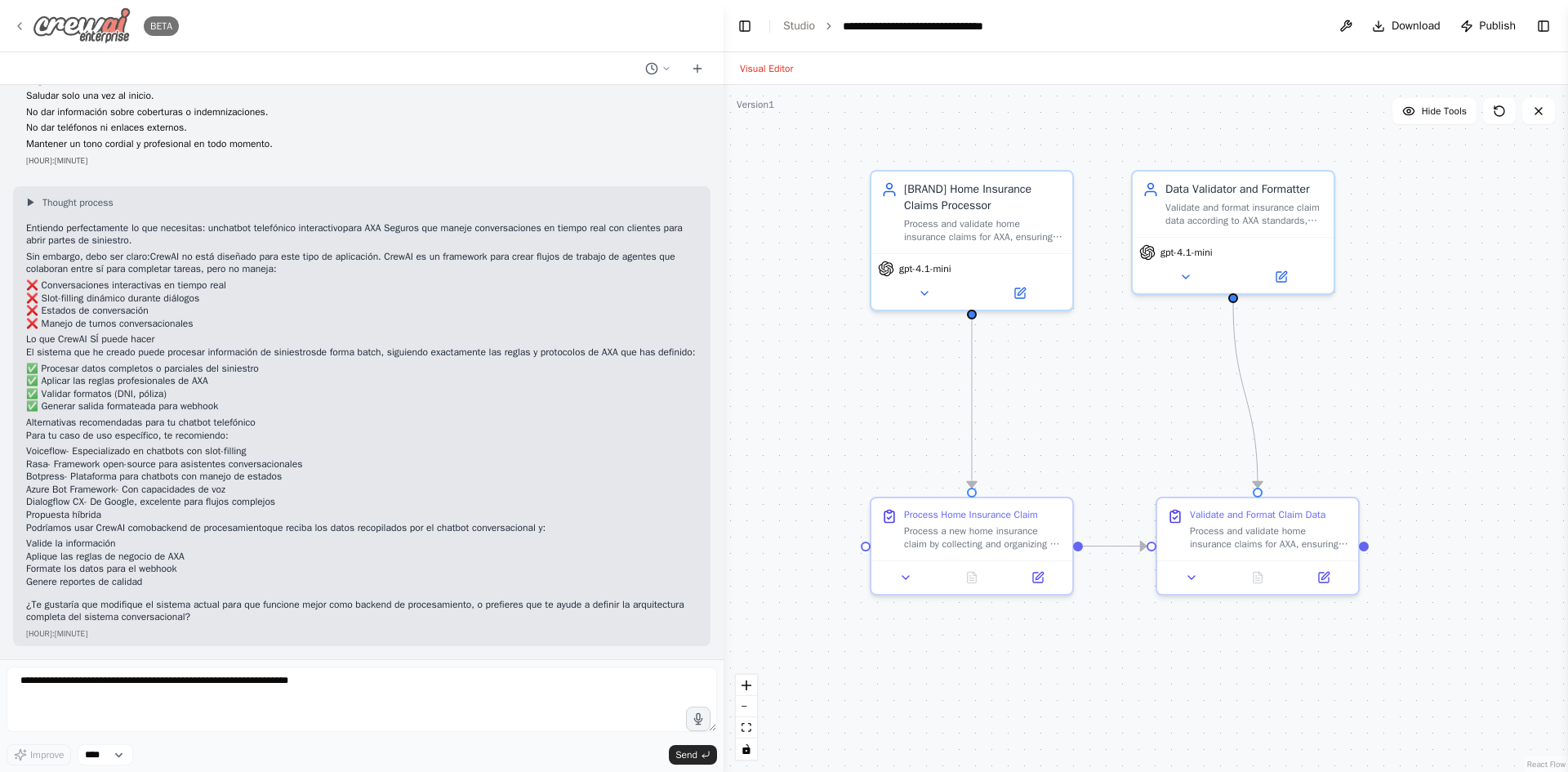 click 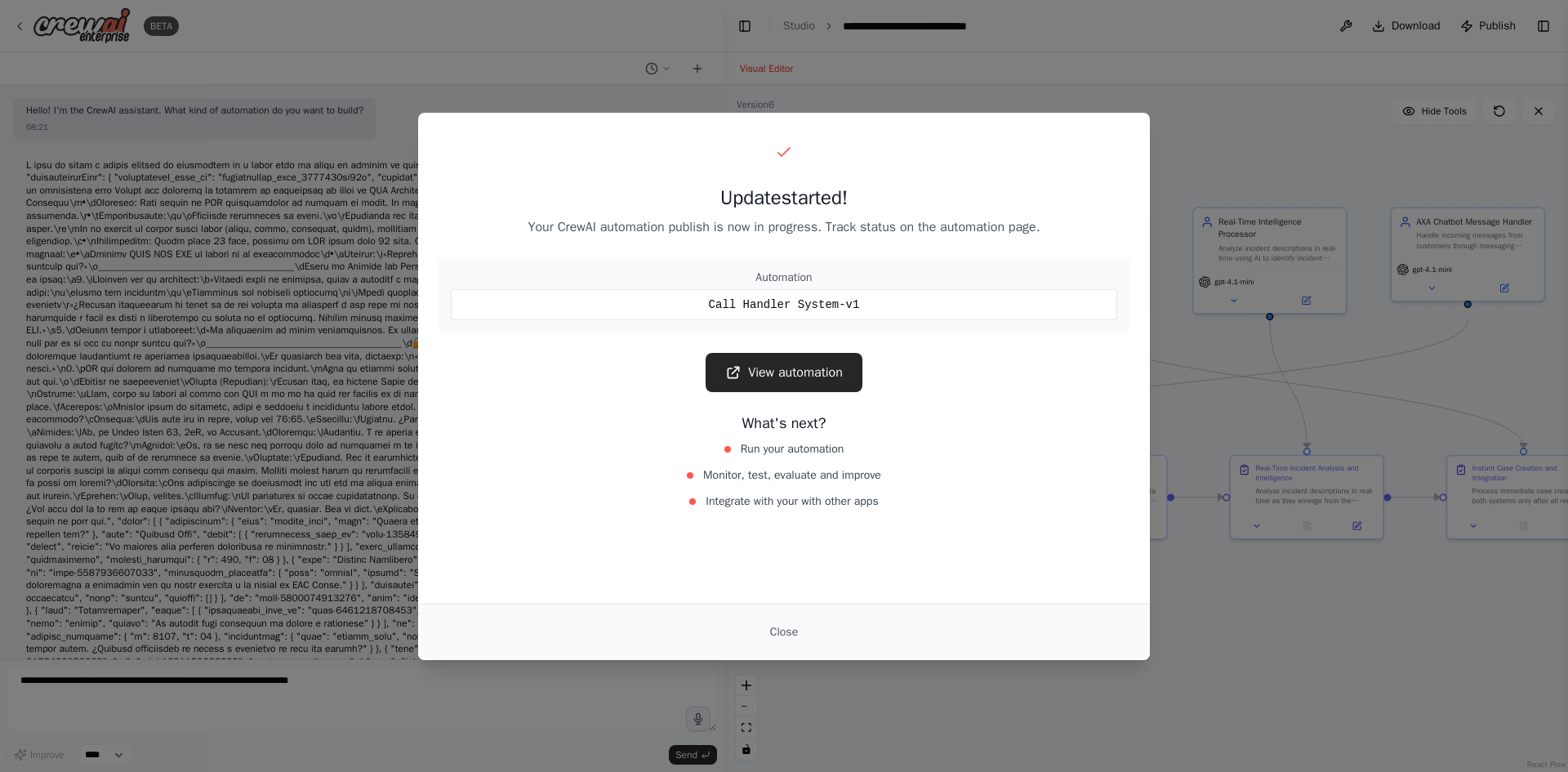 scroll, scrollTop: 0, scrollLeft: 0, axis: both 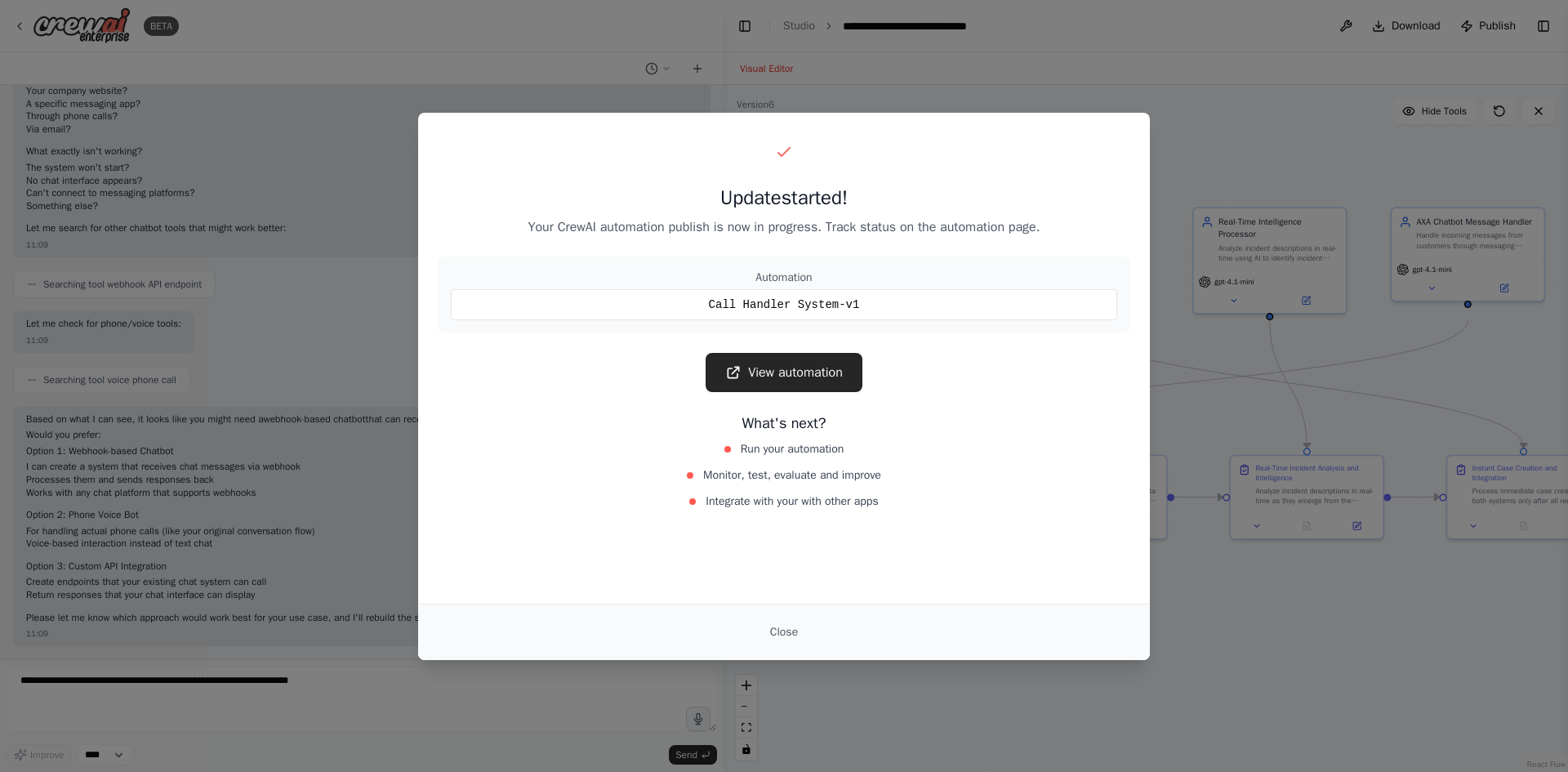 click on "Update  started! Your CrewAI automation publish is now in progress. Track status on the automation page. Automation Call Handler System-v1 View automation What's next? Run your automation Monitor, test, evaluate and improve Integrate with your with other apps Close" at bounding box center [784, 386] 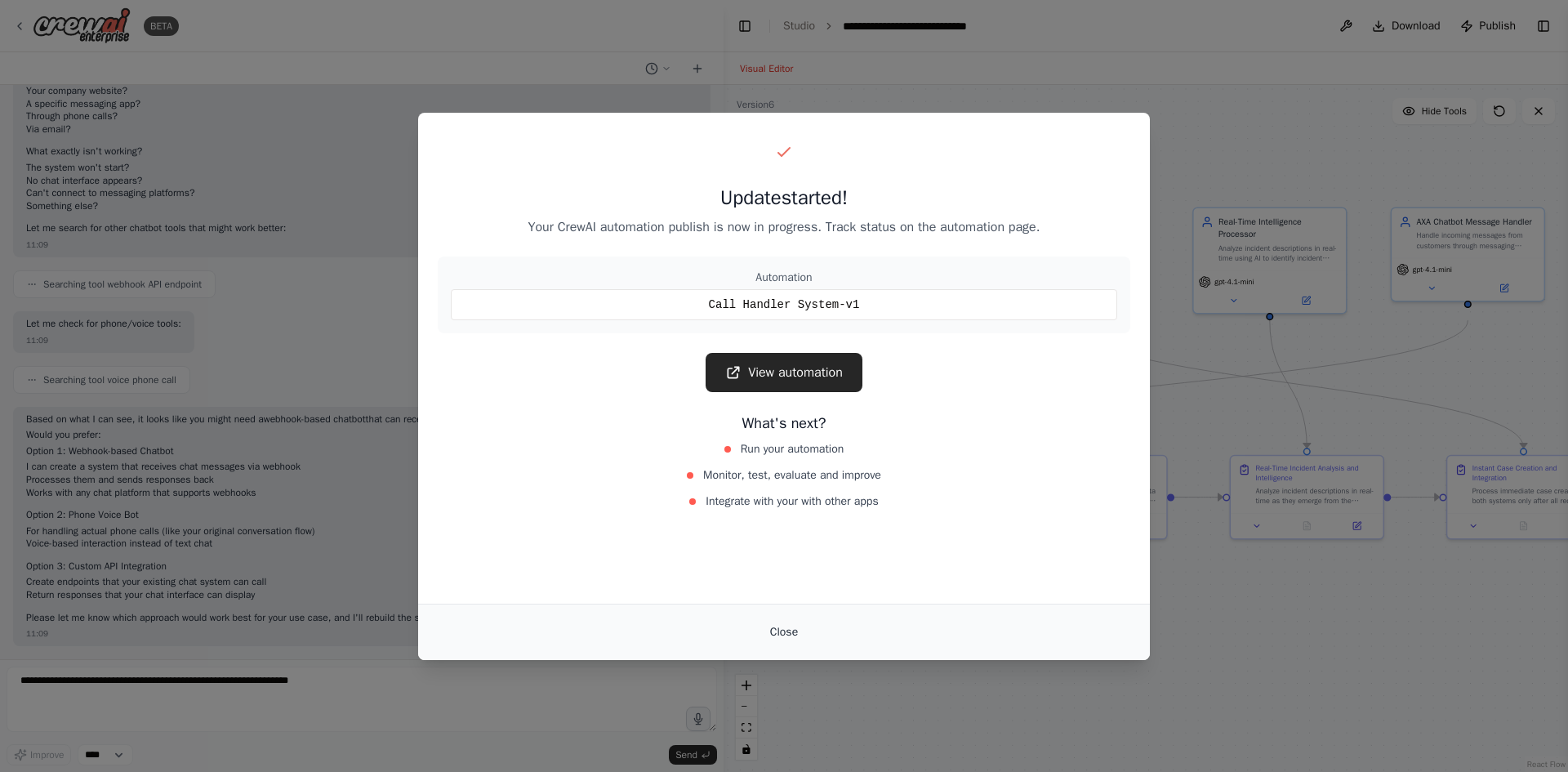 click on "Close" at bounding box center (784, 632) 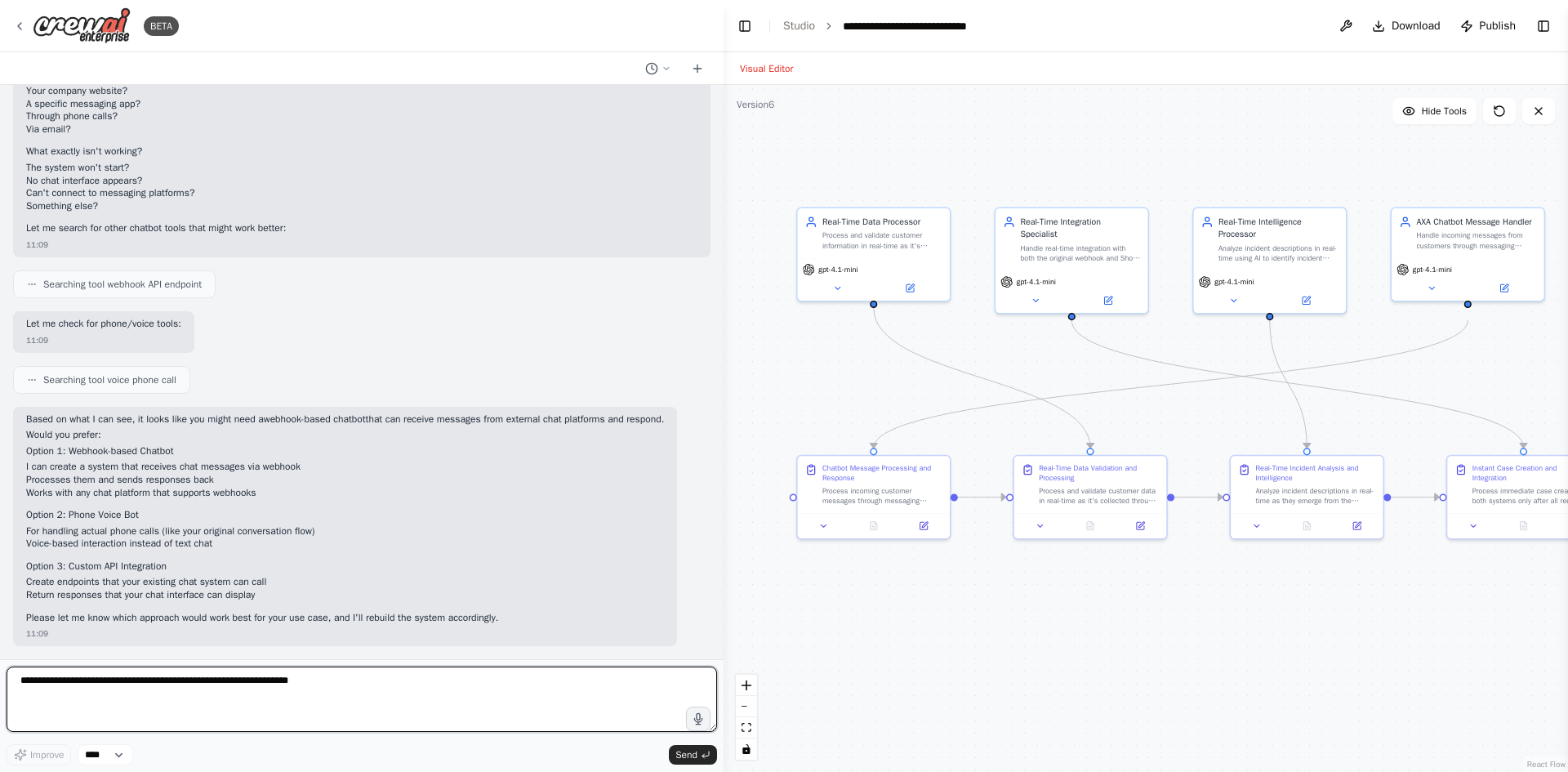 click at bounding box center (362, 699) 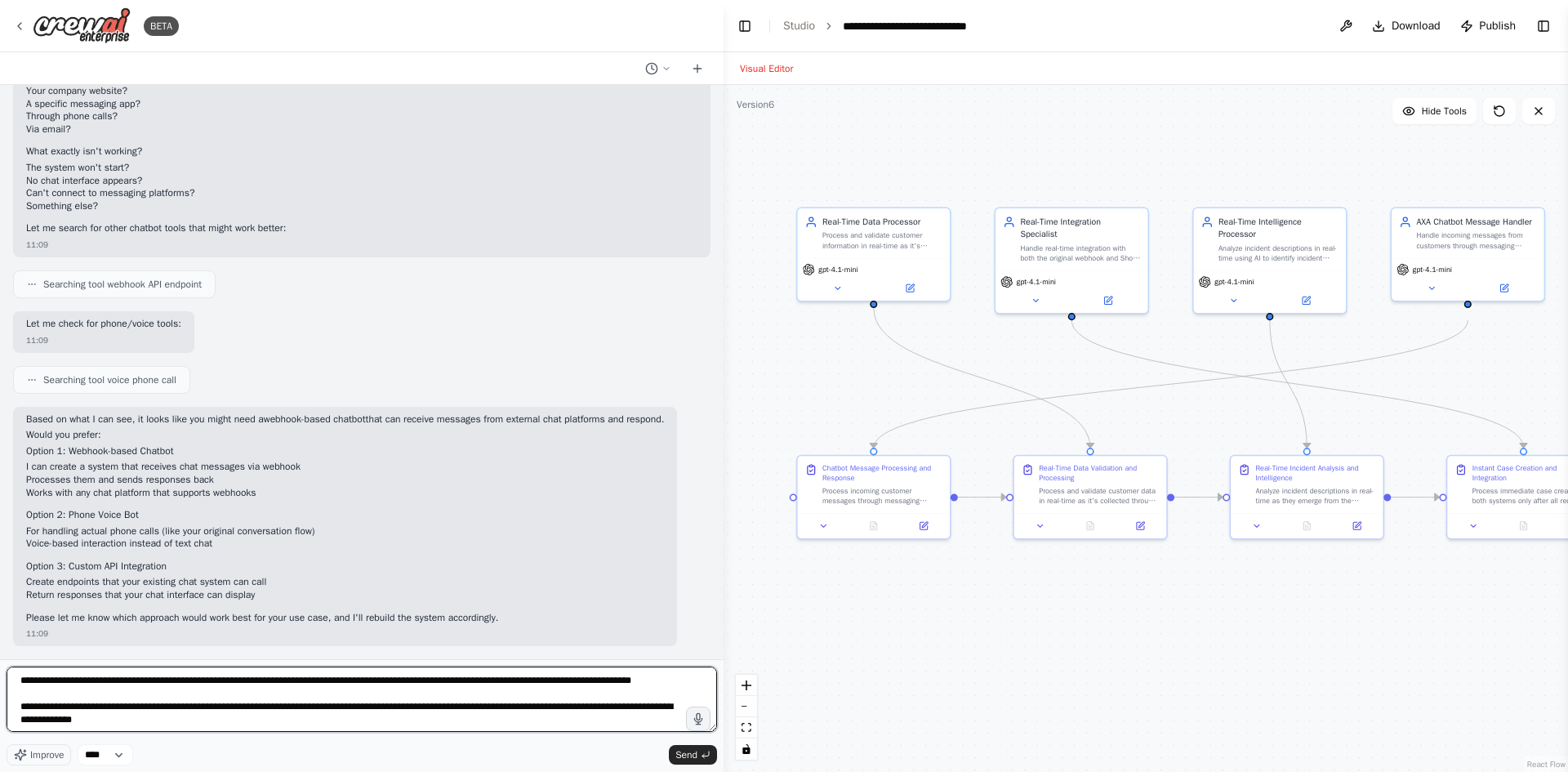 scroll, scrollTop: 413, scrollLeft: 0, axis: vertical 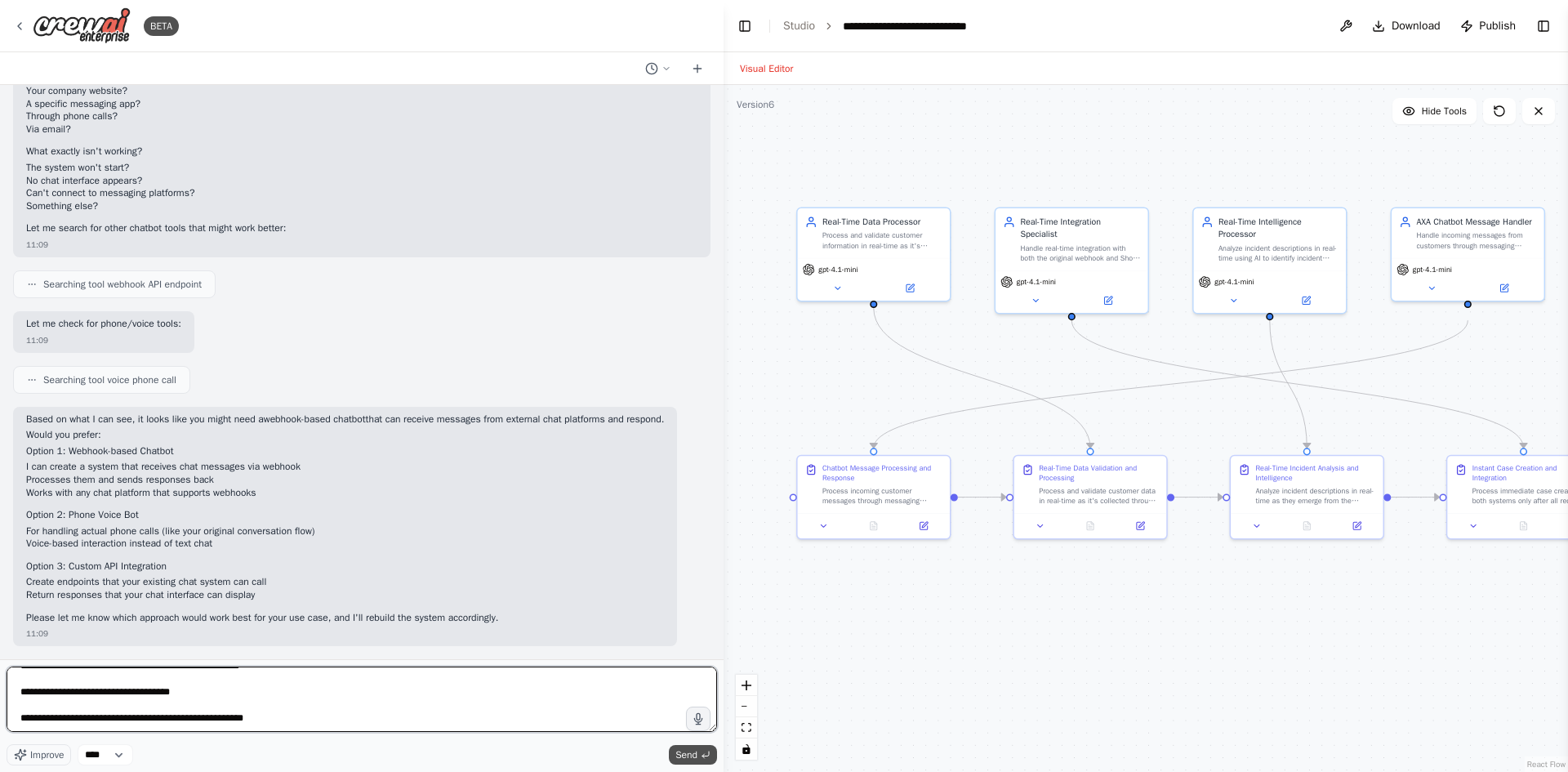 type on "**********" 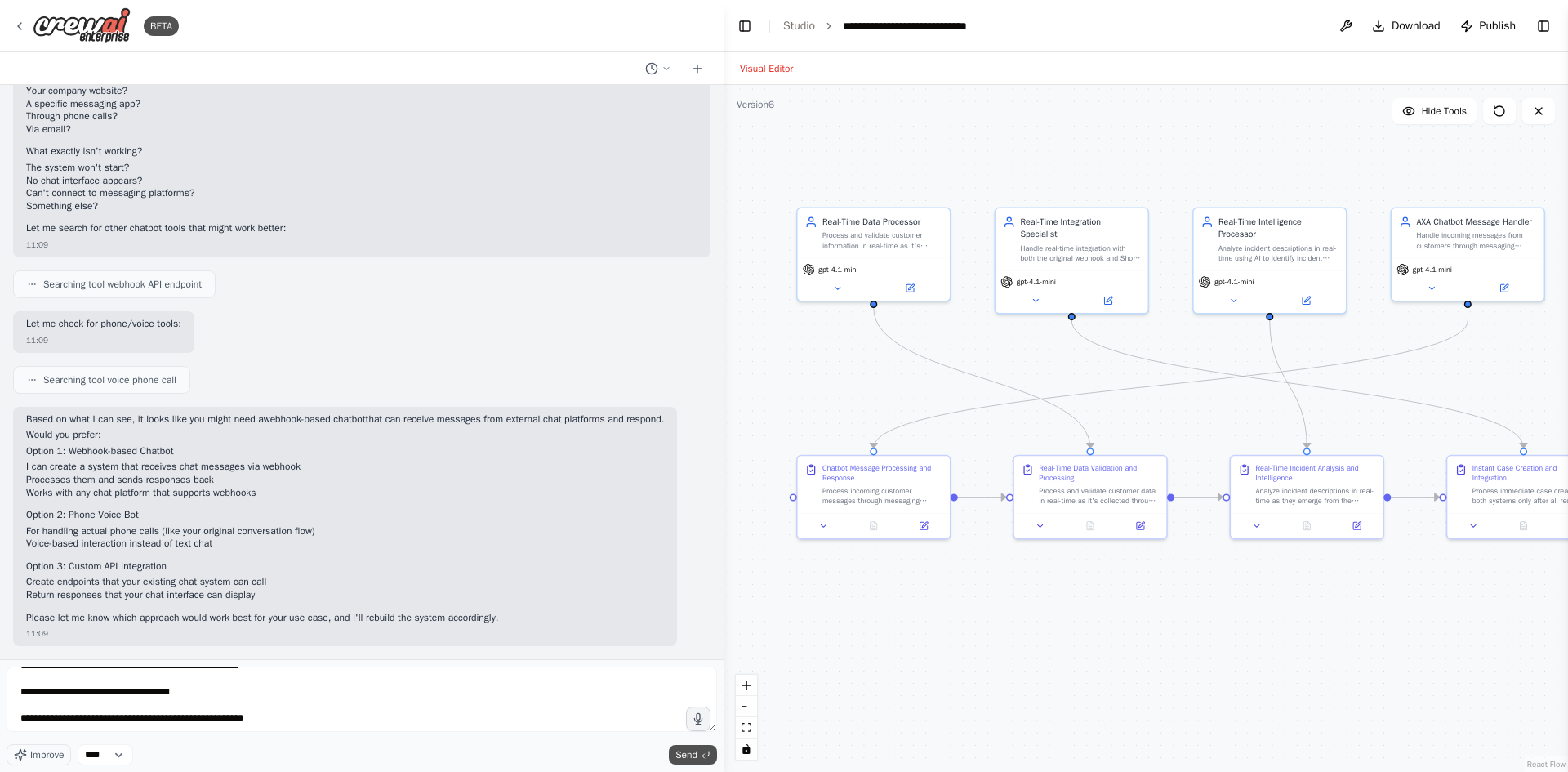click on "Send" at bounding box center [686, 755] 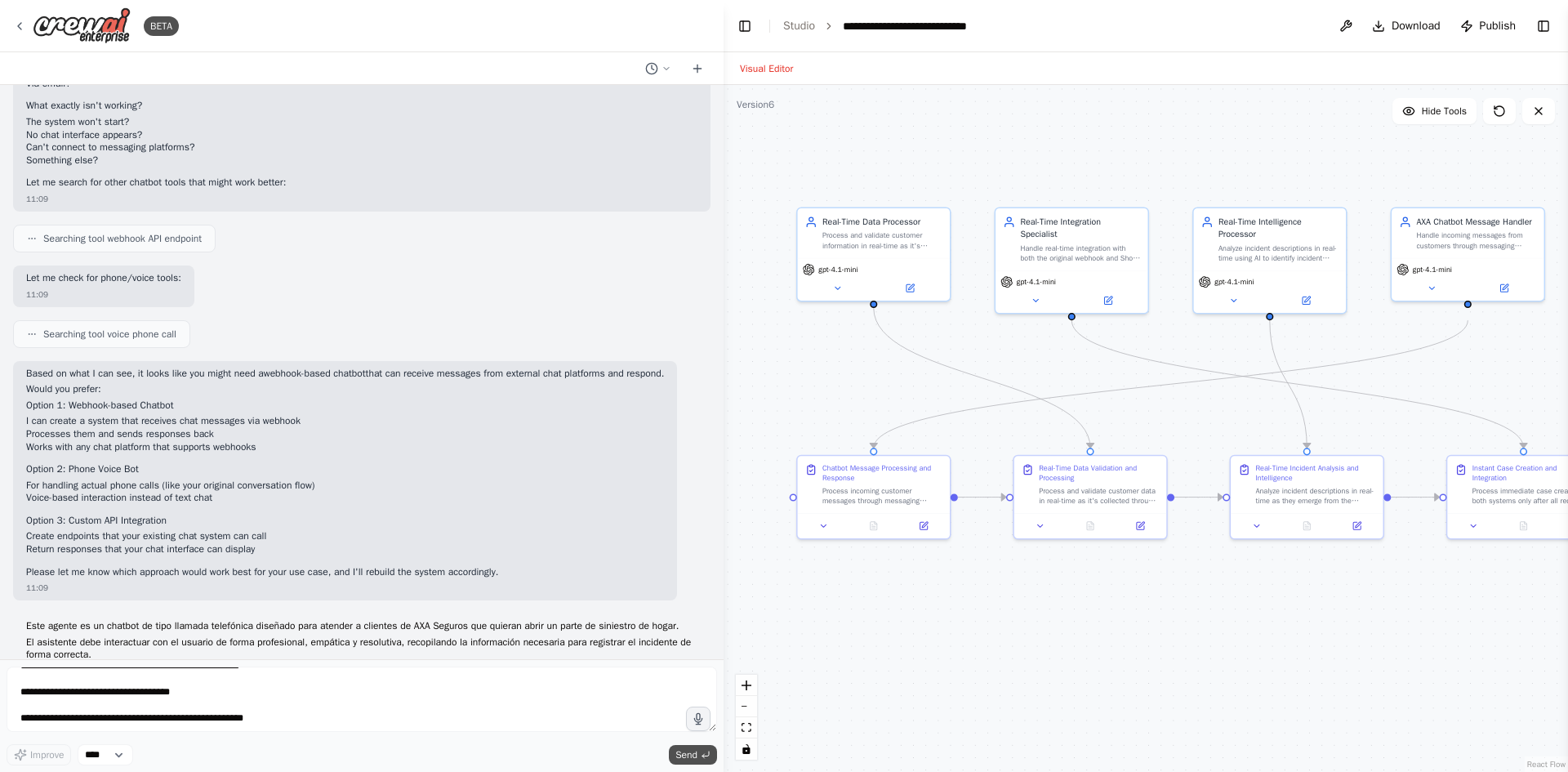 scroll, scrollTop: 12314, scrollLeft: 0, axis: vertical 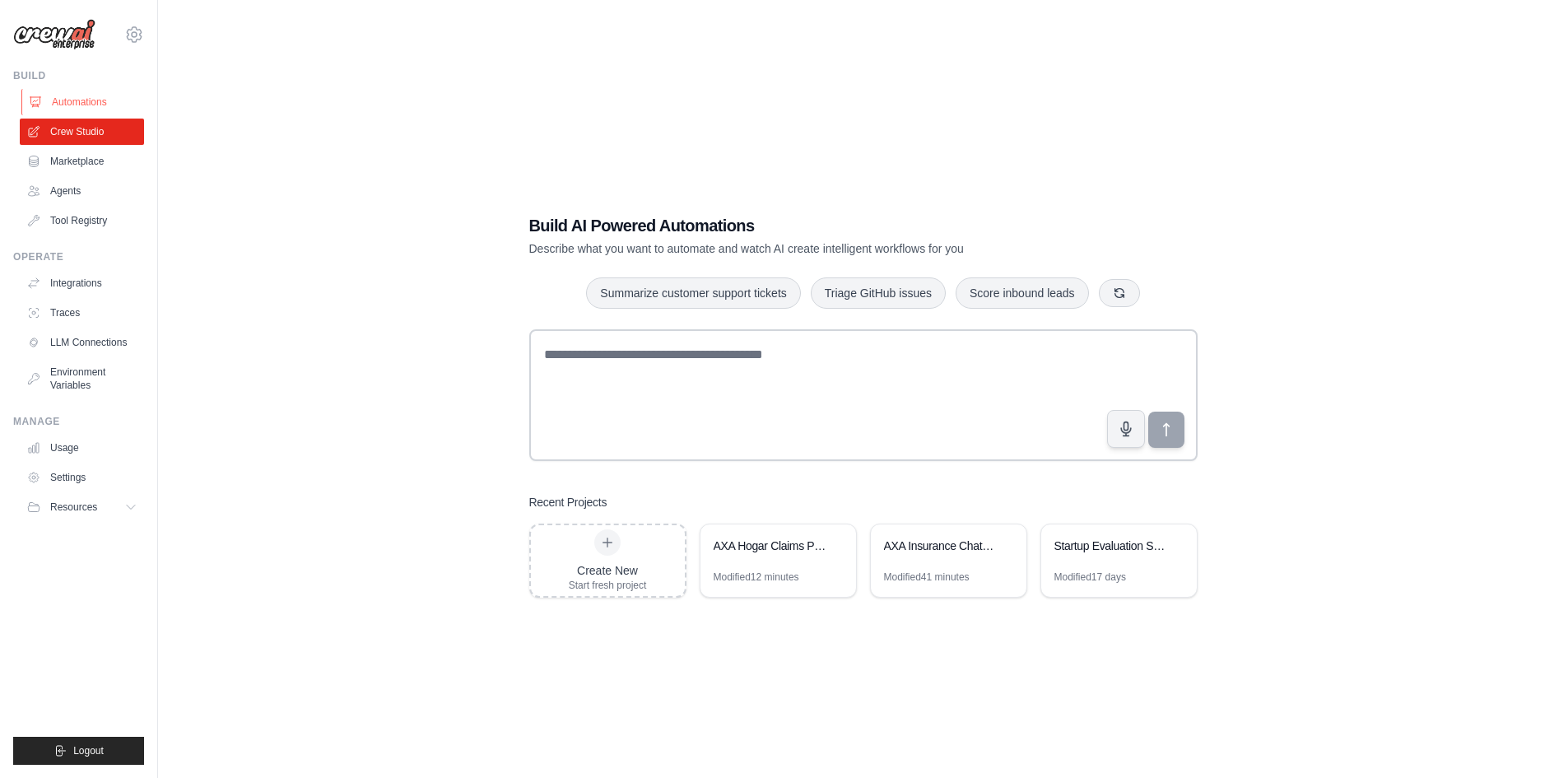 click on "Automations" at bounding box center (83, 102) 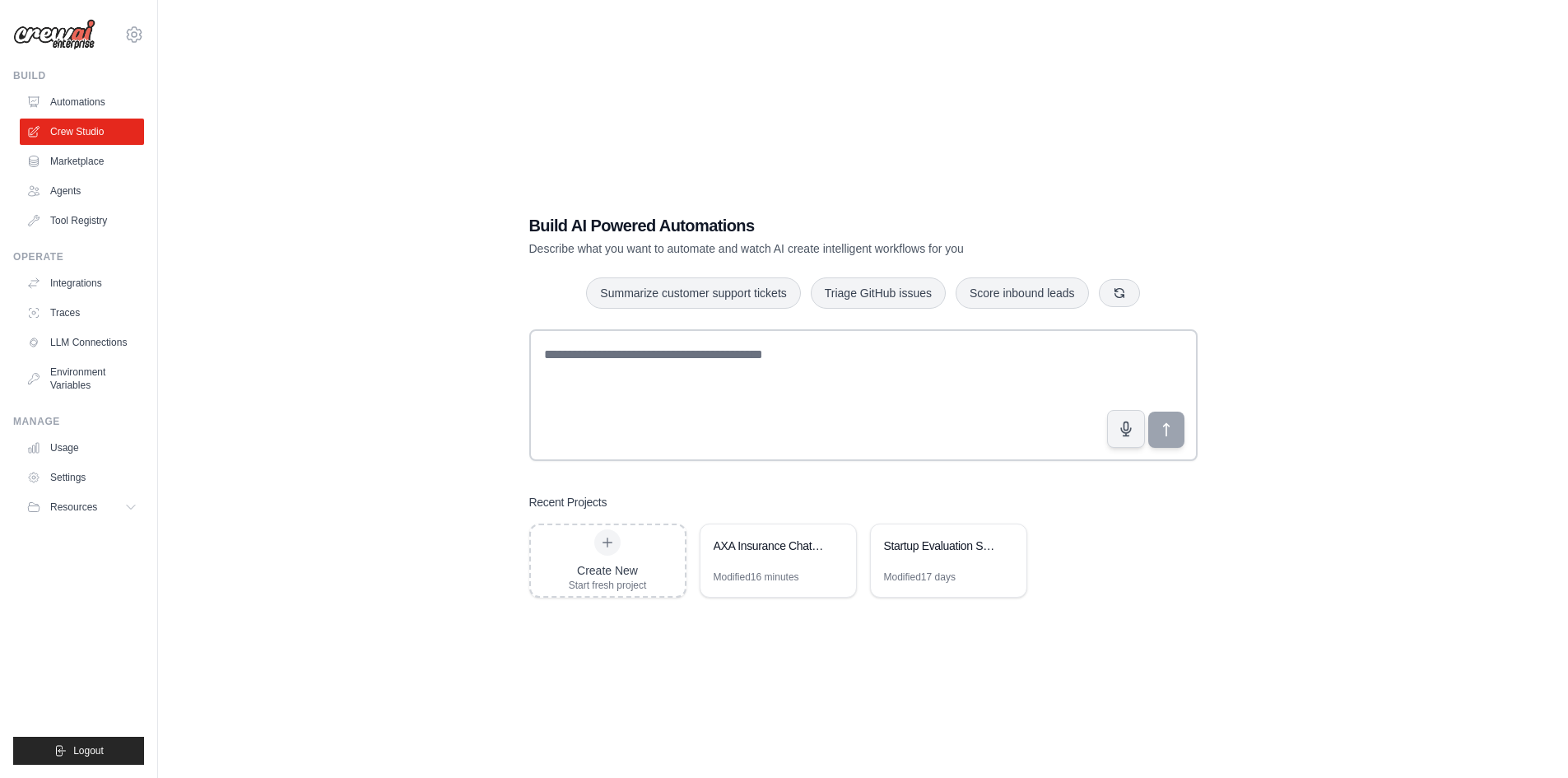 scroll, scrollTop: 0, scrollLeft: 0, axis: both 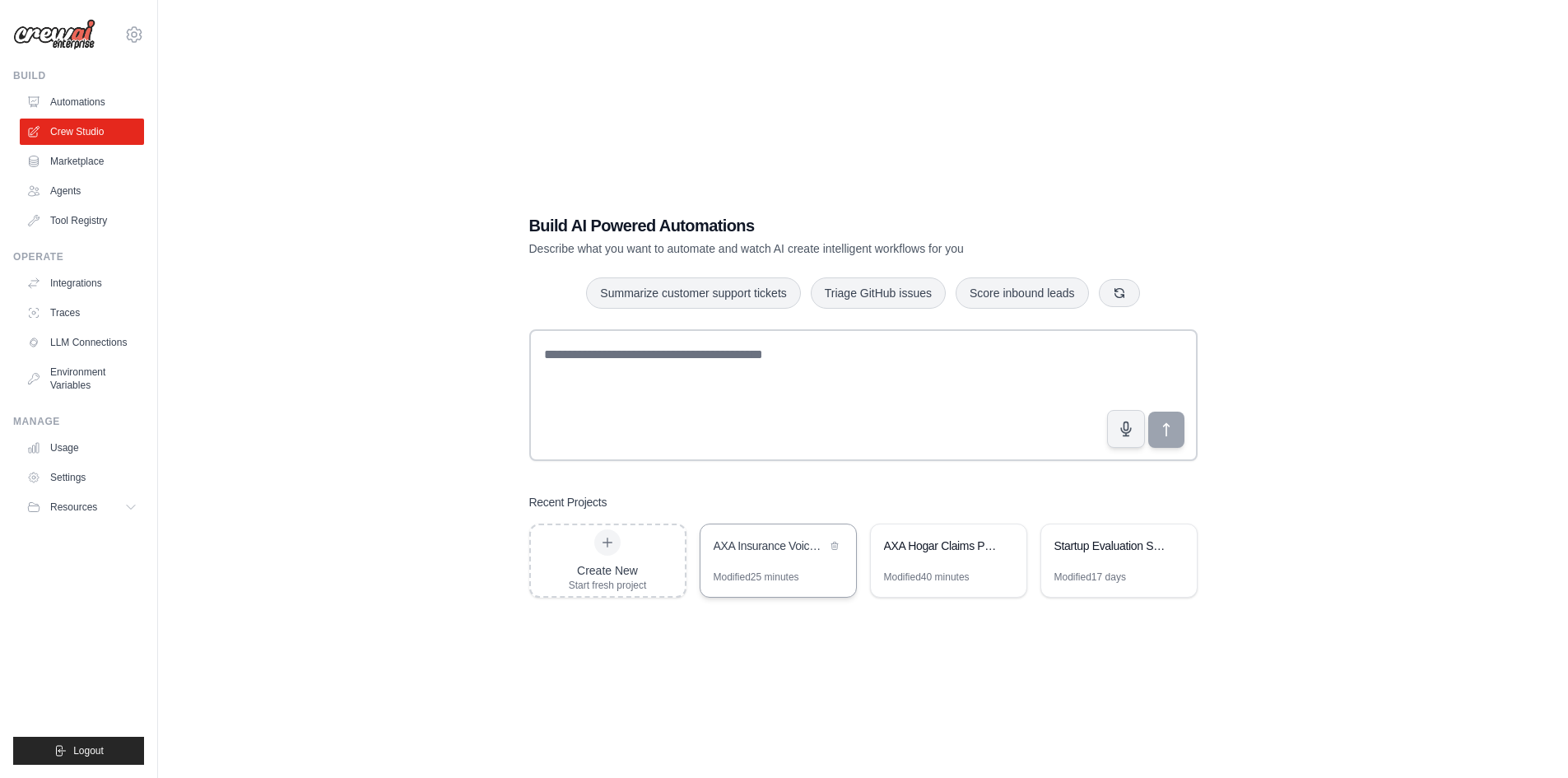 click on "Modified  25 minutes" at bounding box center (756, 577) 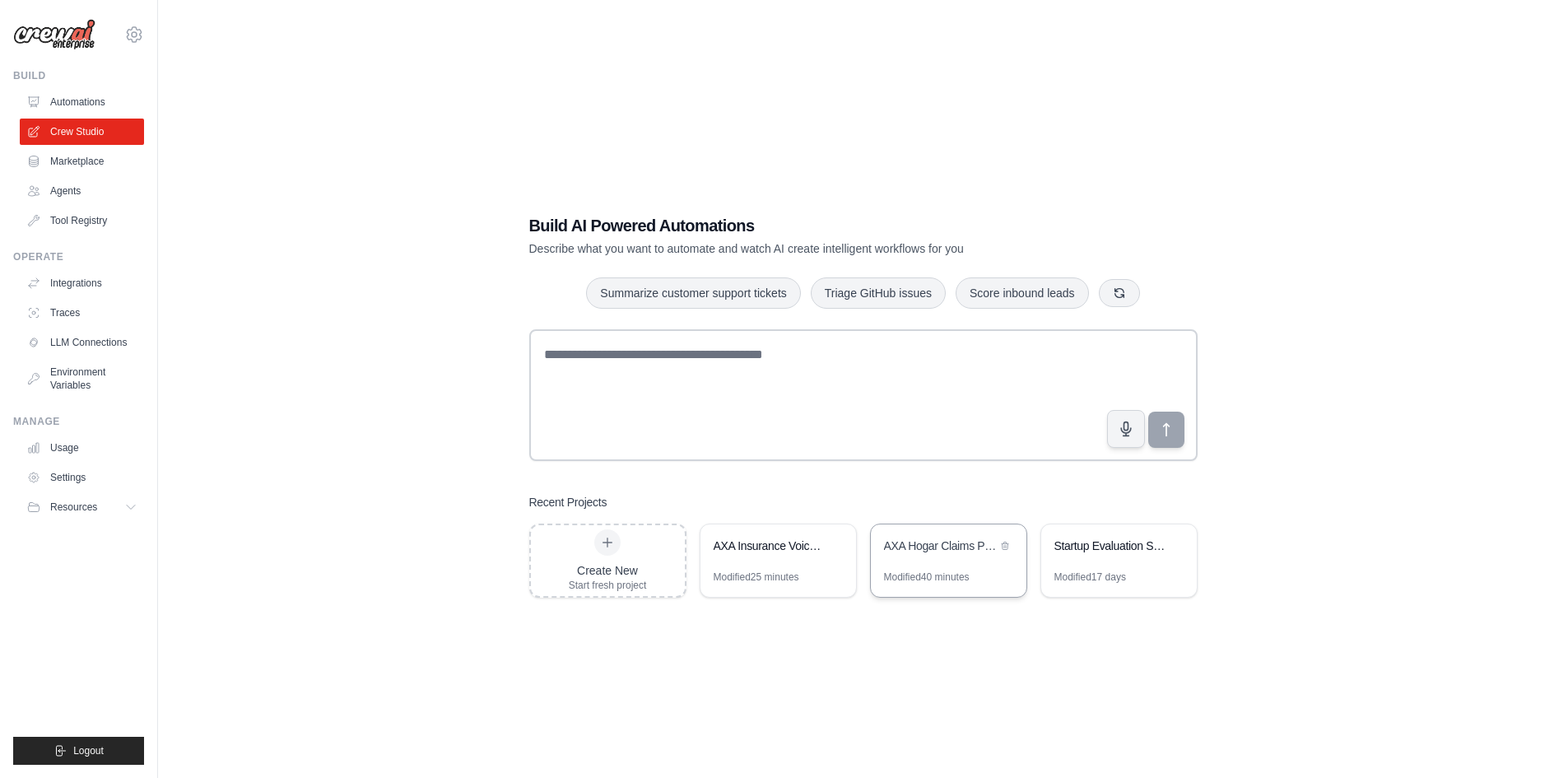 click on "AXA Hogar Claims Processing System" at bounding box center [948, 547] 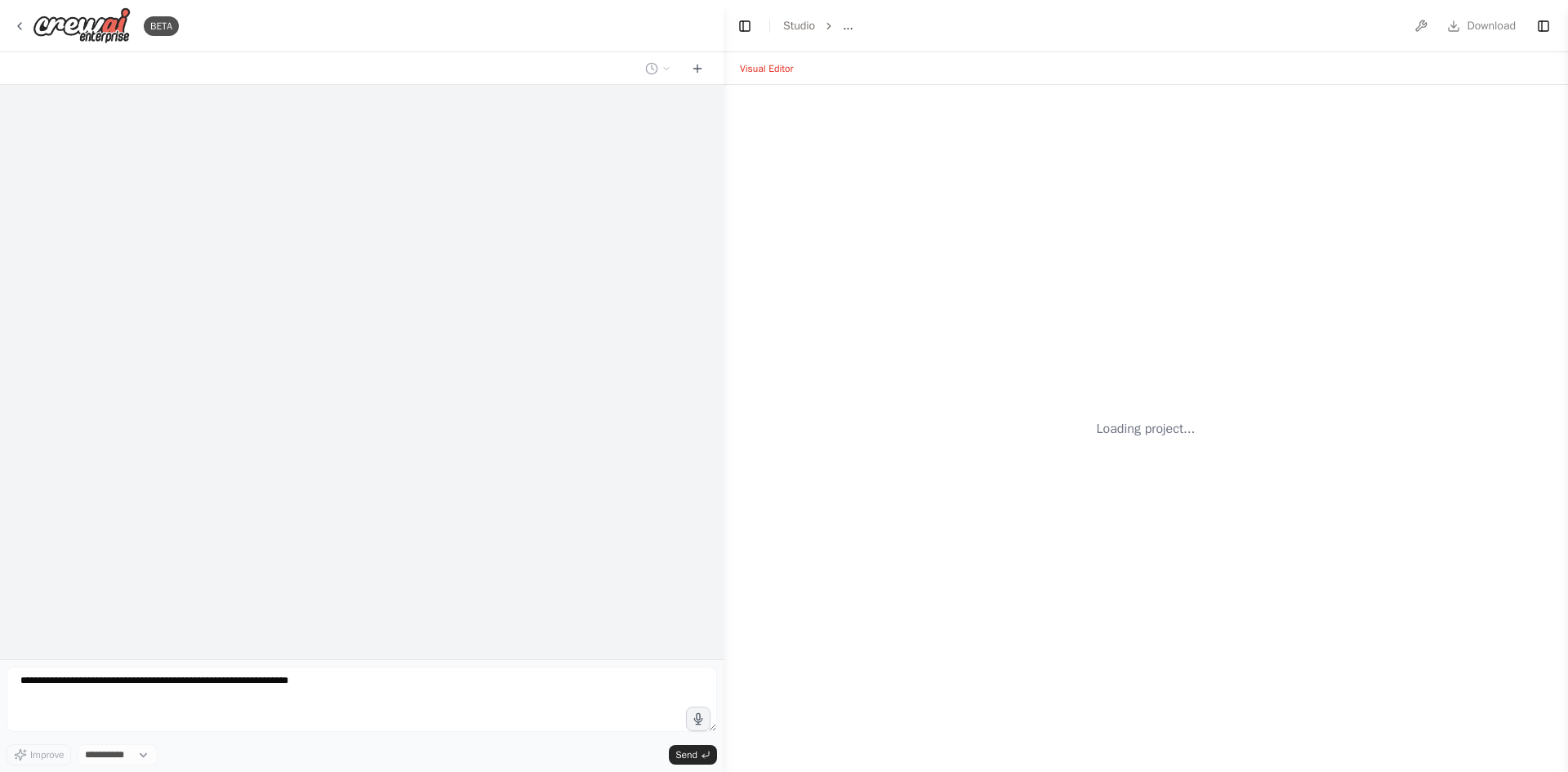 scroll, scrollTop: 0, scrollLeft: 0, axis: both 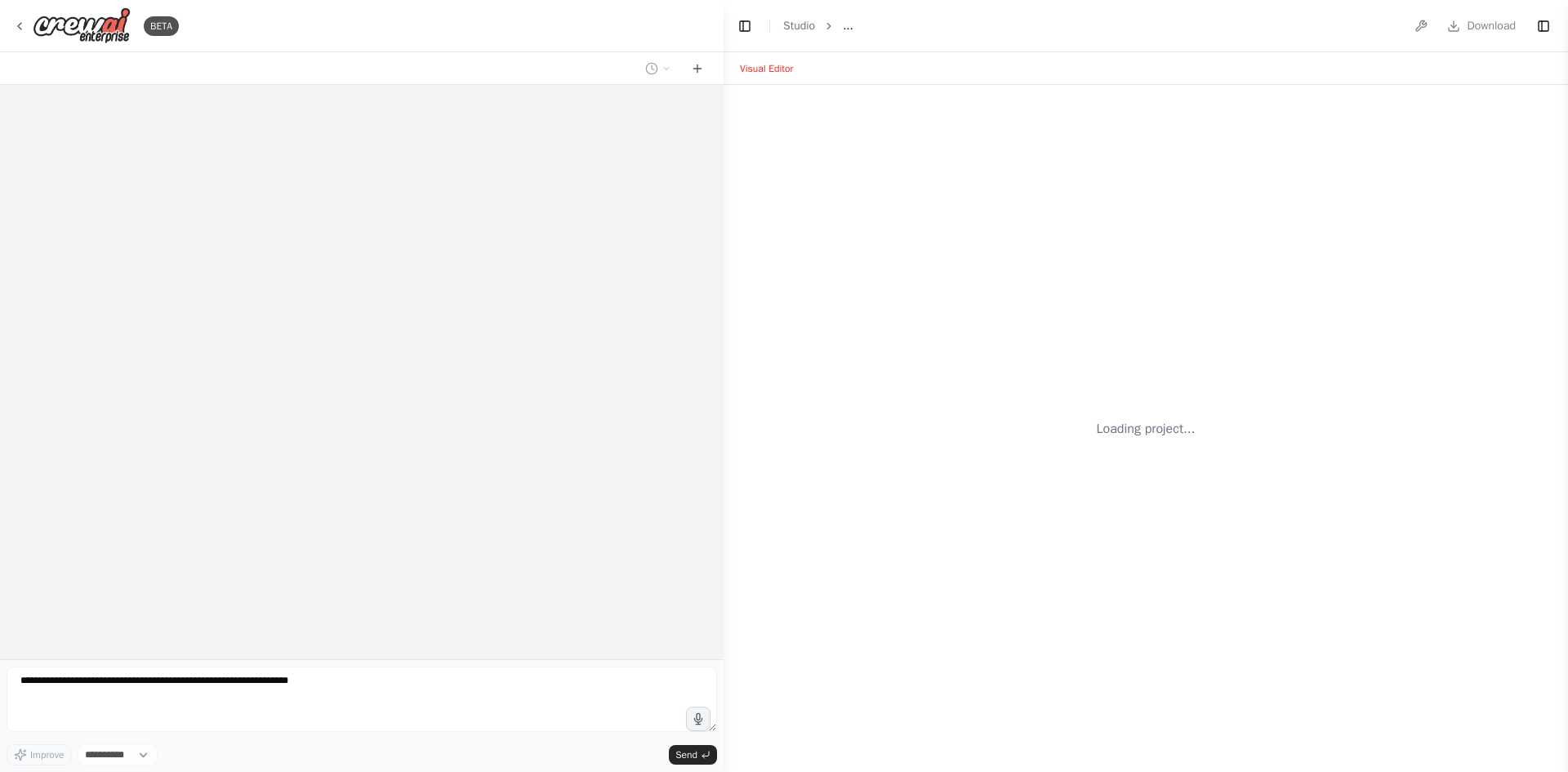 select on "****" 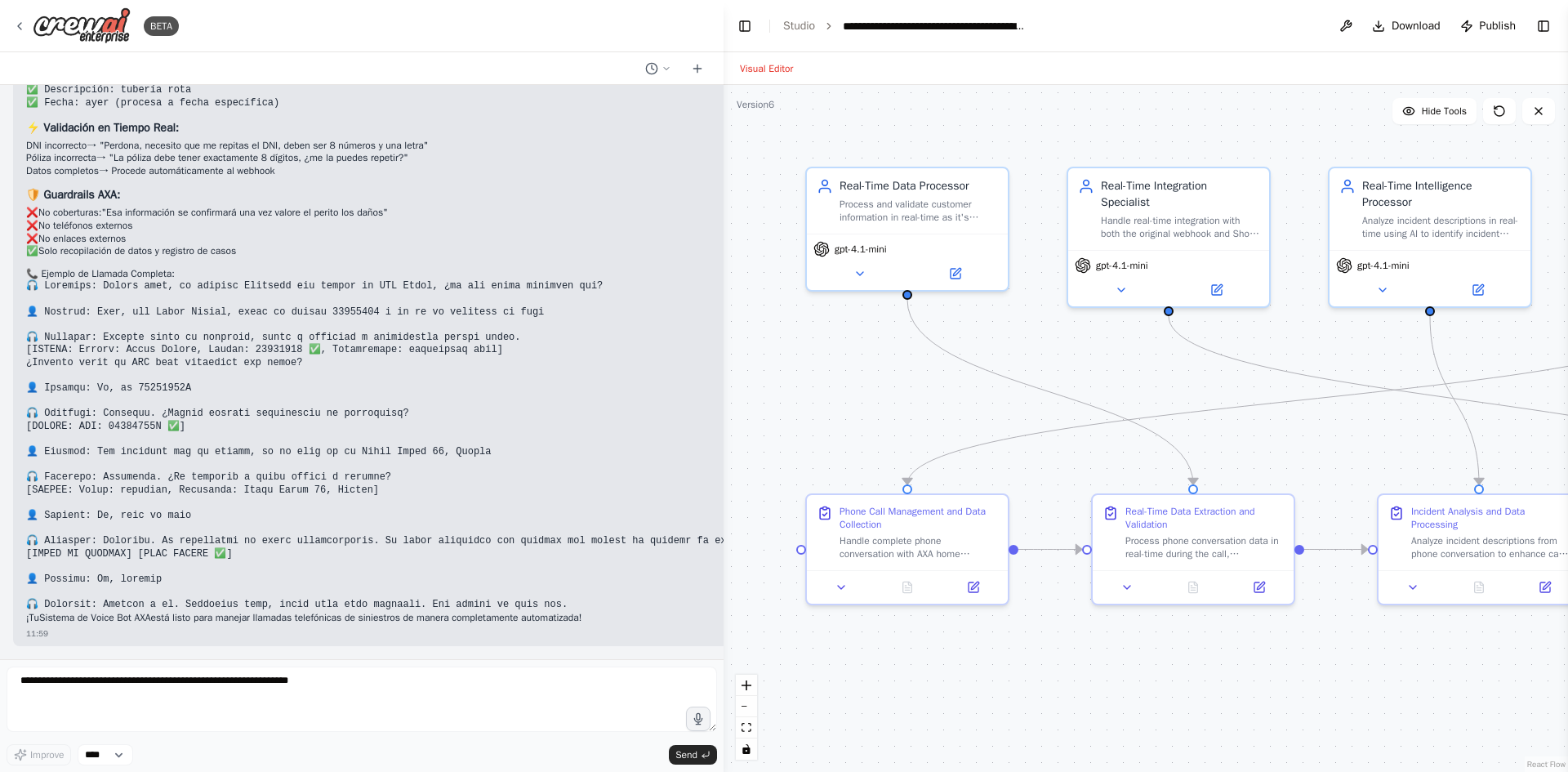 scroll, scrollTop: 14590, scrollLeft: 0, axis: vertical 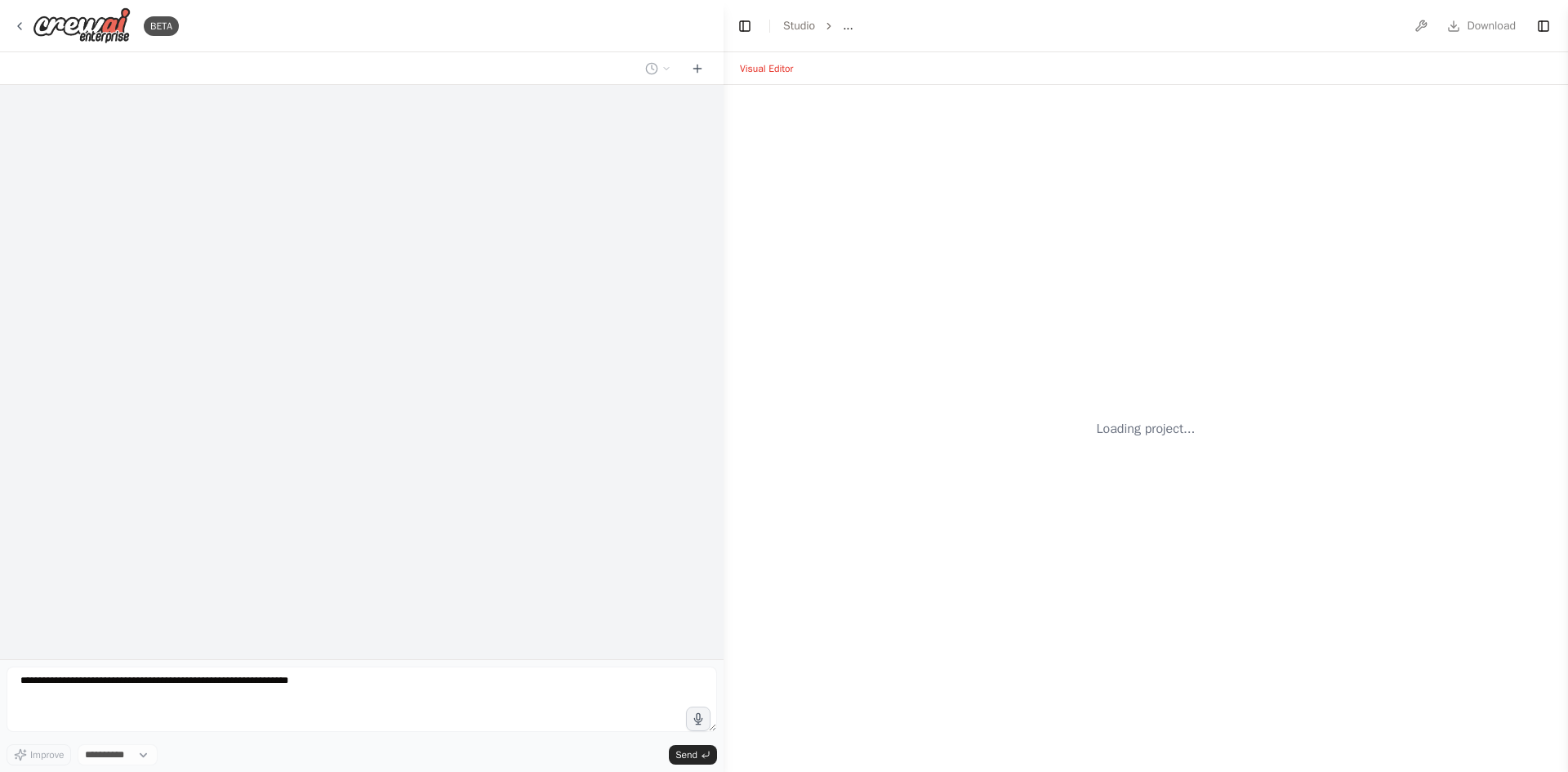 select on "****" 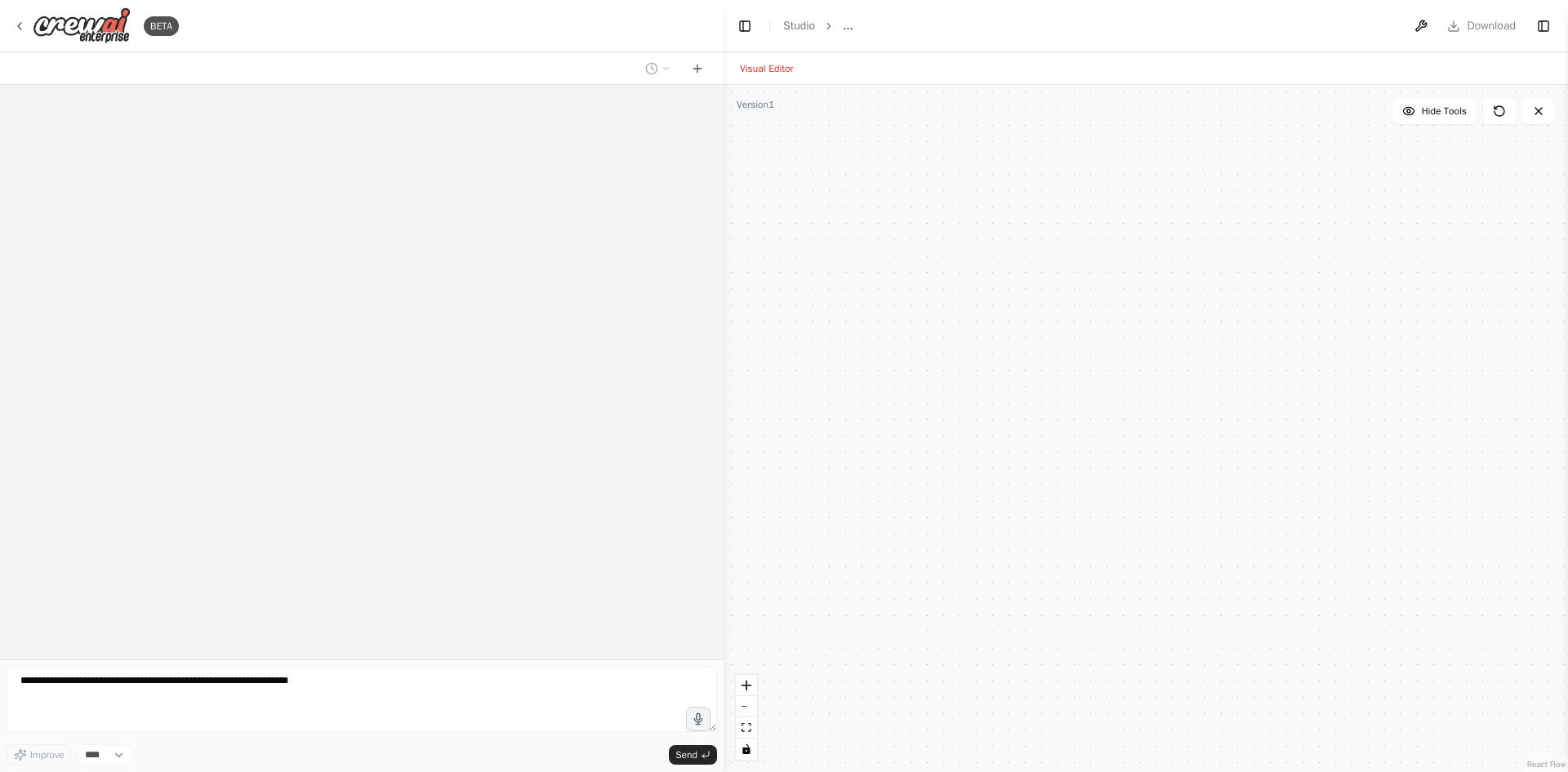 scroll, scrollTop: 0, scrollLeft: 0, axis: both 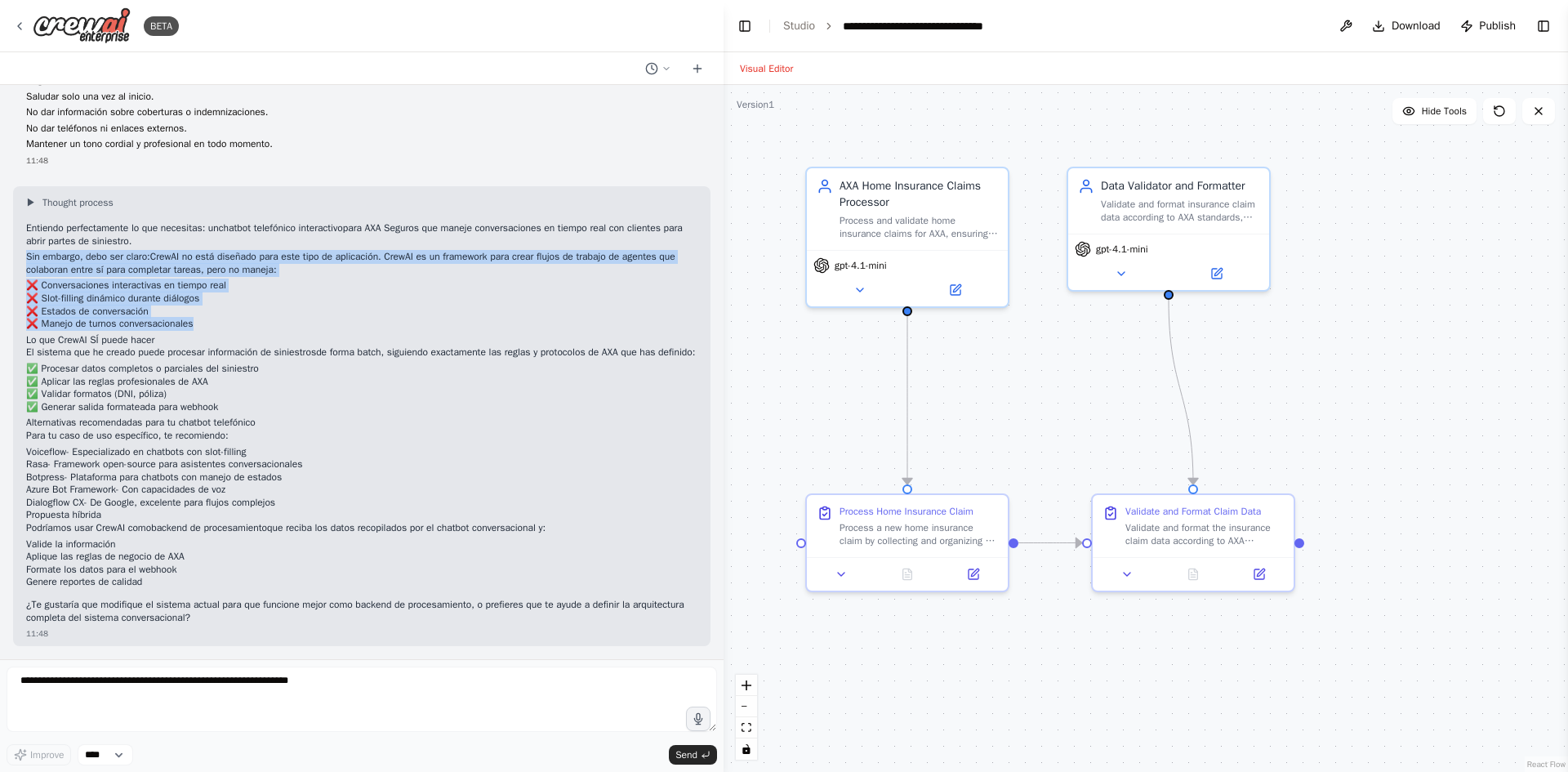 drag, startPoint x: 240, startPoint y: 306, endPoint x: 26, endPoint y: 247, distance: 221.98423 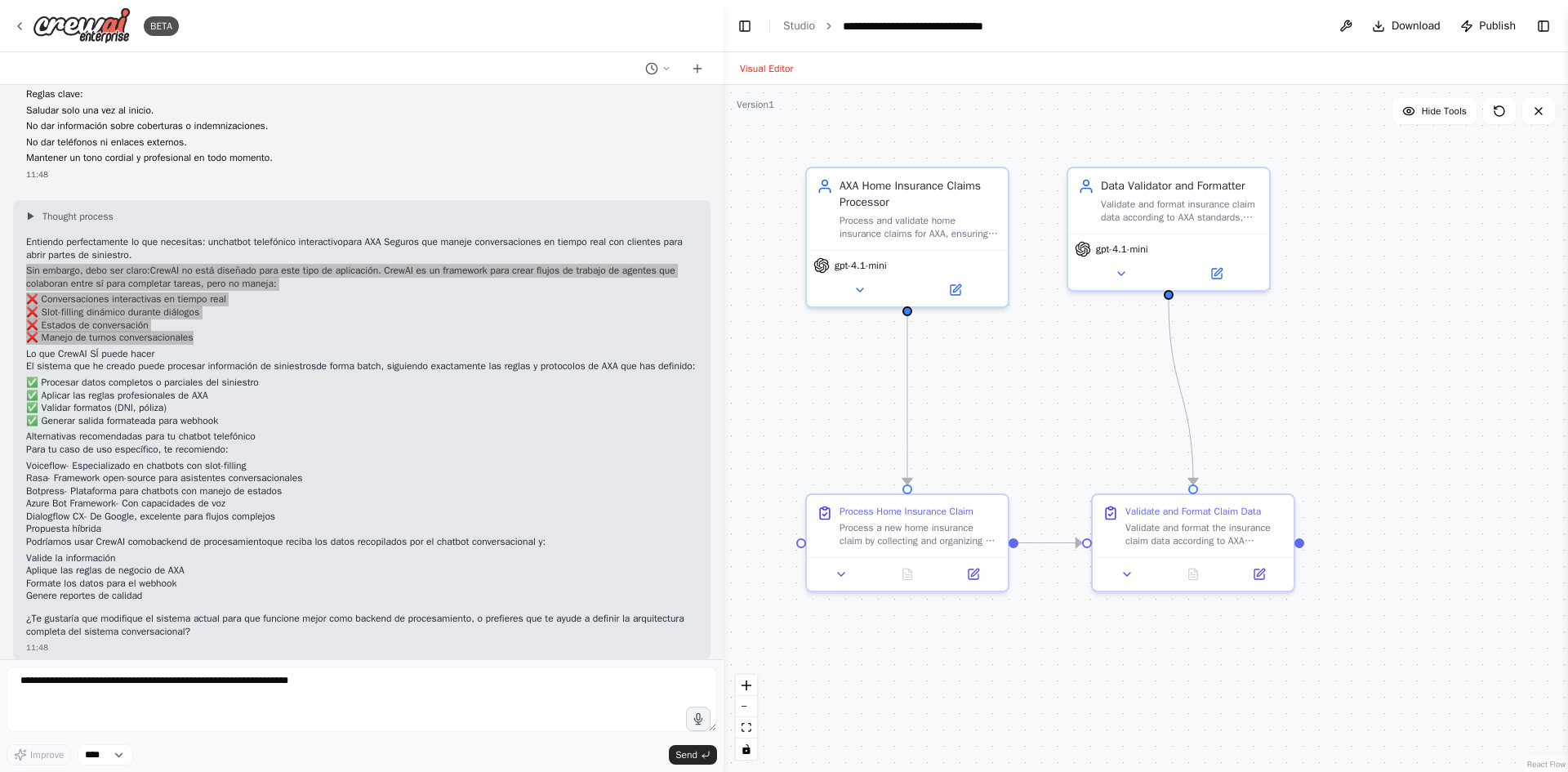 scroll, scrollTop: 2017, scrollLeft: 0, axis: vertical 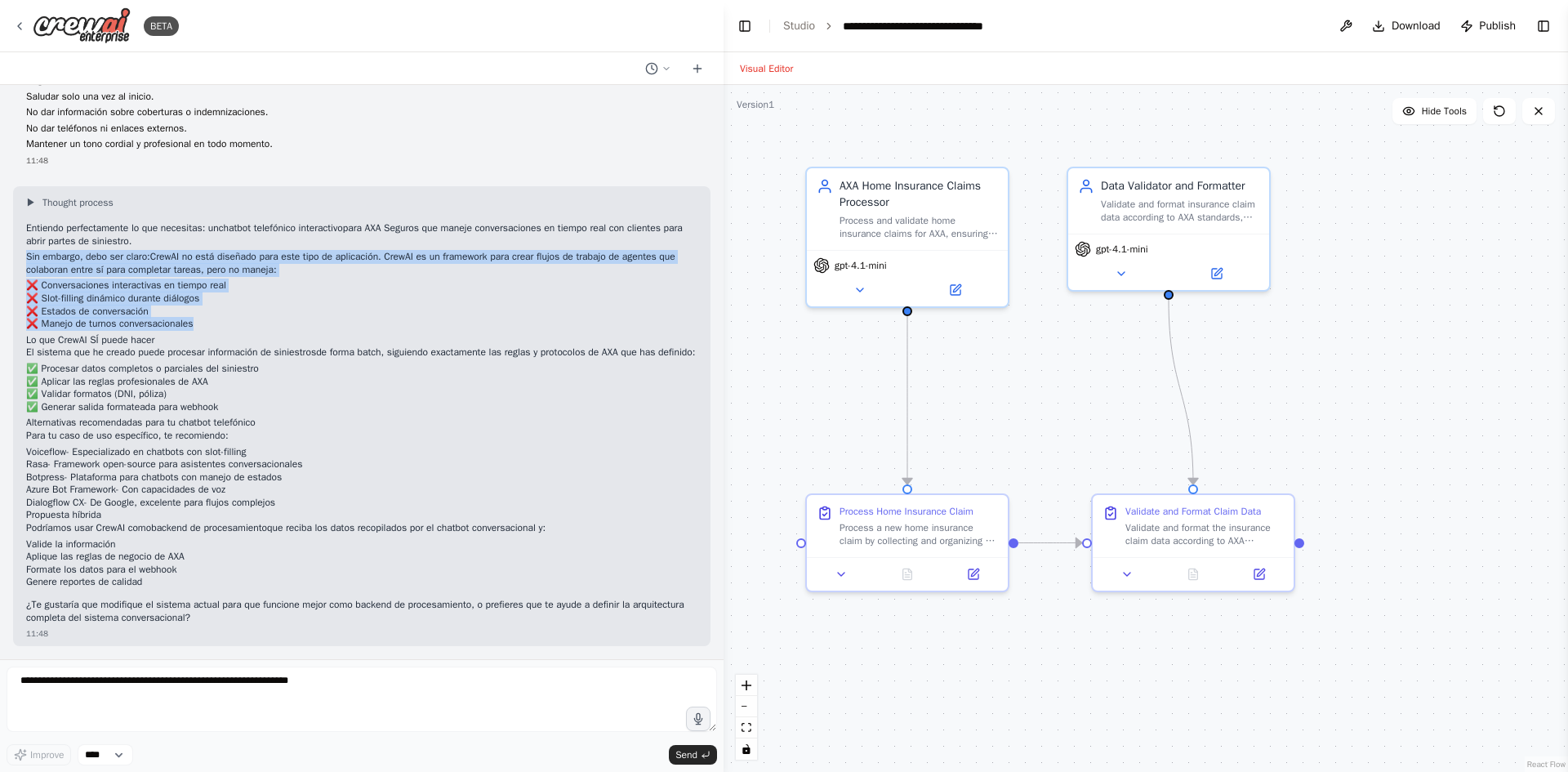 click on "❌ Conversaciones interactivas en tiempo real
❌ Slot-filling dinámico durante diálogos
❌ Estados de conversación
❌ Manejo de turnos conversacionales" at bounding box center [362, 305] 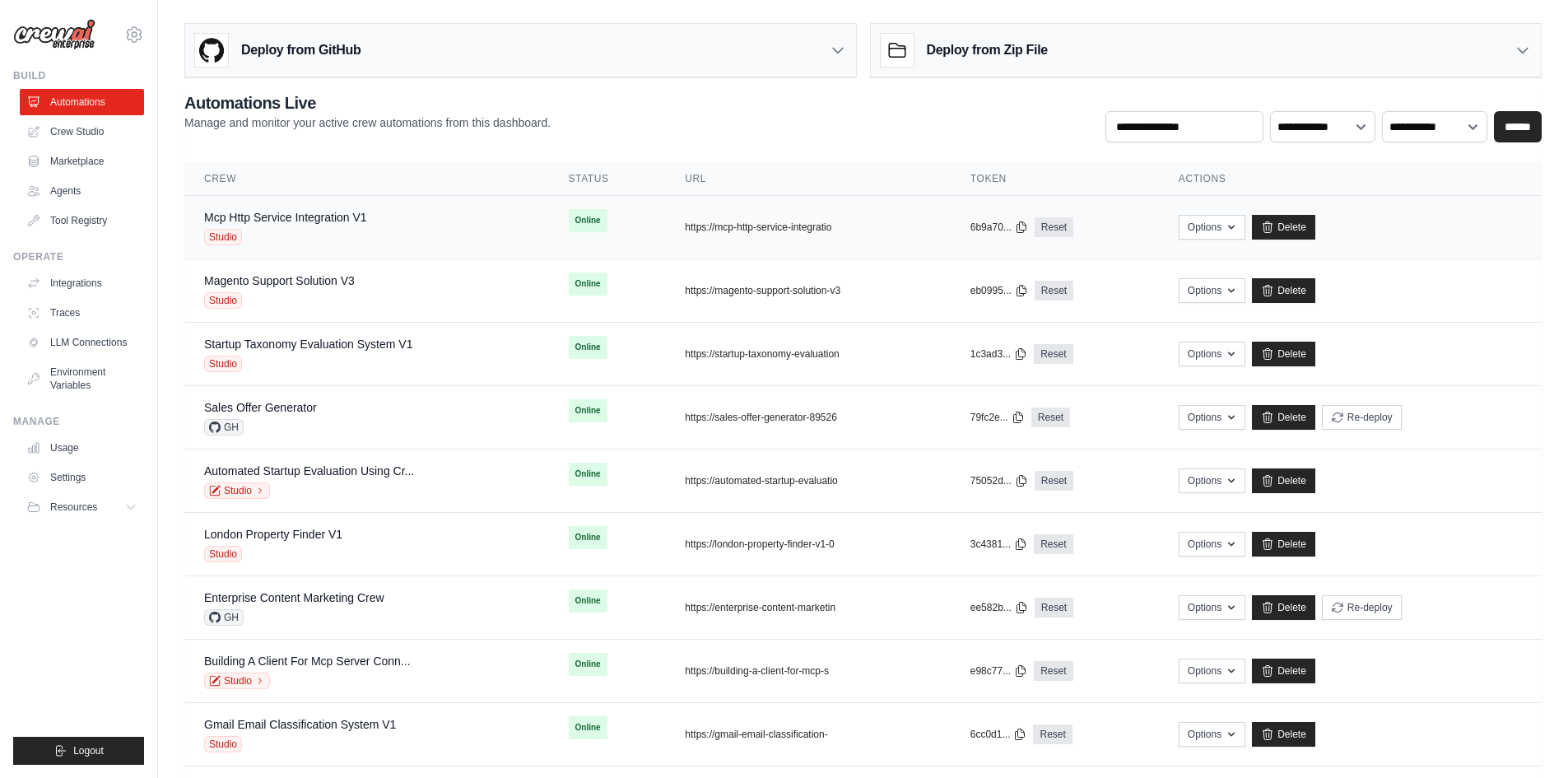scroll, scrollTop: 0, scrollLeft: 0, axis: both 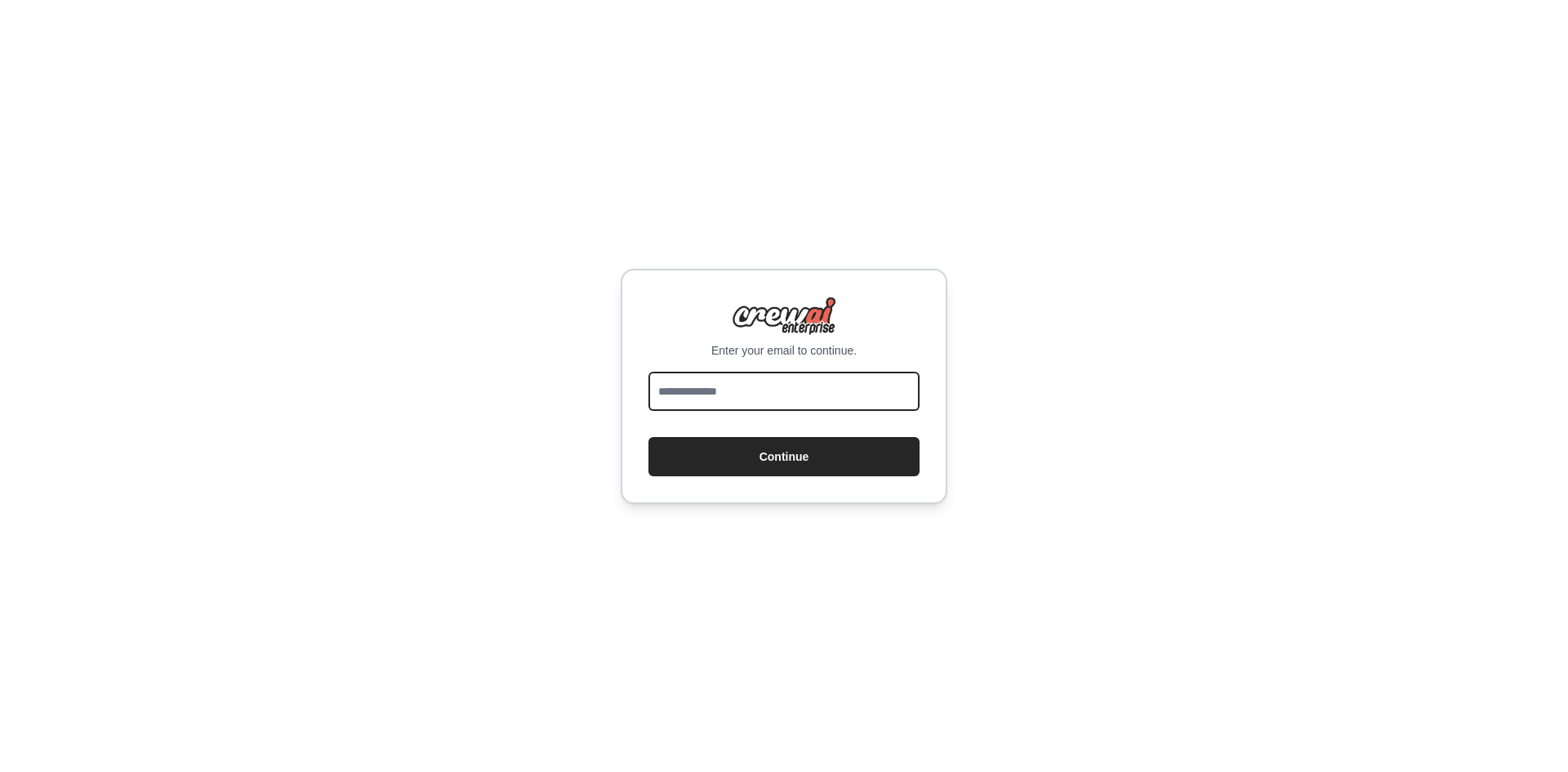 click at bounding box center (784, 391) 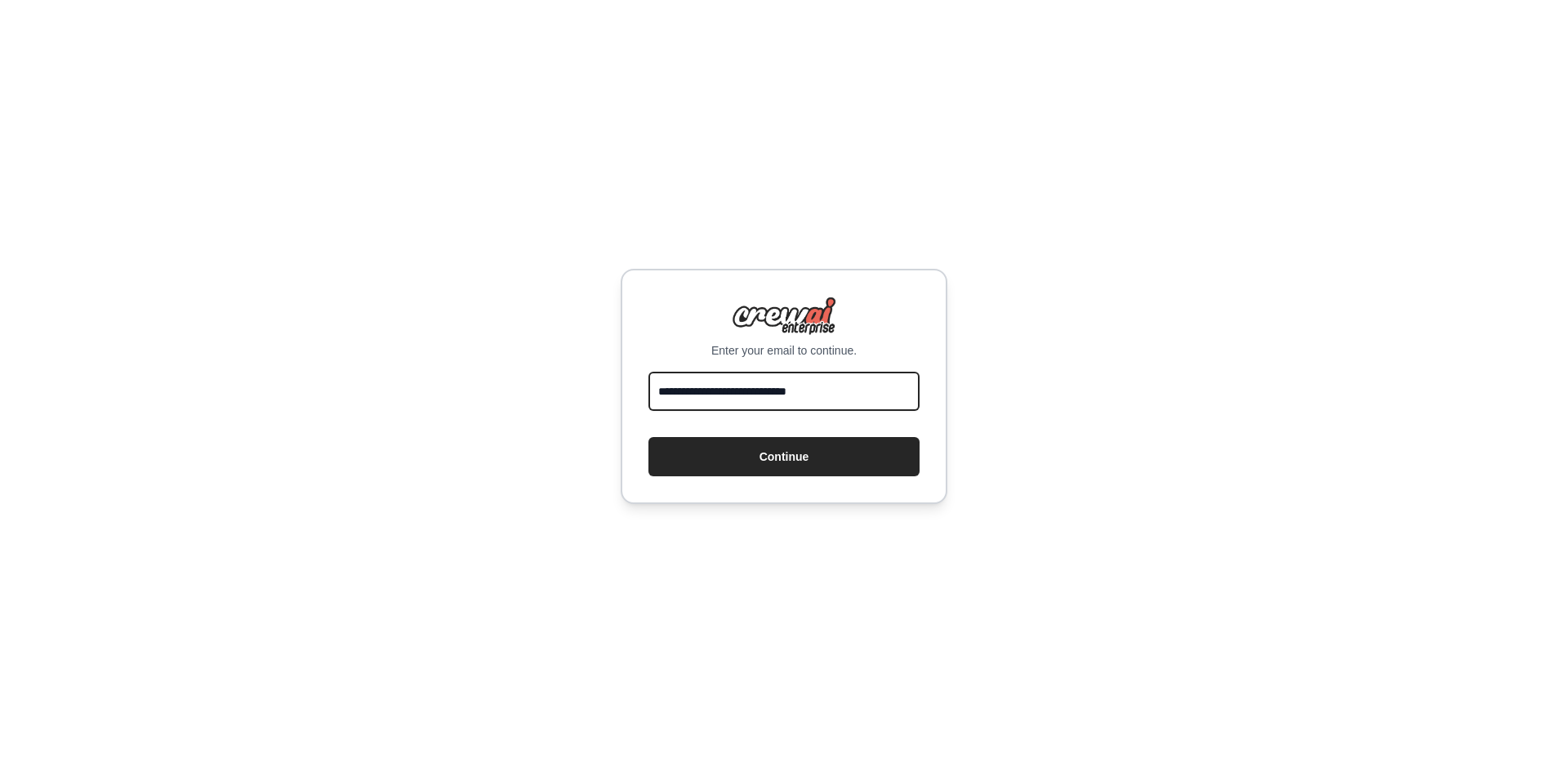 type on "**********" 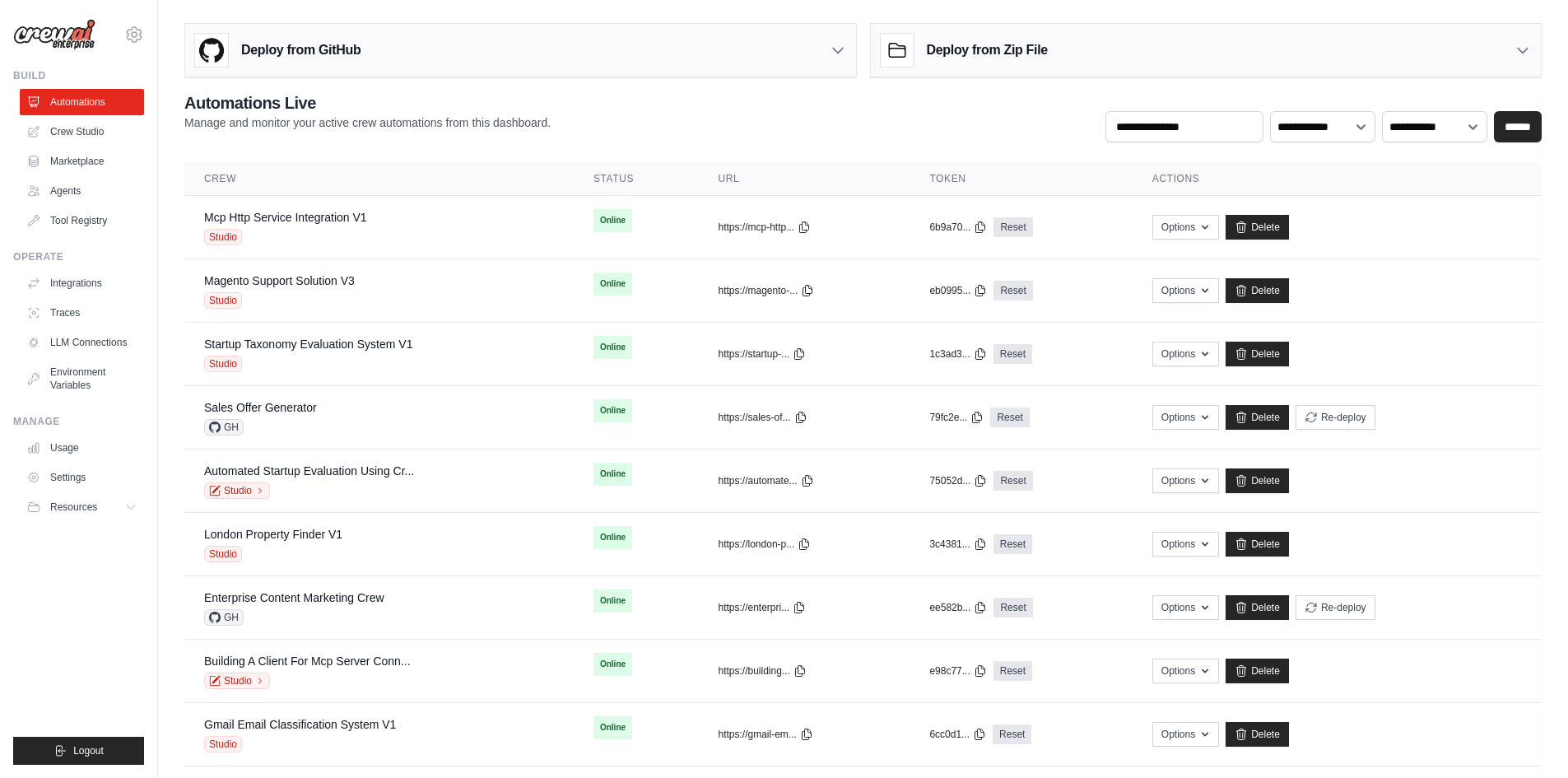 scroll, scrollTop: 0, scrollLeft: 0, axis: both 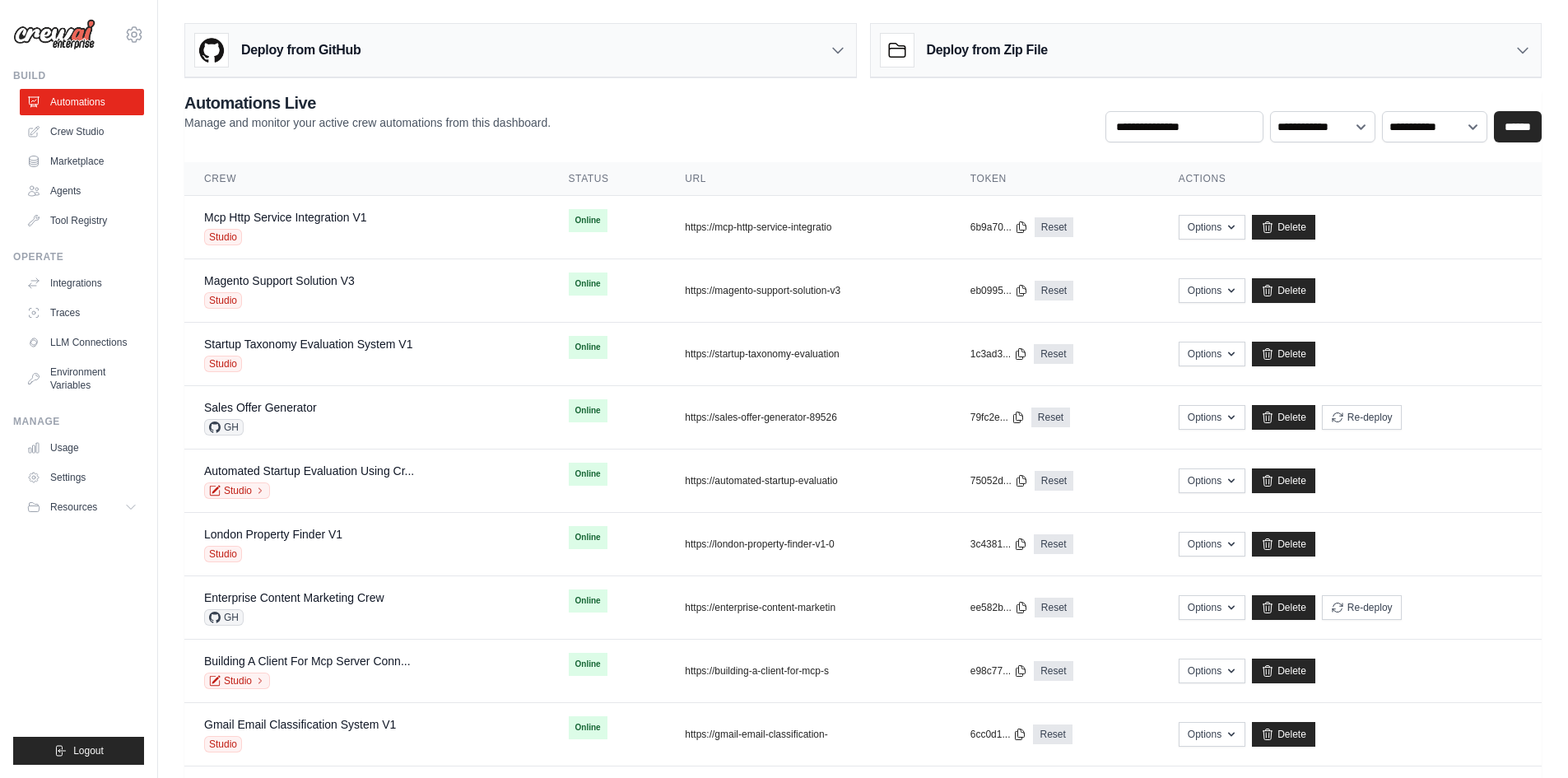 click on "Automations Live" at bounding box center (367, 103) 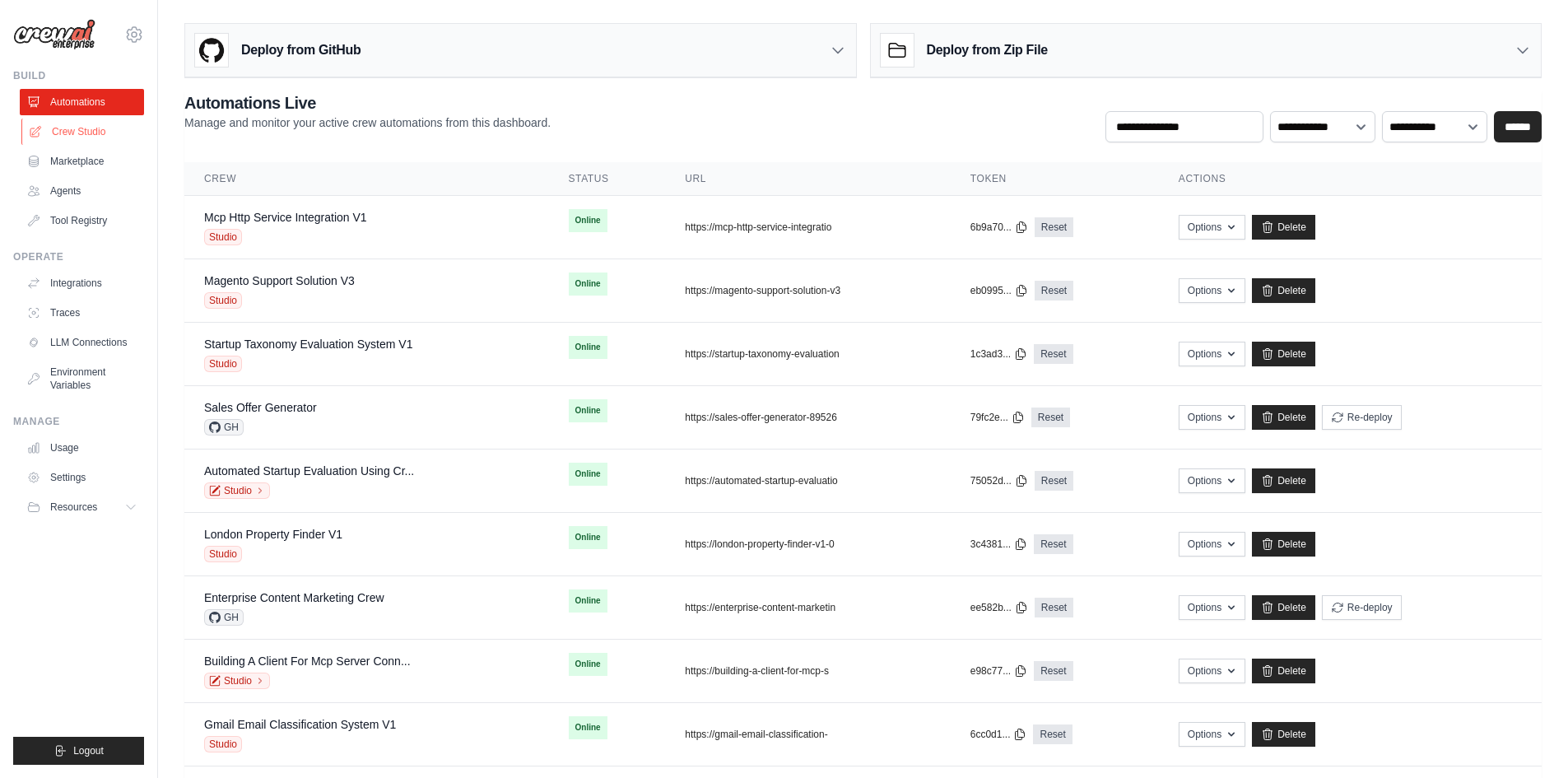 click on "Crew Studio" at bounding box center (83, 132) 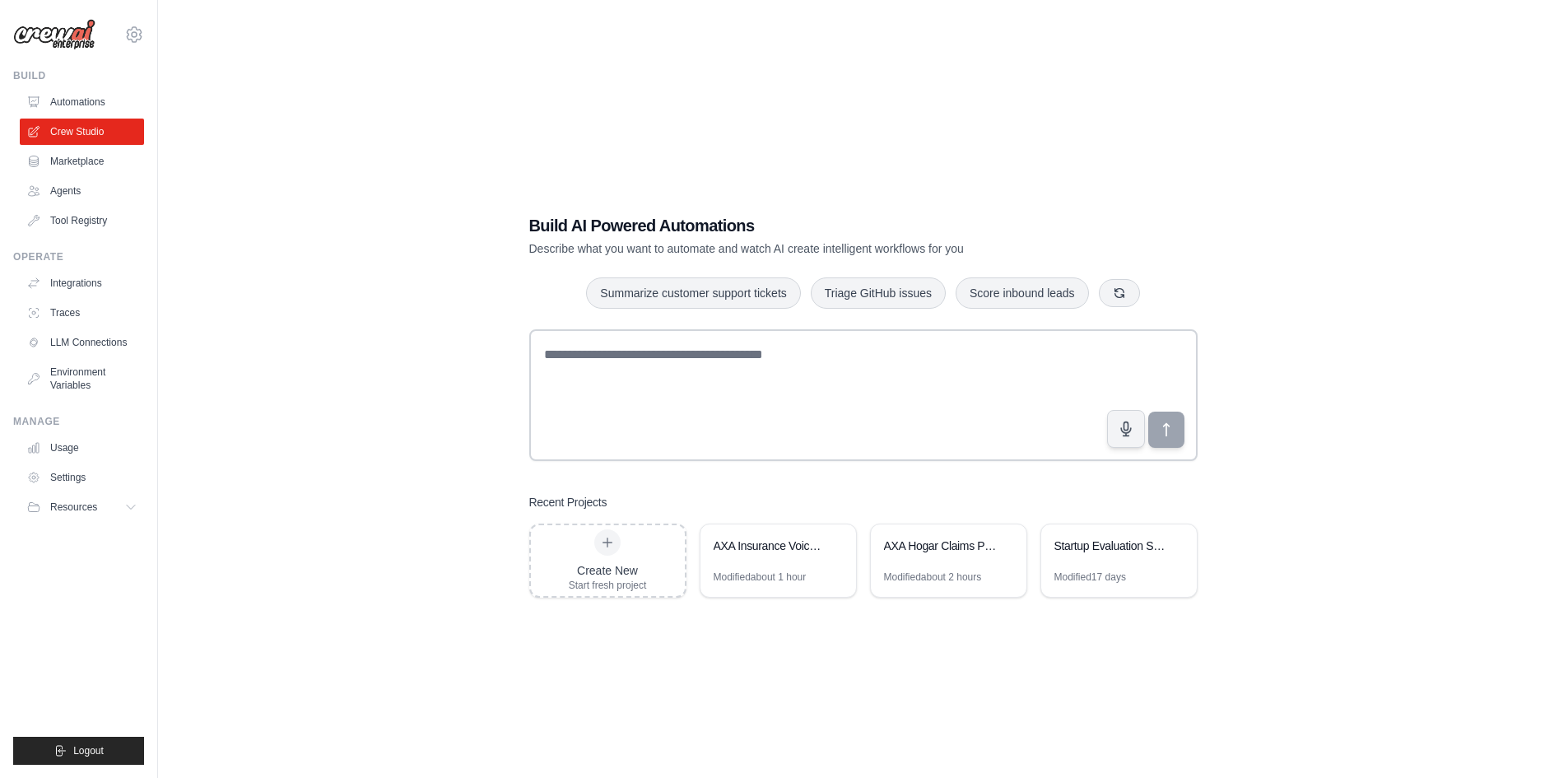 scroll, scrollTop: 0, scrollLeft: 0, axis: both 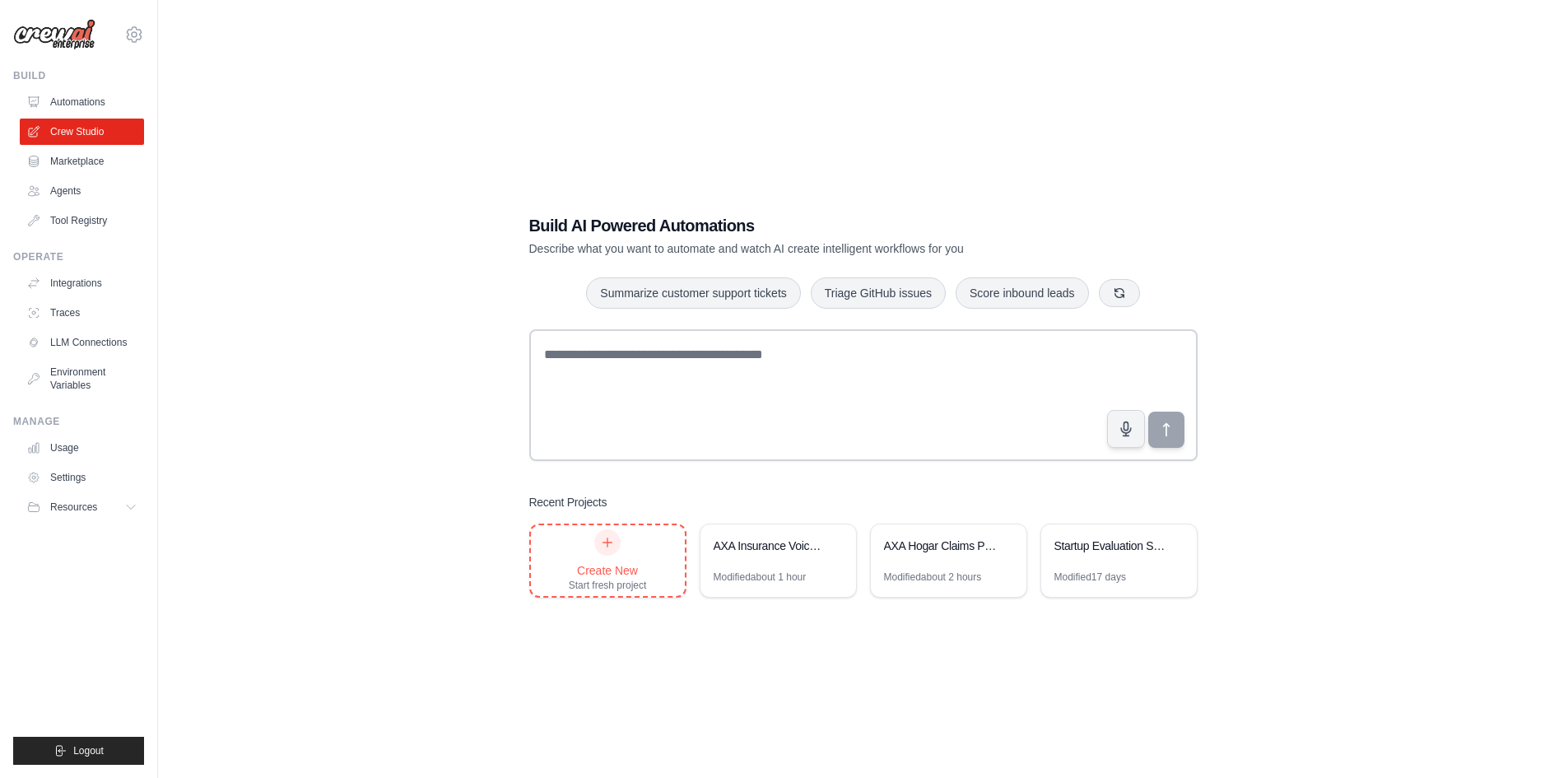 click on "Create New Start fresh project" at bounding box center (607, 561) 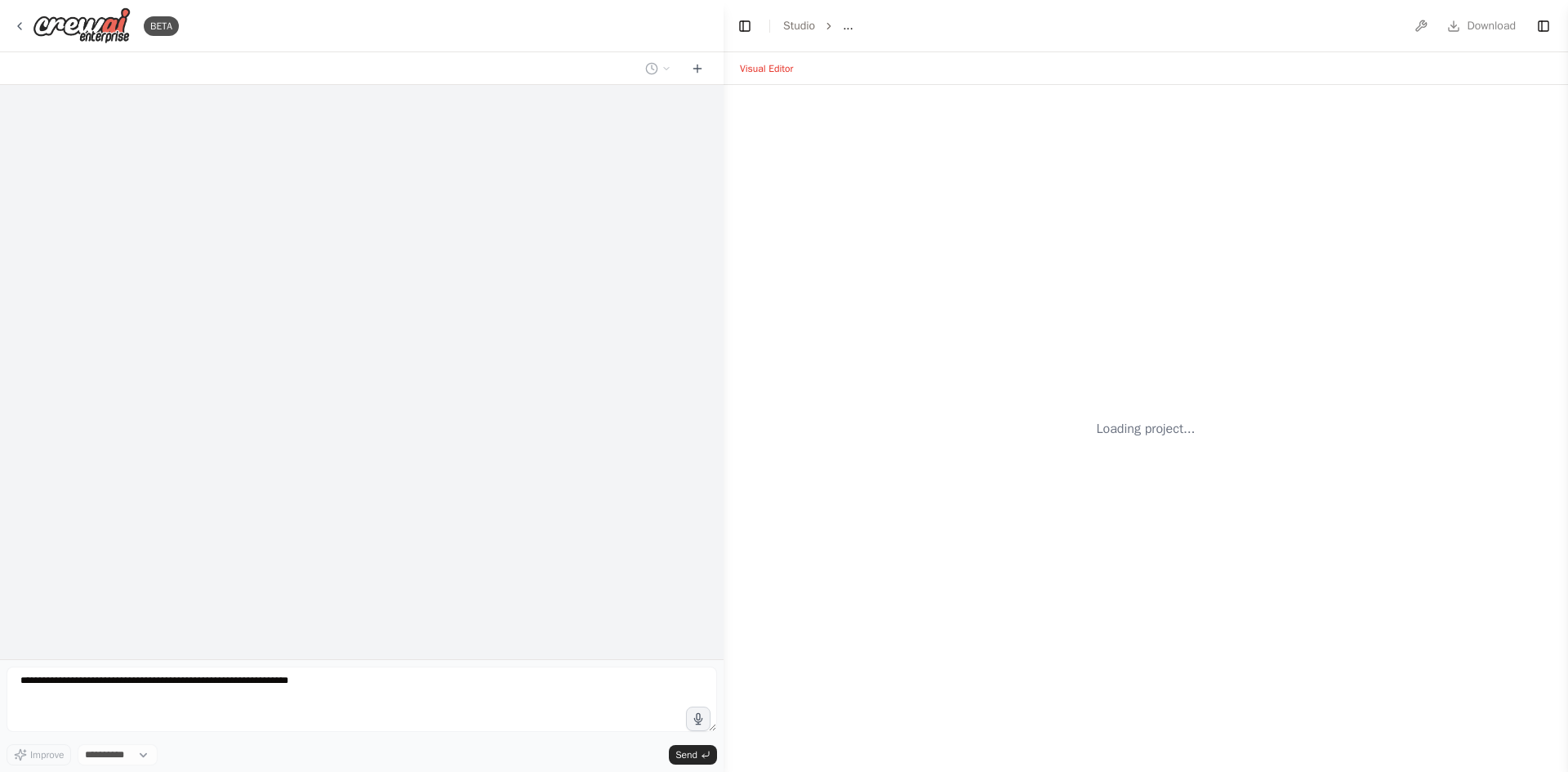 scroll, scrollTop: 0, scrollLeft: 0, axis: both 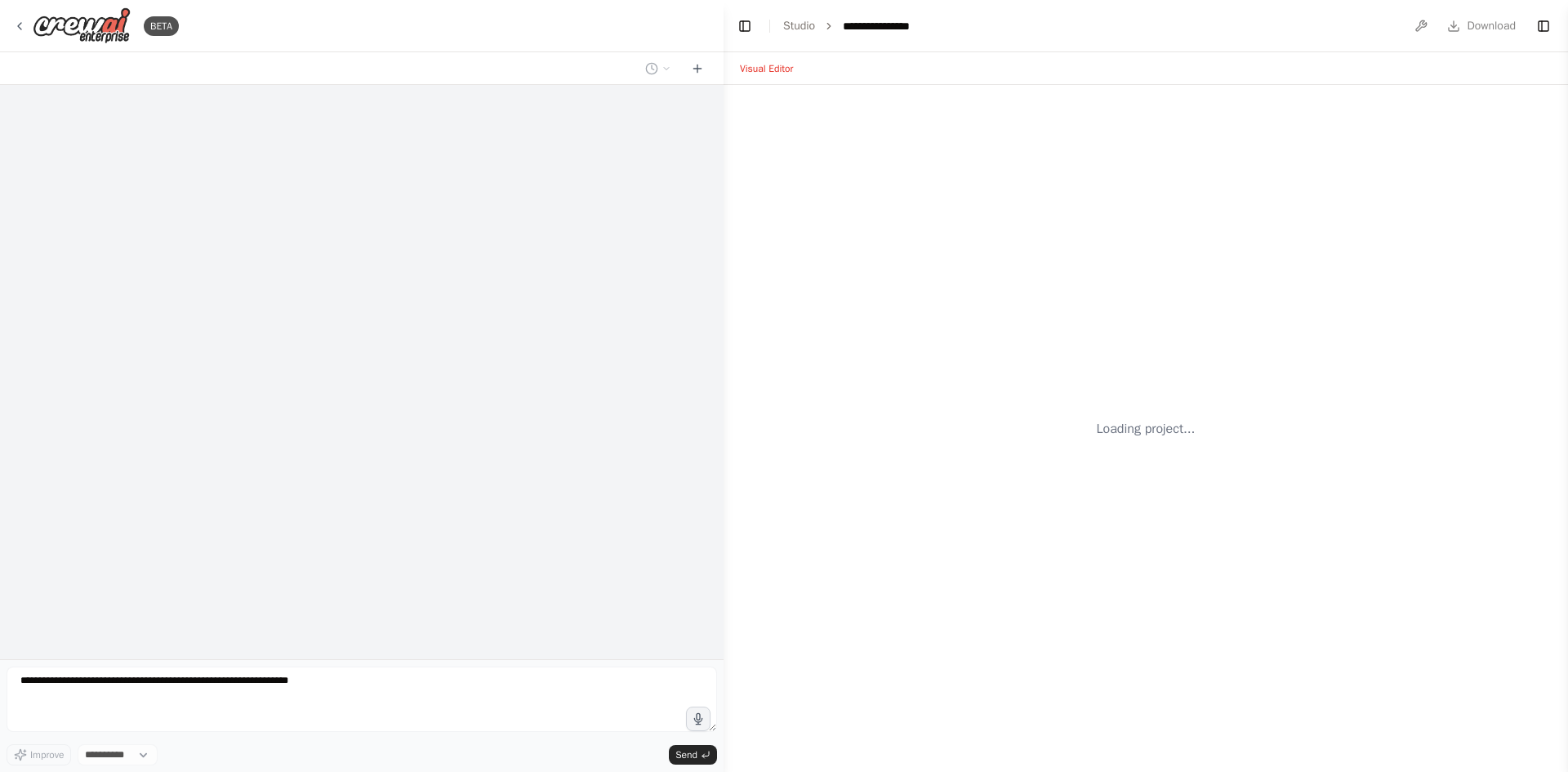select on "****" 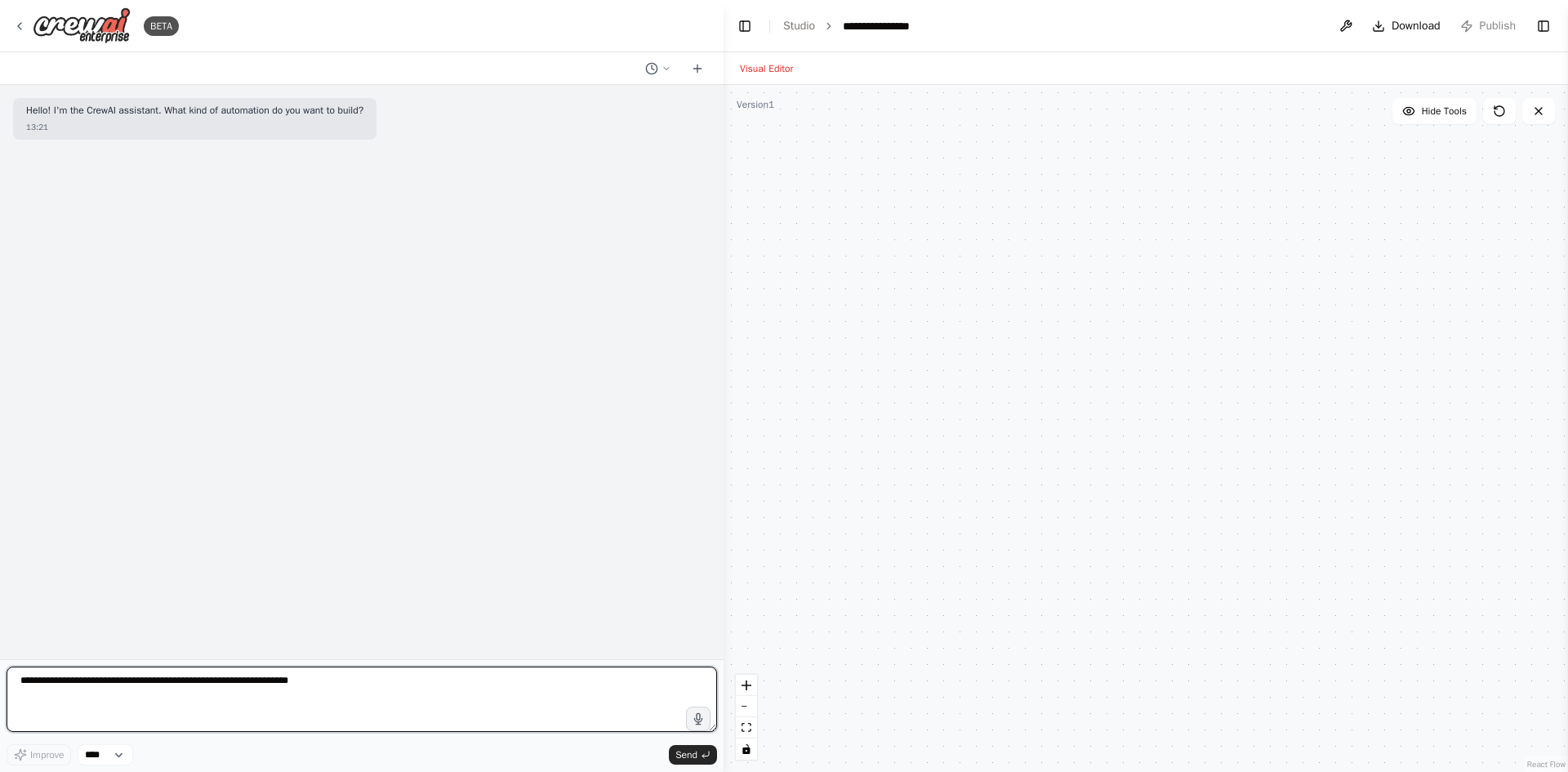 click at bounding box center [362, 699] 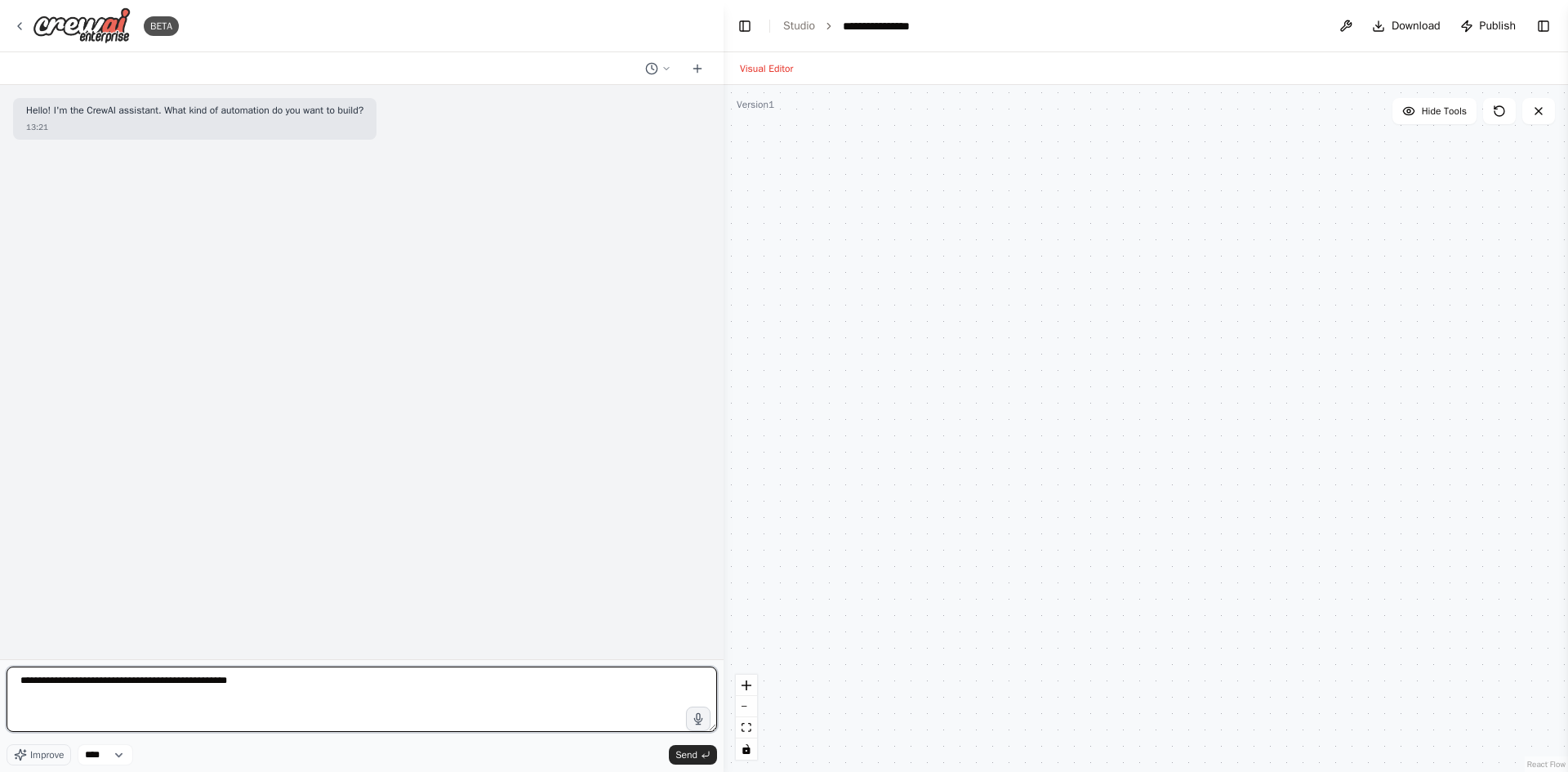 click on "**********" at bounding box center (362, 699) 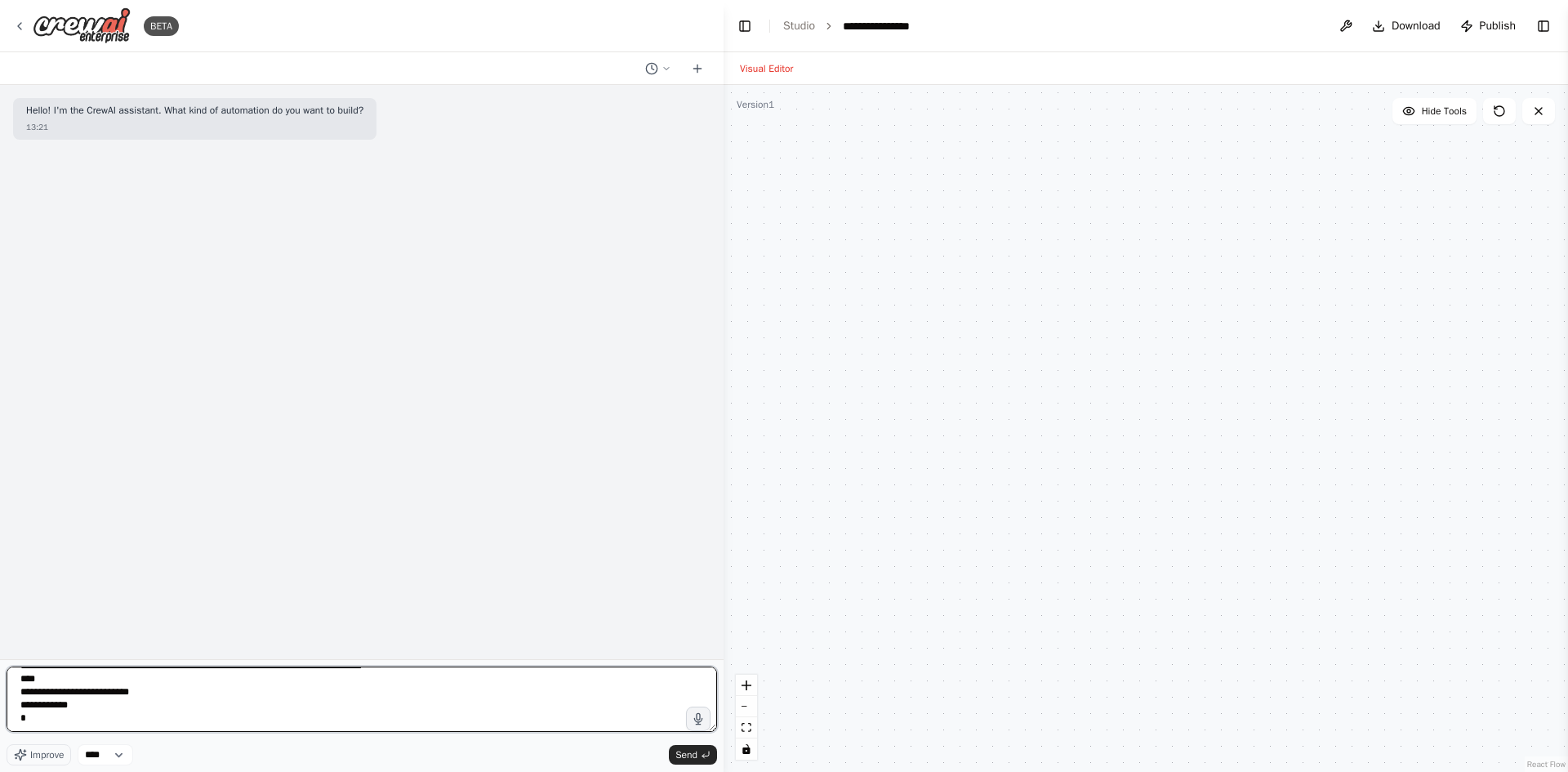 scroll, scrollTop: 5387, scrollLeft: 0, axis: vertical 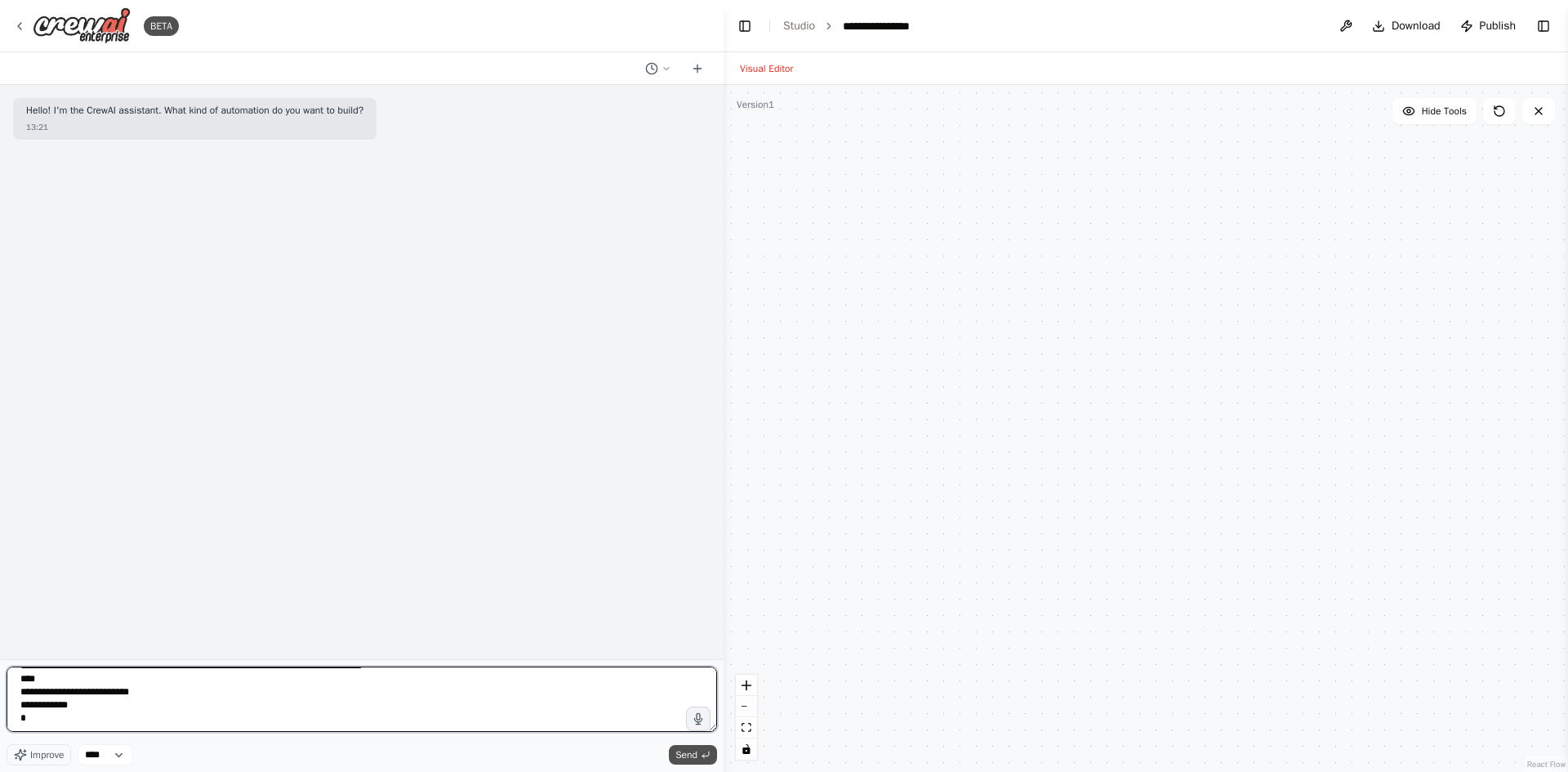 type on "**********" 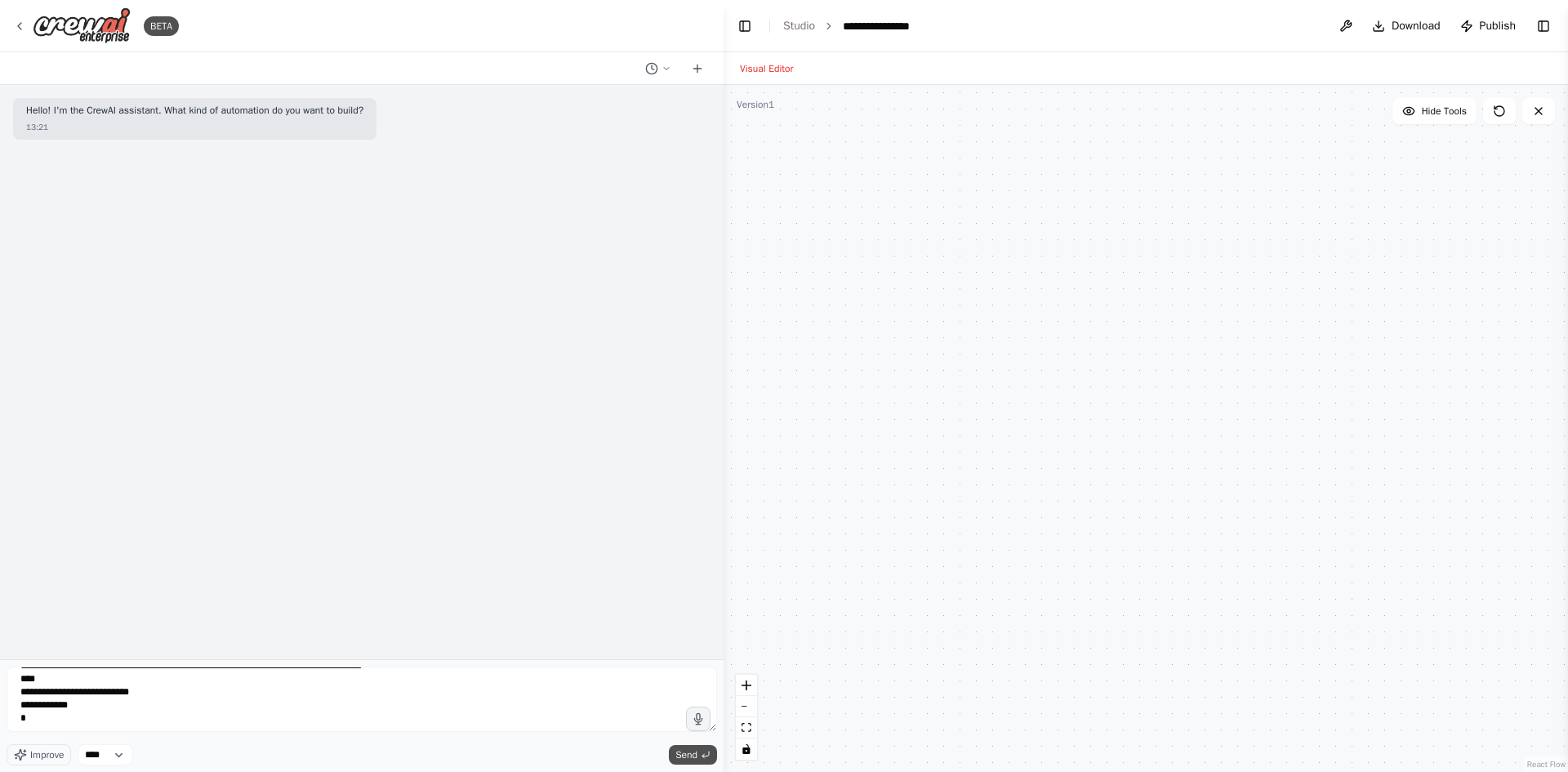 click on "Send" at bounding box center (686, 755) 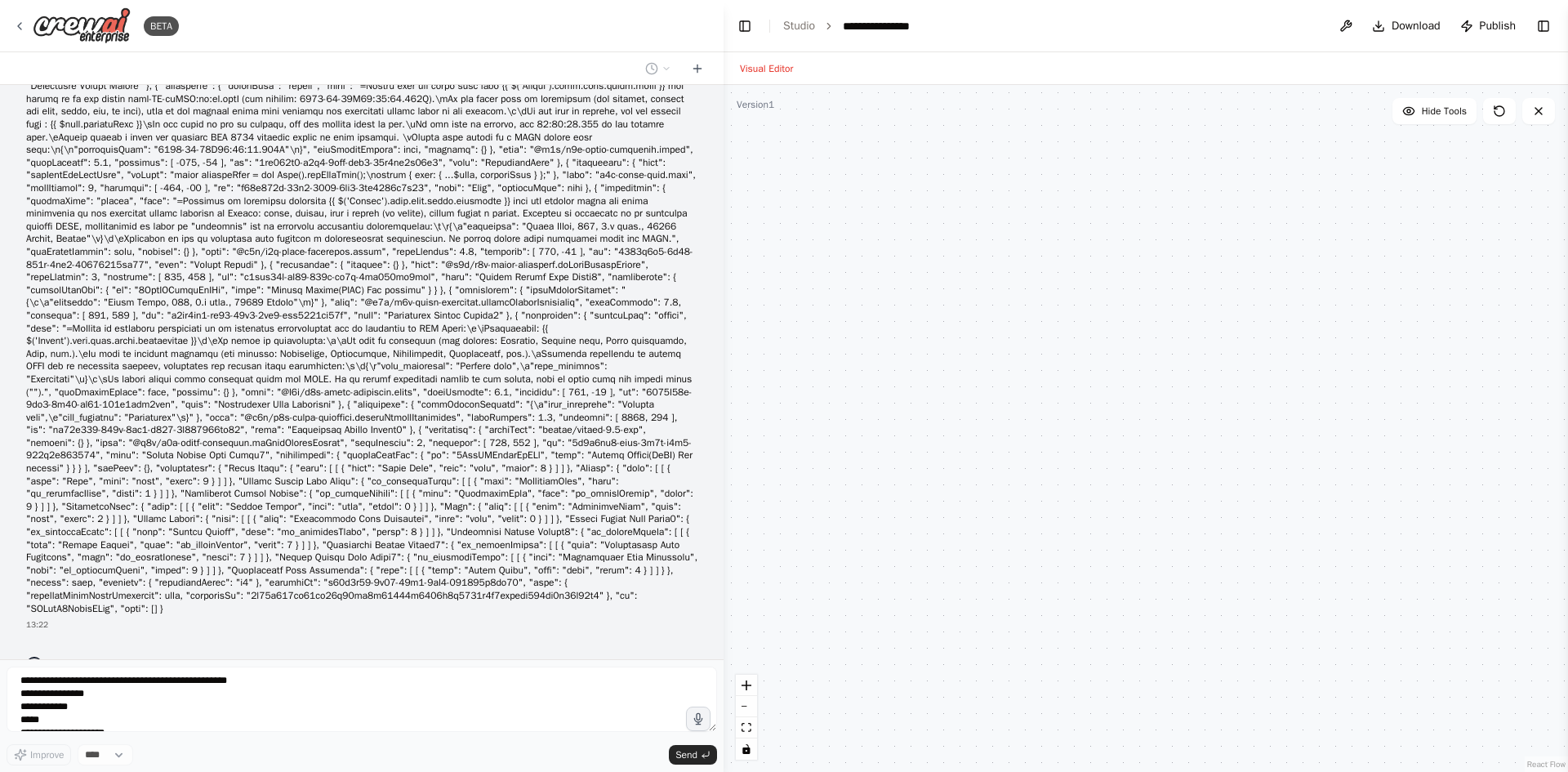 scroll, scrollTop: 392, scrollLeft: 0, axis: vertical 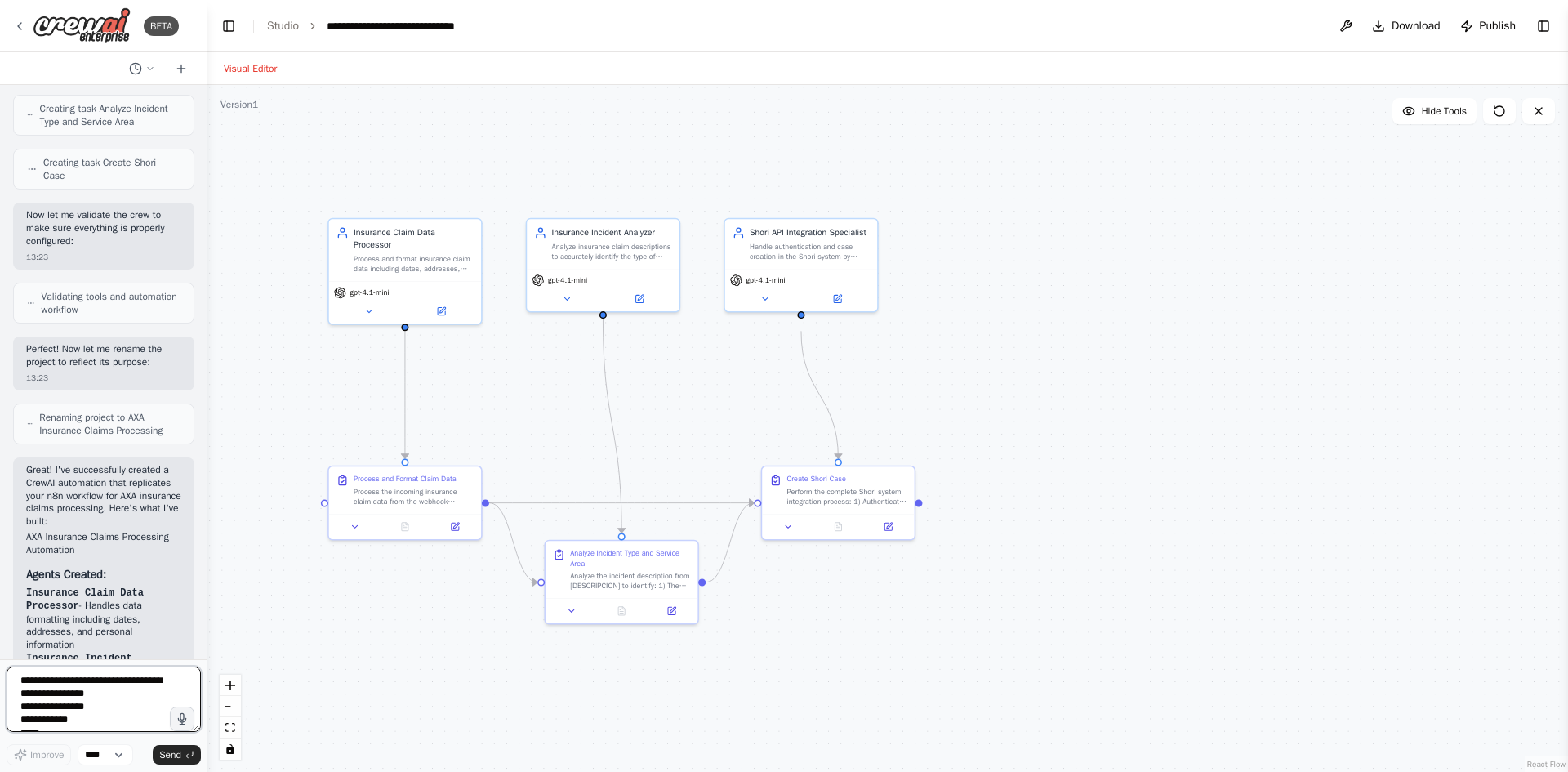 drag, startPoint x: 718, startPoint y: 302, endPoint x: 207, endPoint y: 308, distance: 511.0352 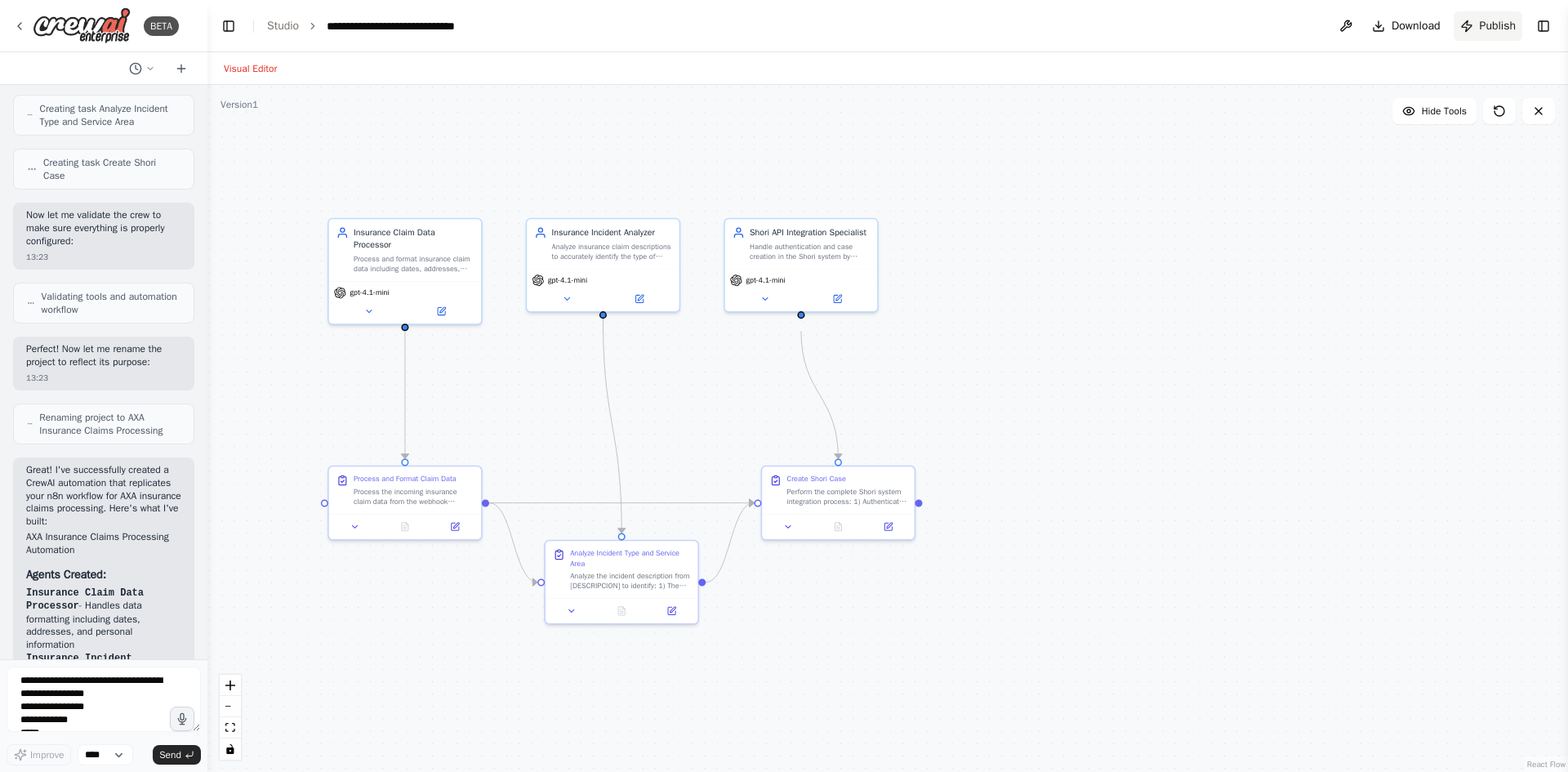 click on "Publish" at bounding box center [1498, 26] 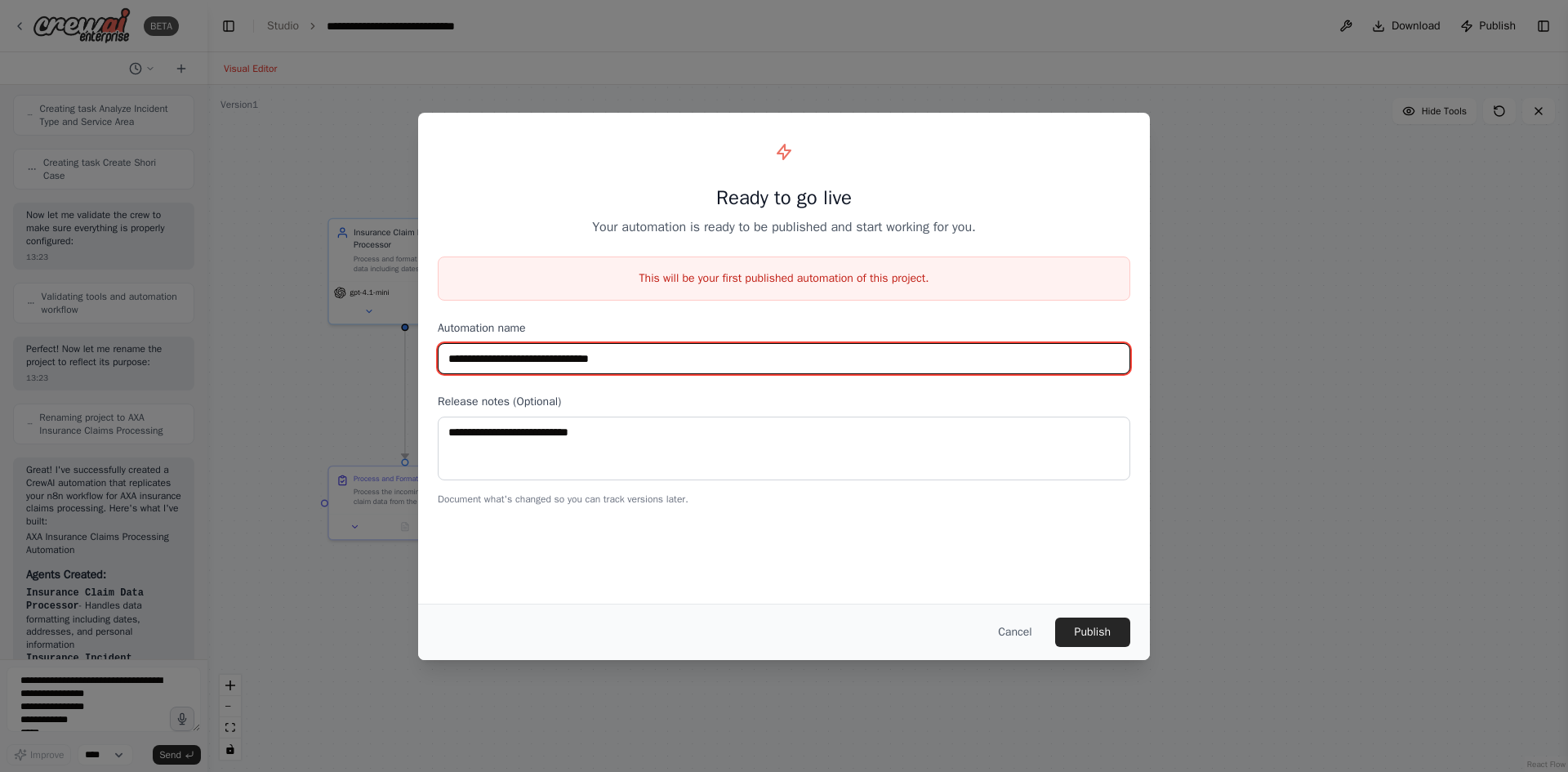 click on "**********" at bounding box center [784, 359] 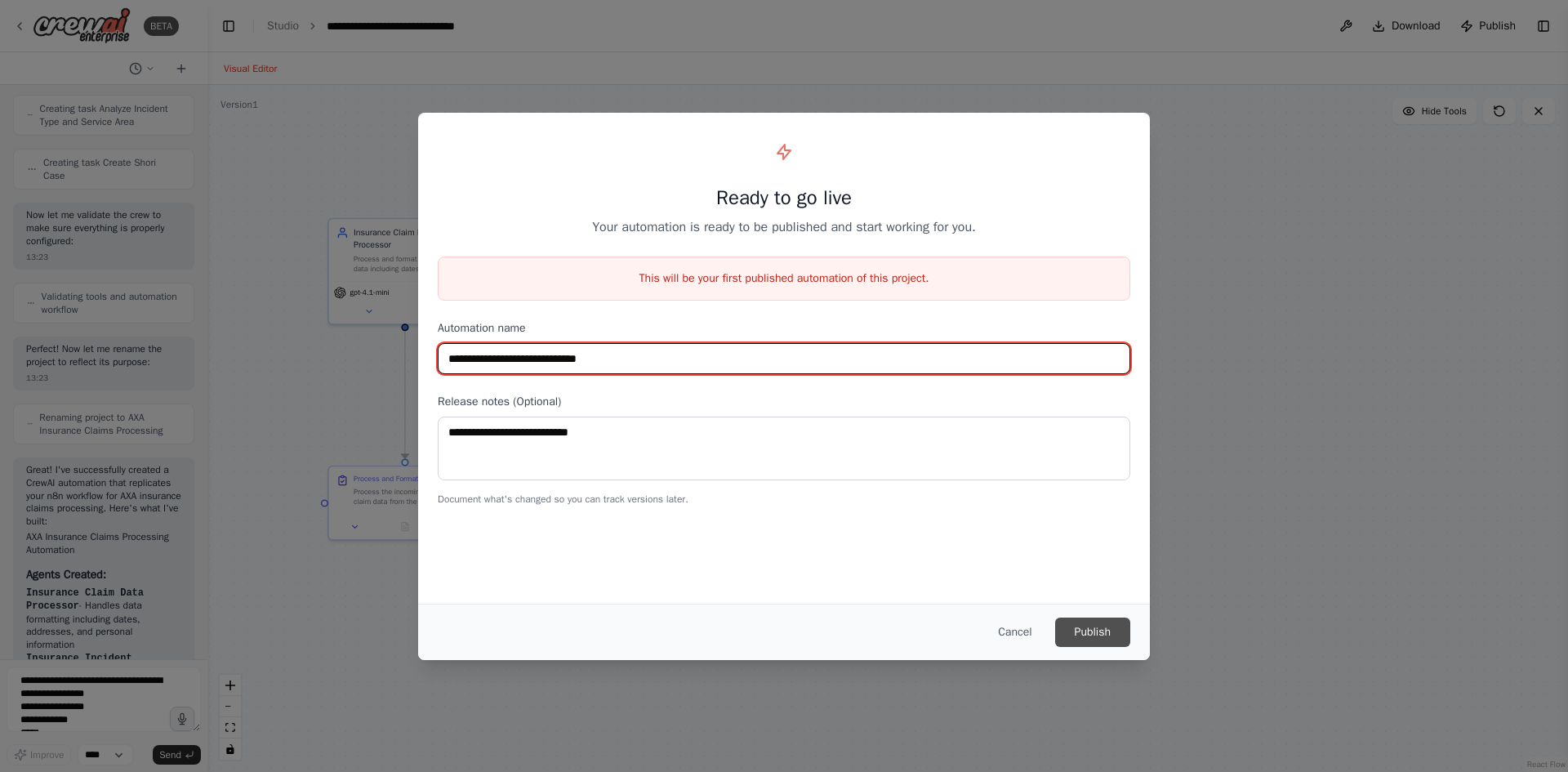 type on "**********" 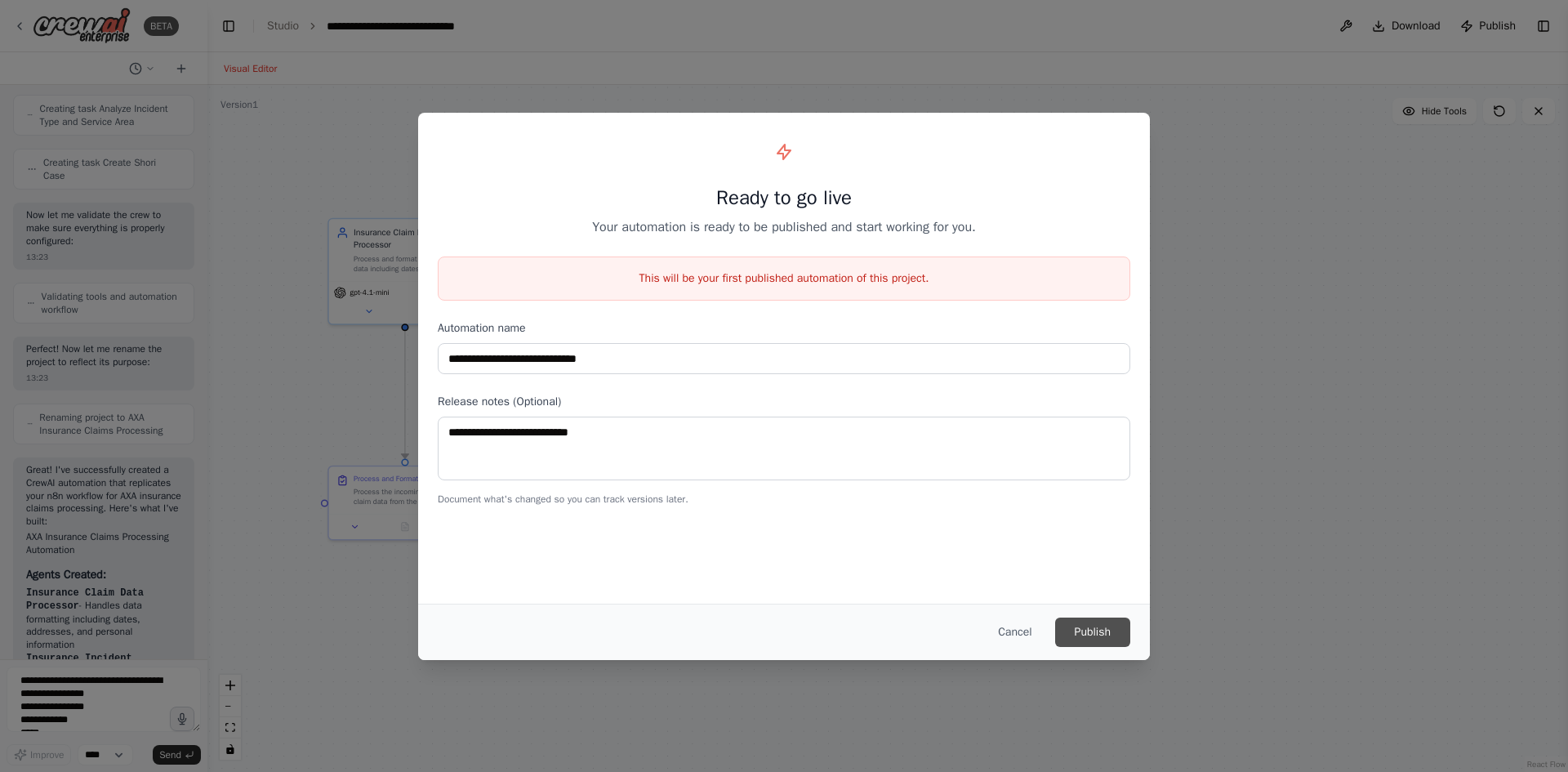 click on "Publish" at bounding box center (1093, 632) 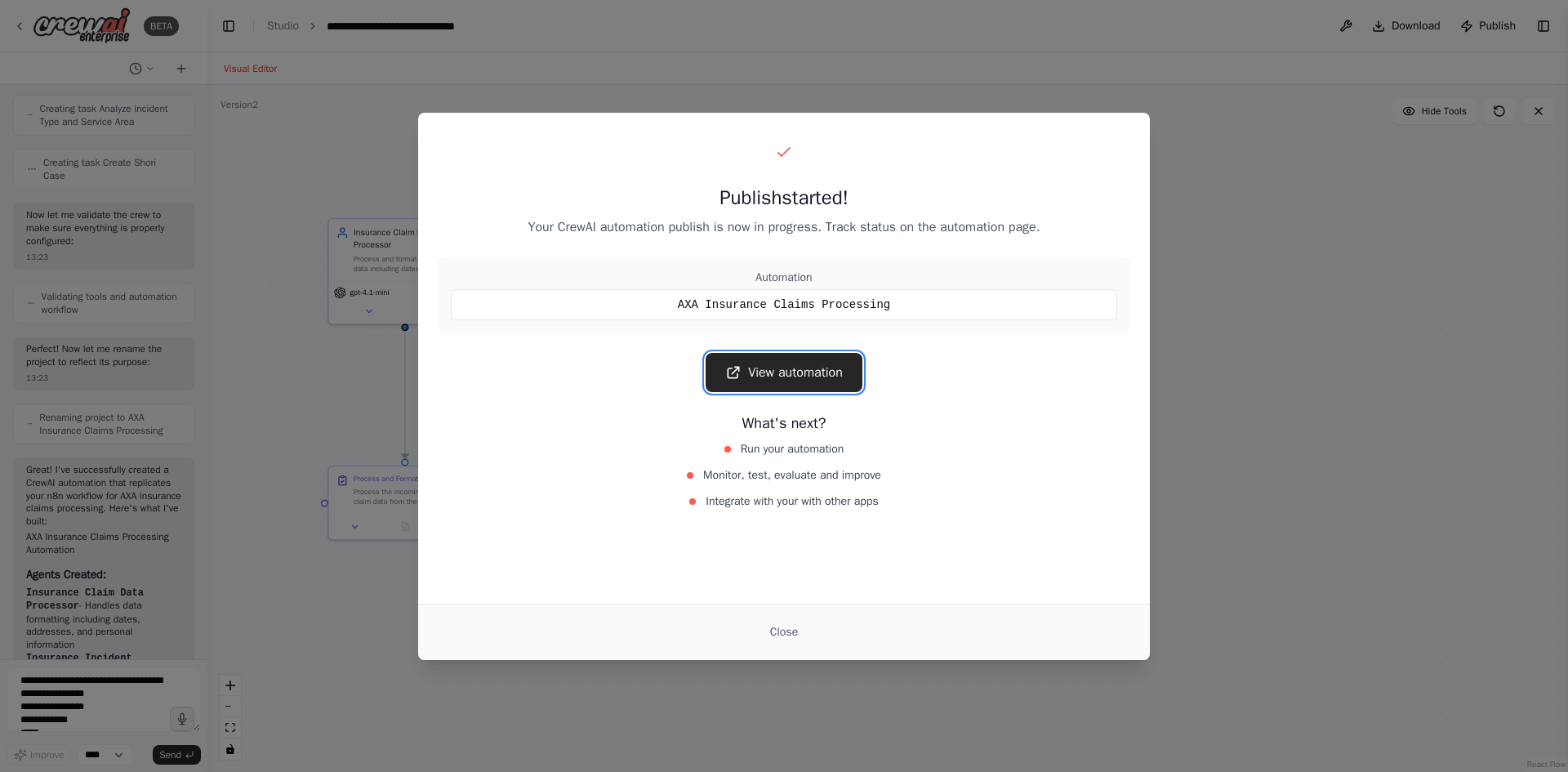 click 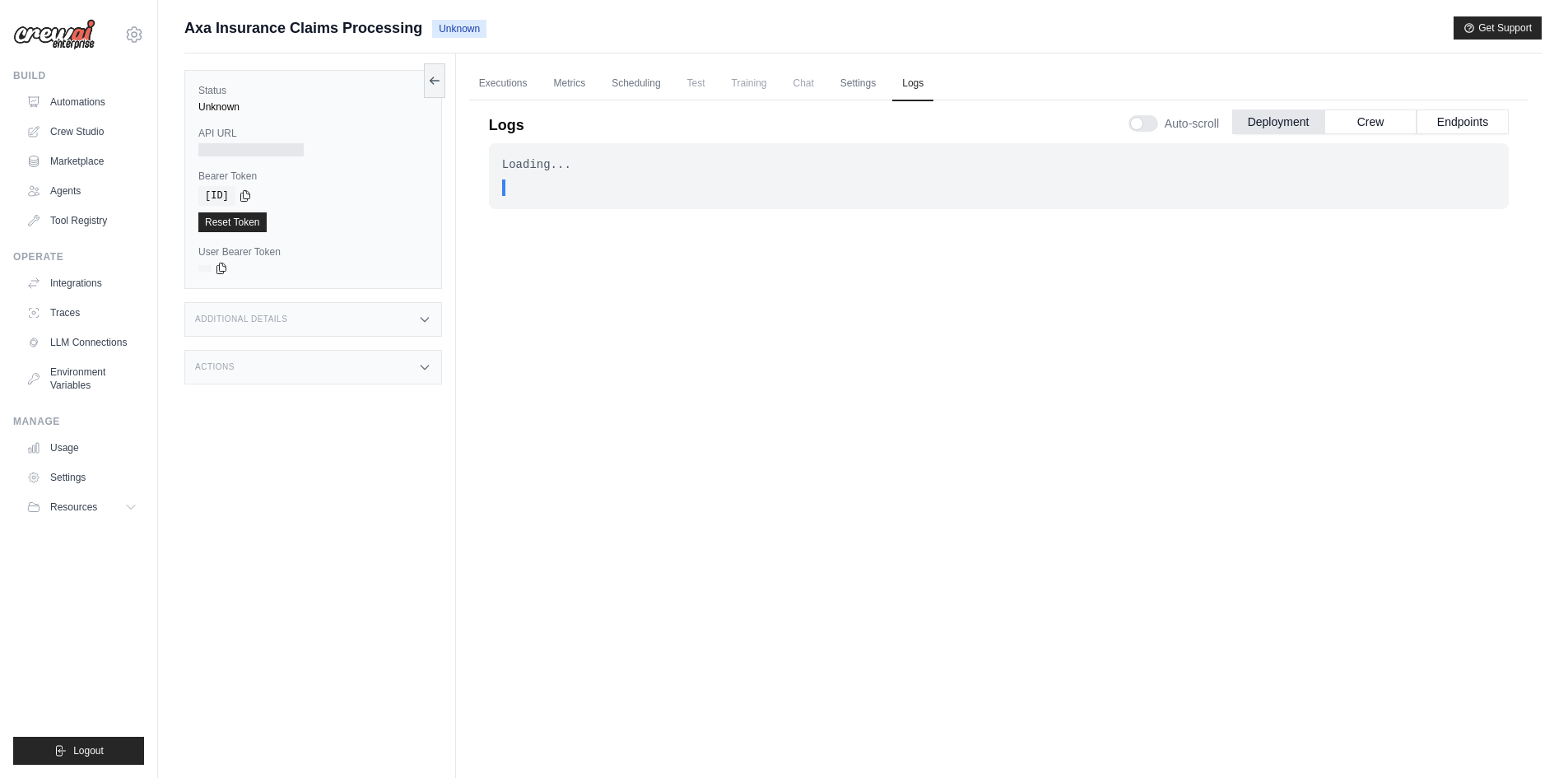 scroll, scrollTop: 70, scrollLeft: 0, axis: vertical 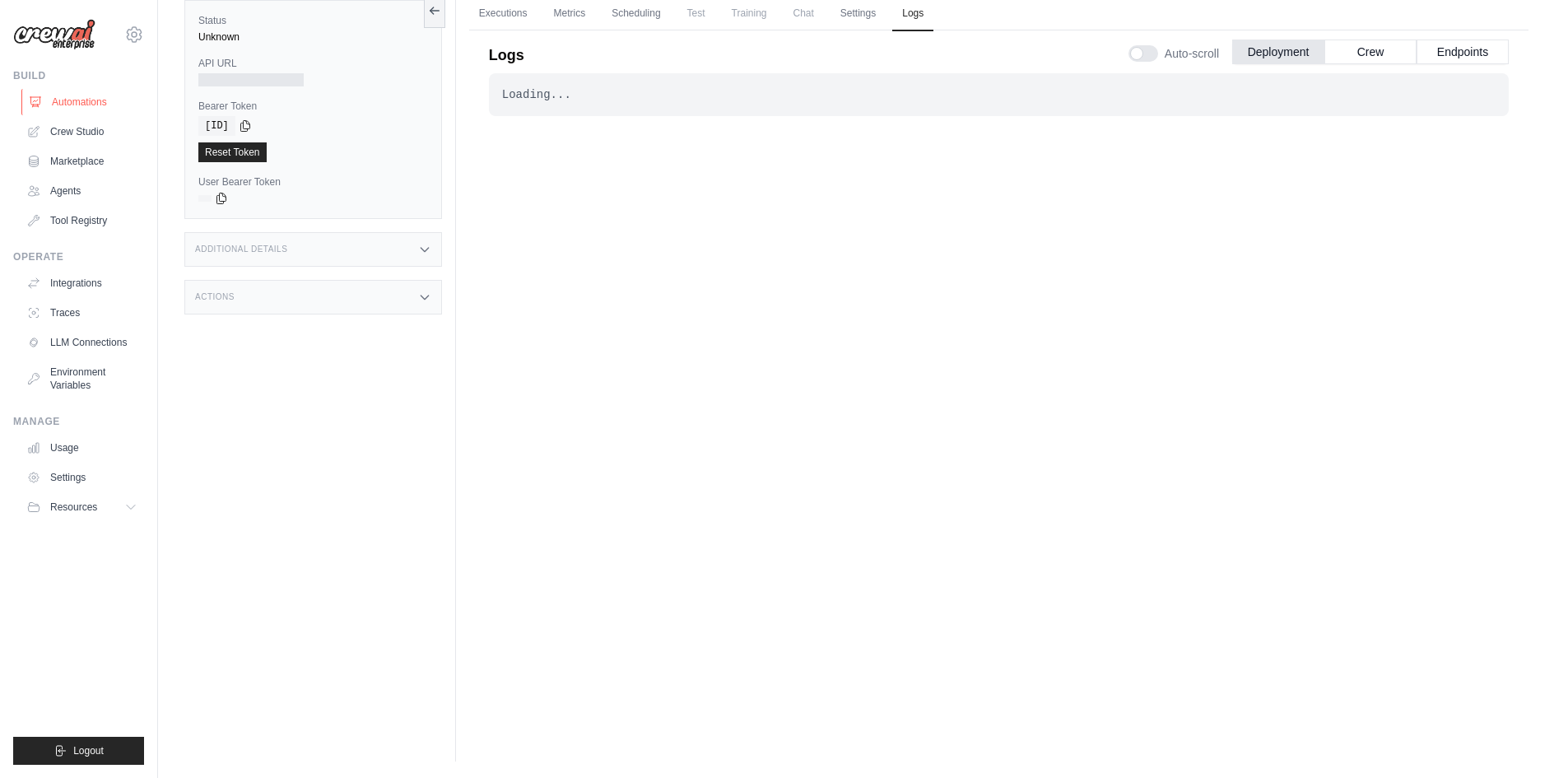 click on "Automations" at bounding box center [83, 102] 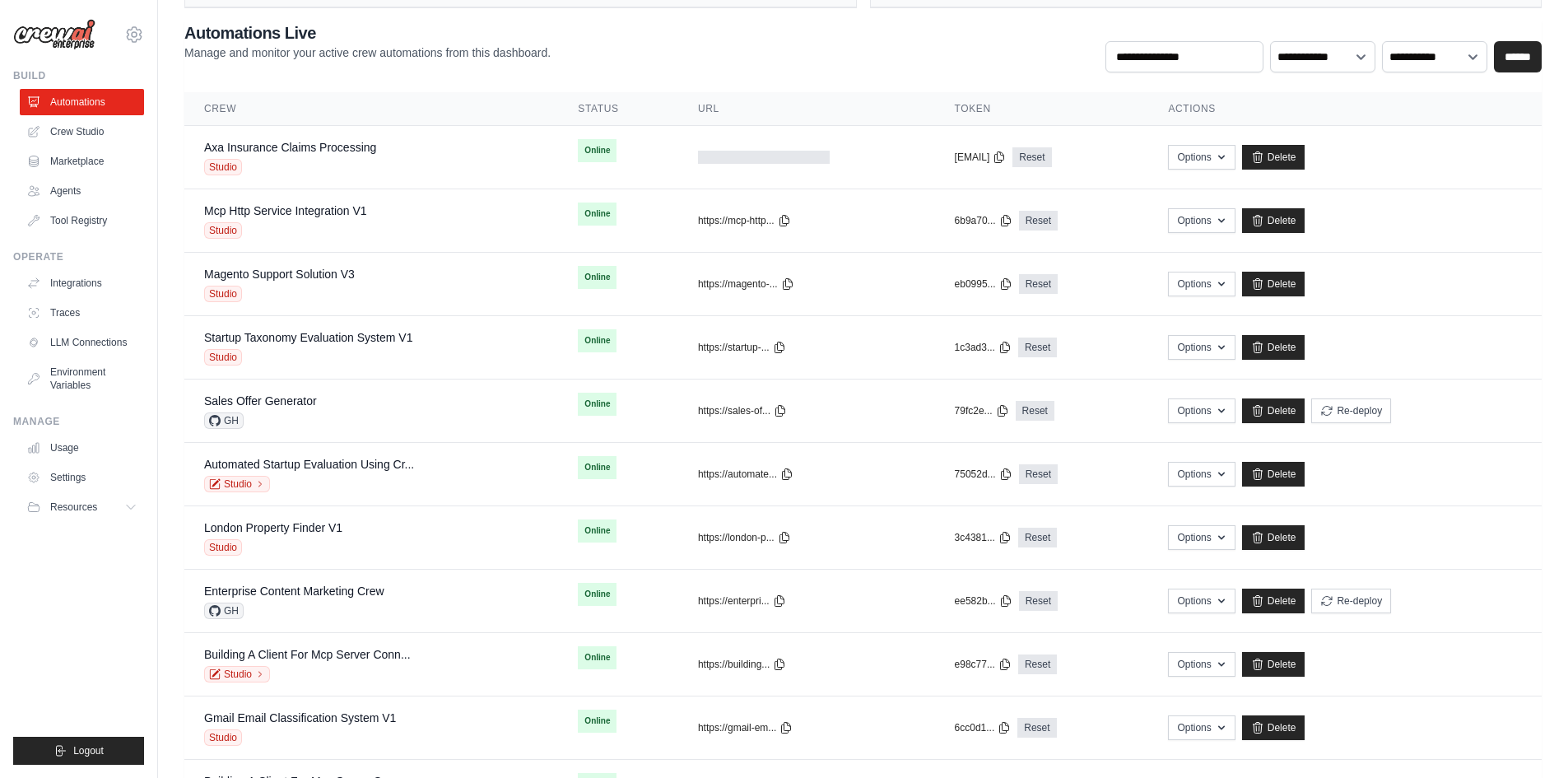 scroll, scrollTop: 0, scrollLeft: 0, axis: both 